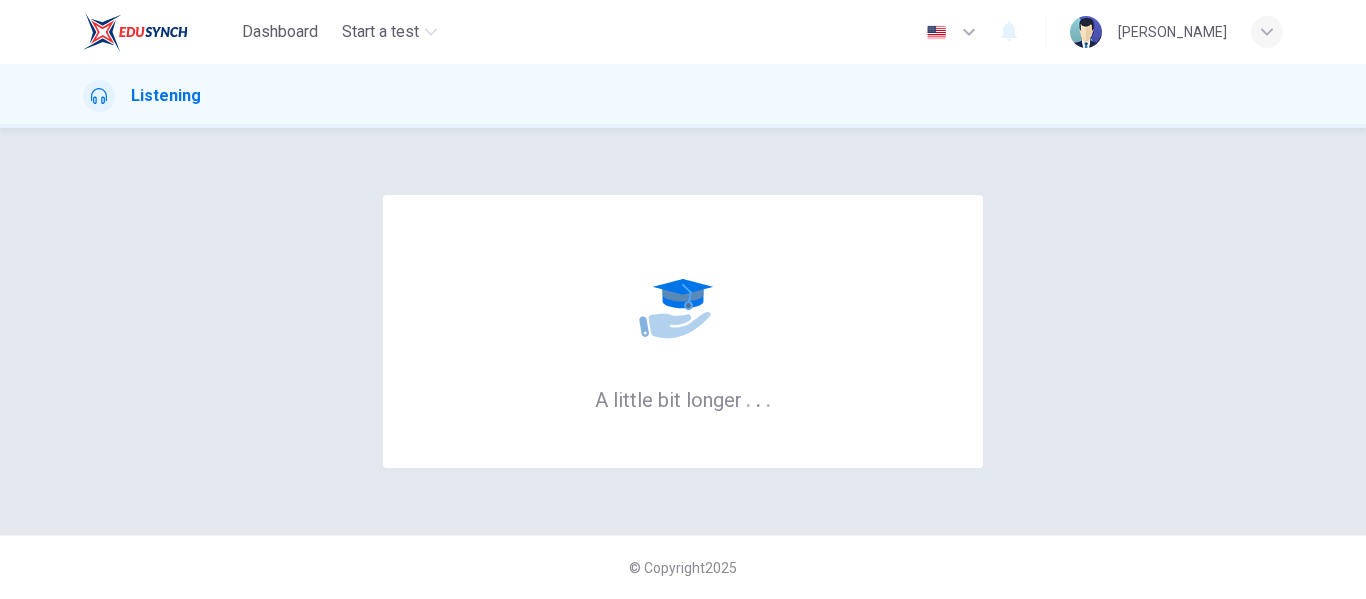 scroll, scrollTop: 0, scrollLeft: 0, axis: both 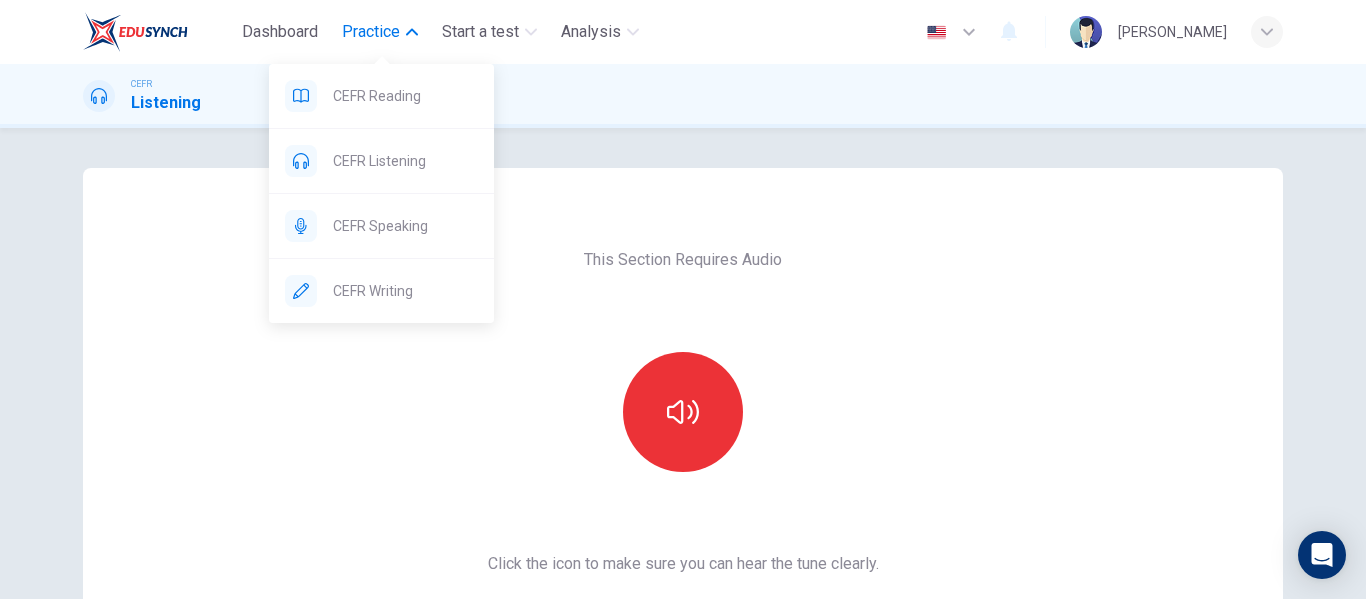 click on "Practice" at bounding box center [371, 32] 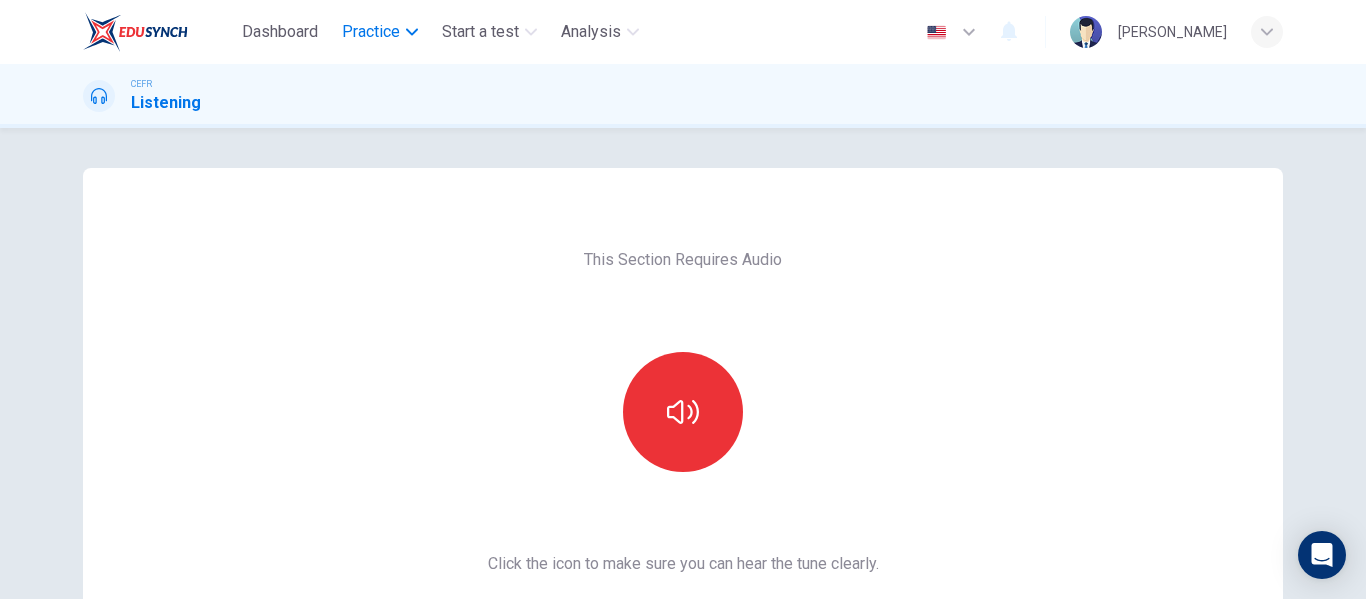 click on "Practice" at bounding box center (371, 32) 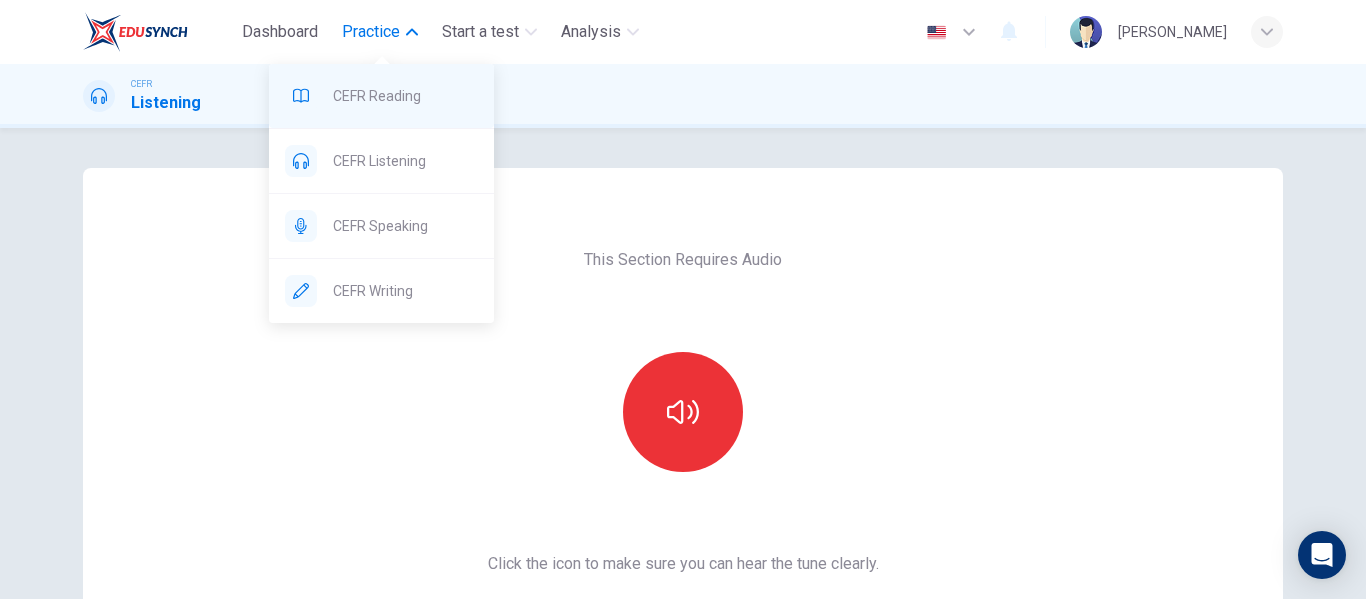 click on "CEFR Reading" at bounding box center [405, 96] 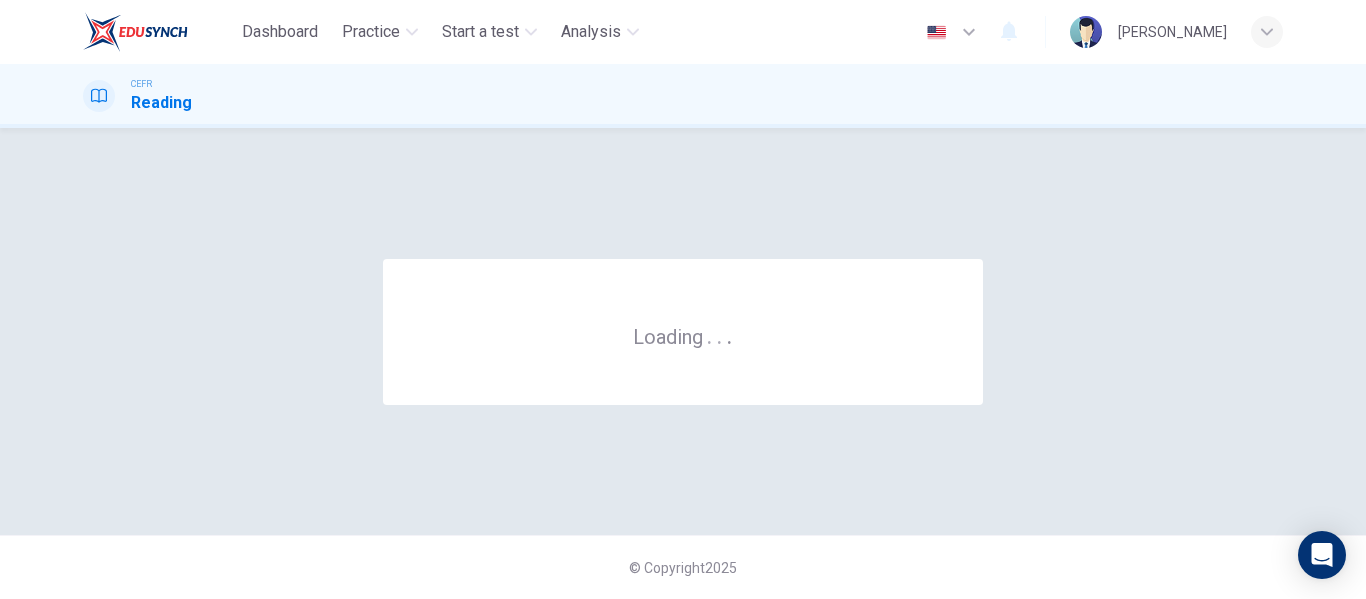 scroll, scrollTop: 0, scrollLeft: 0, axis: both 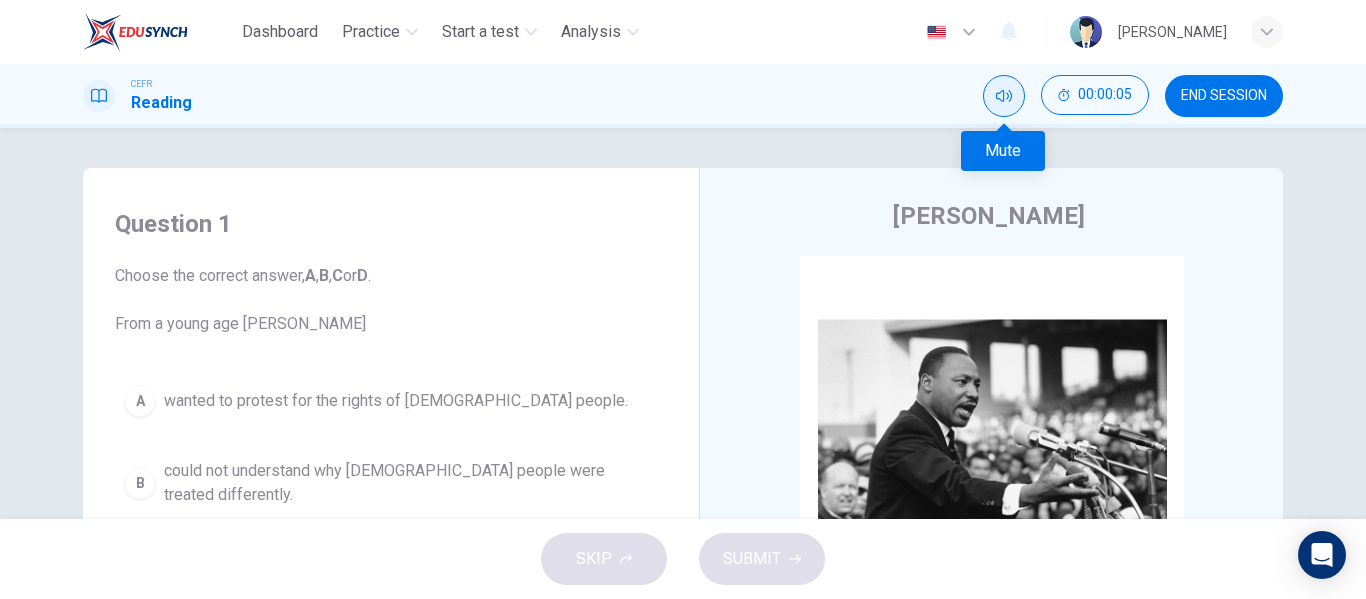 click at bounding box center (1004, 96) 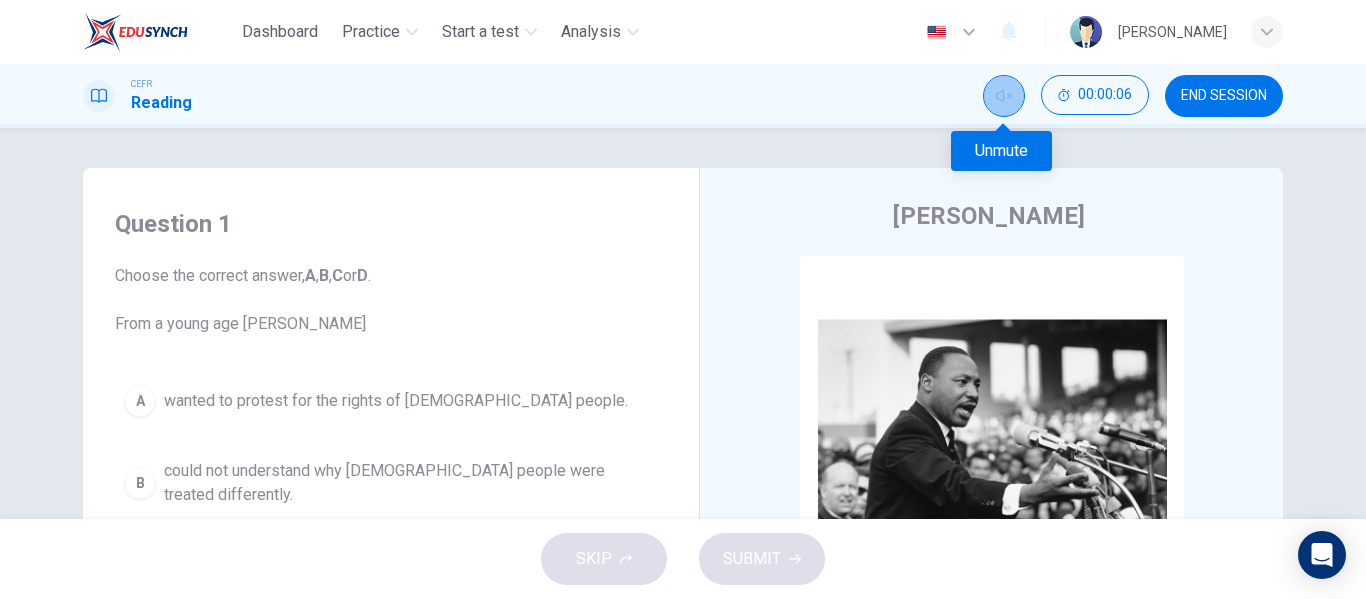 click at bounding box center [1004, 96] 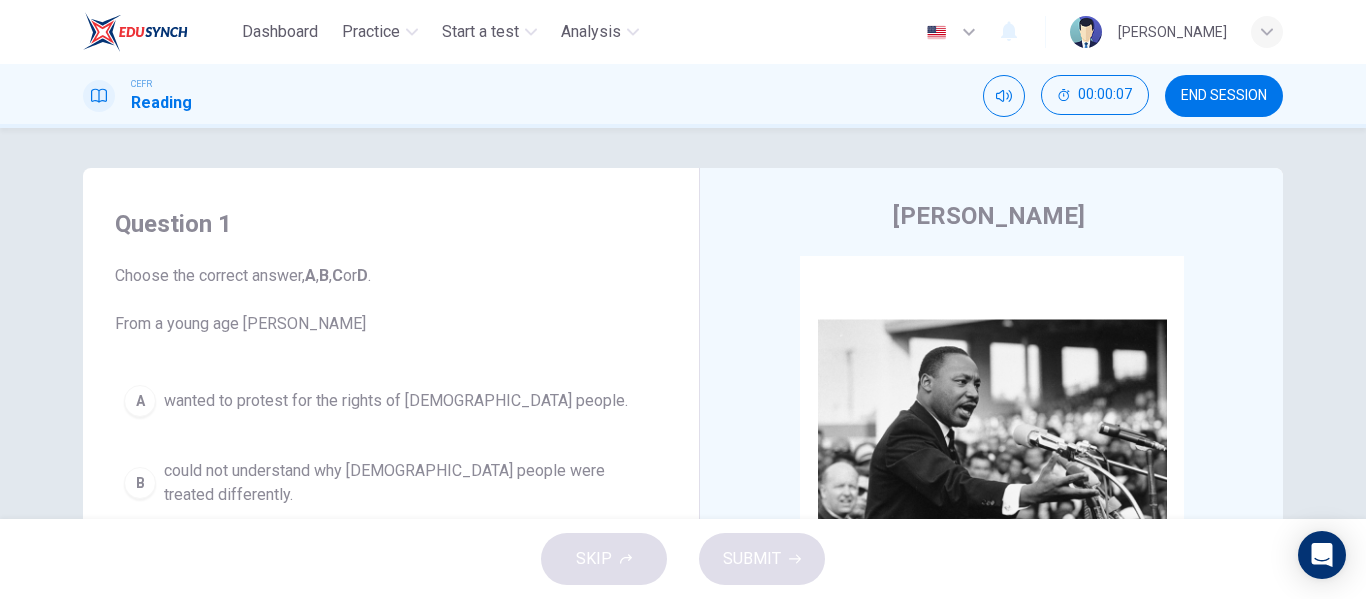 drag, startPoint x: 1208, startPoint y: 91, endPoint x: 782, endPoint y: 94, distance: 426.01056 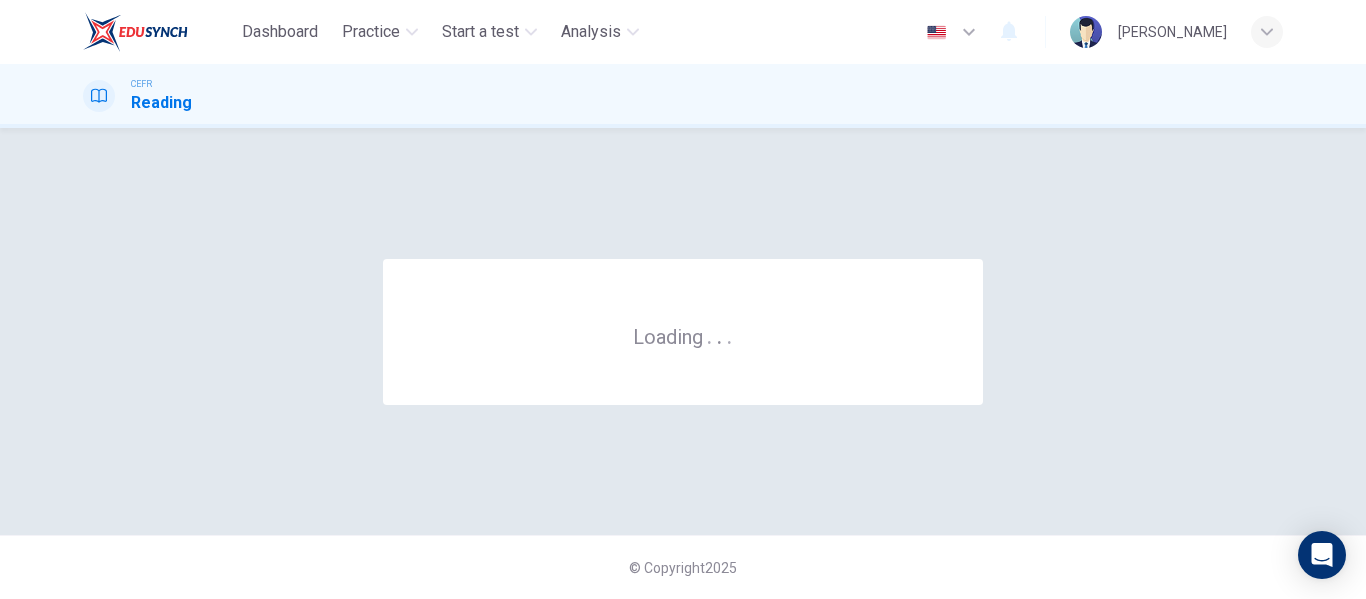 scroll, scrollTop: 0, scrollLeft: 0, axis: both 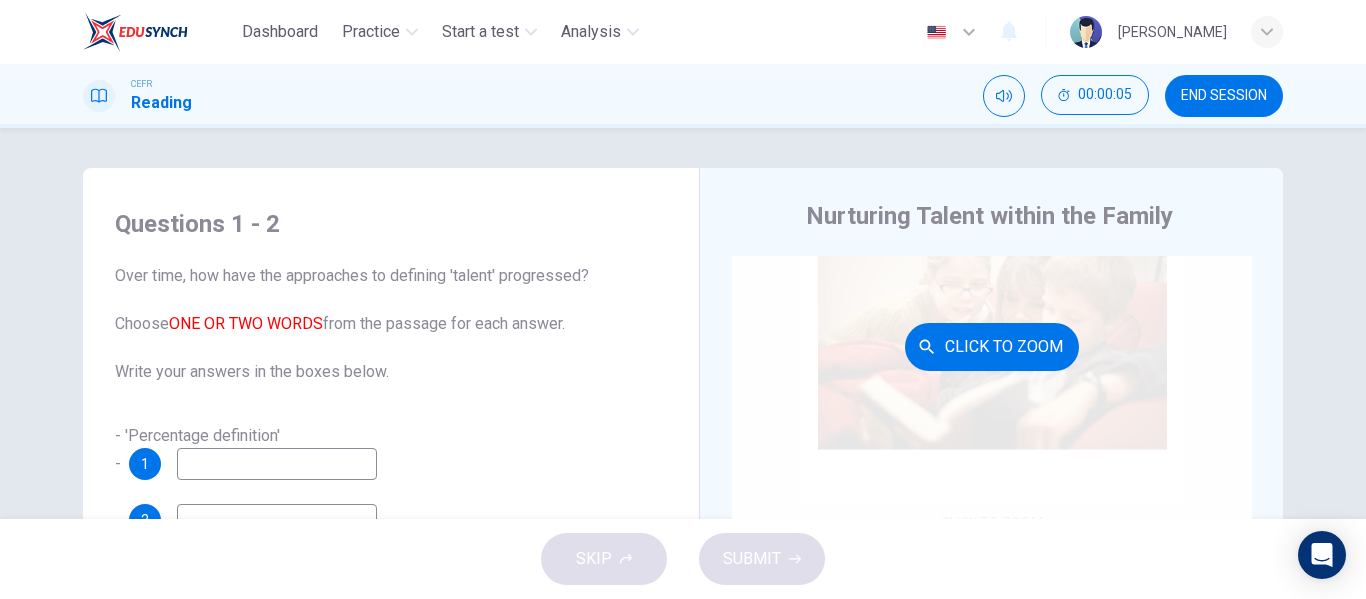 click on "Click to Zoom" at bounding box center [992, 347] 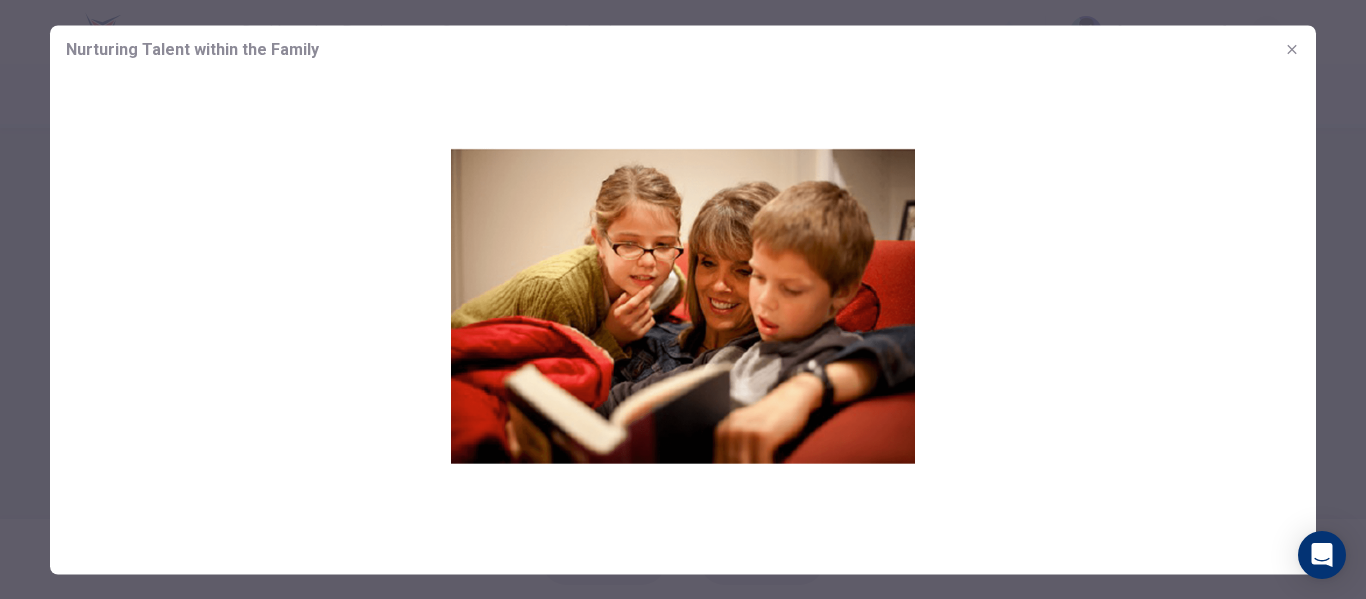 click at bounding box center [683, 305] 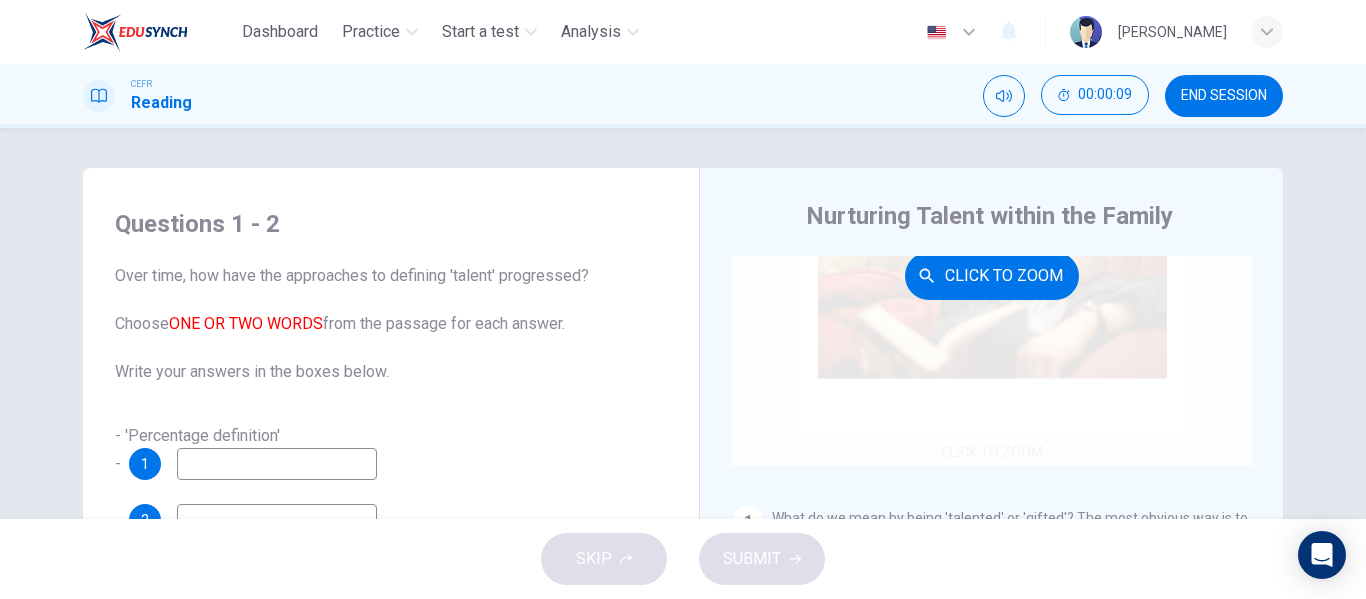 scroll, scrollTop: 400, scrollLeft: 0, axis: vertical 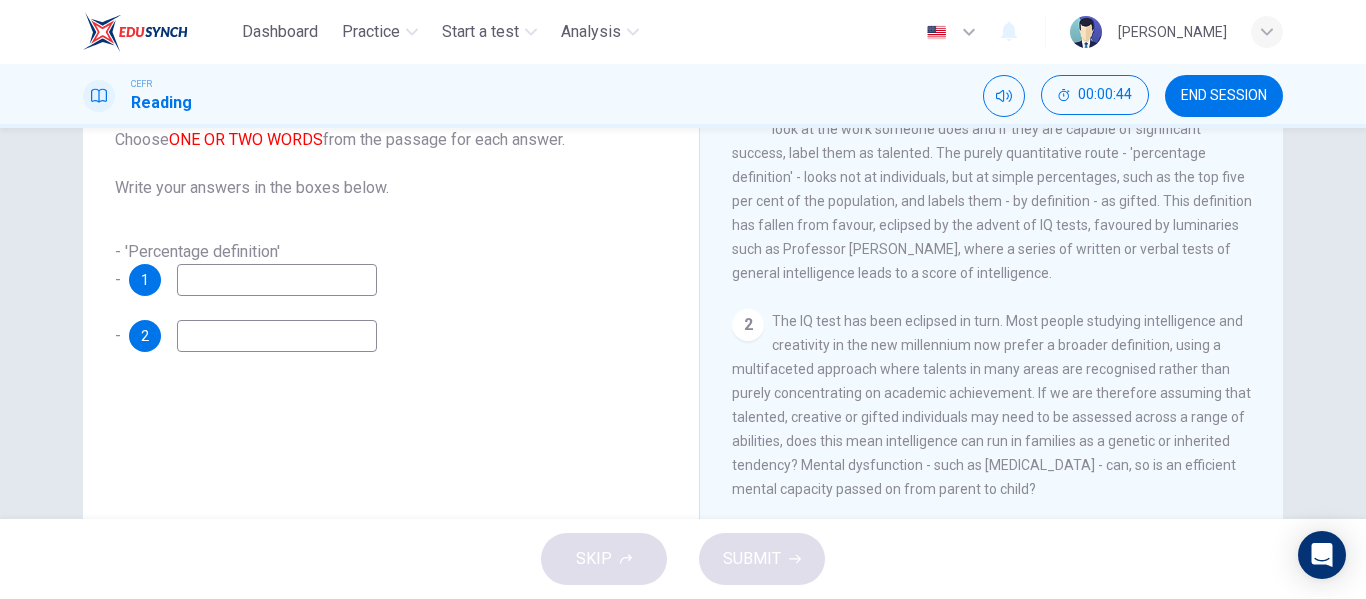 click at bounding box center [277, 280] 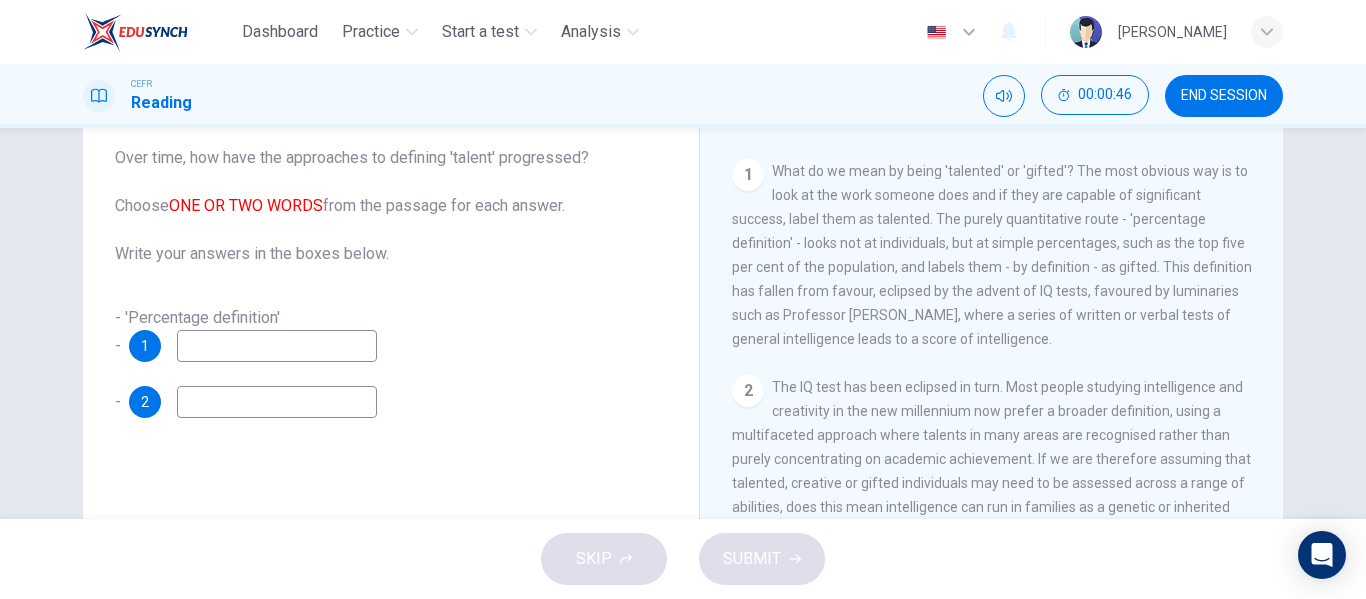 scroll, scrollTop: 84, scrollLeft: 0, axis: vertical 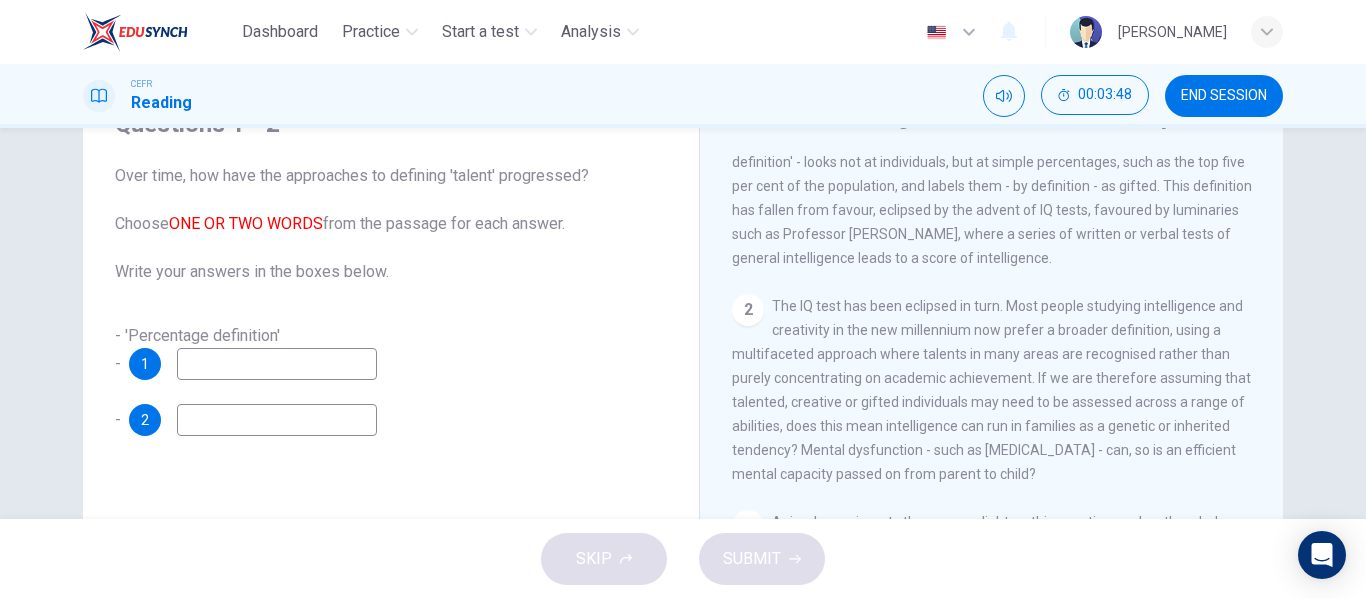 click on "SKIP SUBMIT" at bounding box center (683, 559) 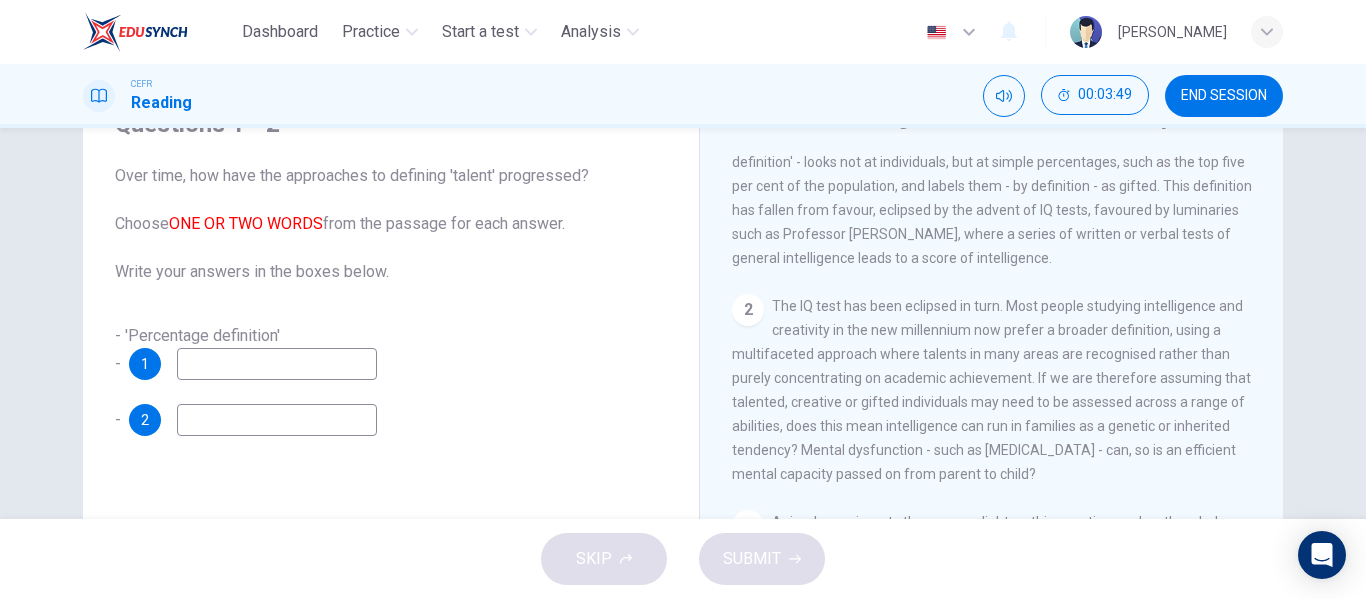 click on "SKIP SUBMIT" at bounding box center [683, 559] 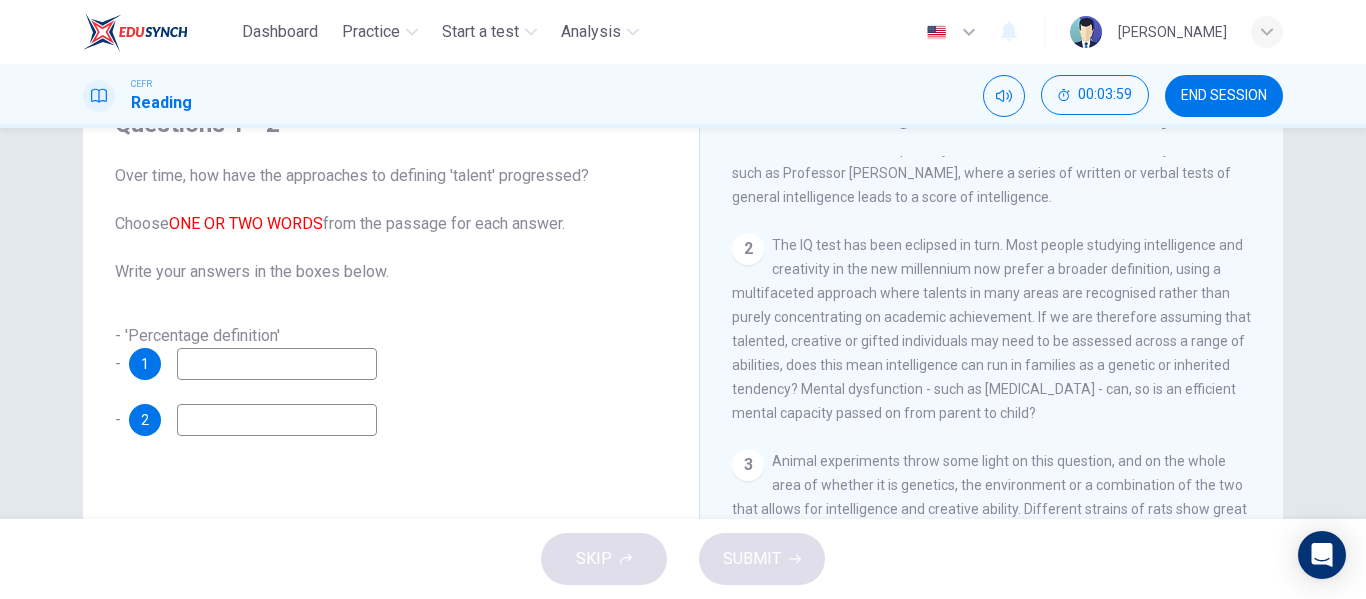 scroll, scrollTop: 561, scrollLeft: 0, axis: vertical 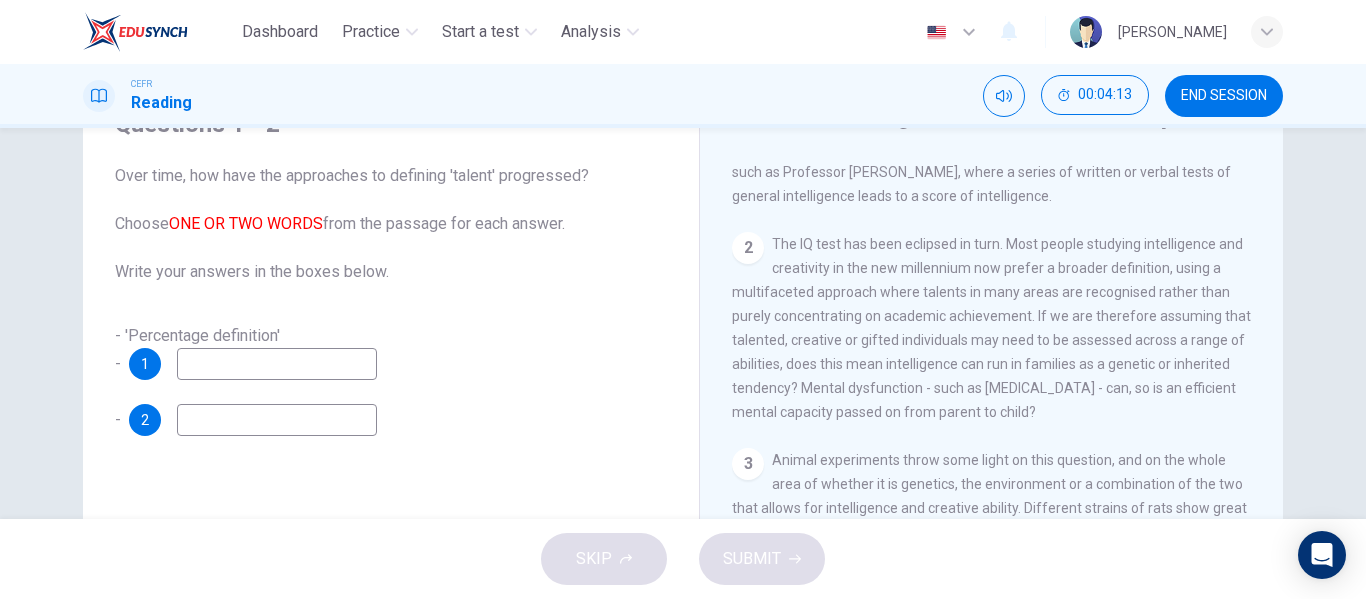 click at bounding box center (277, 364) 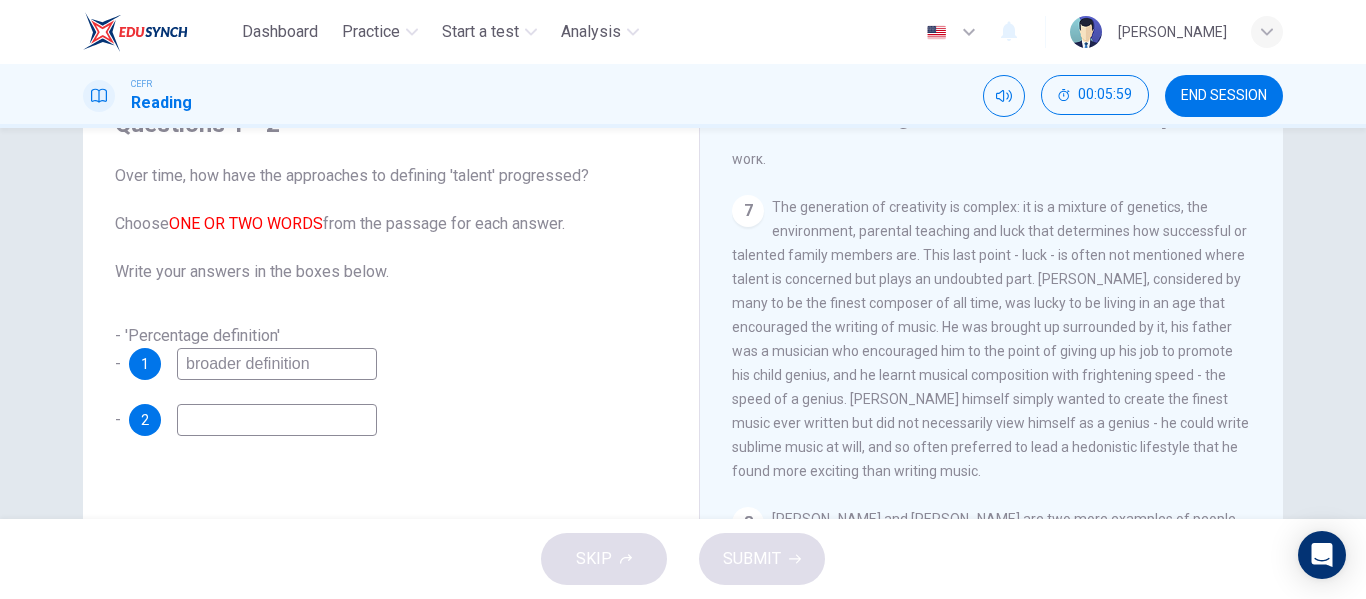 scroll, scrollTop: 2031, scrollLeft: 0, axis: vertical 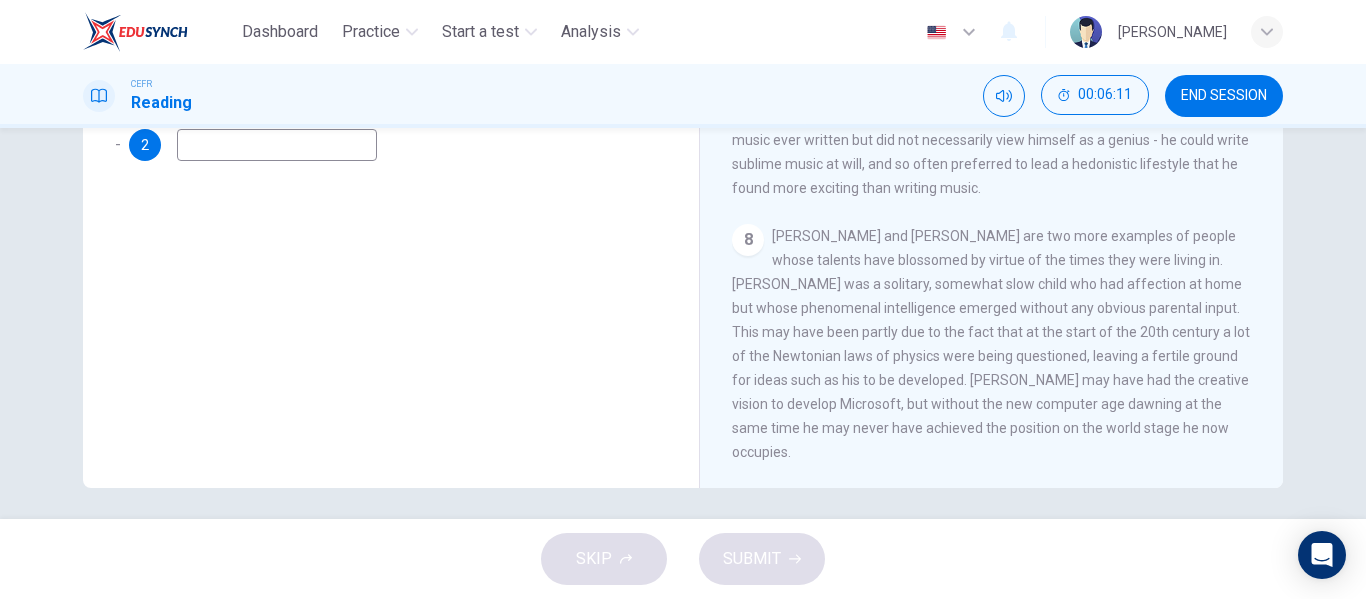 type on "broader definition" 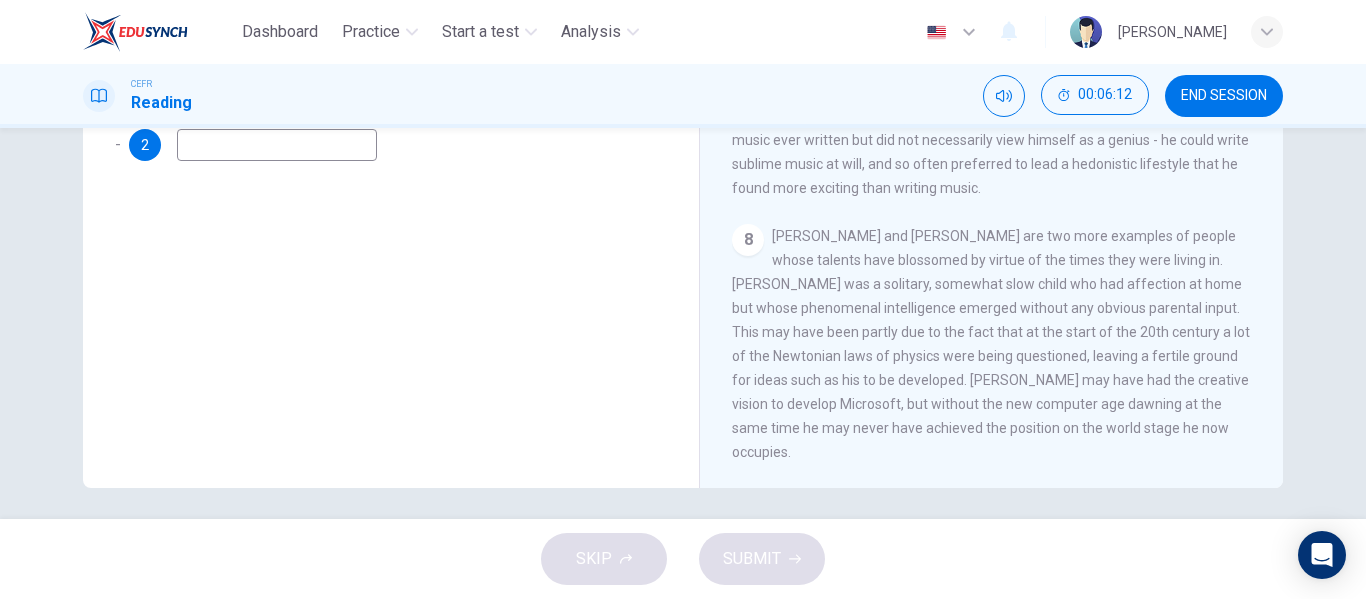 click on "Albert Einstein and Bill Gates are two more examples of people whose talents have blossomed by virtue of the times they were living in. Einstein was a solitary, somewhat slow child who had affection at home but whose phenomenal intelligence emerged without any obvious parental input. This may have been partly due to the fact that at the start of the 20th century a lot of the Newtonian laws of physics were being questioned, leaving a fertile ground for ideas such as his to be developed. Bill Gates may have had the creative vision to develop Microsoft, but without the new computer age dawning at the same time he may never have achieved the position on the world stage he now occupies." at bounding box center (991, 344) 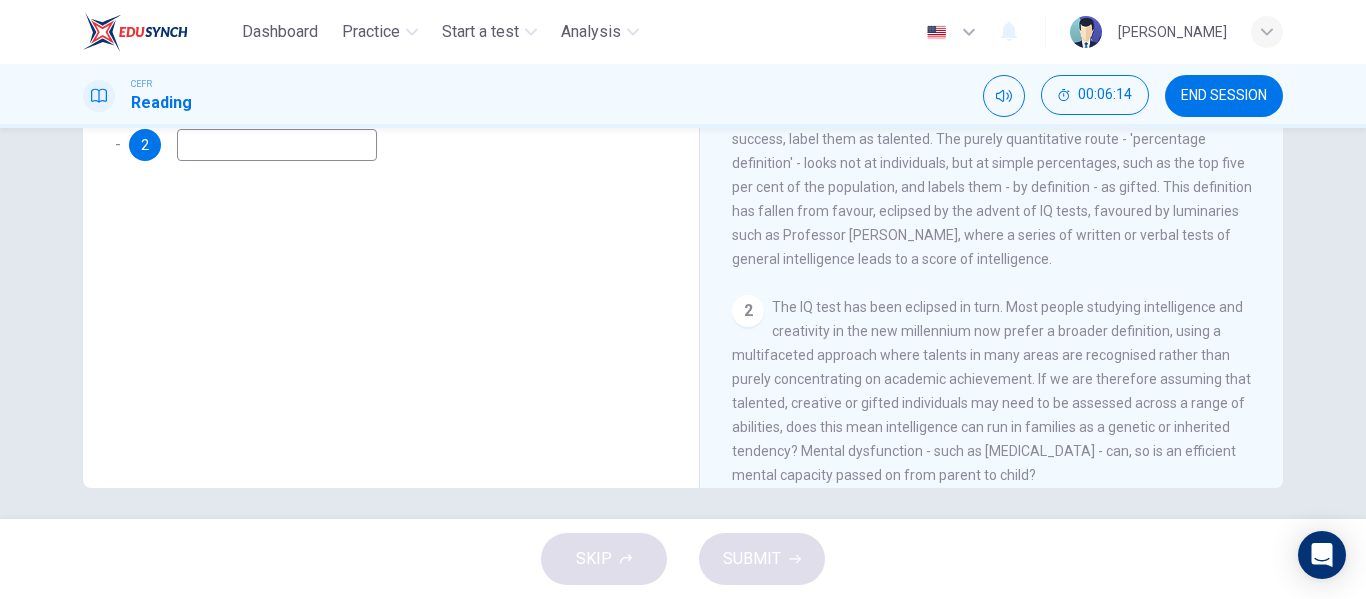 scroll, scrollTop: 0, scrollLeft: 0, axis: both 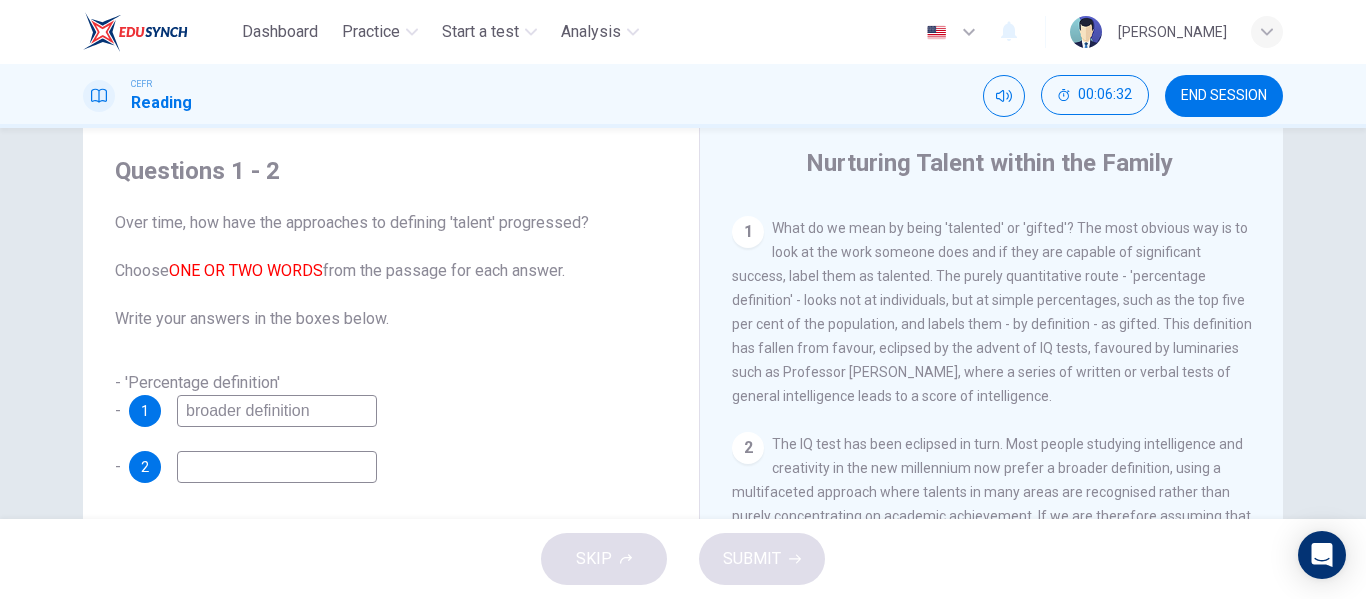 click on "- 'Percentage definition'
-  1 broader definition -  2" at bounding box center [391, 427] 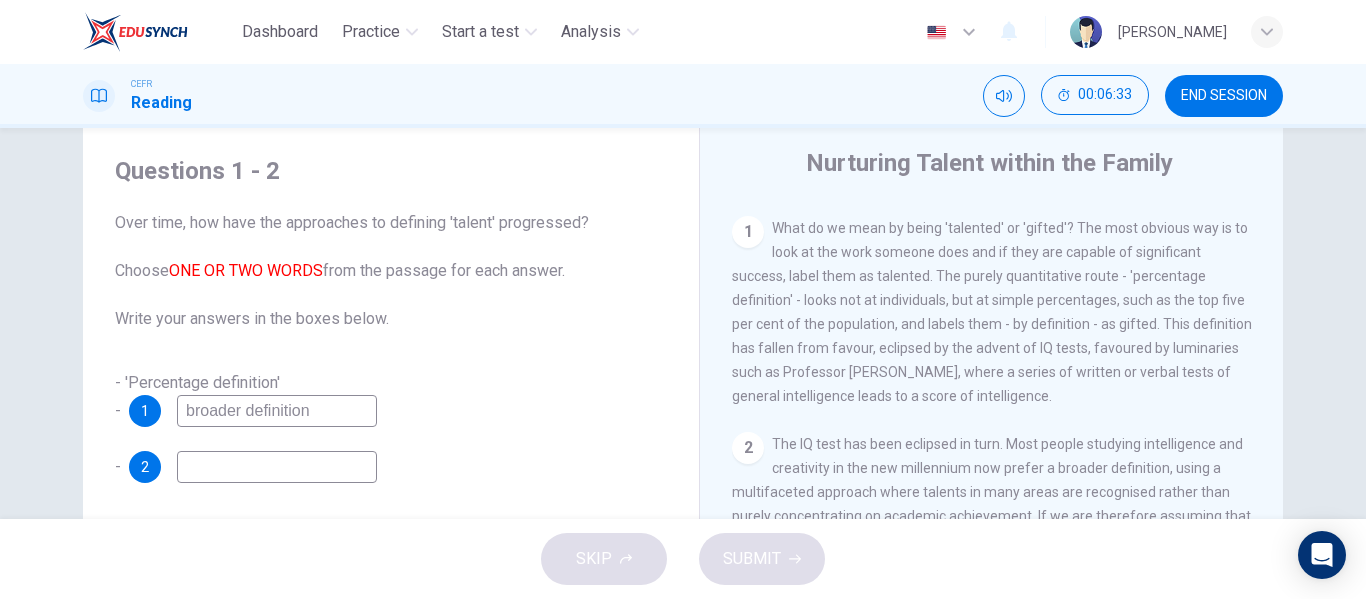click at bounding box center [277, 467] 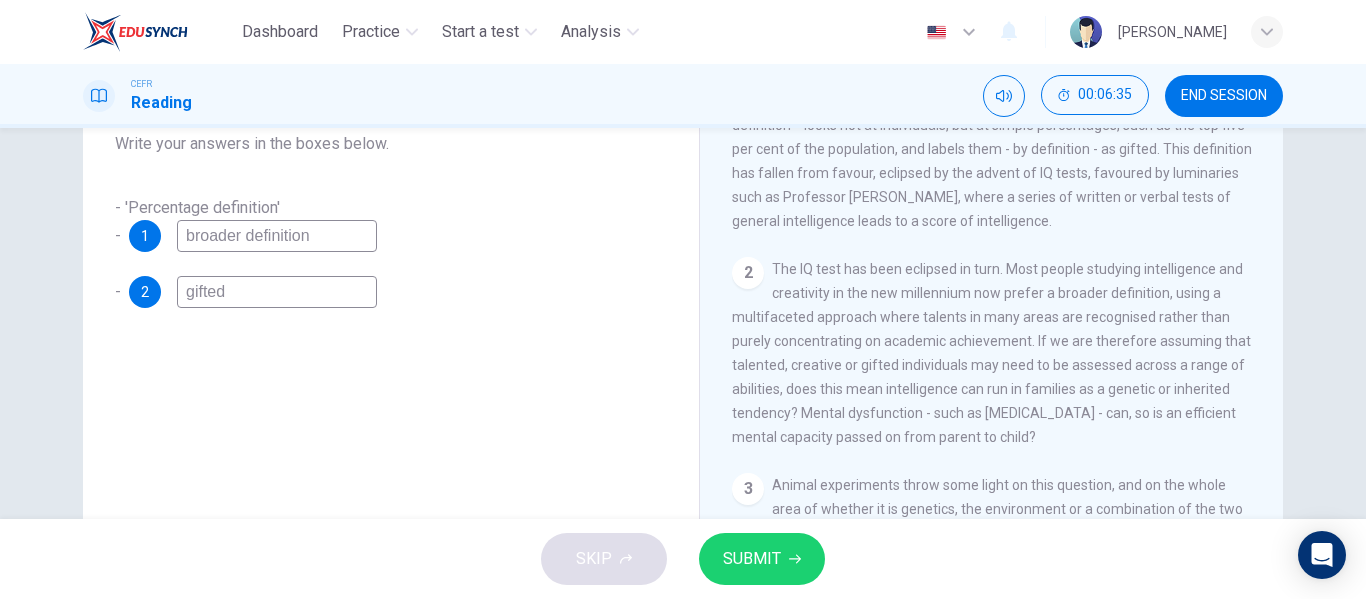 scroll, scrollTop: 232, scrollLeft: 0, axis: vertical 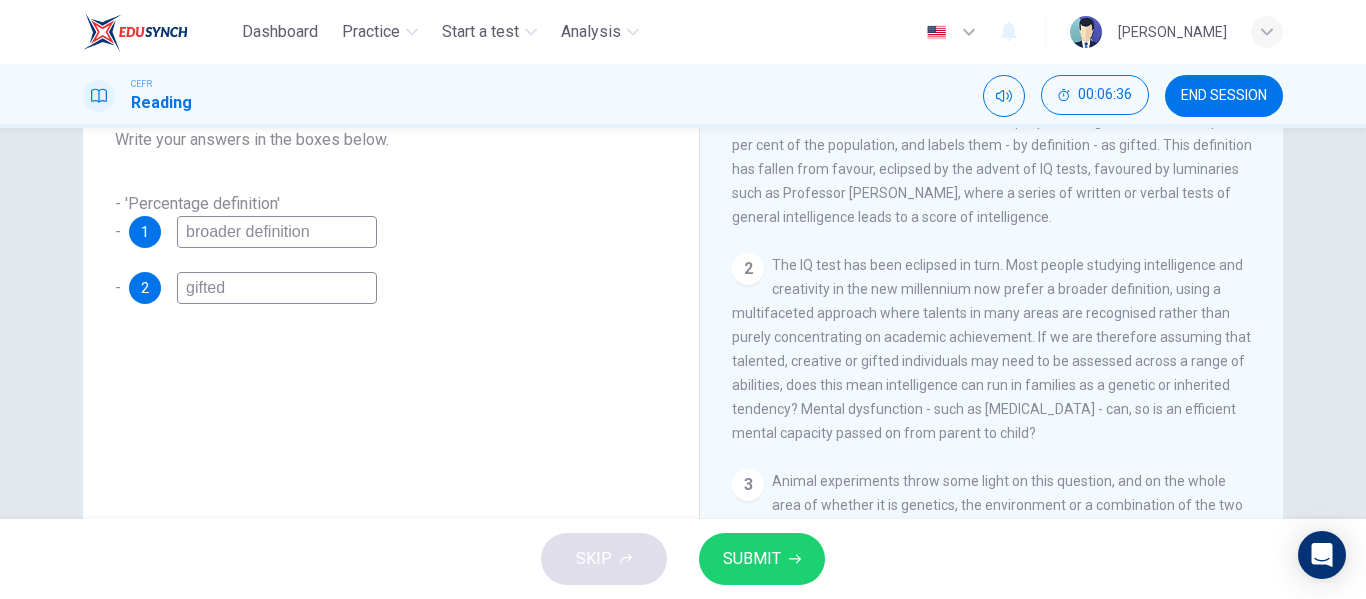 type on "gifted" 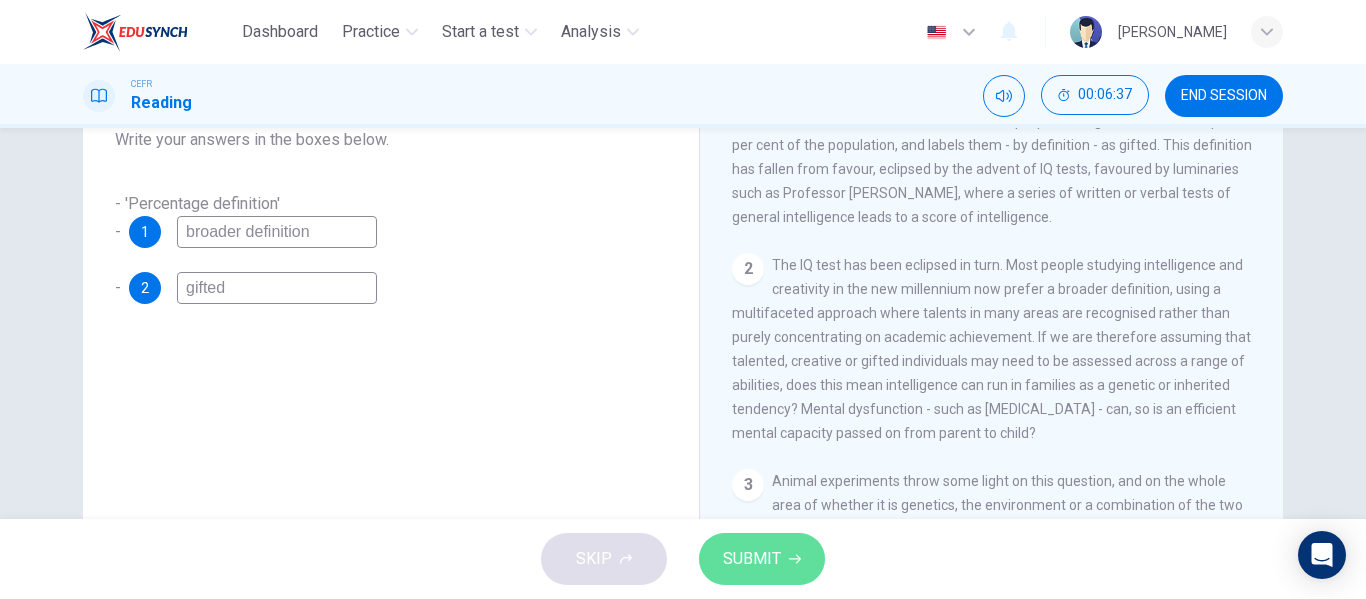 click on "SUBMIT" at bounding box center (752, 559) 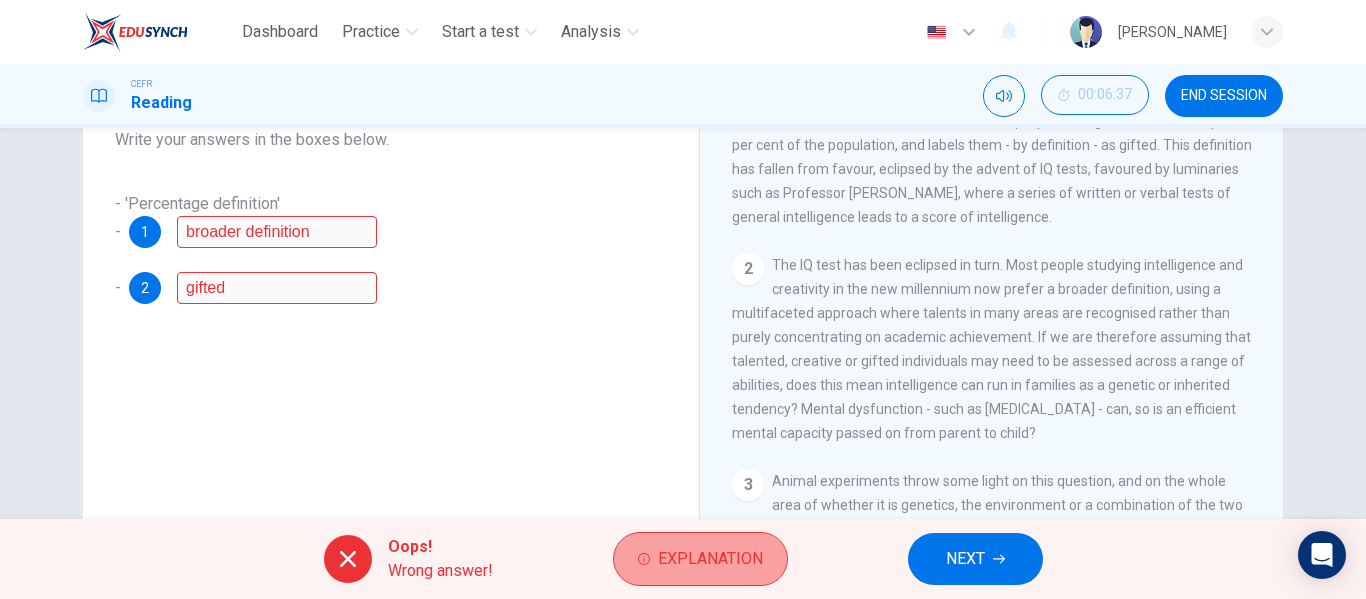 click on "Explanation" at bounding box center [710, 559] 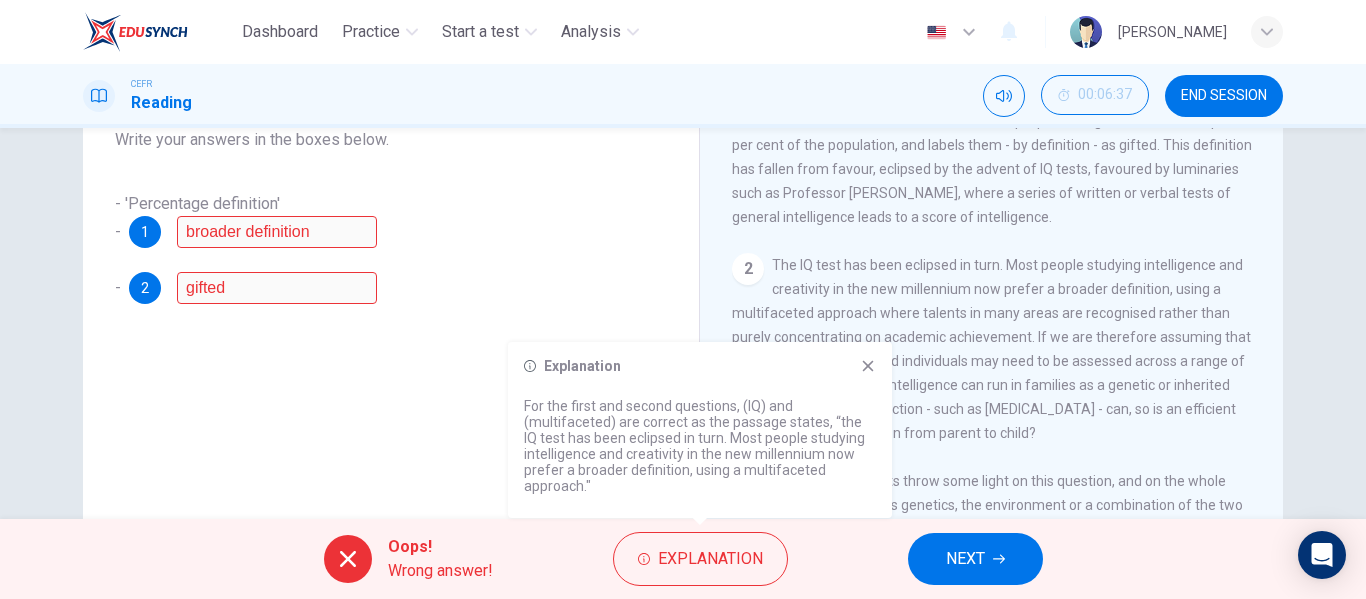 click on "NEXT" at bounding box center (975, 559) 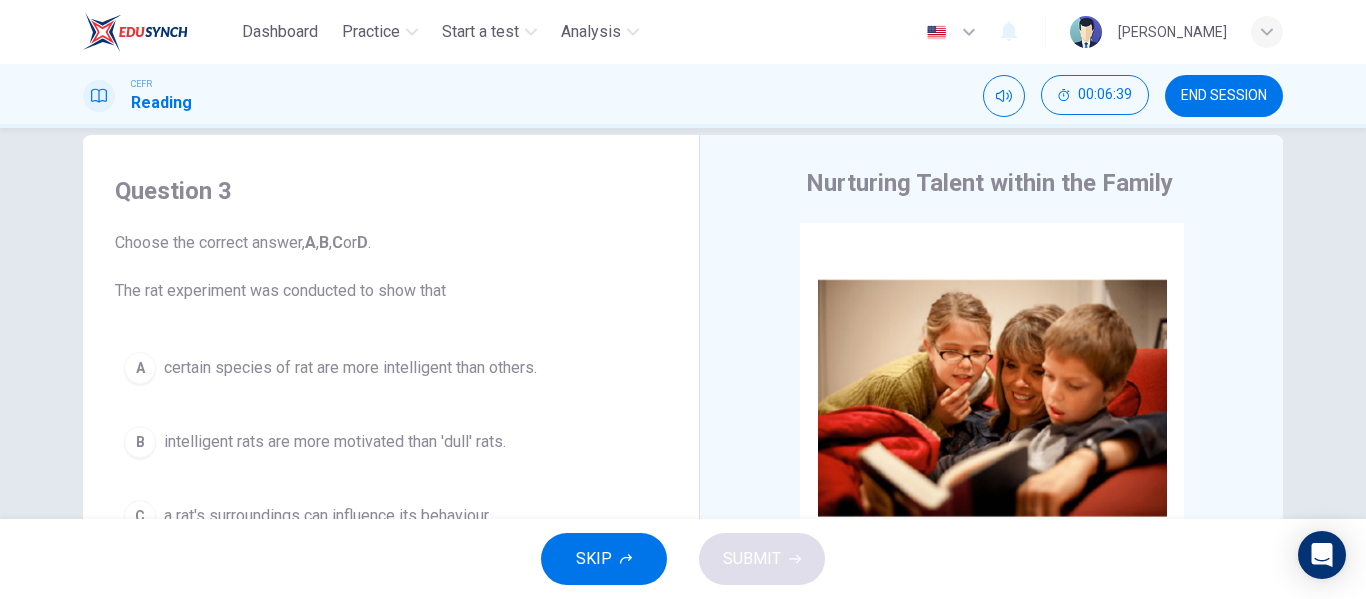 scroll, scrollTop: 32, scrollLeft: 0, axis: vertical 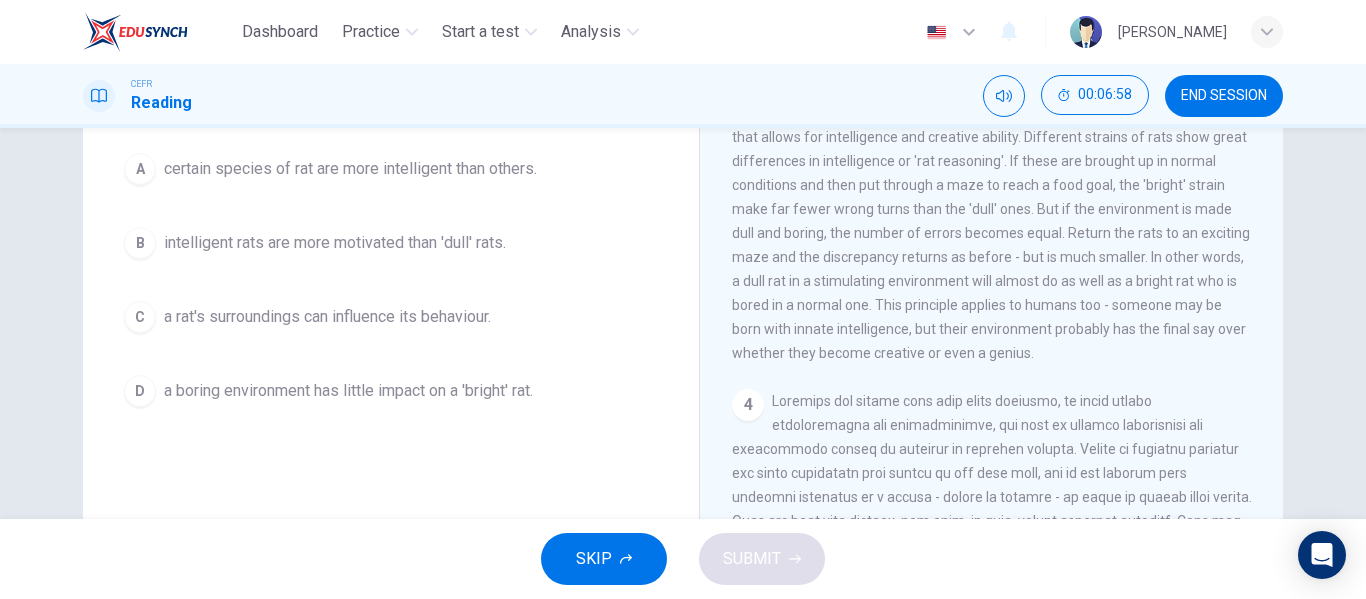 click on "C" at bounding box center [140, 317] 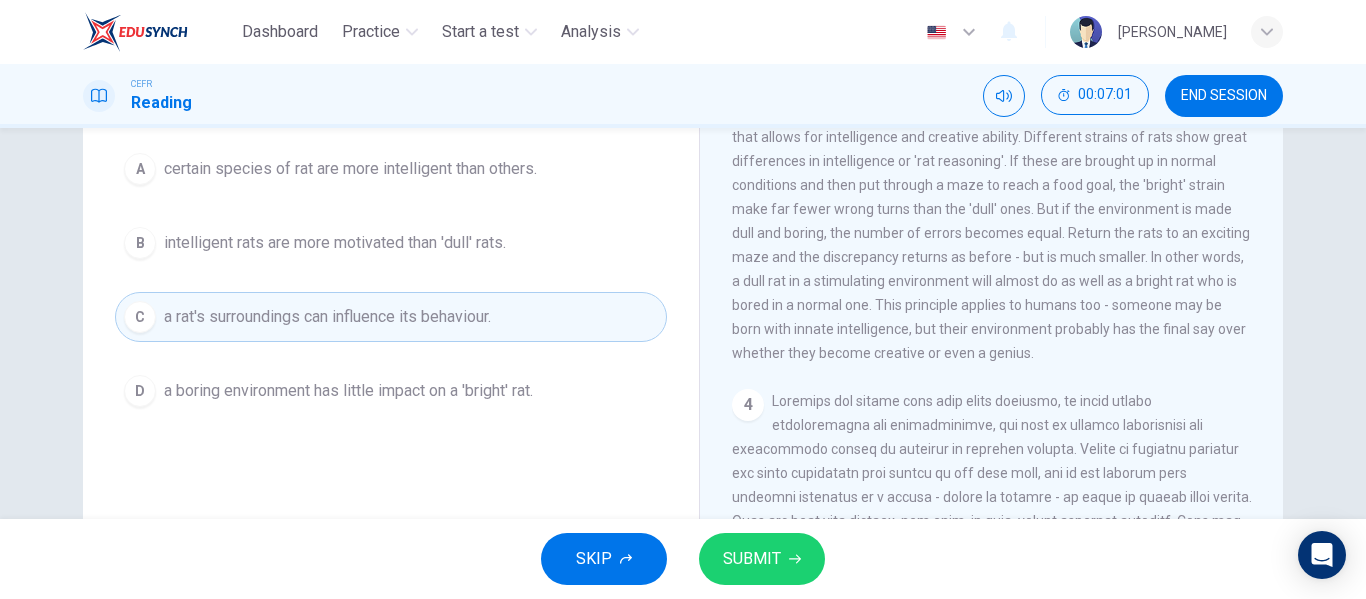 scroll, scrollTop: 700, scrollLeft: 0, axis: vertical 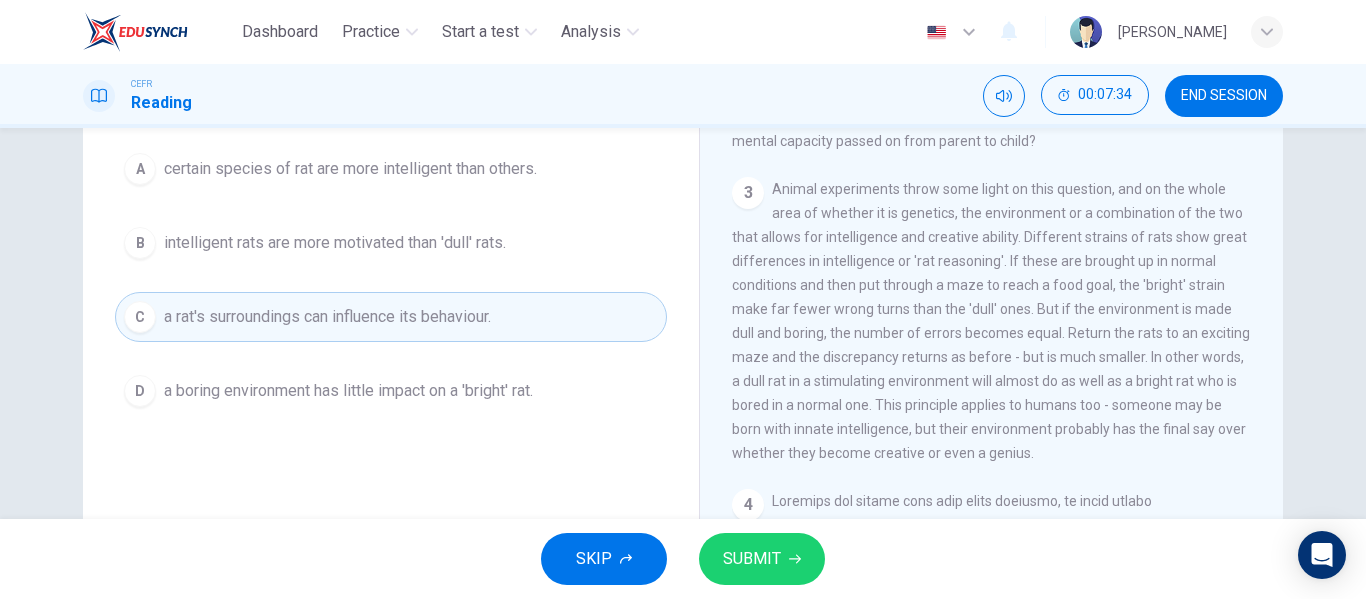 click on "SUBMIT" at bounding box center [752, 559] 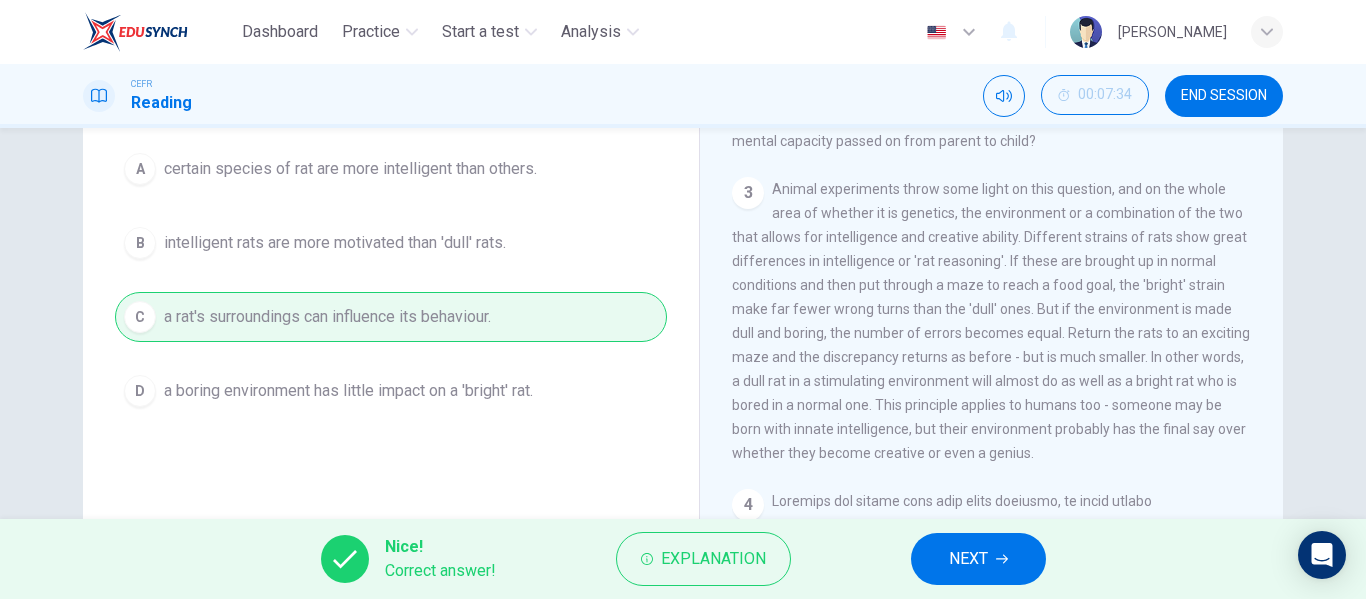 click on "NEXT" at bounding box center [968, 559] 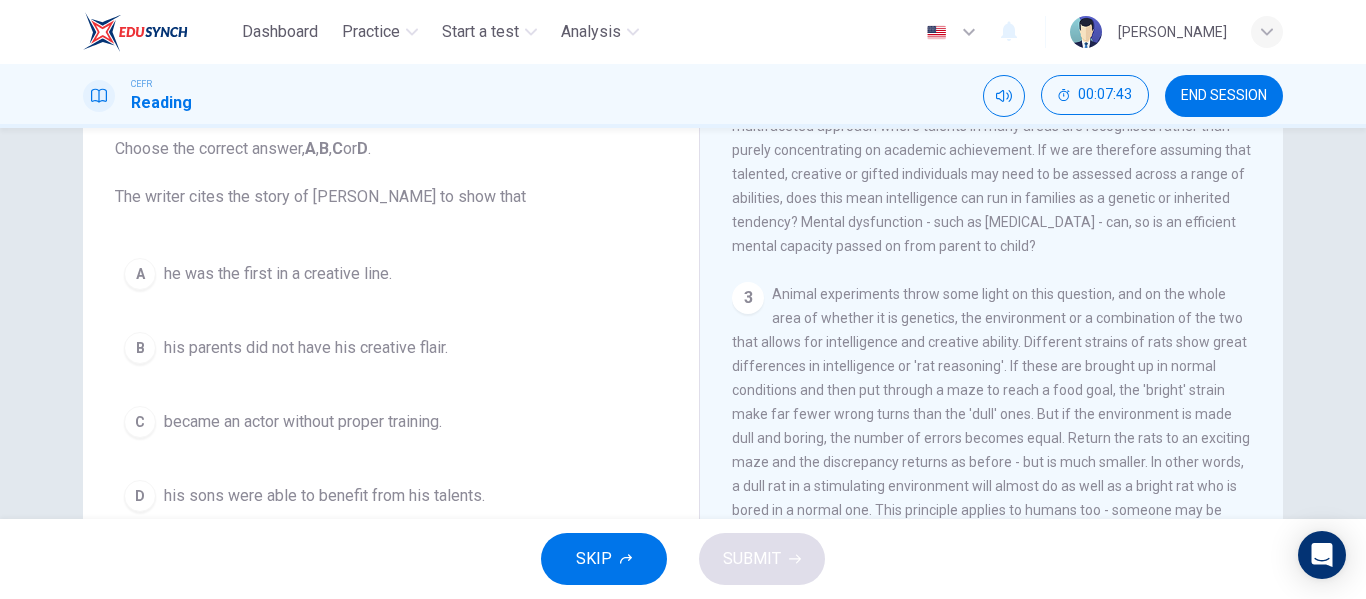 scroll, scrollTop: 132, scrollLeft: 0, axis: vertical 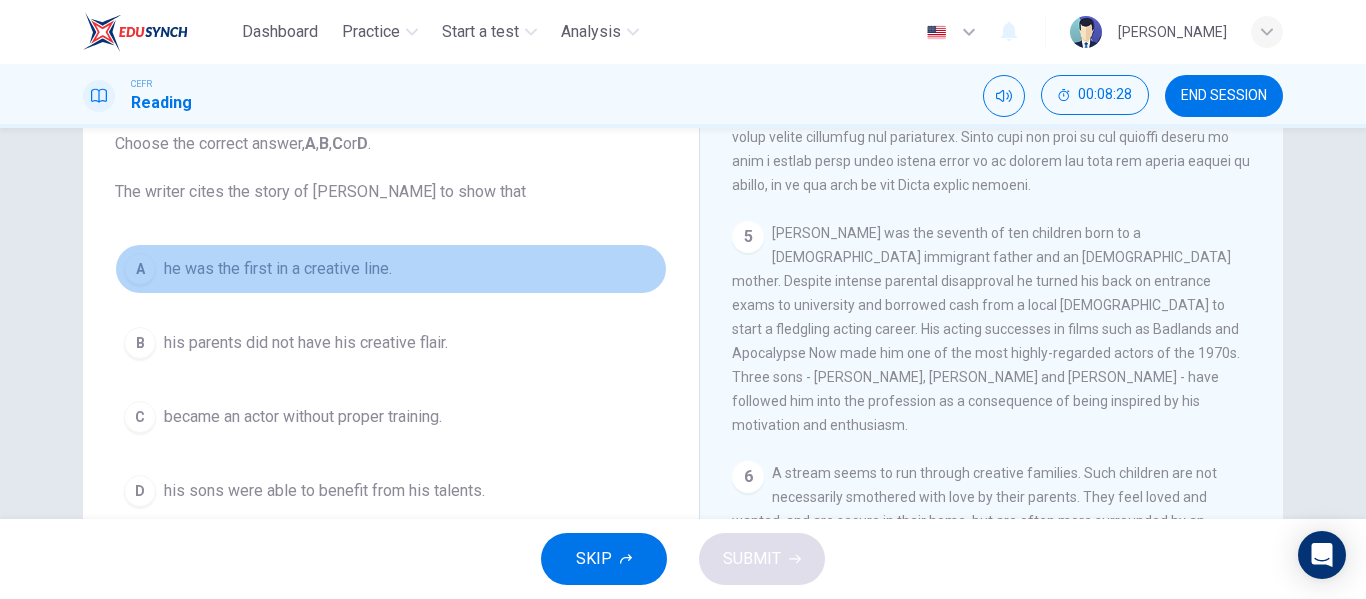 click on "he was the first in a creative line." at bounding box center (278, 269) 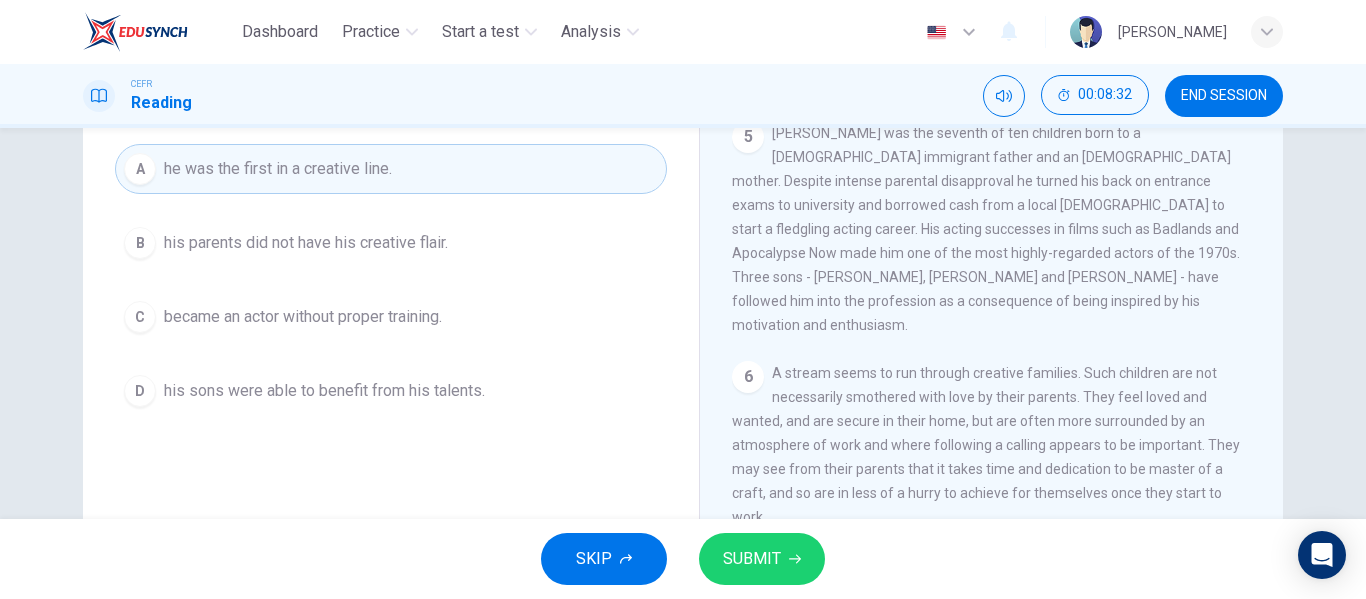 scroll, scrollTop: 132, scrollLeft: 0, axis: vertical 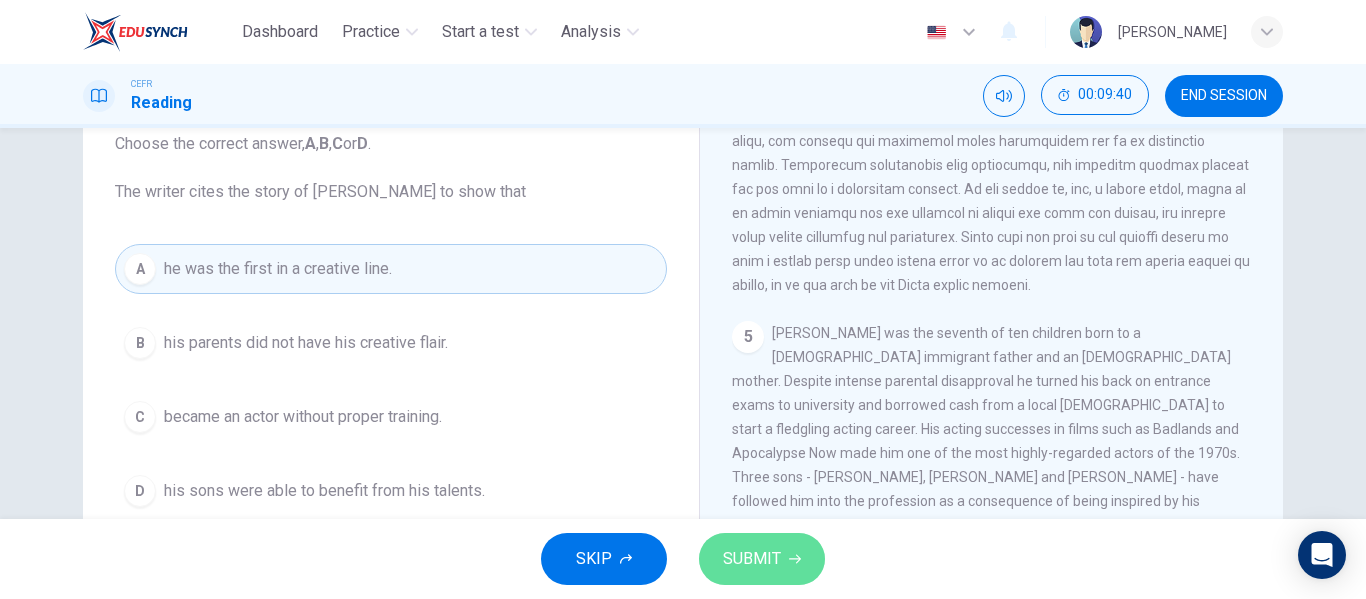 click 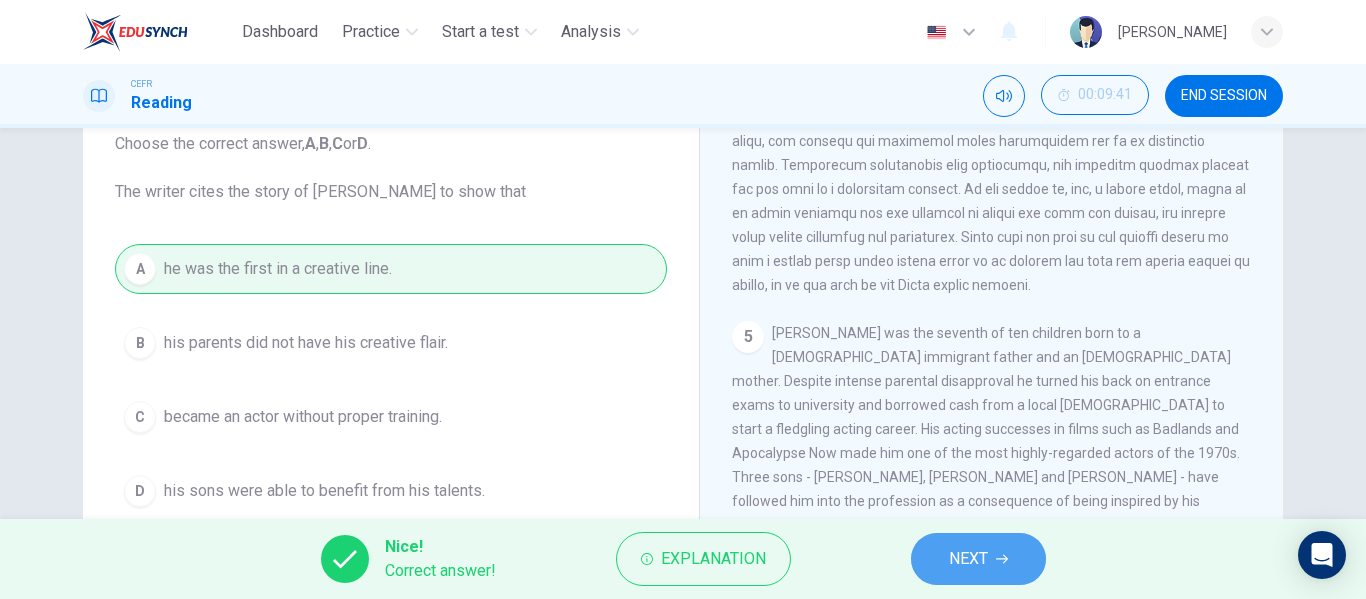 click on "NEXT" at bounding box center [978, 559] 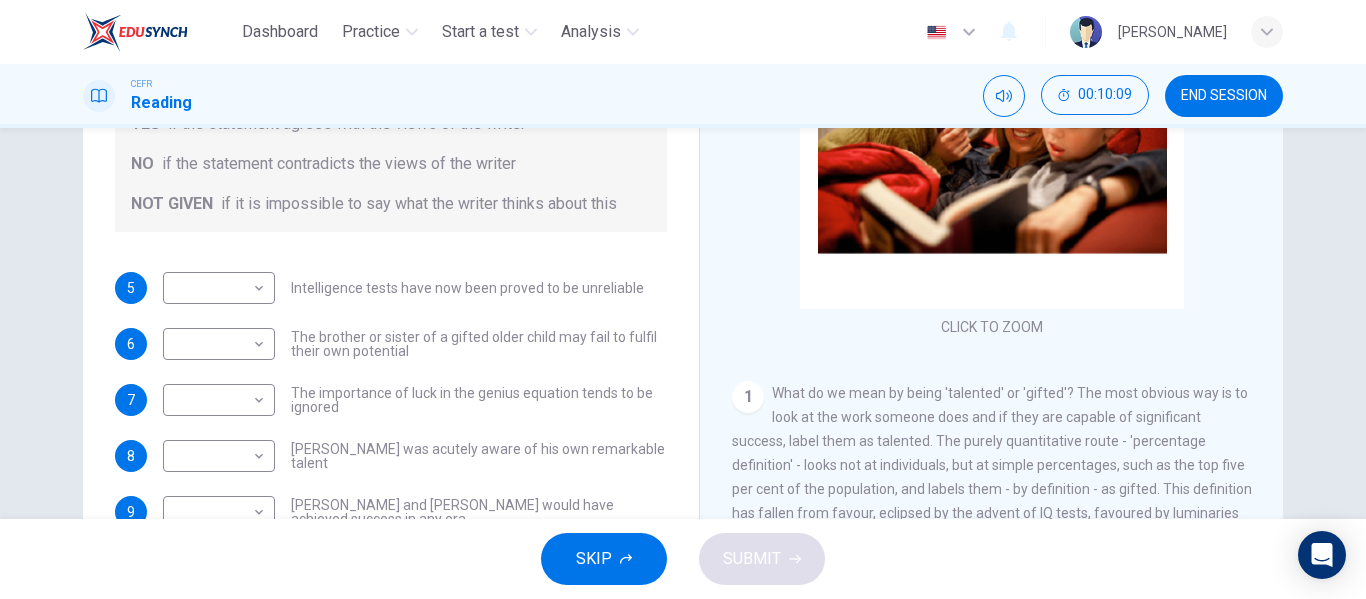 scroll, scrollTop: 284, scrollLeft: 0, axis: vertical 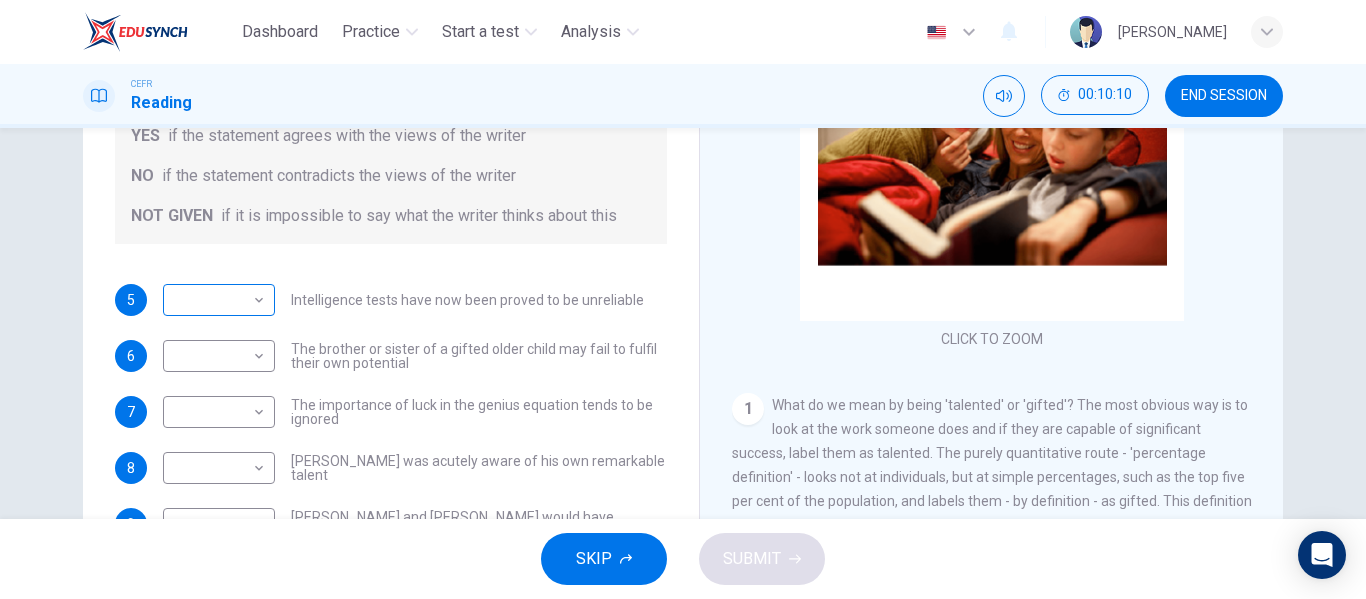 click on "Dashboard Practice Start a test Analysis English en ​ SITI NUR ATHIRAH BINTI SAEDIN CEFR Reading 00:10:10 END SESSION Questions 5 - 9 Do the following statements agree with the claims of the writer in the Reading Passage?
In the boxes below write YES if the statement agrees with the views of the writer NO if the statement contradicts the views of the writer NOT GIVEN if it is impossible to say what the writer thinks about this 5 ​ ​ Intelligence tests have now been proved to be unreliable 6 ​ ​ The brother or sister of a gifted older child may fail to fulfil their own potential 7 ​ ​ The importance of luck in the genius equation tends to be ignored 8 ​ ​ Mozart was acutely aware of his own remarkable talent 9 ​ ​ Einstein and Gates would have achieved success in any era Nurturing Talent within the Family CLICK TO ZOOM Click to Zoom 1 2 3 4 5 6 7 8 SKIP SUBMIT EduSynch - Online Language Proficiency Testing
Dashboard Practice Start a test Analysis Notifications © Copyright  2025" at bounding box center (683, 299) 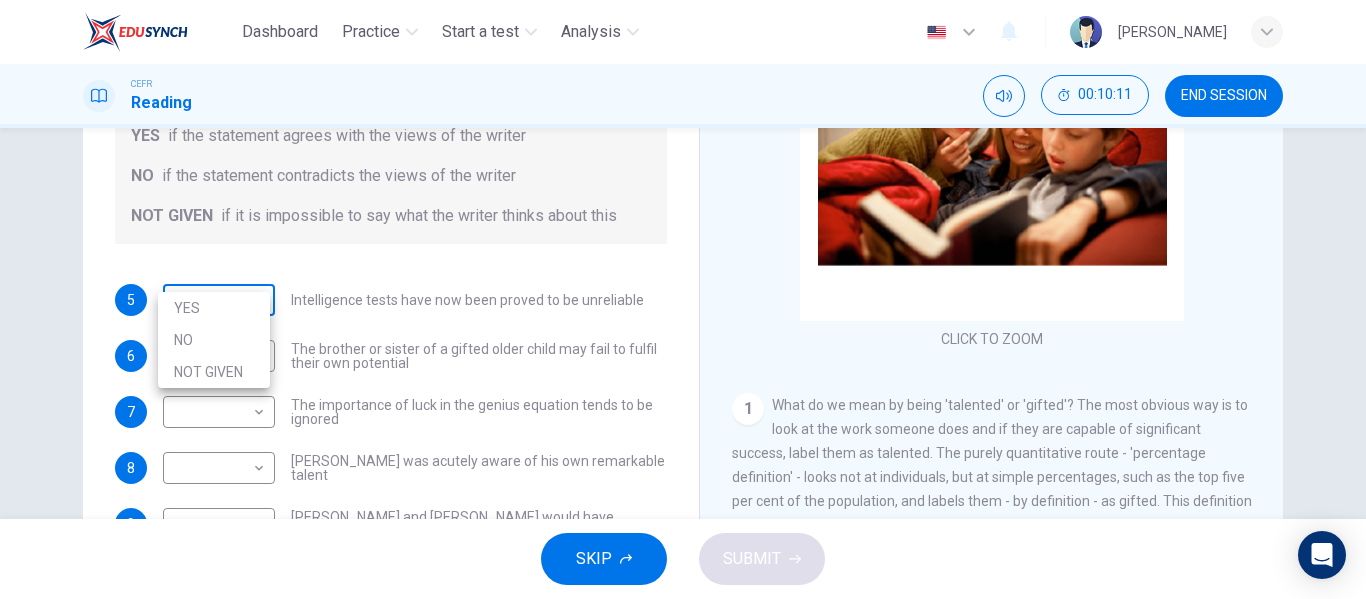 click at bounding box center (683, 299) 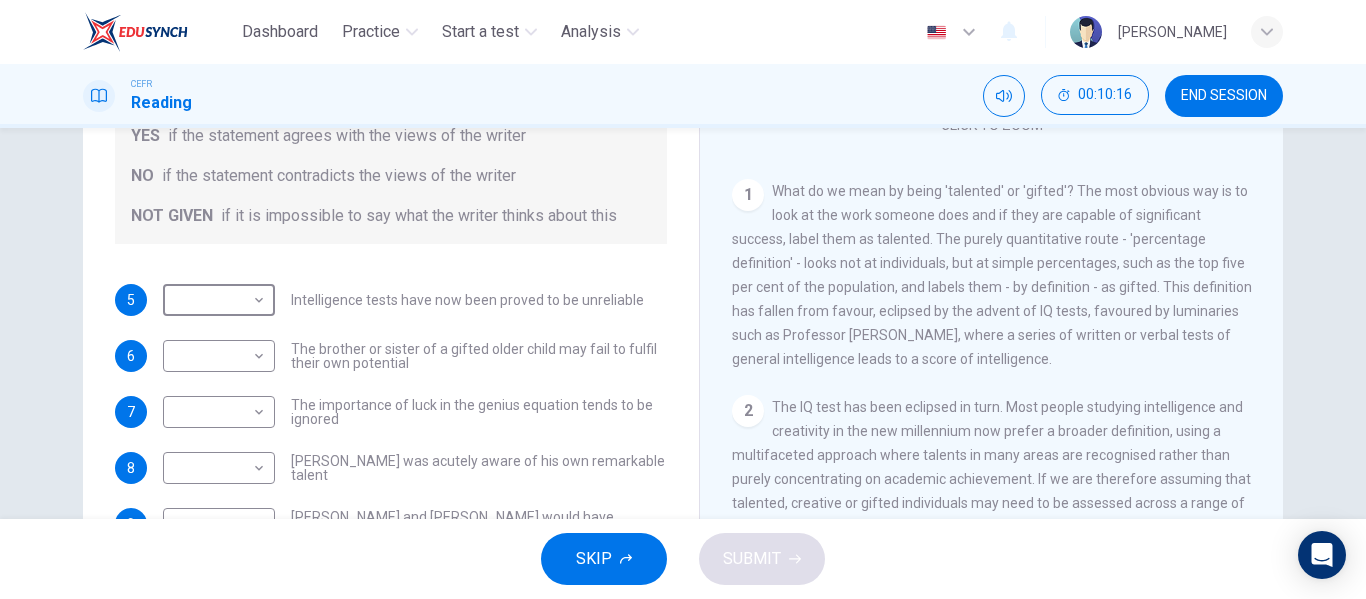 scroll, scrollTop: 400, scrollLeft: 0, axis: vertical 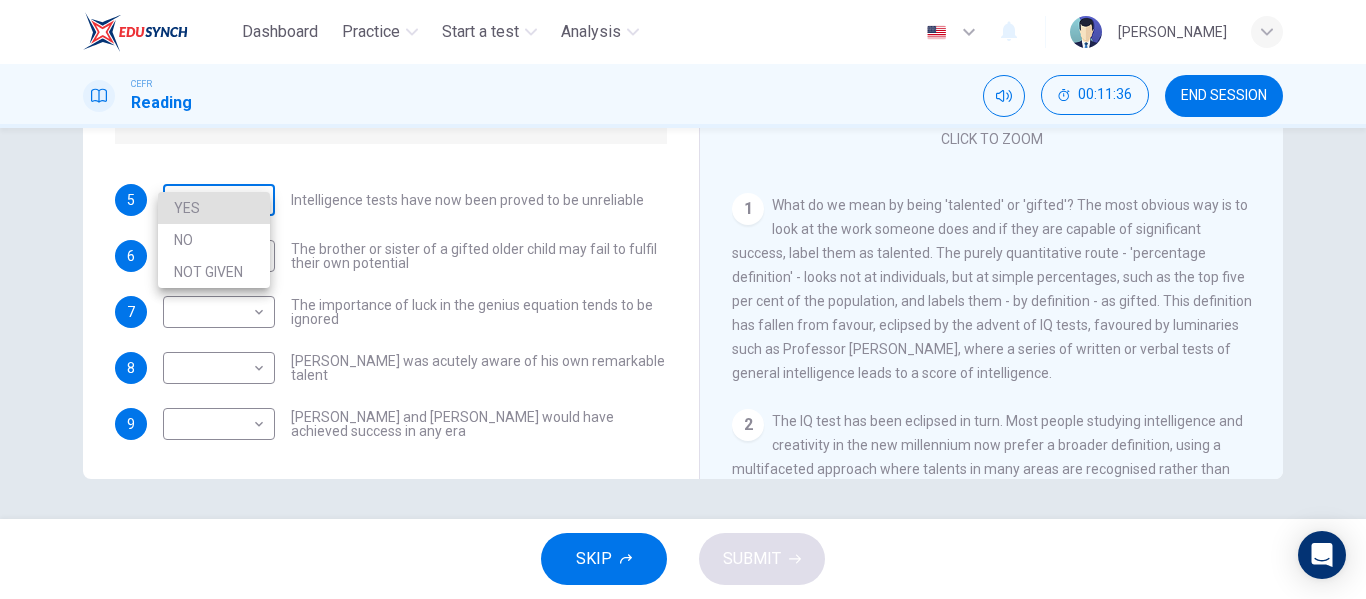 click on "Dashboard Practice Start a test Analysis English en ​ SITI NUR ATHIRAH BINTI SAEDIN CEFR Reading 00:11:36 END SESSION Questions 5 - 9 Do the following statements agree with the claims of the writer in the Reading Passage?
In the boxes below write YES if the statement agrees with the views of the writer NO if the statement contradicts the views of the writer NOT GIVEN if it is impossible to say what the writer thinks about this 5 ​ ​ Intelligence tests have now been proved to be unreliable 6 ​ ​ The brother or sister of a gifted older child may fail to fulfil their own potential 7 ​ ​ The importance of luck in the genius equation tends to be ignored 8 ​ ​ Mozart was acutely aware of his own remarkable talent 9 ​ ​ Einstein and Gates would have achieved success in any era Nurturing Talent within the Family CLICK TO ZOOM Click to Zoom 1 2 3 4 5 6 7 8 SKIP SUBMIT EduSynch - Online Language Proficiency Testing
Dashboard Practice Start a test Analysis Notifications © Copyright  2025" at bounding box center (683, 299) 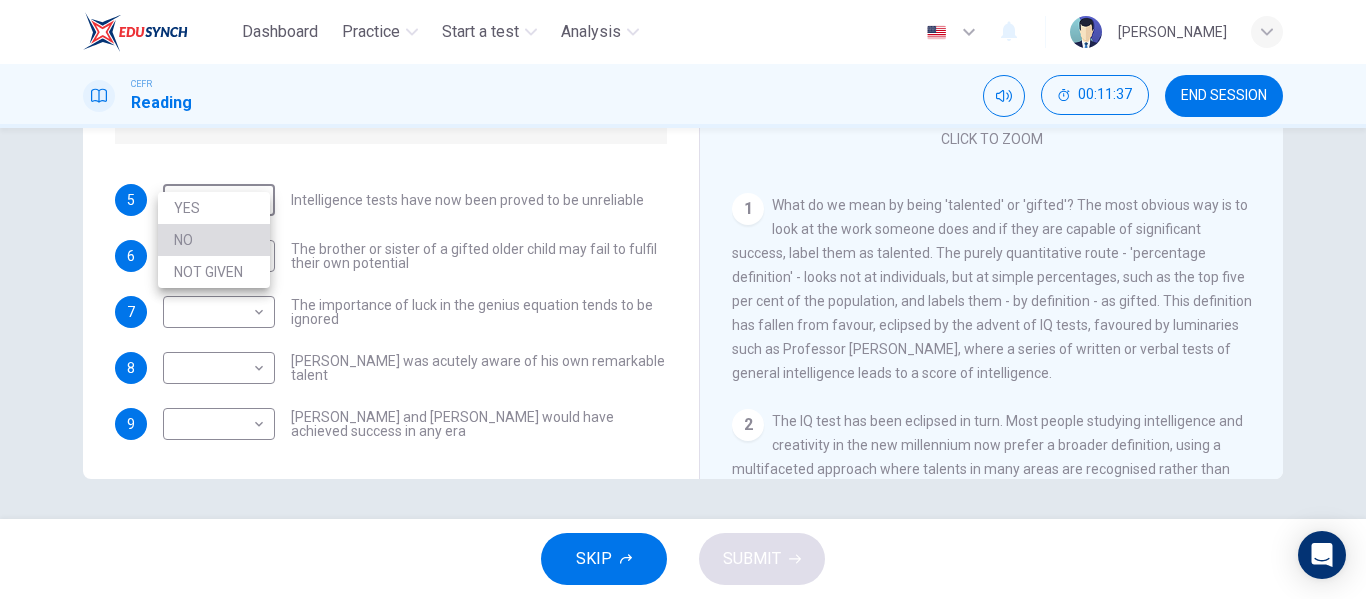click on "NO" at bounding box center (214, 240) 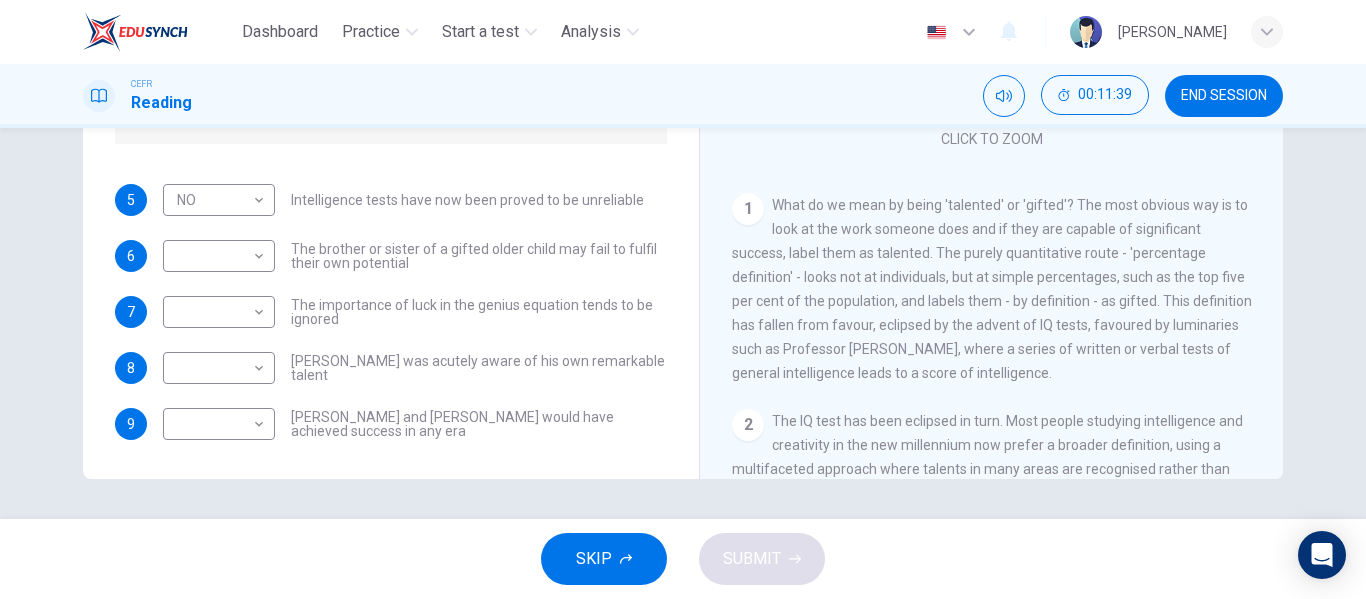 click on "Intelligence tests have now been proved to be unreliable" at bounding box center [467, 200] 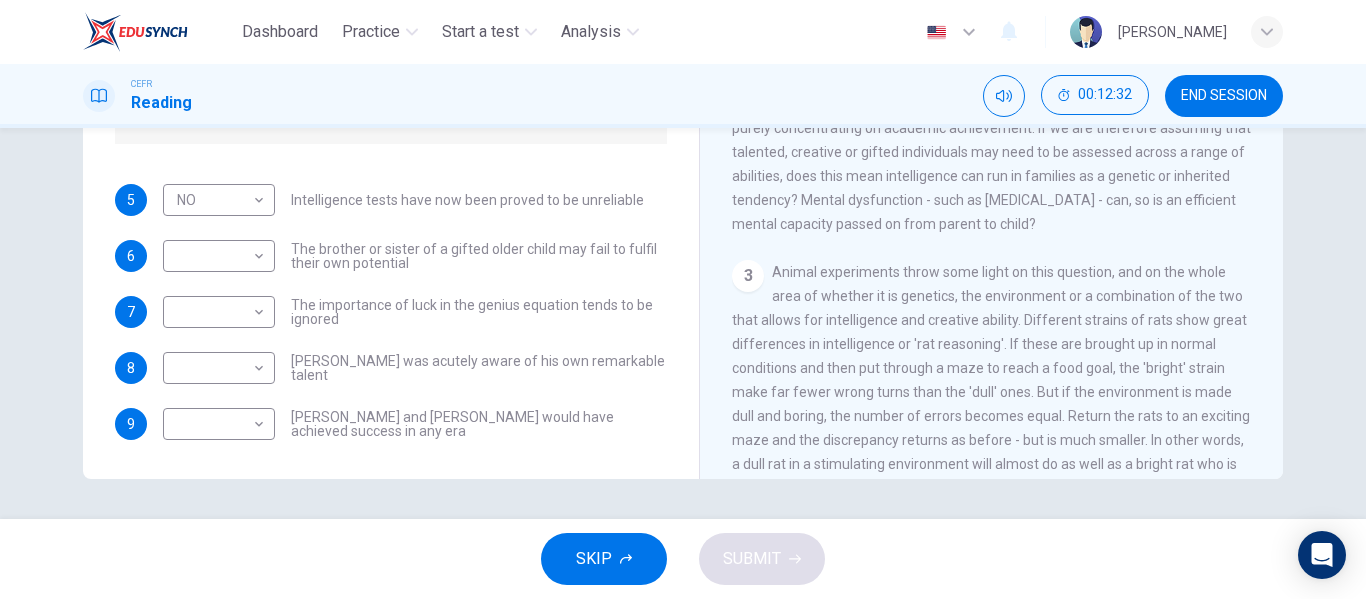 scroll, scrollTop: 500, scrollLeft: 0, axis: vertical 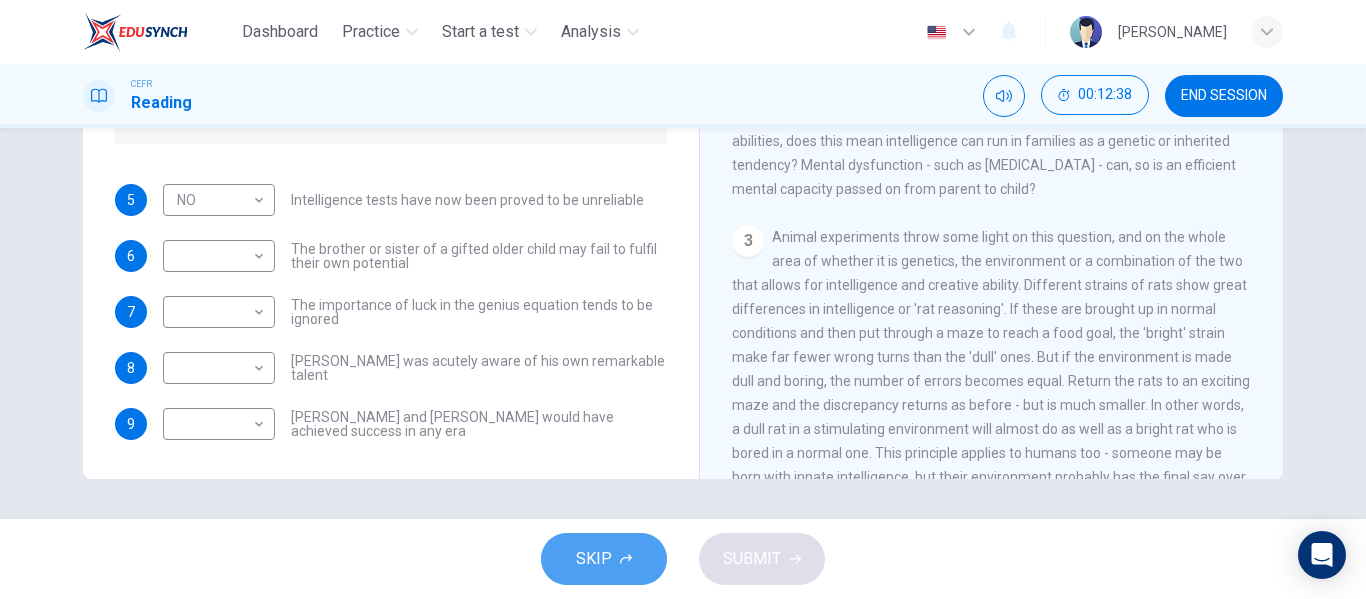 click on "SKIP" at bounding box center [594, 559] 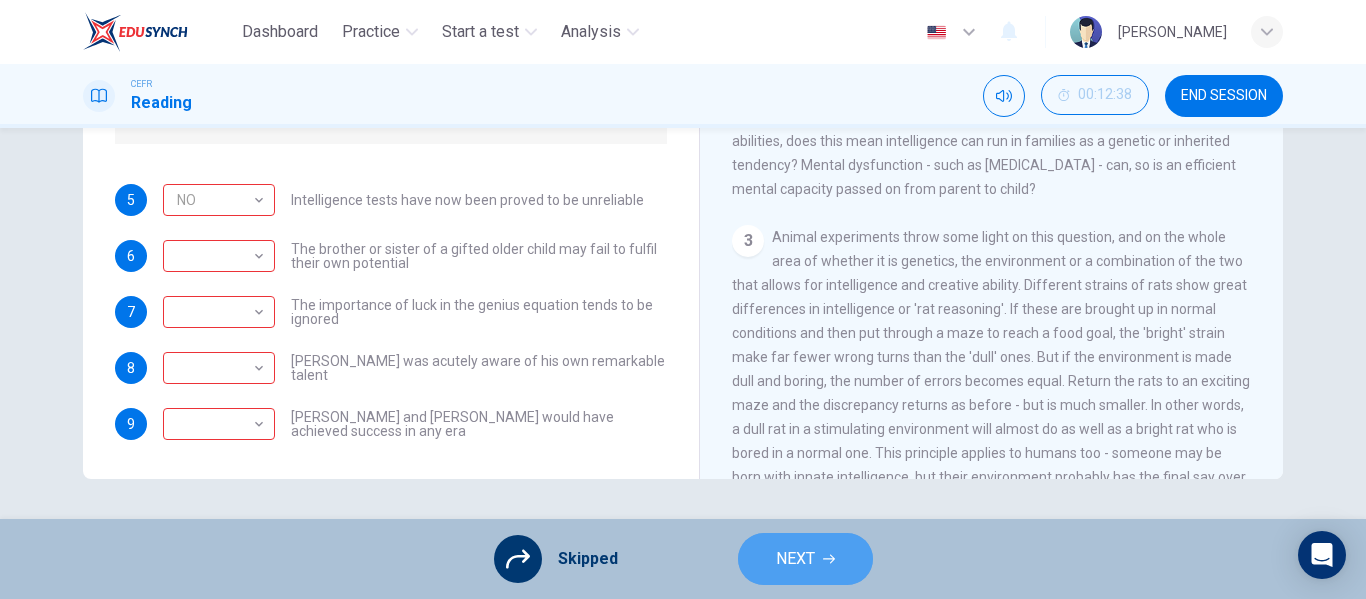 click on "NEXT" at bounding box center [795, 559] 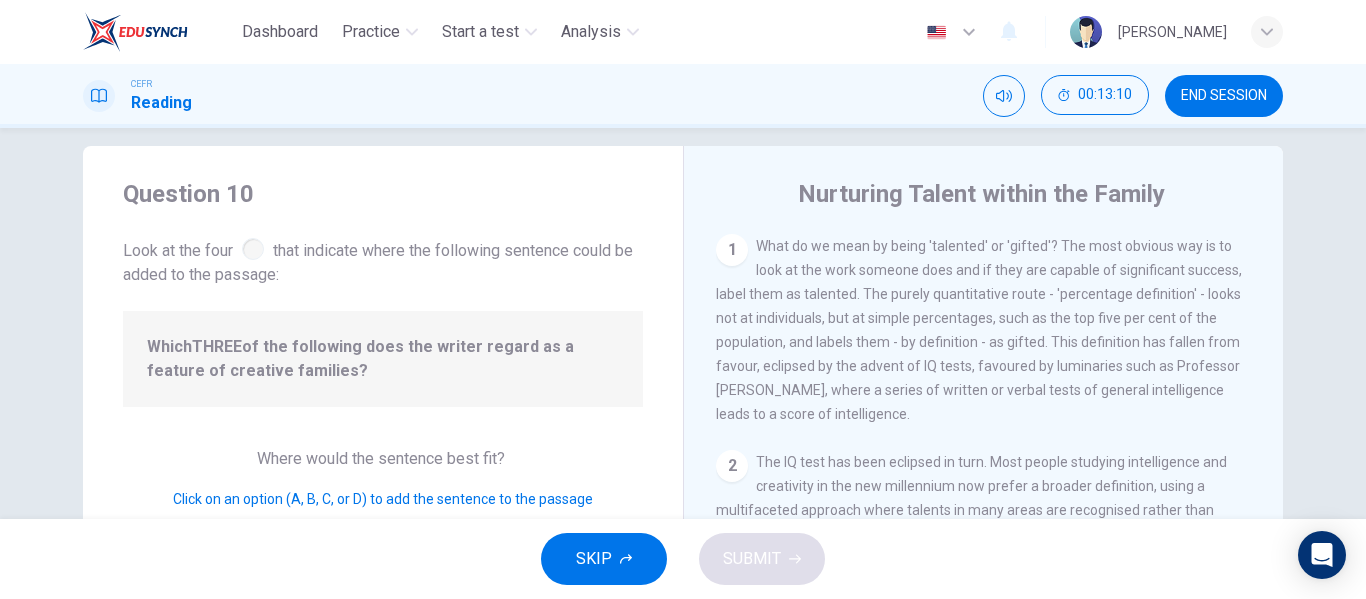 scroll, scrollTop: 0, scrollLeft: 0, axis: both 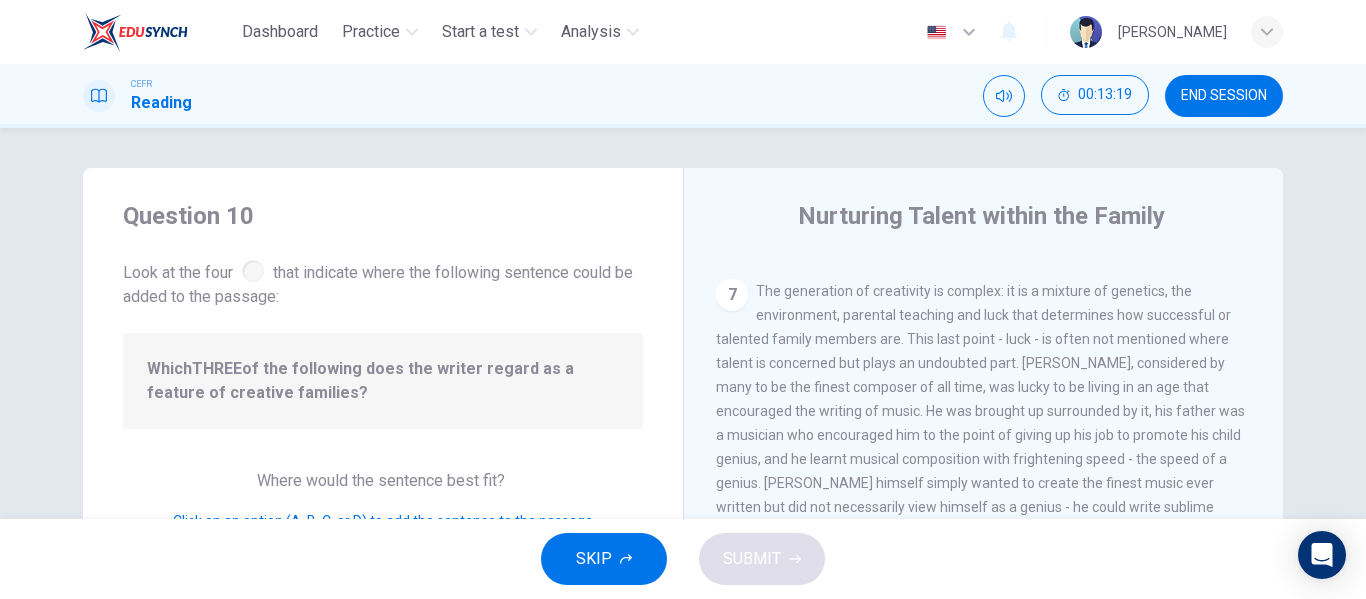 click at bounding box center (253, 271) 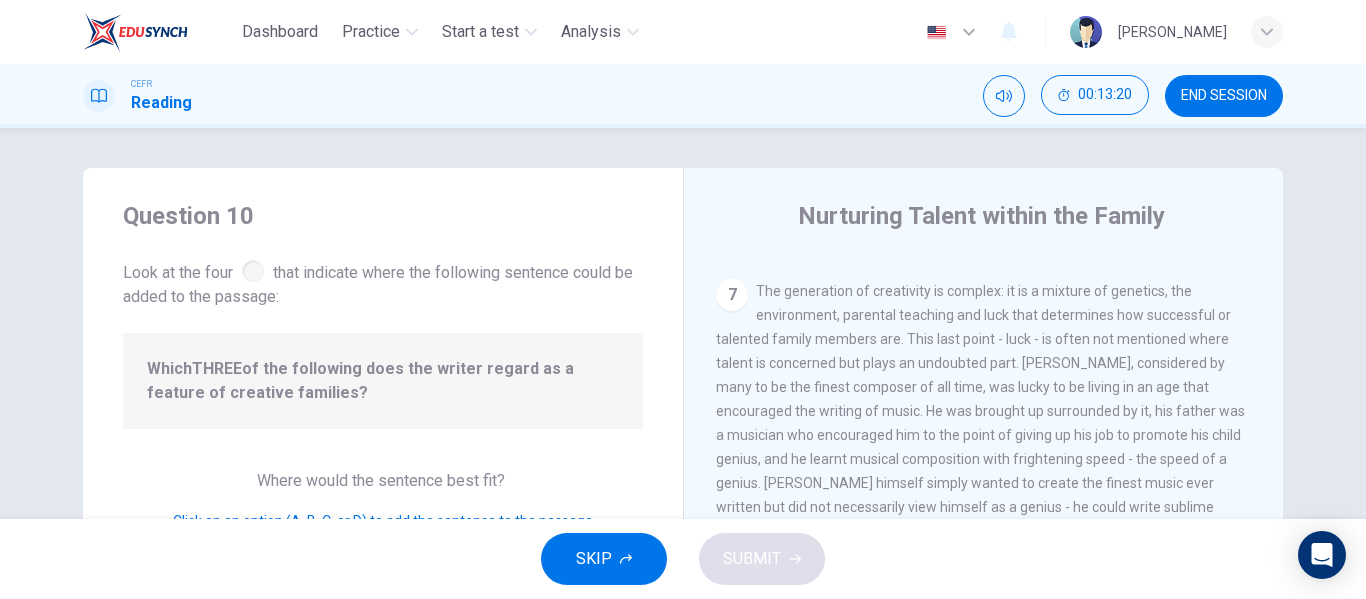 scroll, scrollTop: 200, scrollLeft: 0, axis: vertical 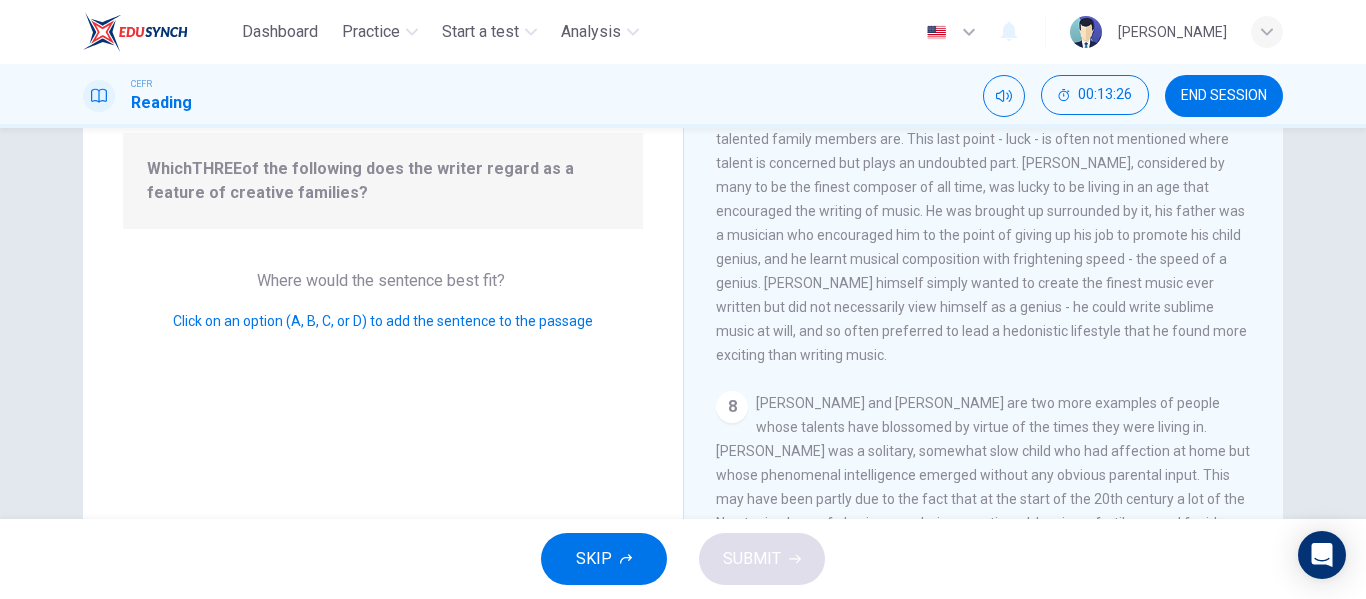 click on "Click on an option (A, B, C, or D) to add the sentence to the passage" at bounding box center (383, 321) 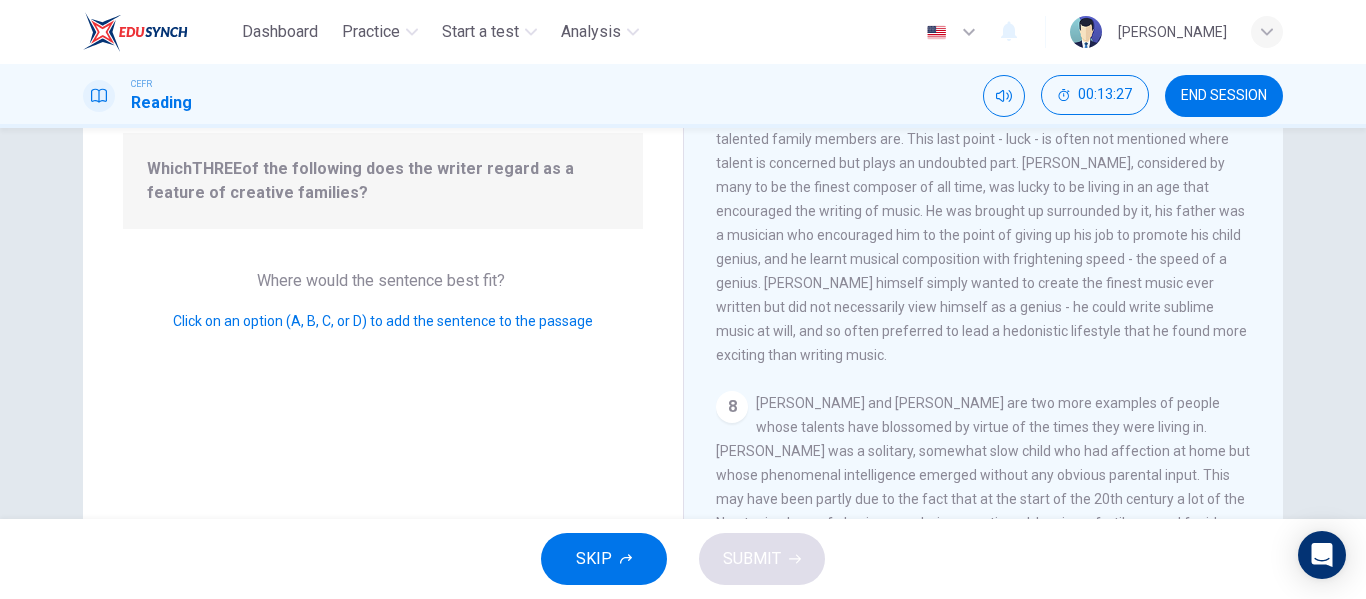 click on "Click on an option (A, B, C, or D) to add the sentence to the passage" at bounding box center [383, 321] 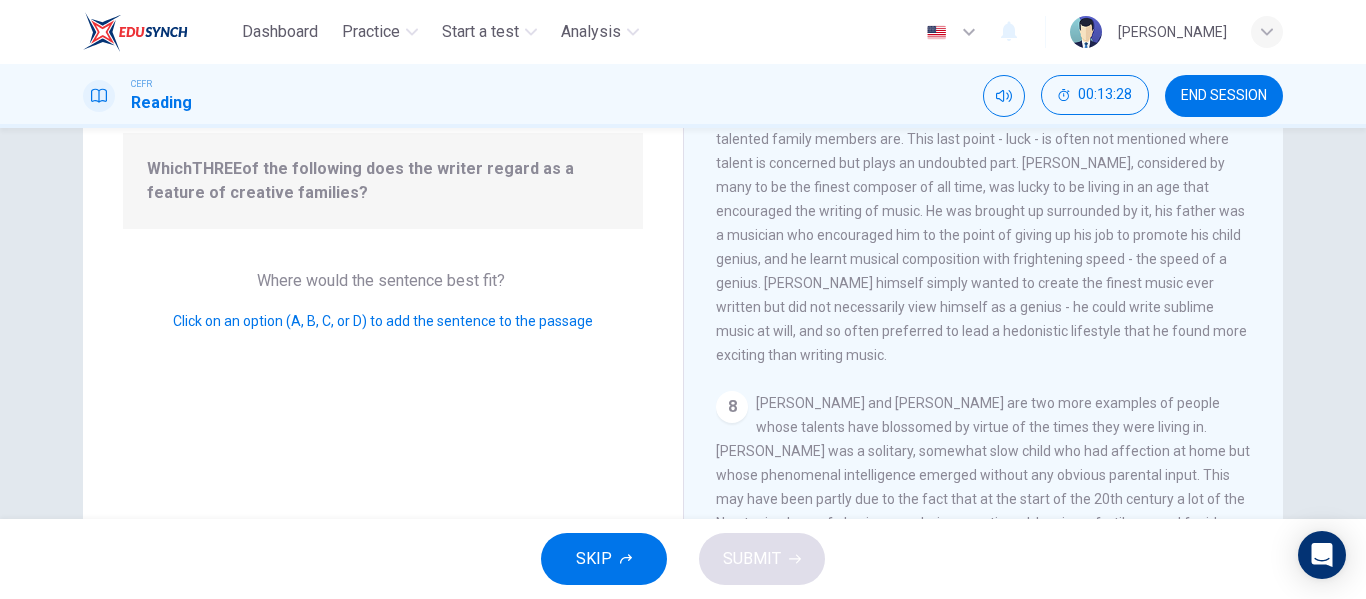 drag, startPoint x: 326, startPoint y: 323, endPoint x: 369, endPoint y: 314, distance: 43.931767 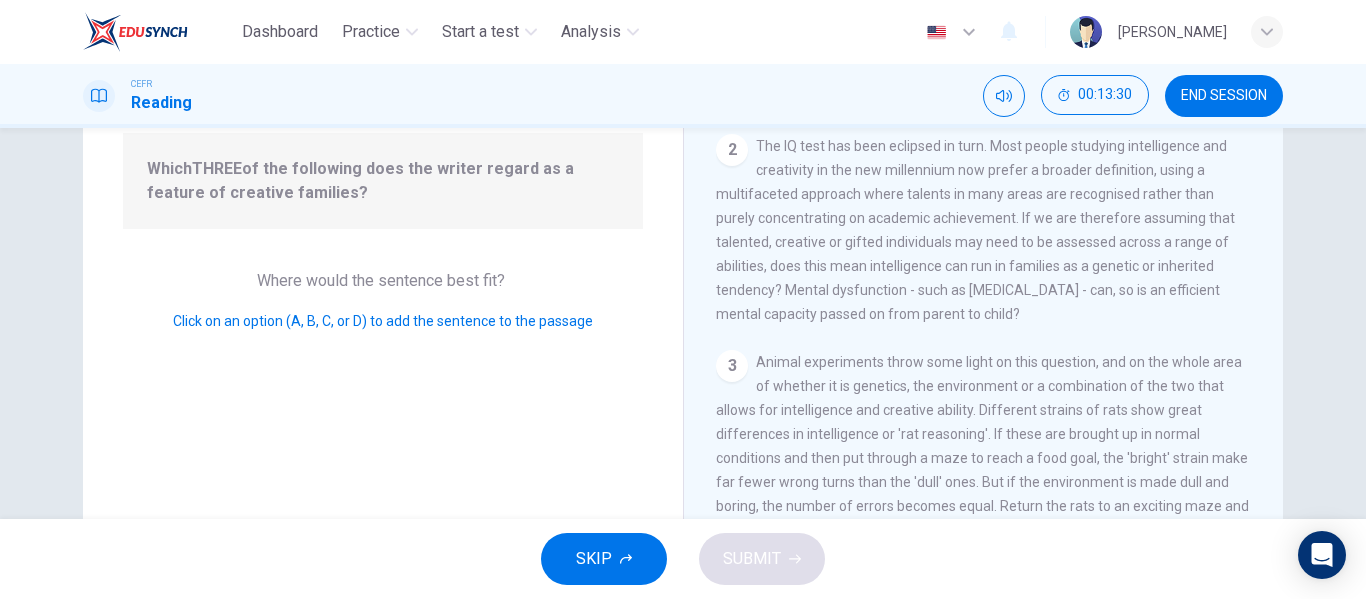 scroll, scrollTop: 117, scrollLeft: 0, axis: vertical 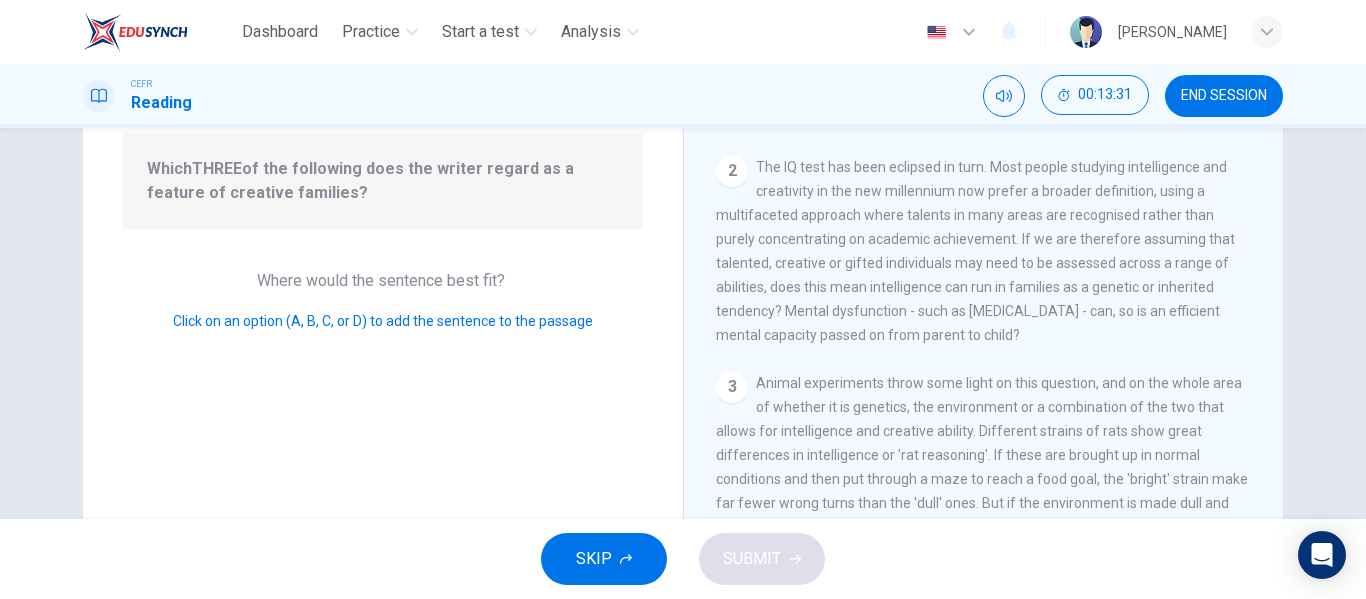 click on "2" at bounding box center [732, 171] 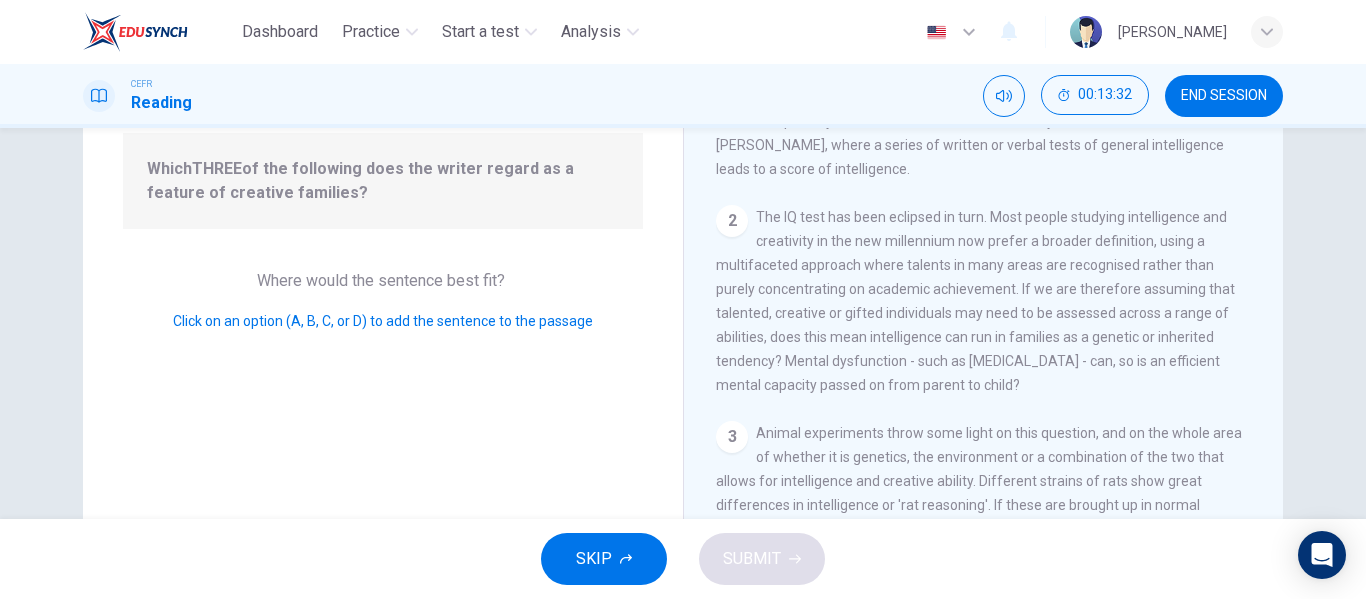 scroll, scrollTop: 0, scrollLeft: 0, axis: both 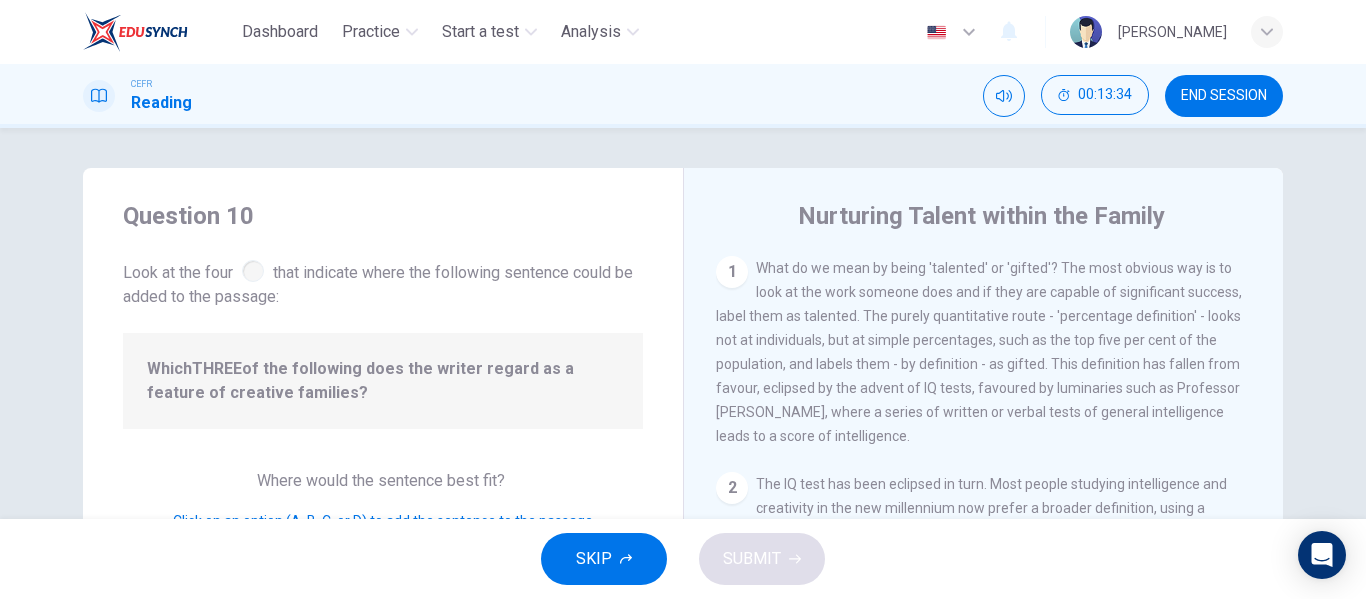 click on "1" at bounding box center [732, 272] 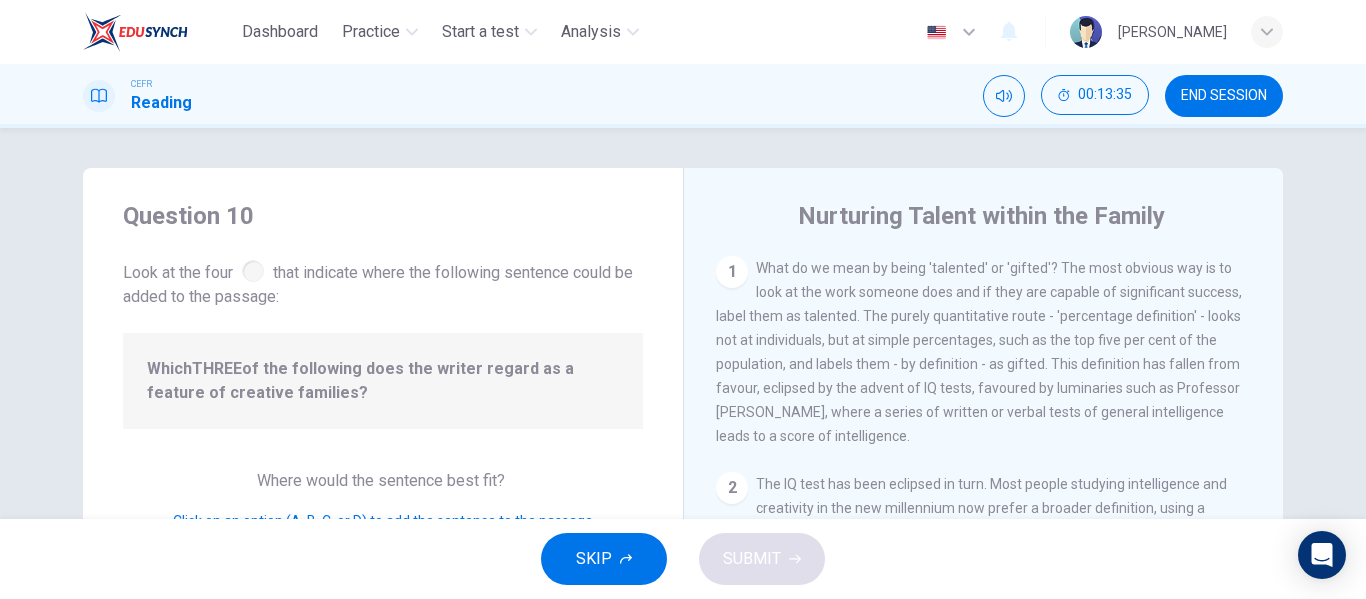click on "1" at bounding box center (732, 272) 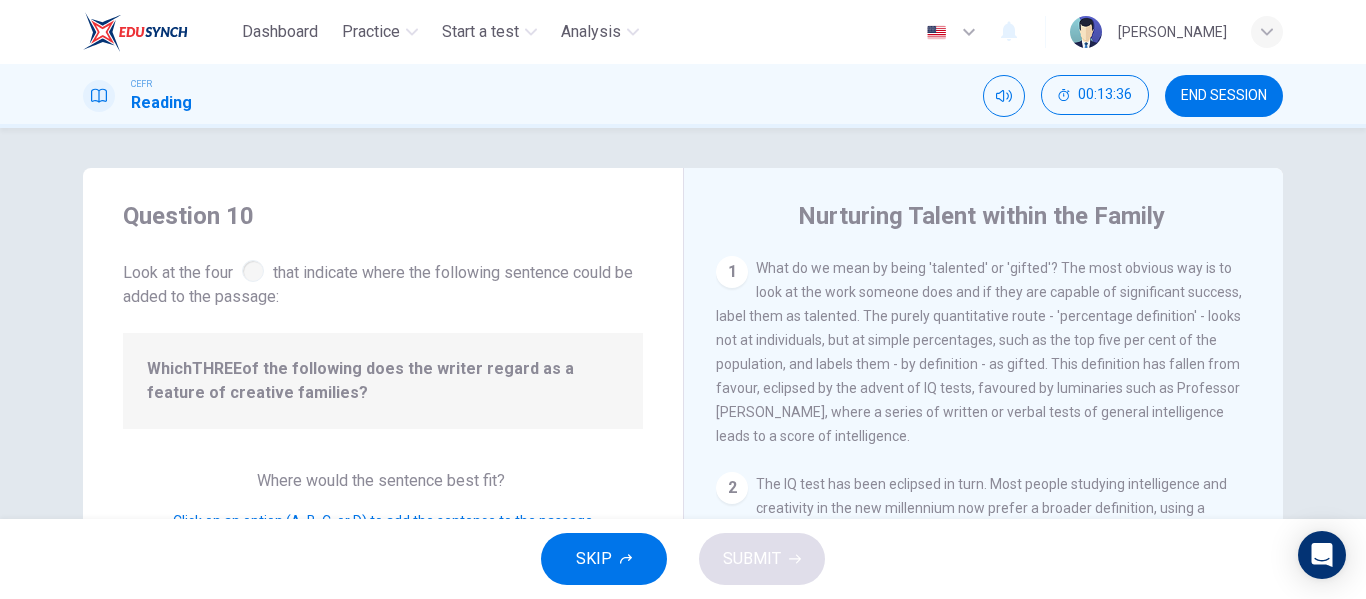 click on "1" at bounding box center [732, 272] 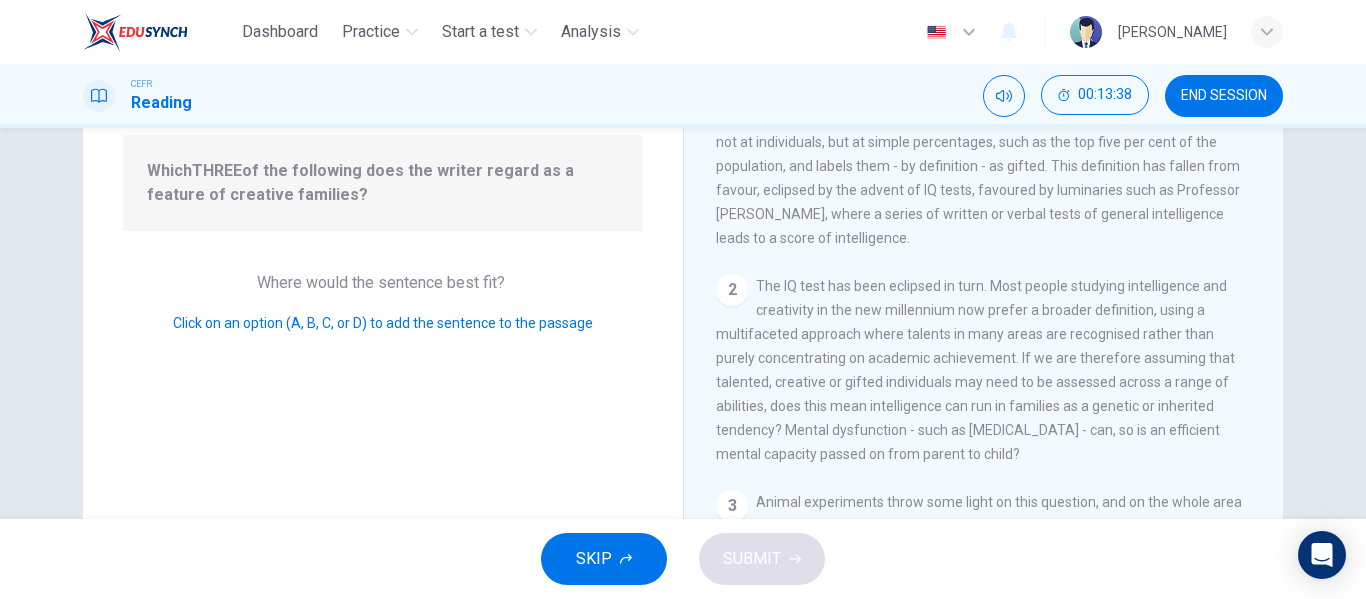 scroll, scrollTop: 384, scrollLeft: 0, axis: vertical 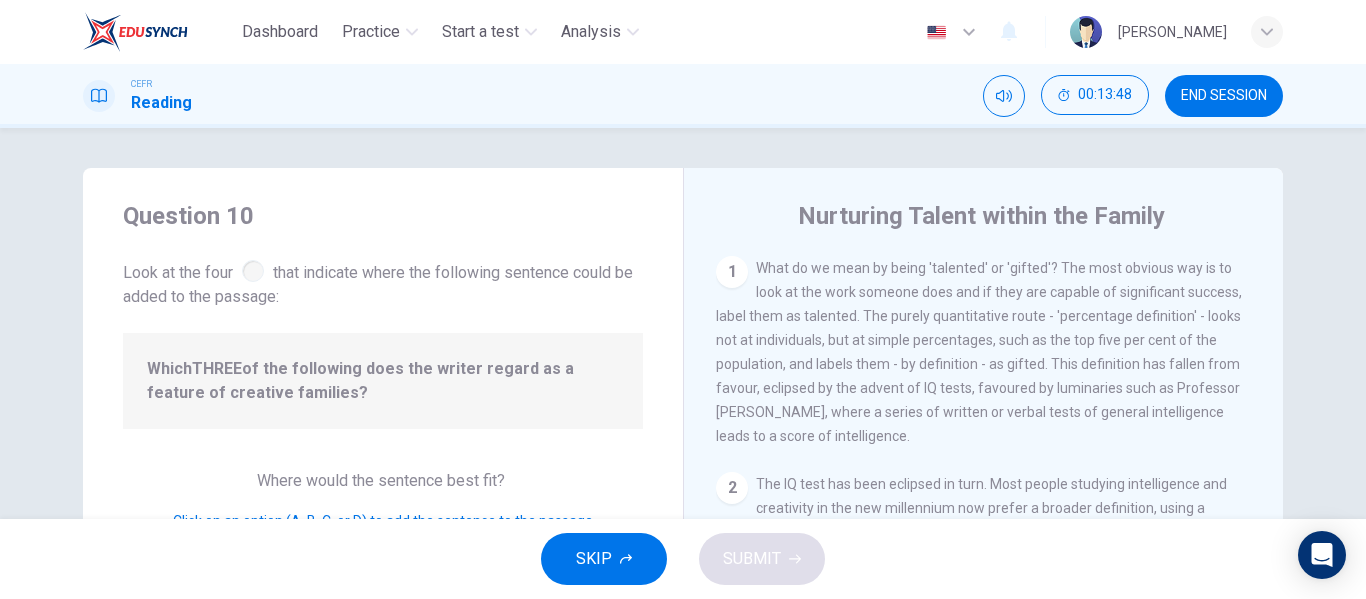 click at bounding box center (253, 271) 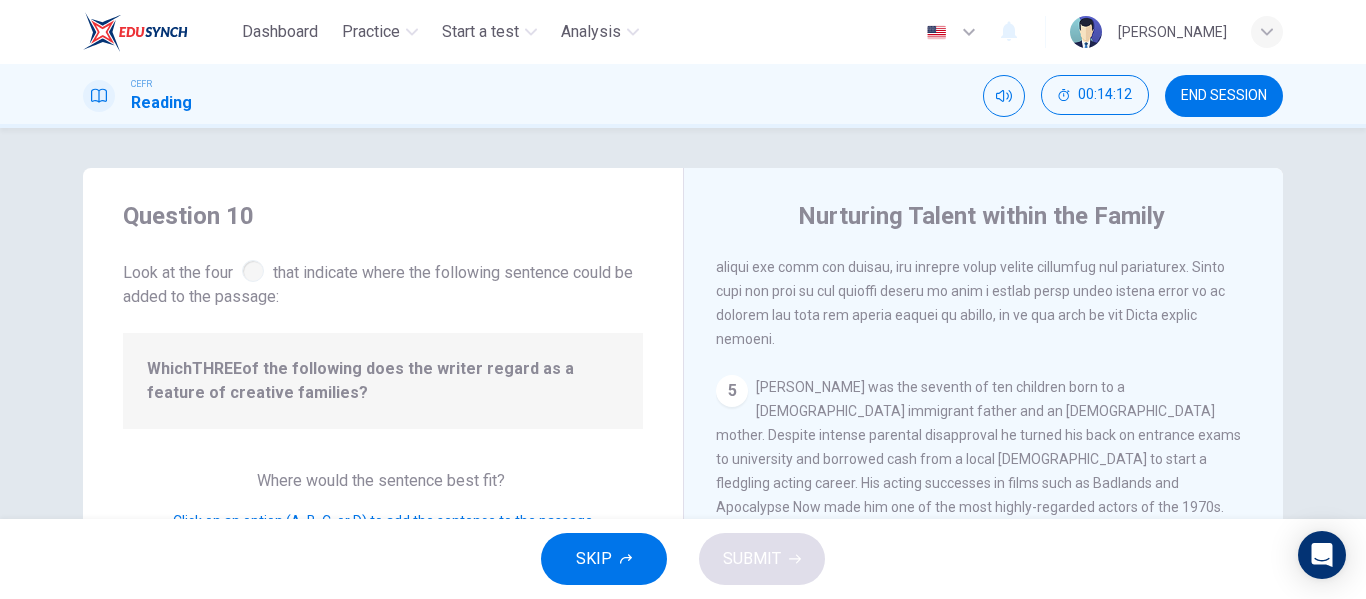 scroll, scrollTop: 1200, scrollLeft: 0, axis: vertical 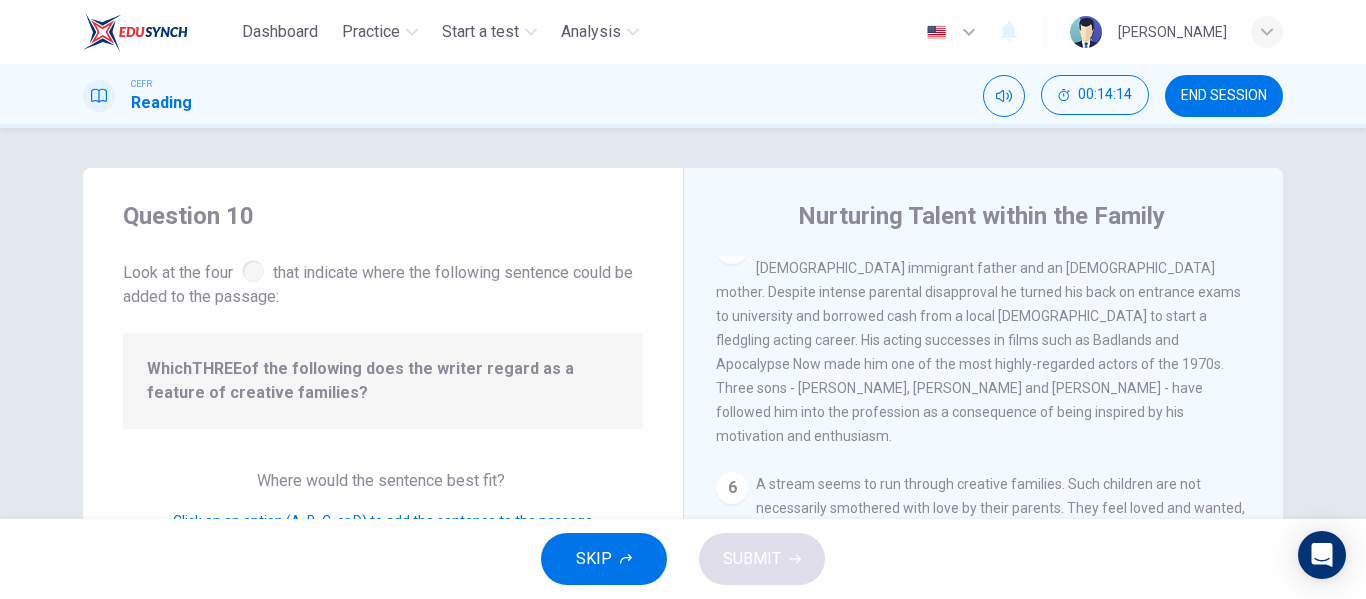 click on "5" at bounding box center [732, 248] 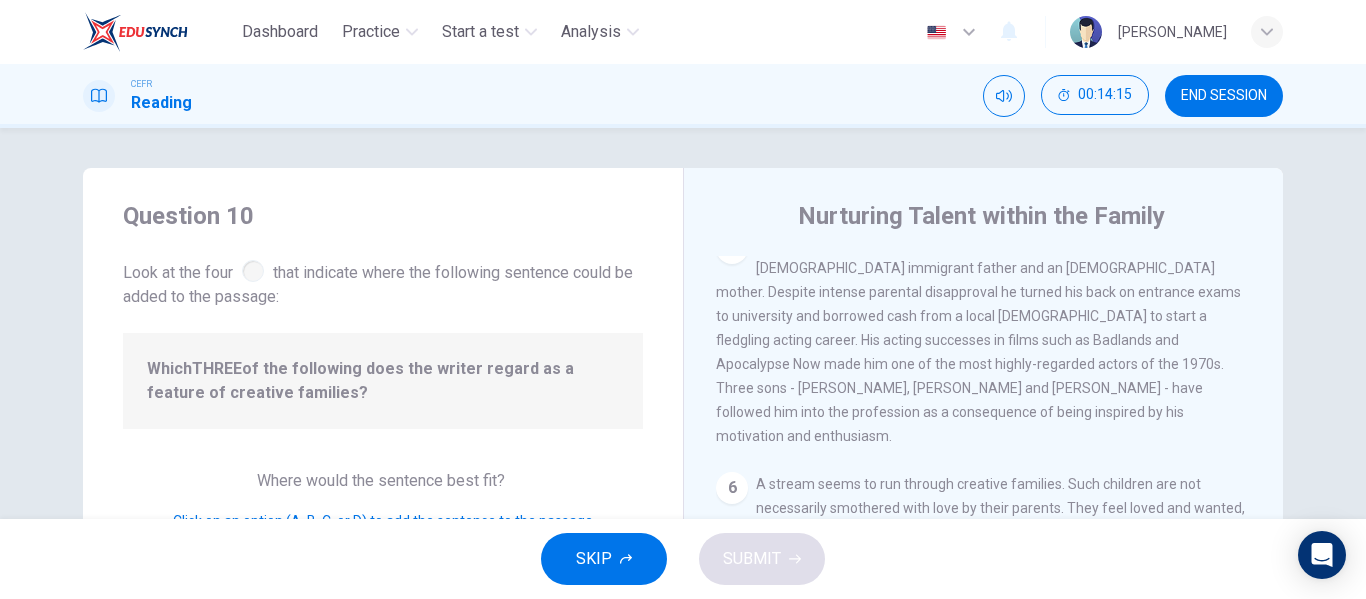 click on "5" at bounding box center [732, 248] 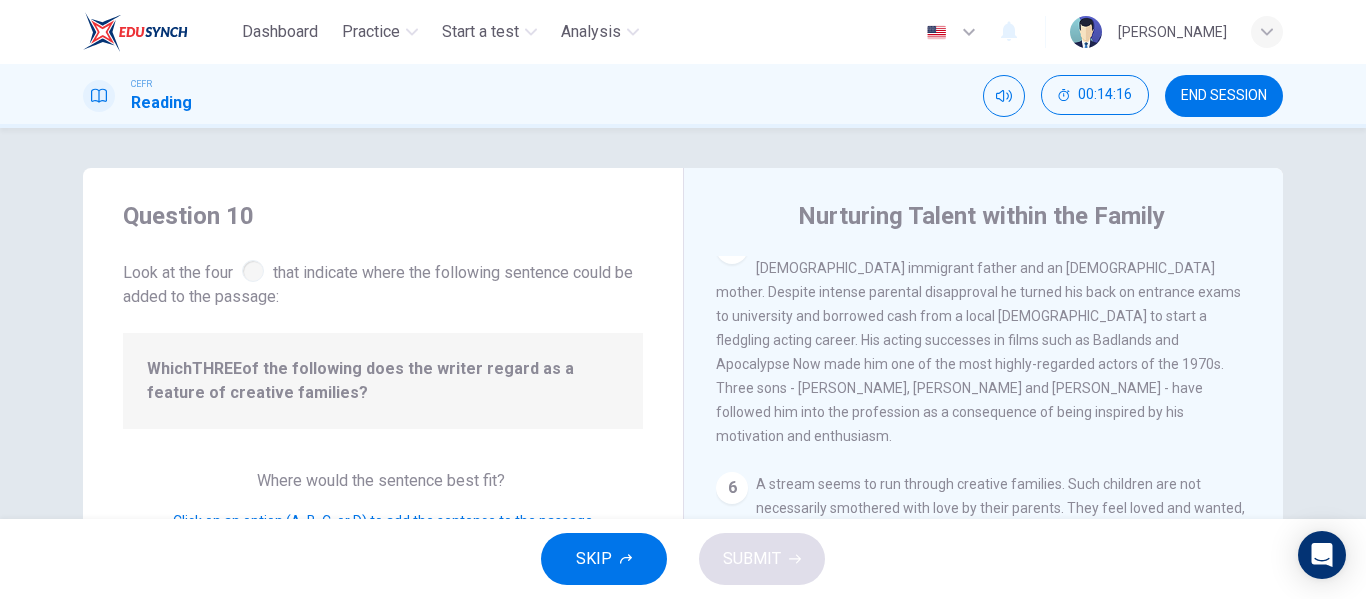 click on "5" at bounding box center [732, 248] 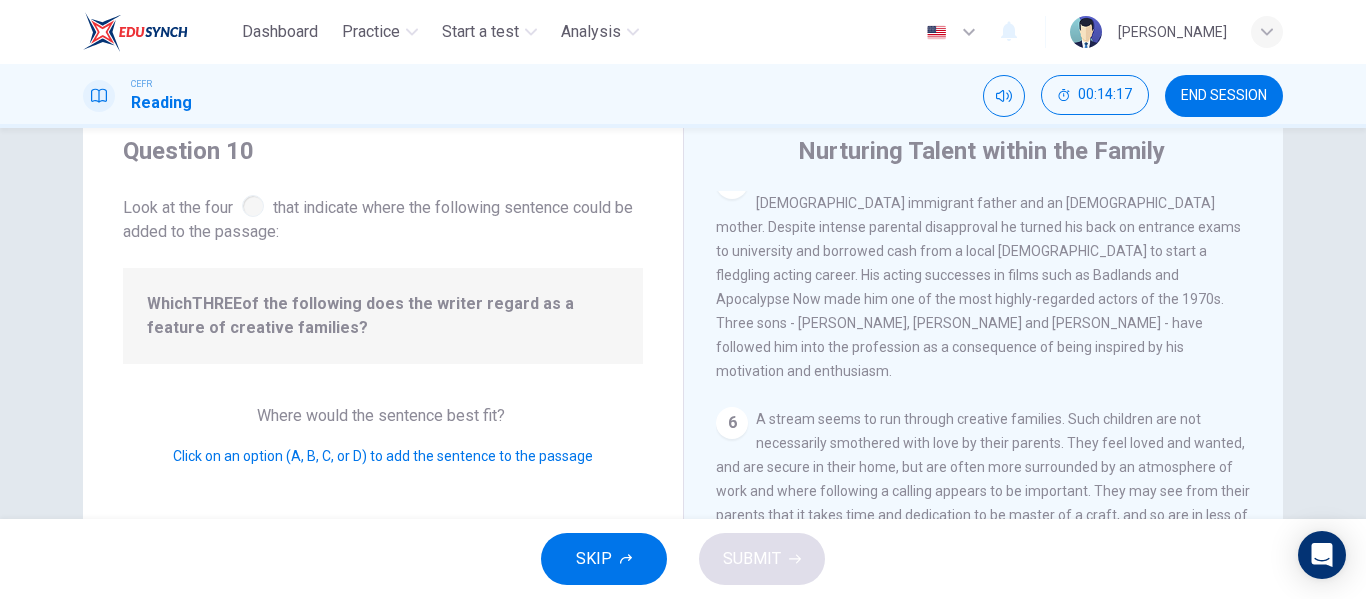 scroll, scrollTop: 100, scrollLeft: 0, axis: vertical 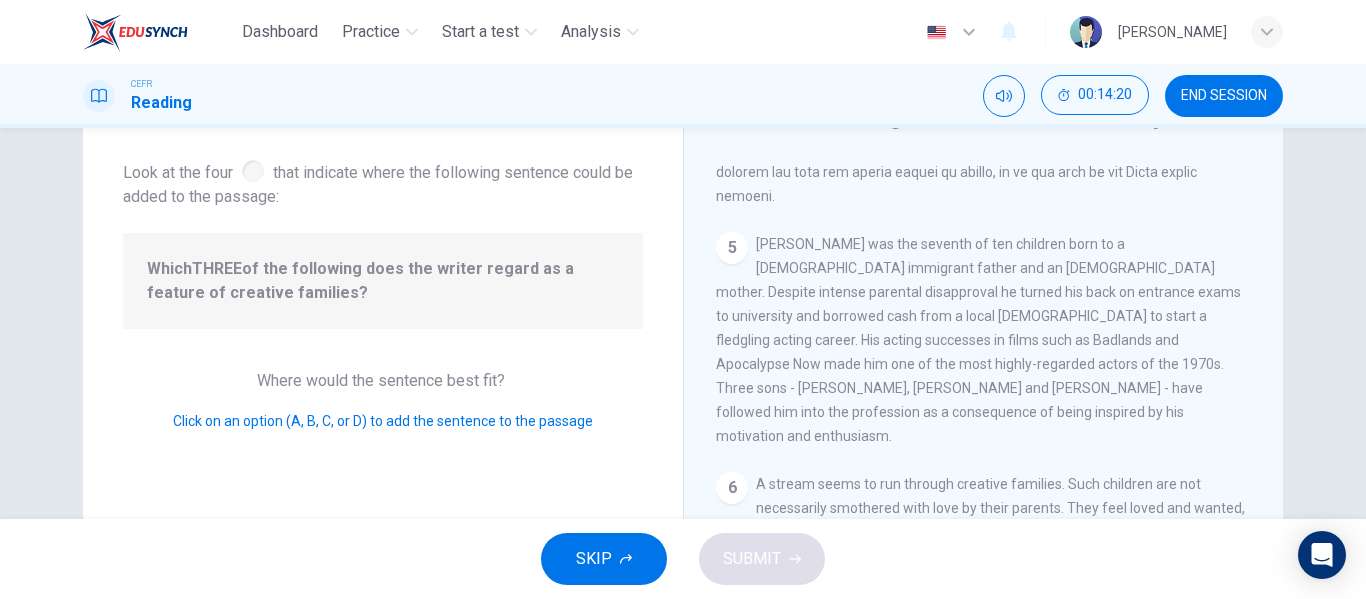 click on "5 Martin Sheen was the seventh of ten children born to a Spanish immigrant father and an Irish mother. Despite intense parental disapproval he turned his back on entrance exams to university and borrowed cash from a local priest to start a fledgling acting career. His acting successes in films such as Badlands and Apocalypse Now made him one of the most highly-regarded actors of the 1970s. Three sons - Emilio Estevez, Ramon Estevez and Charlie Sheen - have followed him into the profession as a consequence of being inspired by his motivation and enthusiasm." at bounding box center [984, 340] 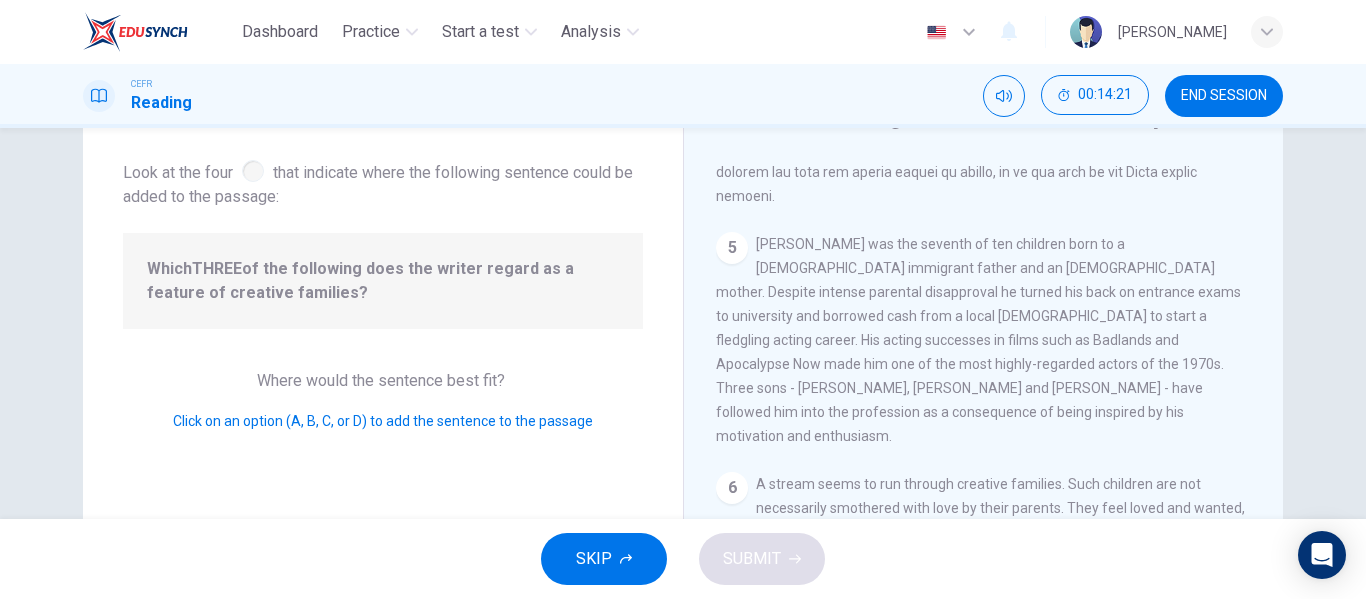 click on "1 What do we mean by being 'talented' or 'gifted'? The most obvious way is to look at the work someone does and if they are capable of significant success, label them as talented. The purely quantitative route - 'percentage definition' - looks not at individuals, but at simple percentages, such as the top five per cent of the population, and labels them - by definition - as gifted. This definition has fallen from favour, eclipsed by the advent of IQ tests, favoured by luminaries such as Professor Hans Eysenck, where a series of written or verbal tests of general intelligence leads to a score of intelligence. 2 3 4 5 6 7 8" at bounding box center (997, 443) 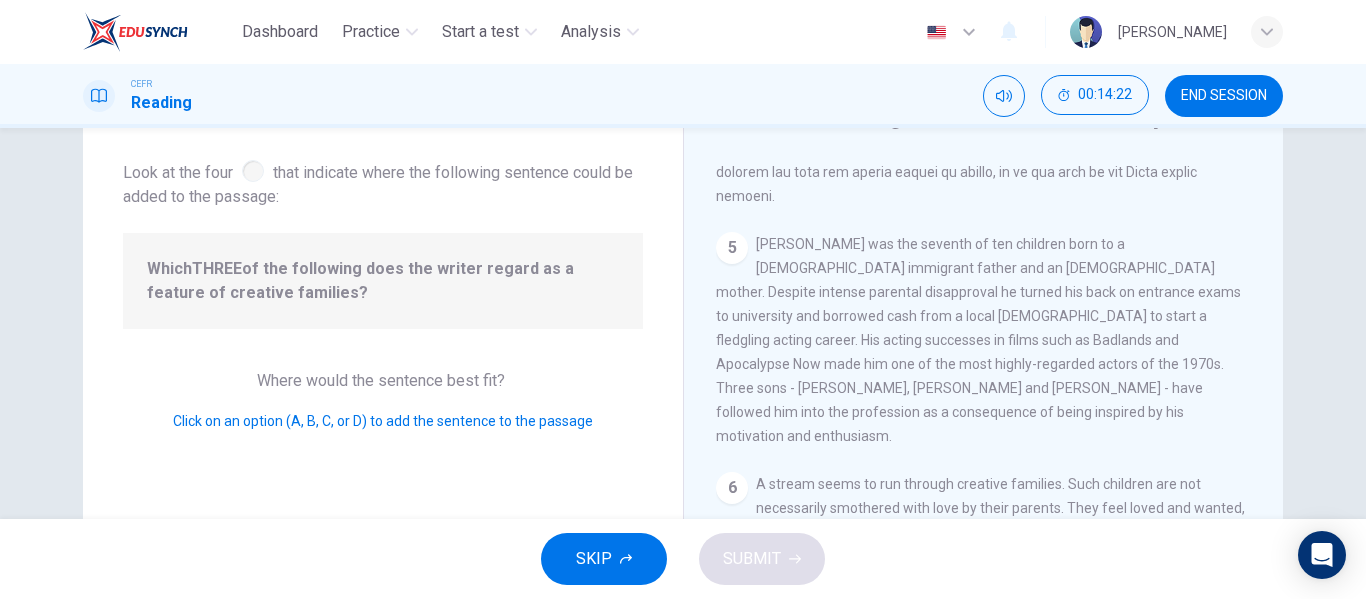 click on "5" at bounding box center (732, 248) 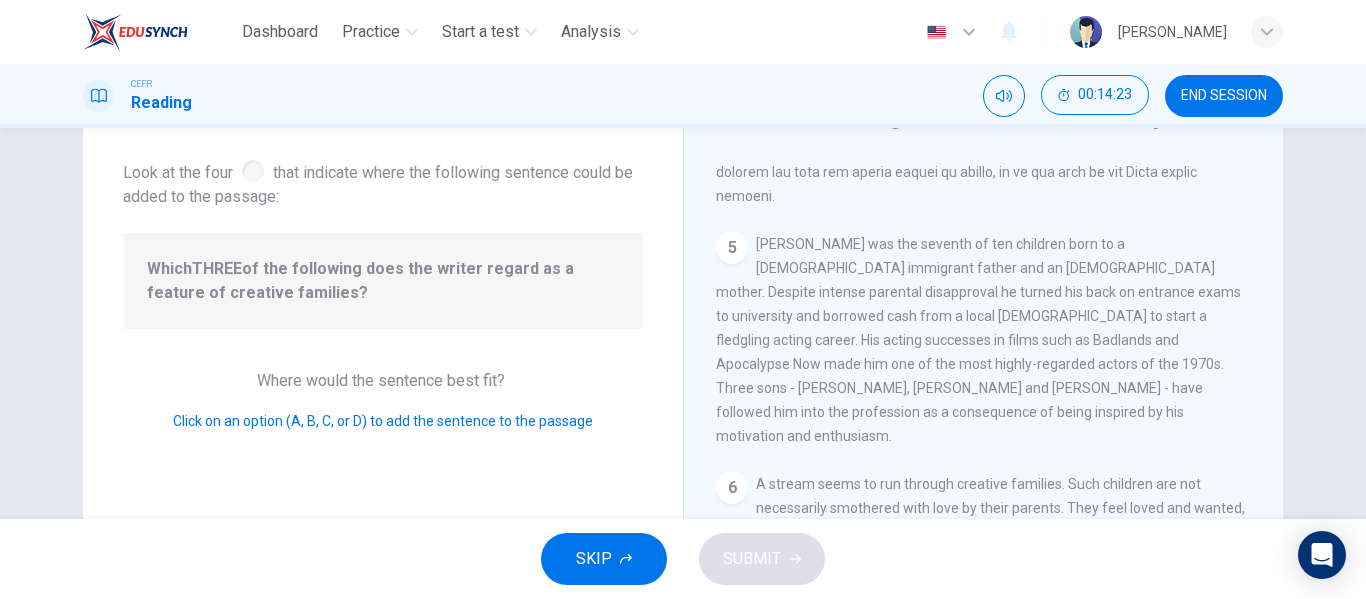 click on "SKIP" at bounding box center (604, 559) 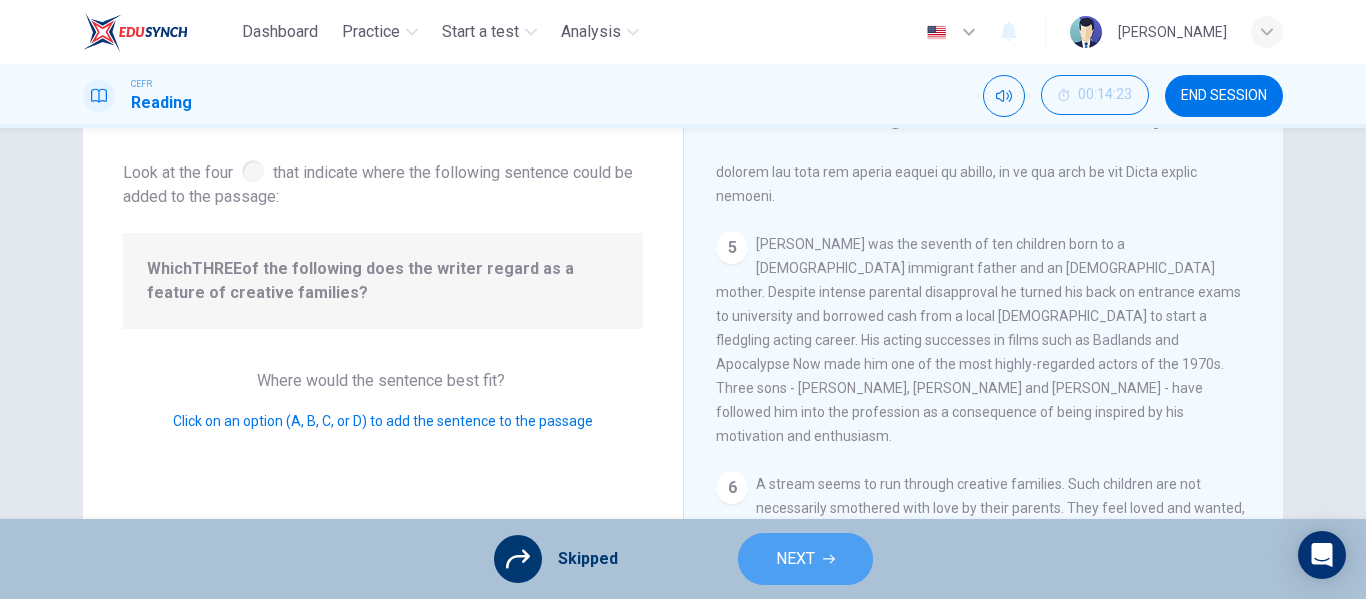 click on "NEXT" at bounding box center [795, 559] 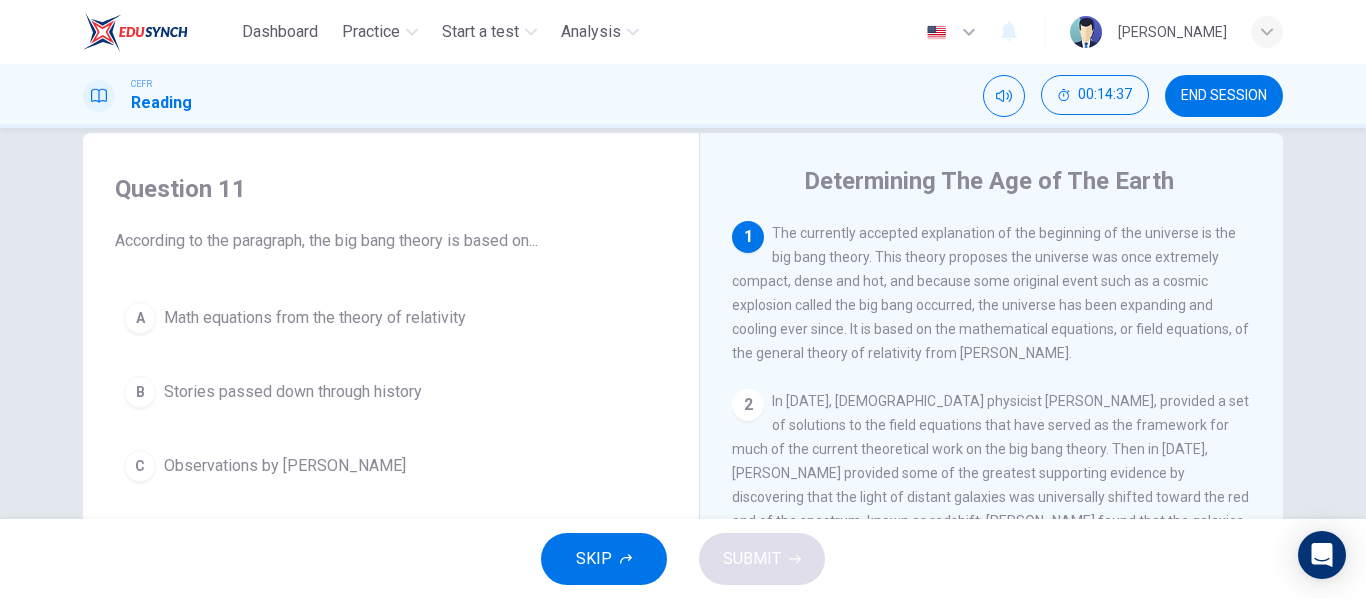 scroll, scrollTop: 0, scrollLeft: 0, axis: both 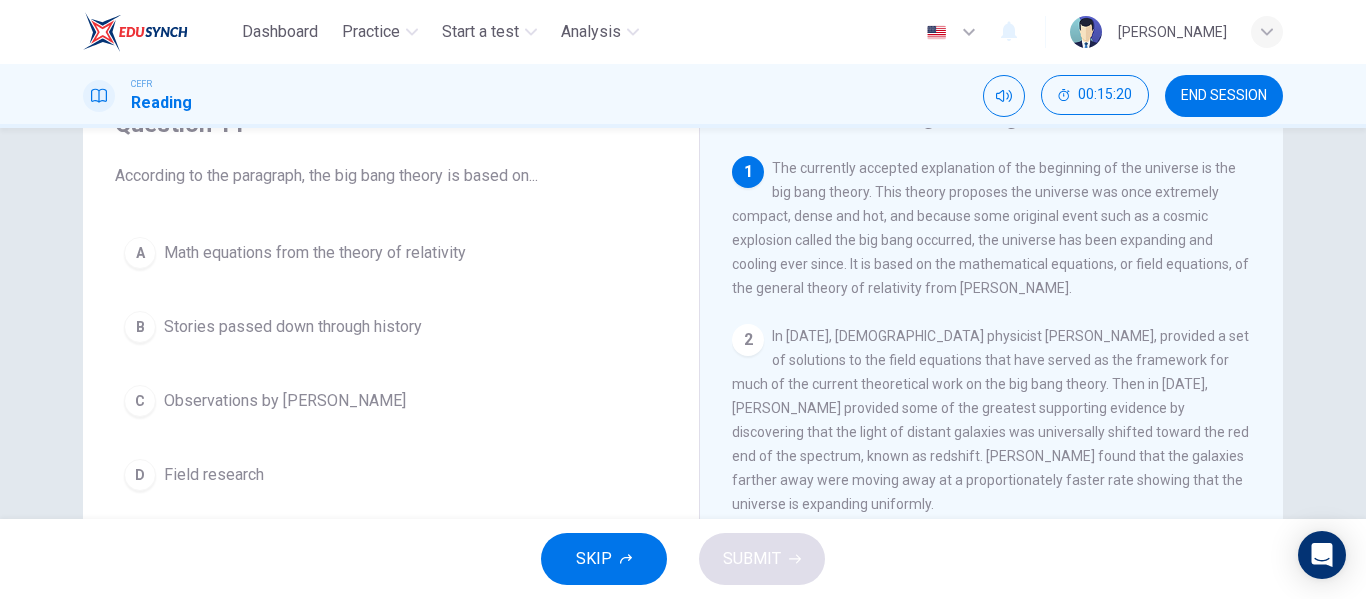 click on "Math equations from the theory of relativity" at bounding box center (315, 253) 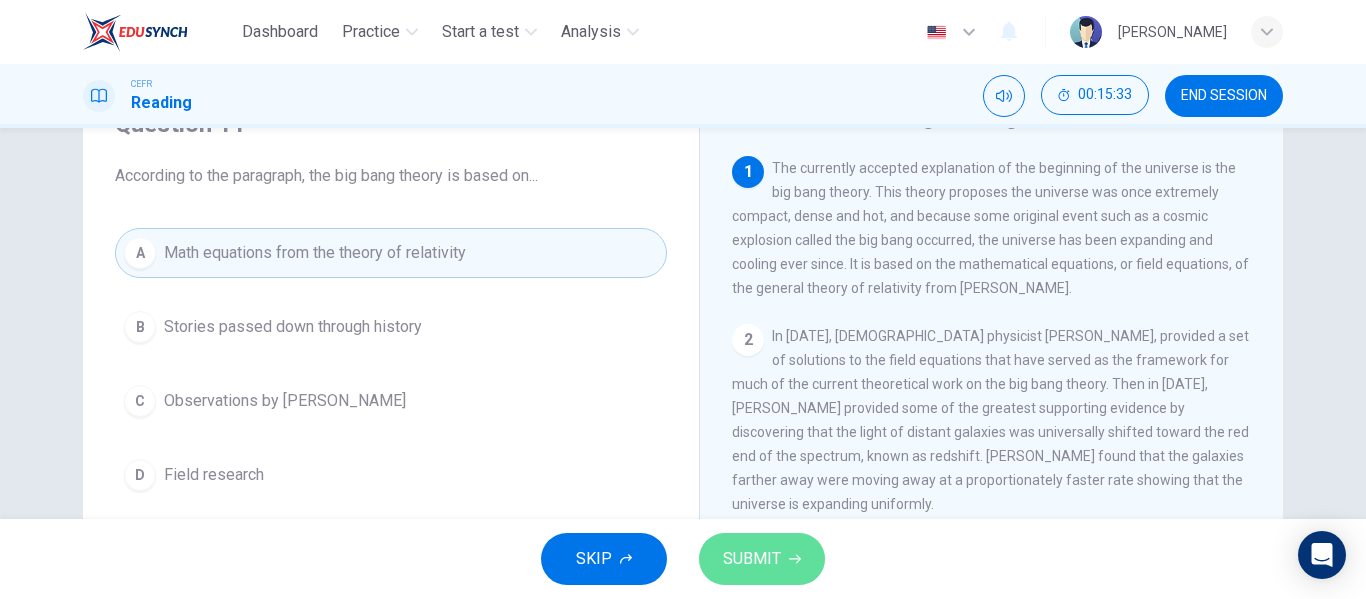 click on "SUBMIT" at bounding box center (752, 559) 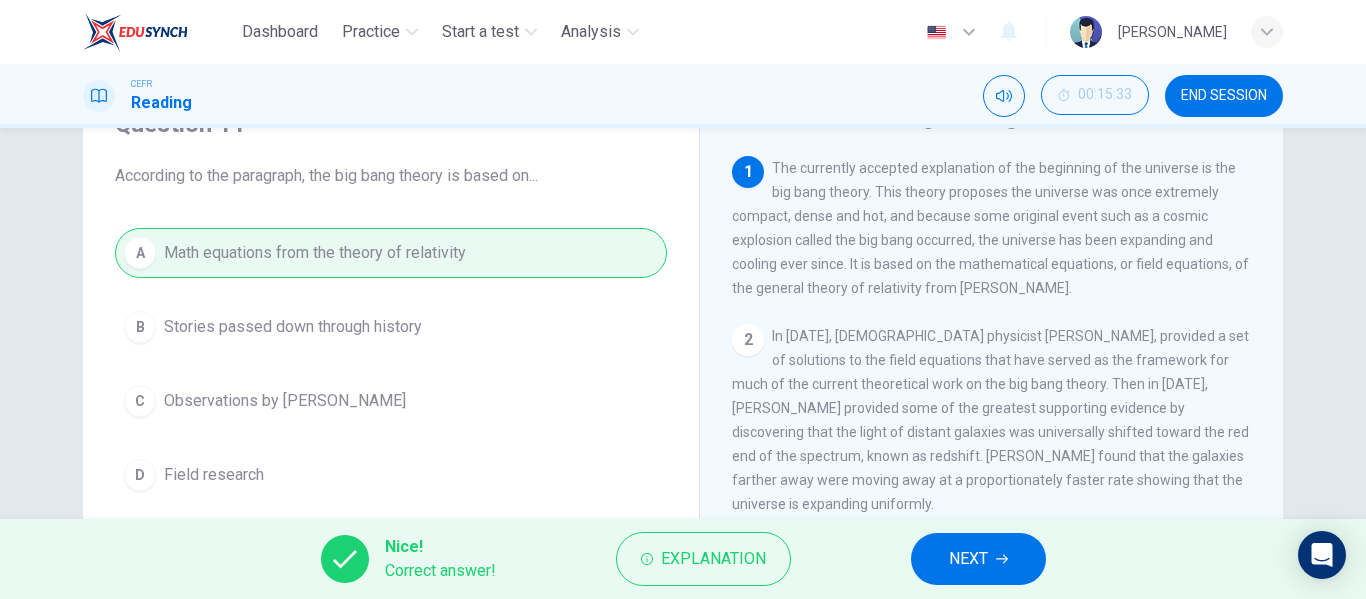 click on "NEXT" at bounding box center (978, 559) 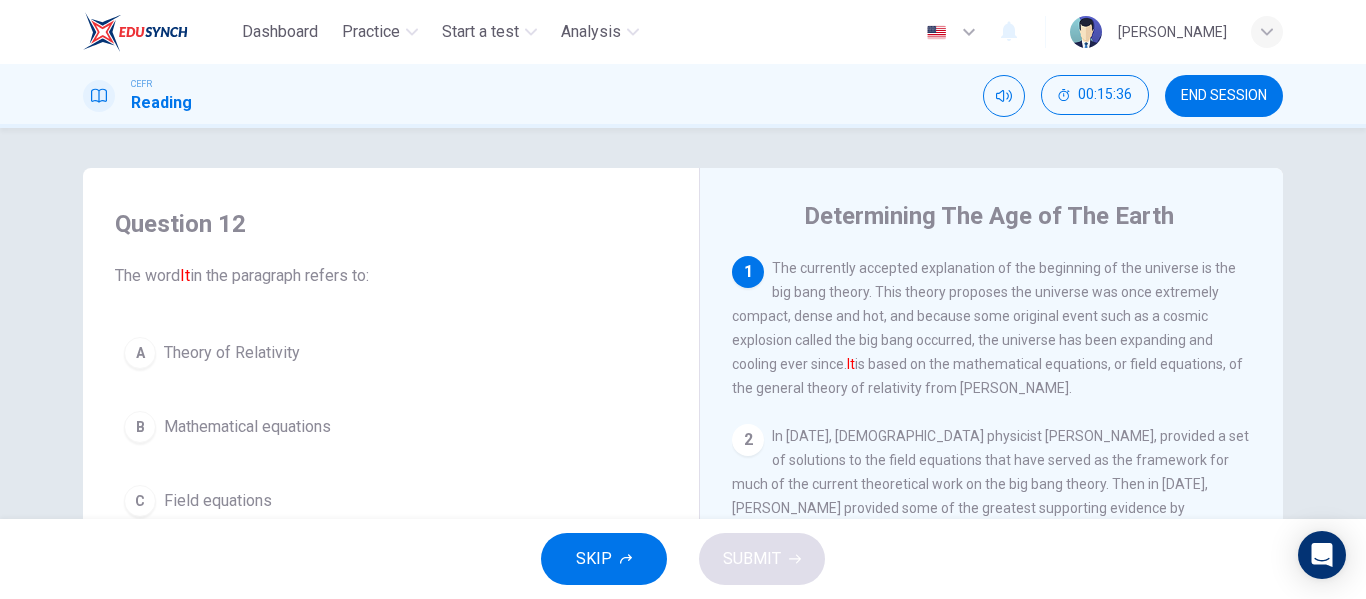 scroll, scrollTop: 100, scrollLeft: 0, axis: vertical 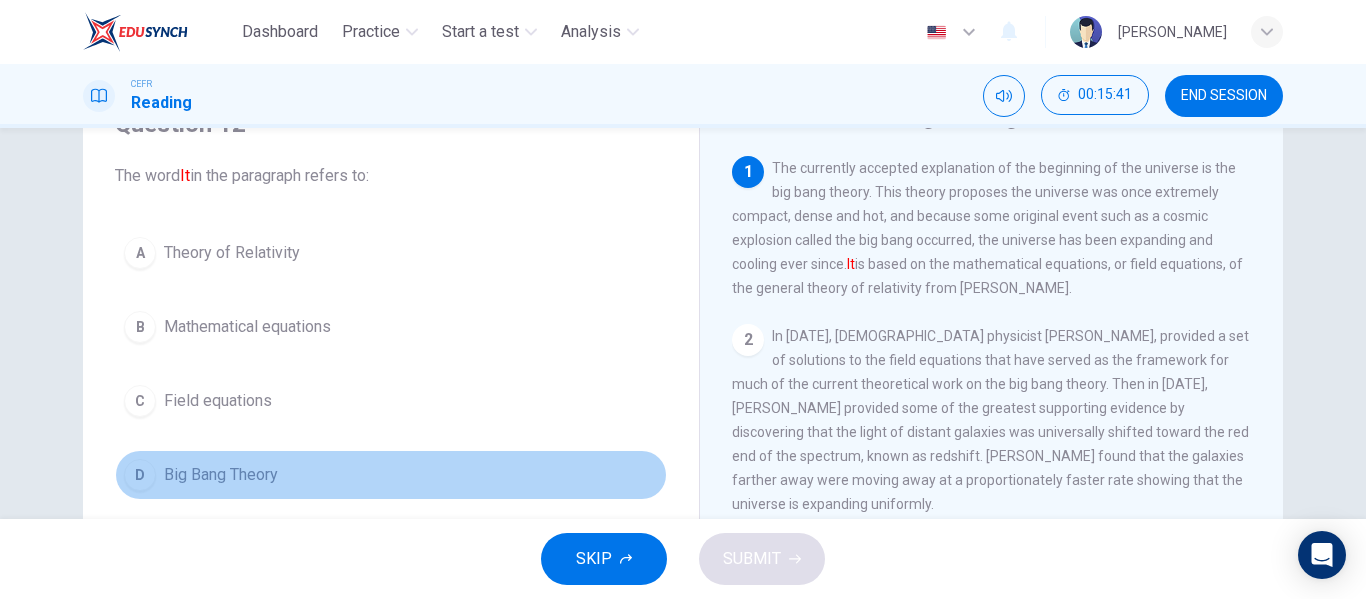 click on "Big Bang Theory" at bounding box center (221, 475) 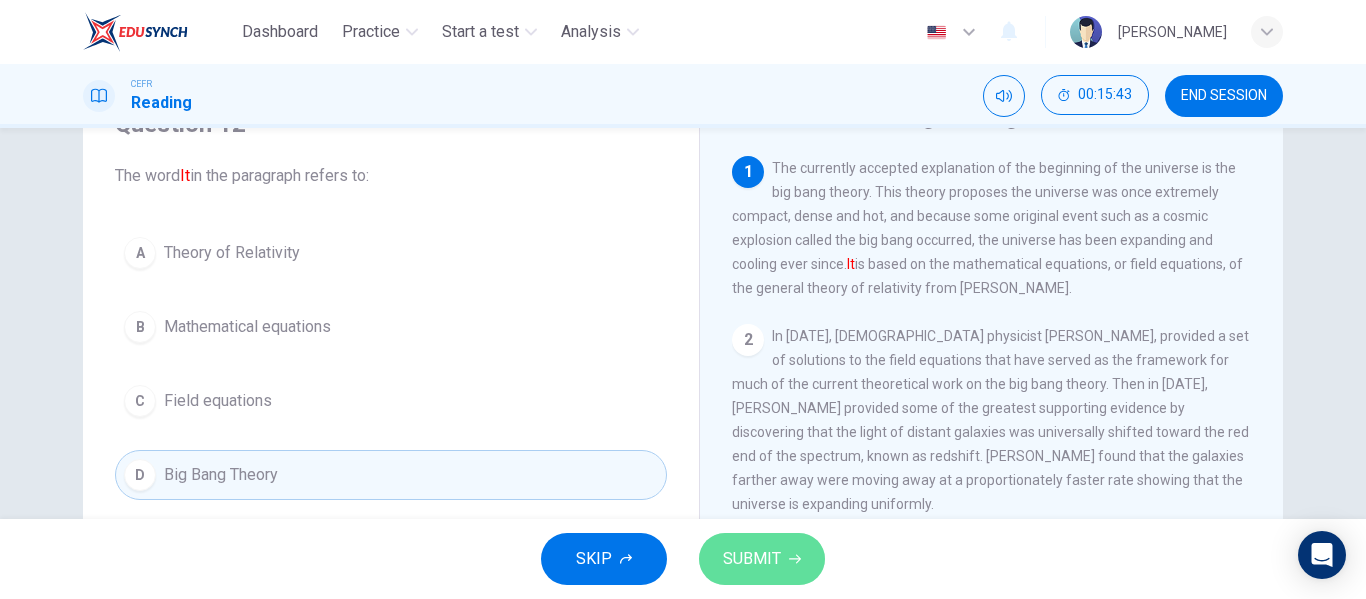 click on "SUBMIT" at bounding box center [752, 559] 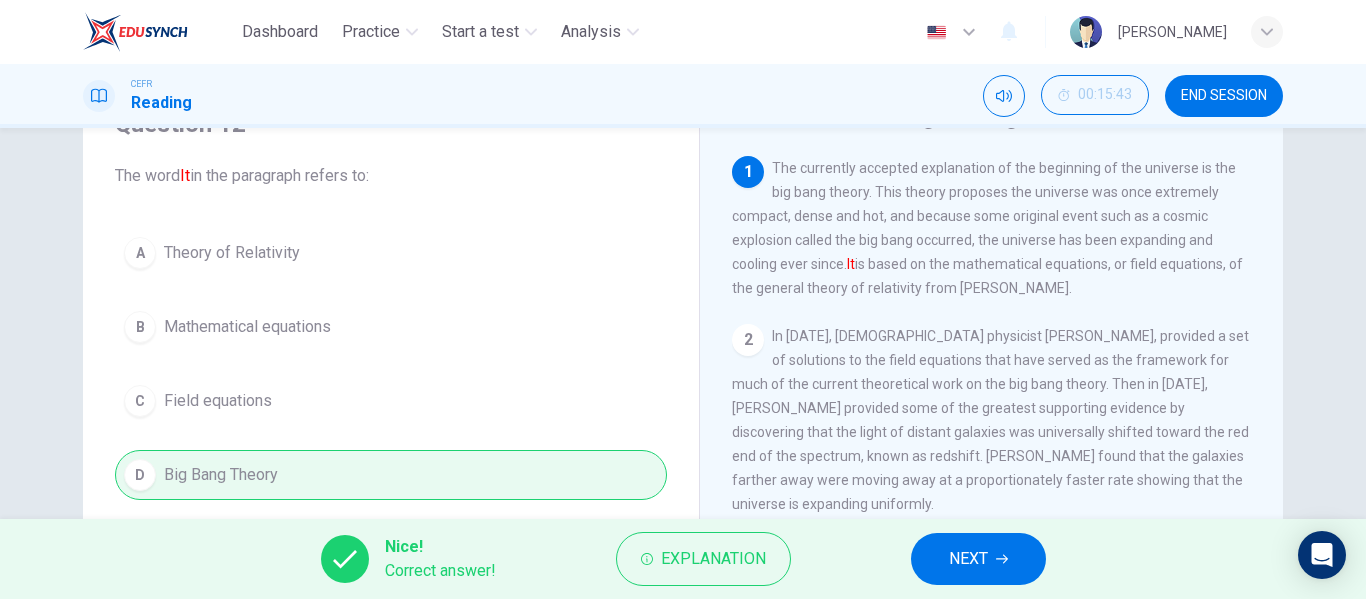 click on "NEXT" at bounding box center [968, 559] 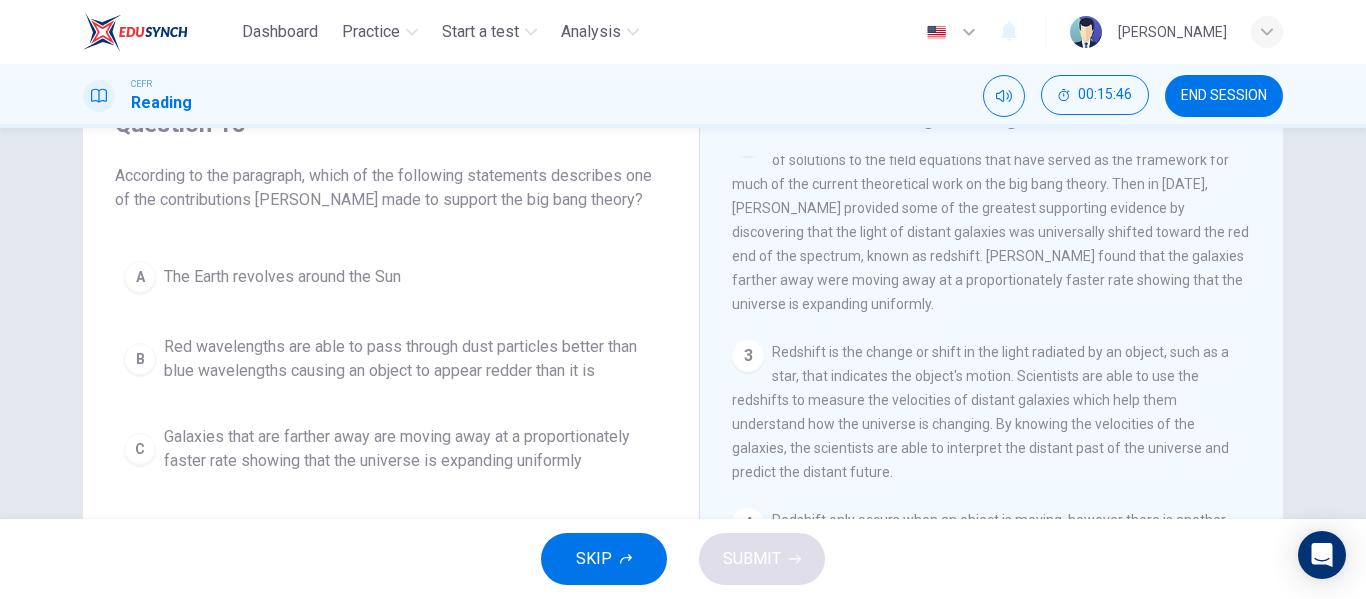 scroll, scrollTop: 100, scrollLeft: 0, axis: vertical 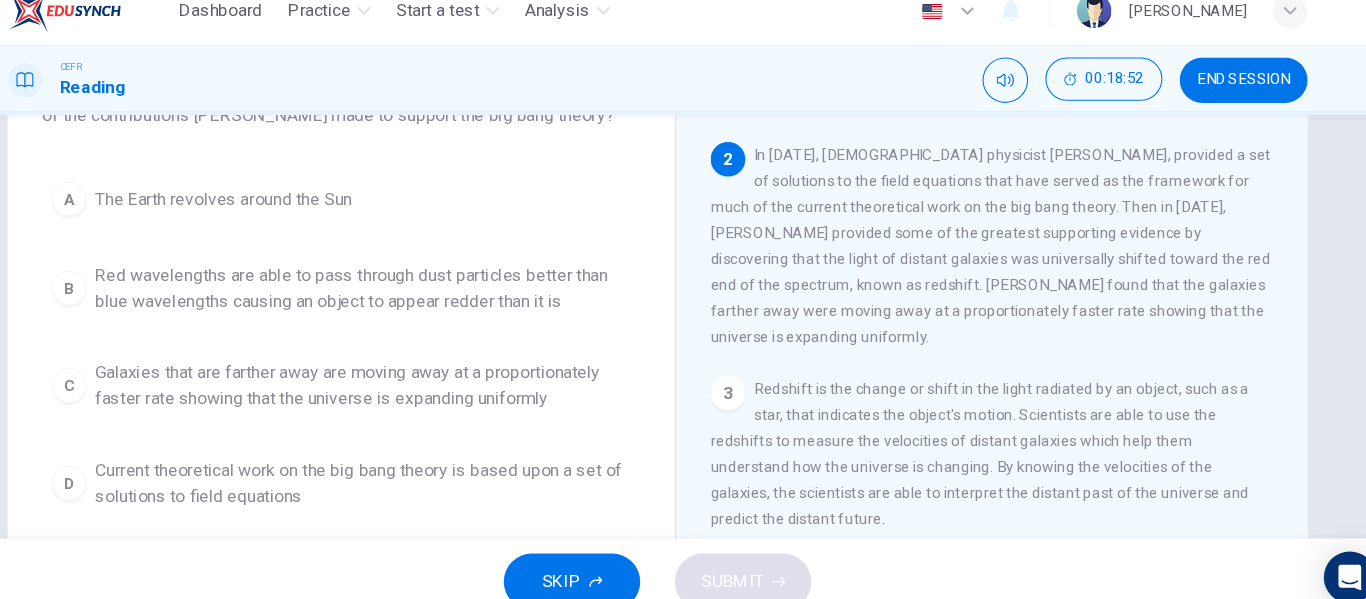 click on "Galaxies that are farther away are moving away at a proportionately faster rate showing that the universe is expanding uniformly" at bounding box center [411, 378] 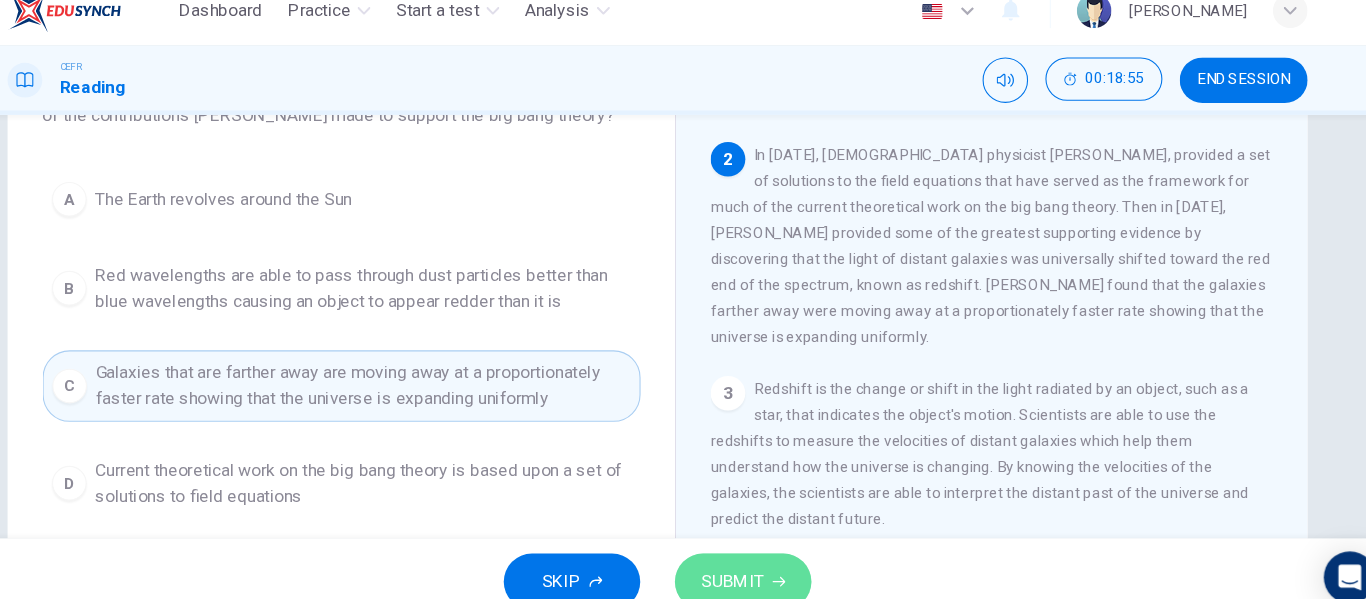 click on "SUBMIT" at bounding box center (752, 559) 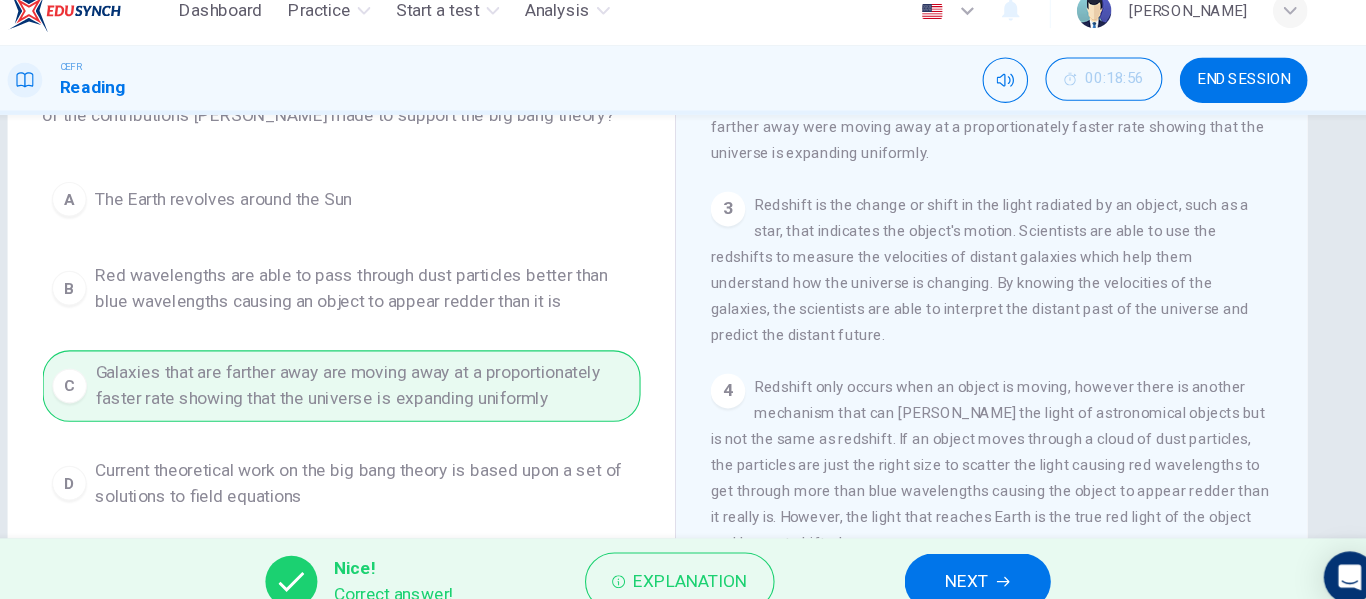 scroll, scrollTop: 285, scrollLeft: 0, axis: vertical 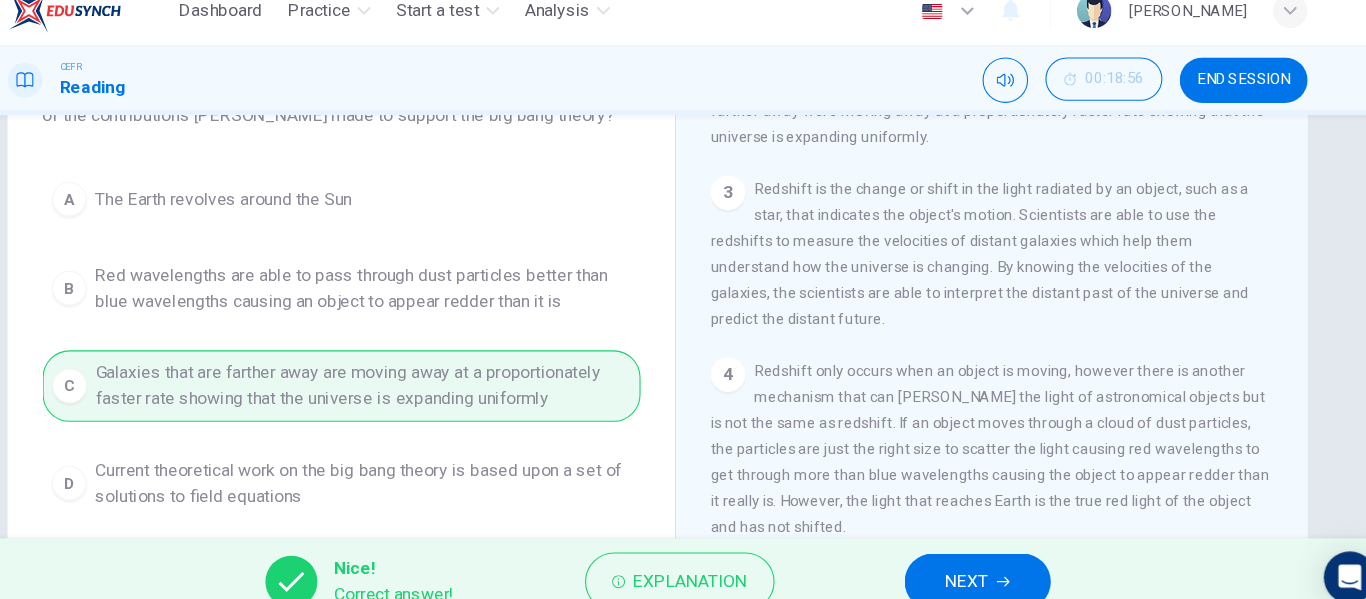 click on "NEXT" at bounding box center (968, 559) 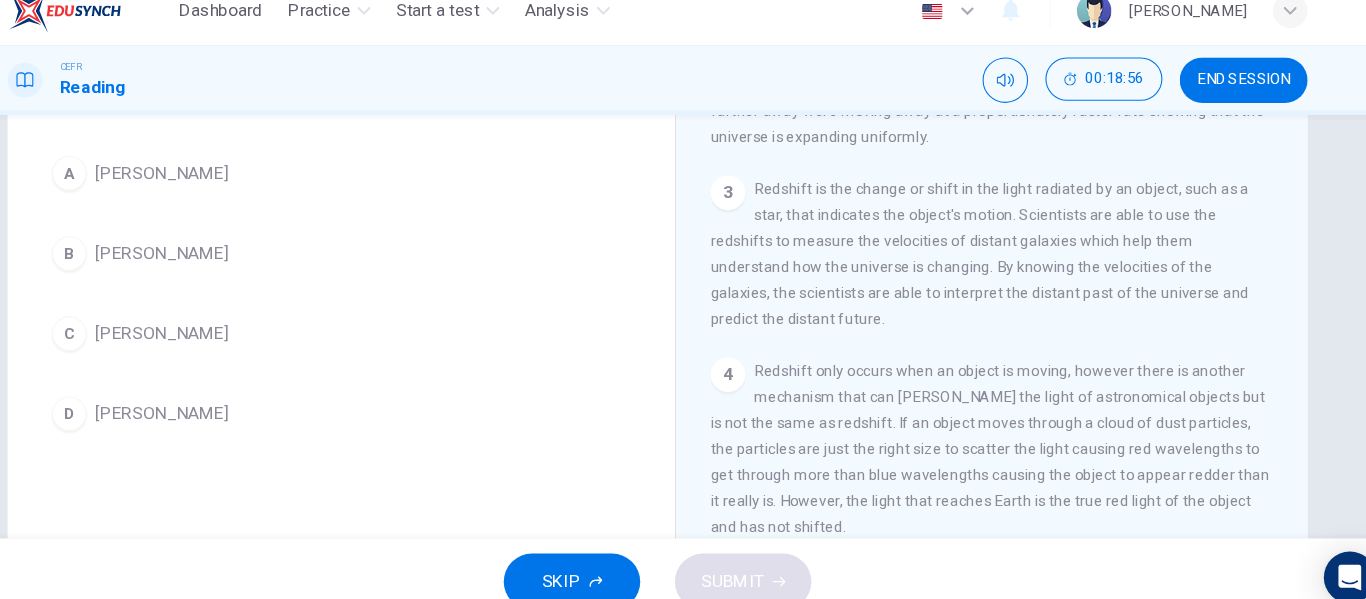 scroll, scrollTop: 79, scrollLeft: 0, axis: vertical 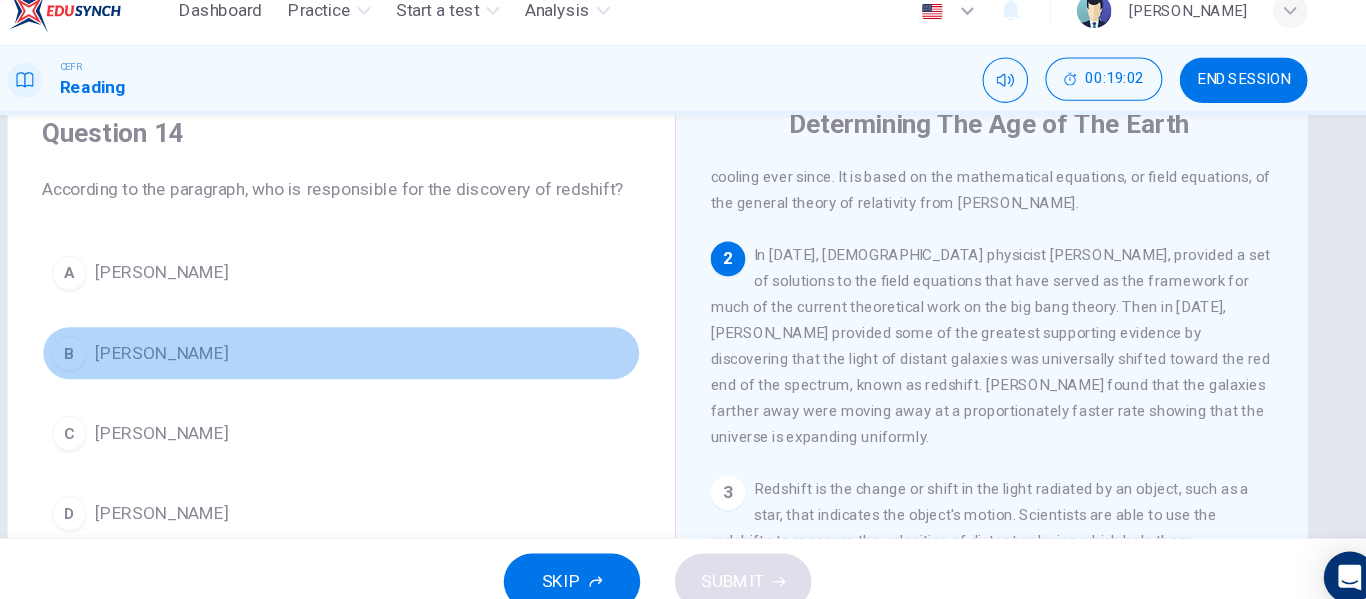 click on "Edwinn Hubble" at bounding box center [225, 348] 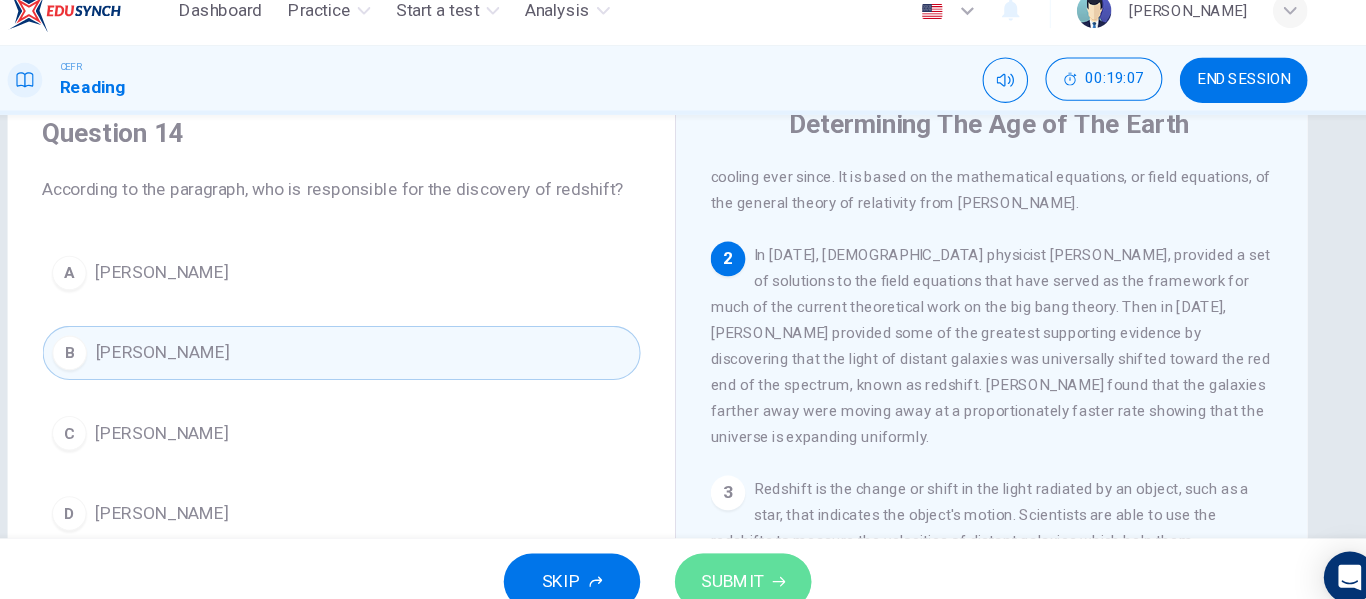 click on "SUBMIT" at bounding box center (752, 559) 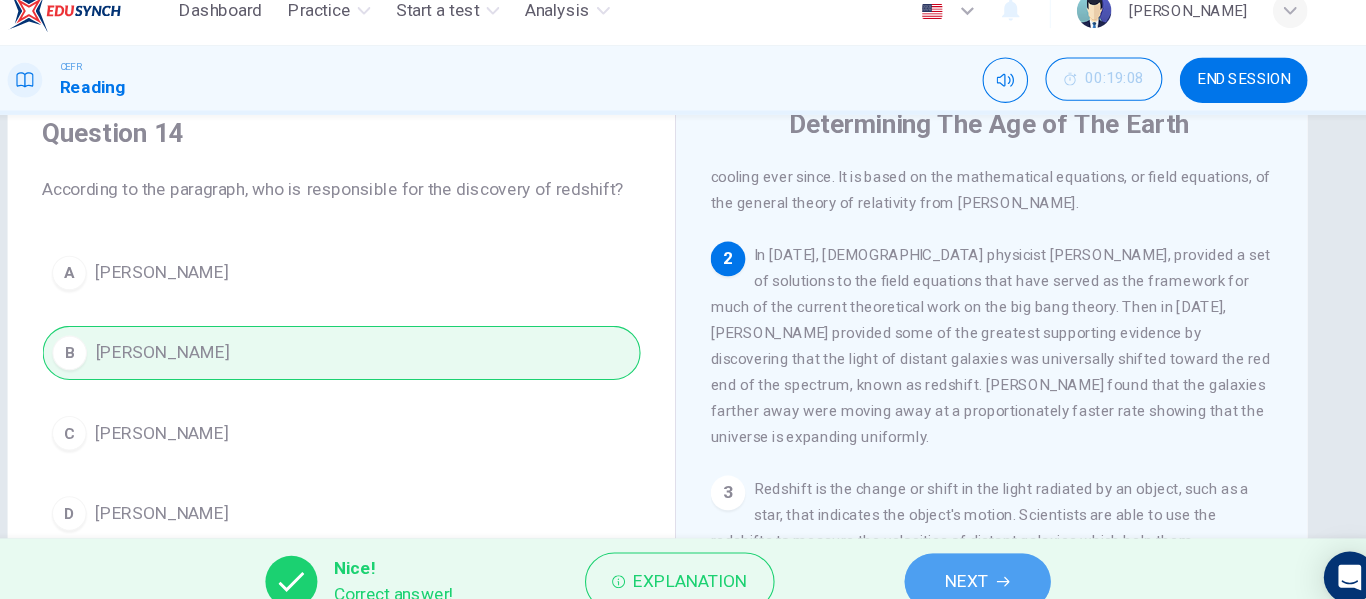 click on "NEXT" at bounding box center (968, 559) 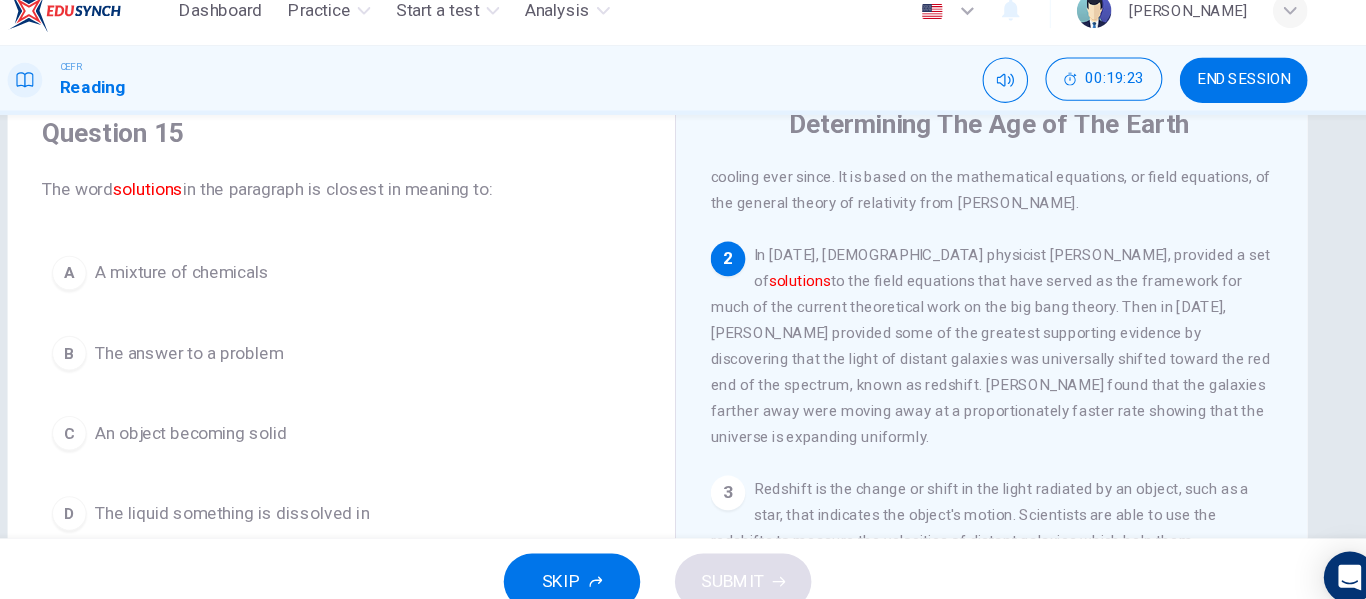 click on "The answer to a problem" at bounding box center [250, 348] 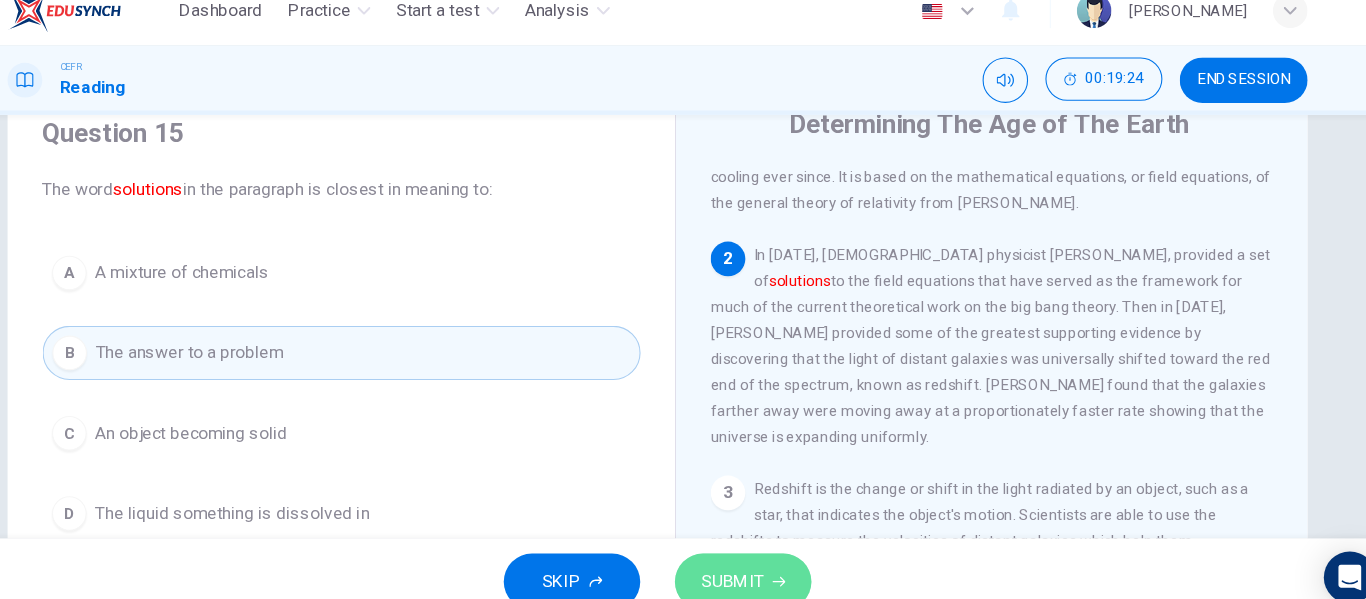click on "SUBMIT" at bounding box center (762, 559) 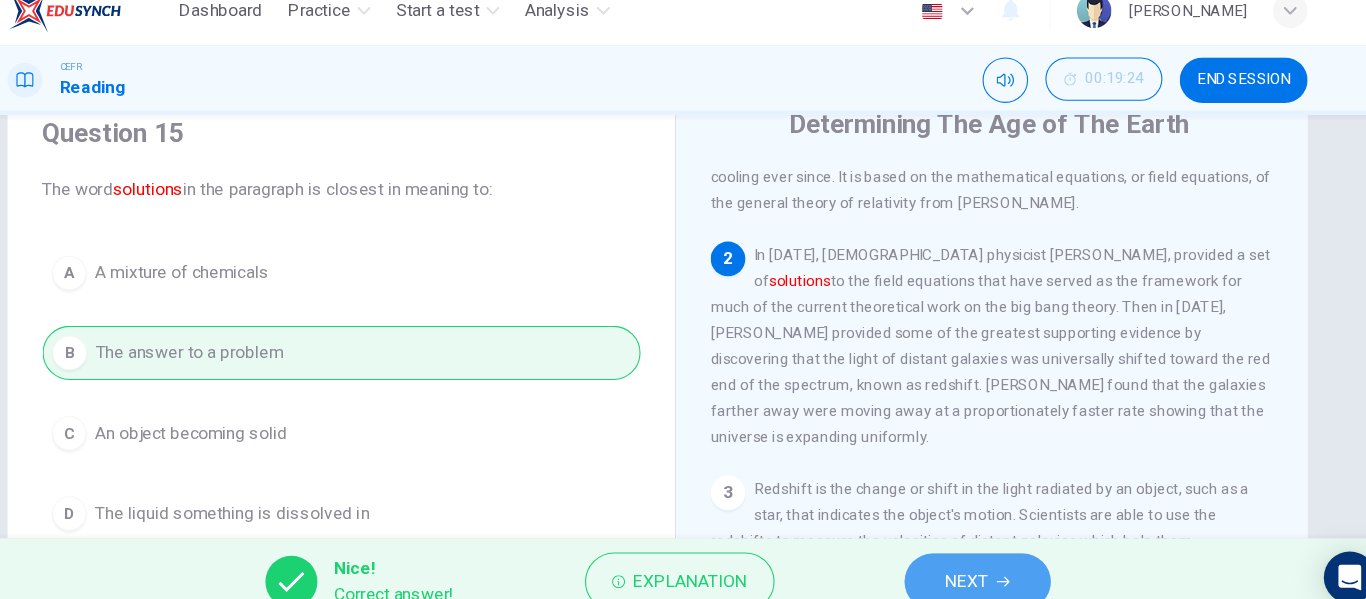 click on "NEXT" at bounding box center (968, 559) 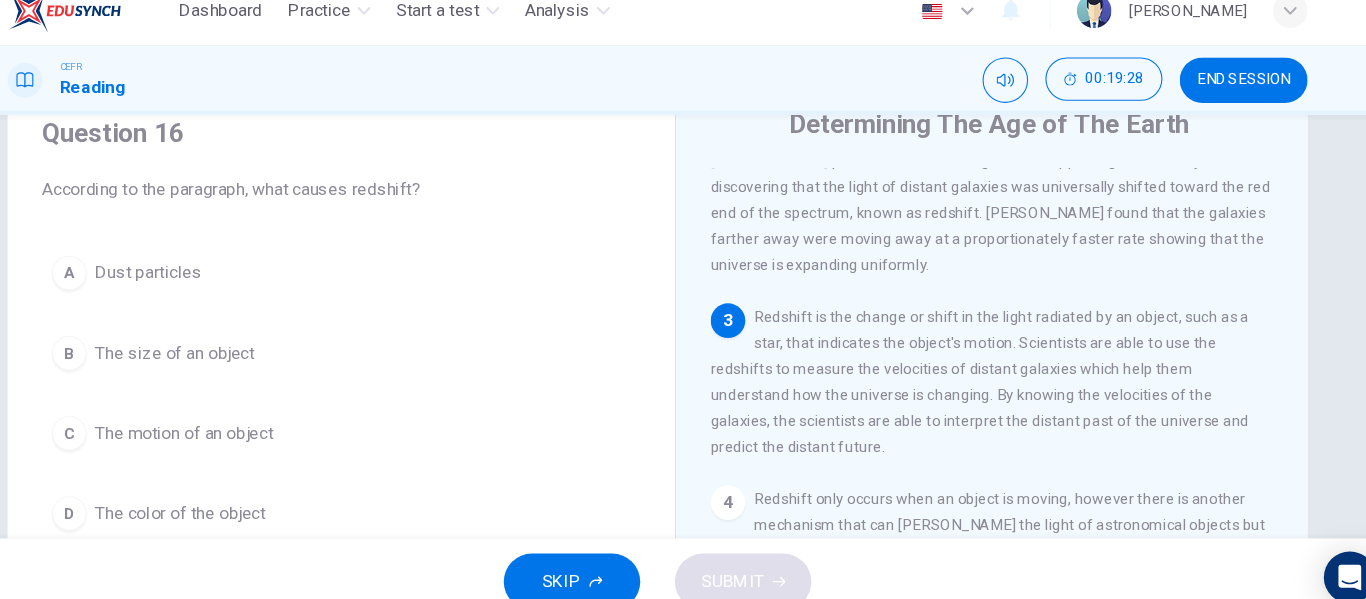 scroll, scrollTop: 285, scrollLeft: 0, axis: vertical 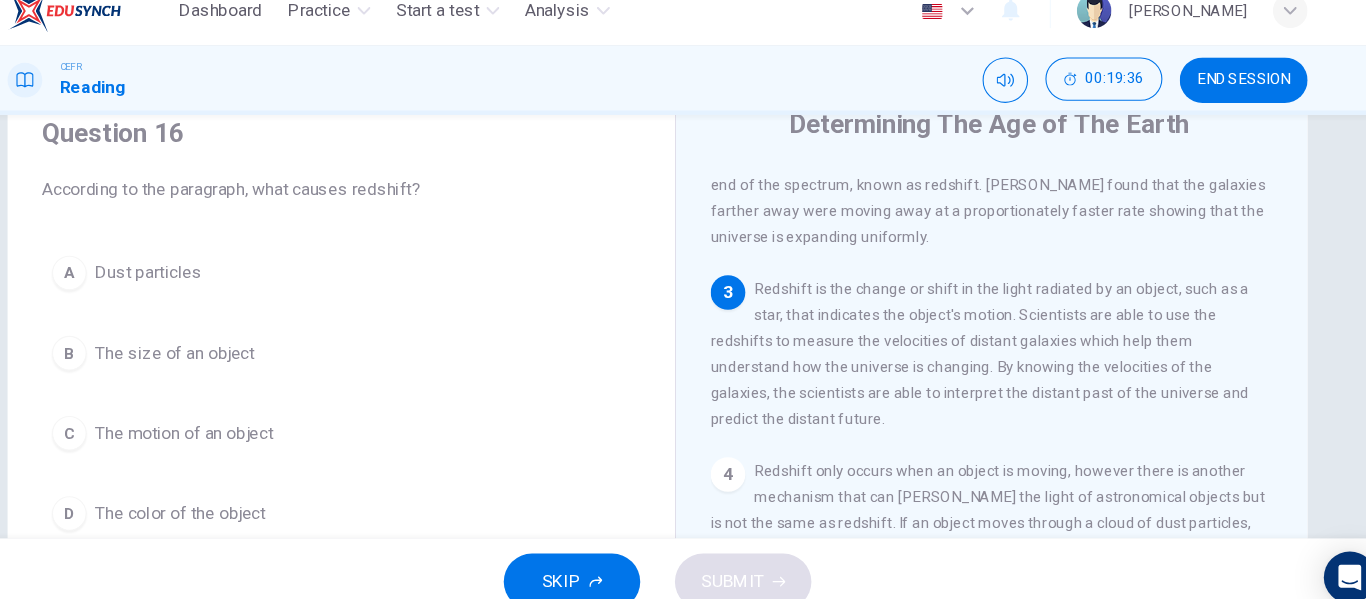 click on "The motion of an object" at bounding box center (246, 422) 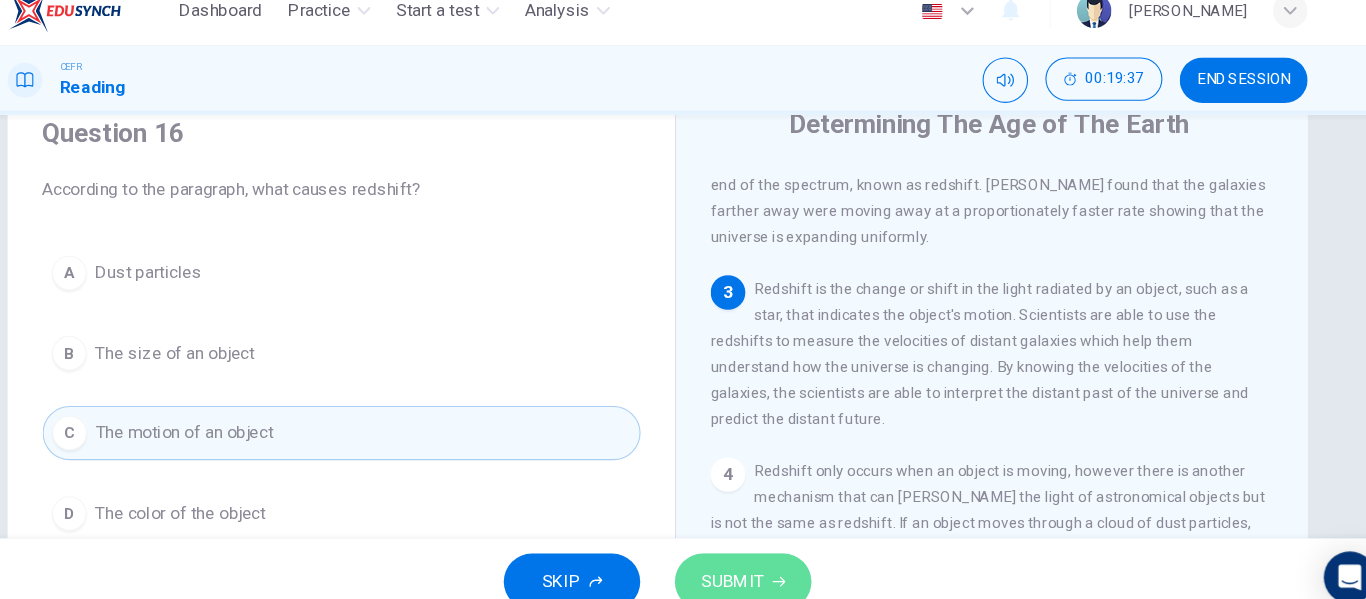 click on "SUBMIT" at bounding box center [762, 559] 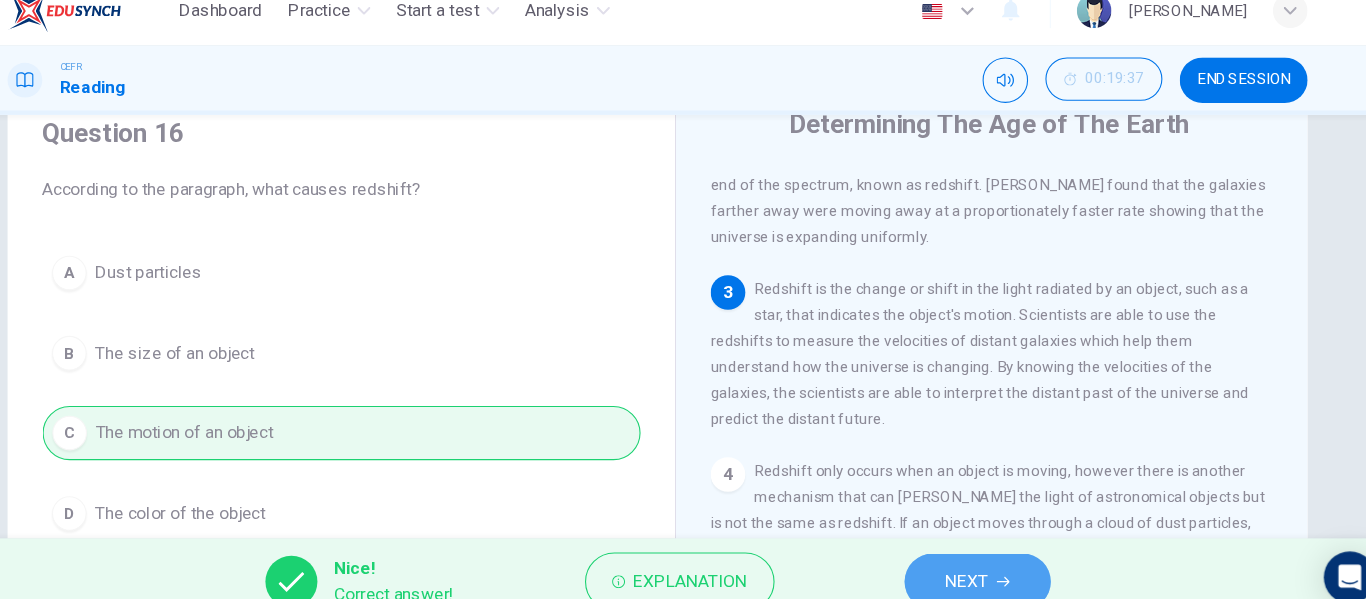 click on "NEXT" at bounding box center (968, 559) 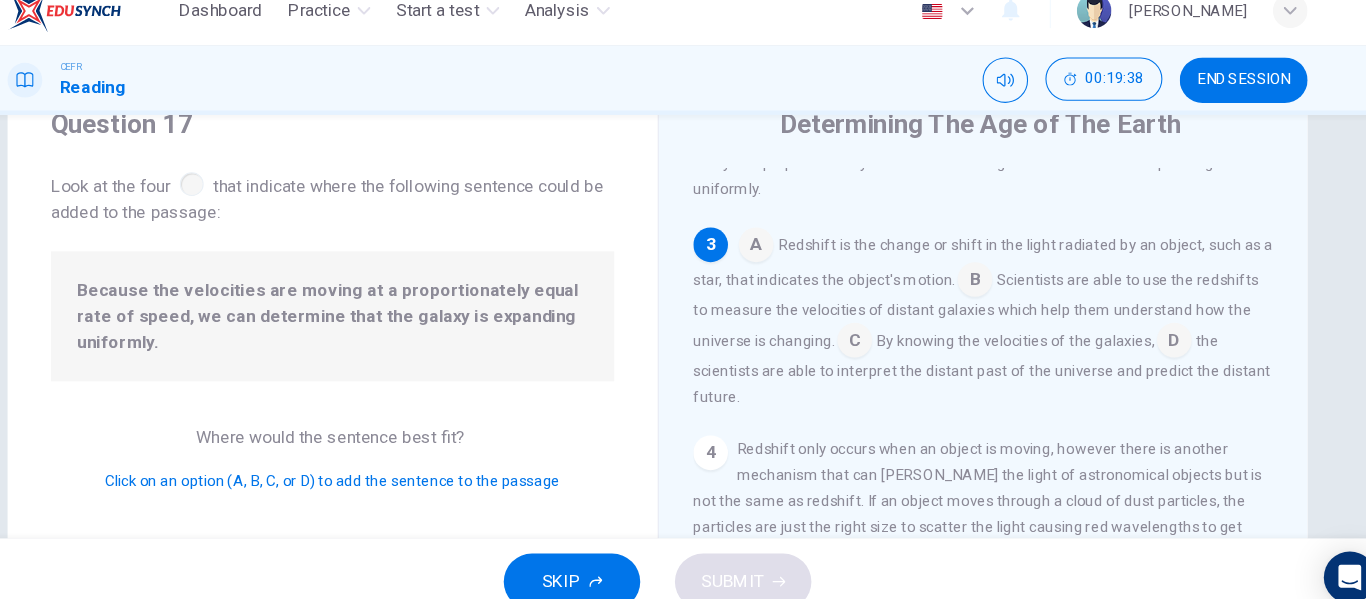 scroll, scrollTop: 351, scrollLeft: 0, axis: vertical 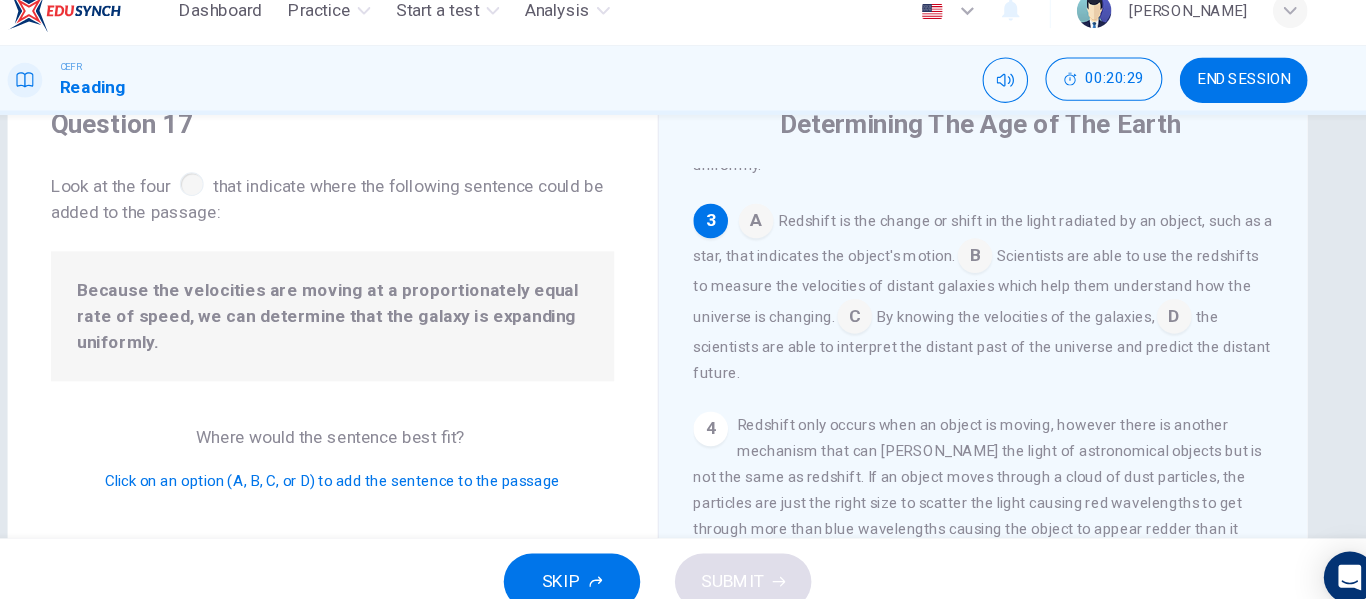 click at bounding box center [865, 316] 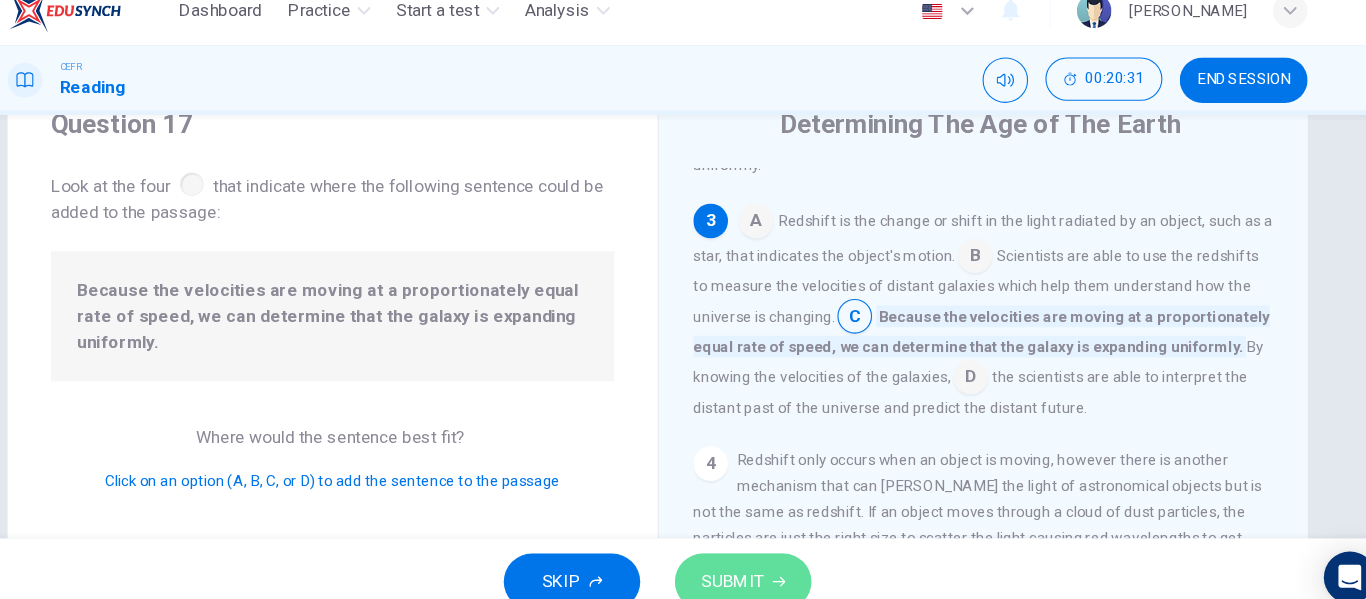 click on "SUBMIT" at bounding box center (752, 559) 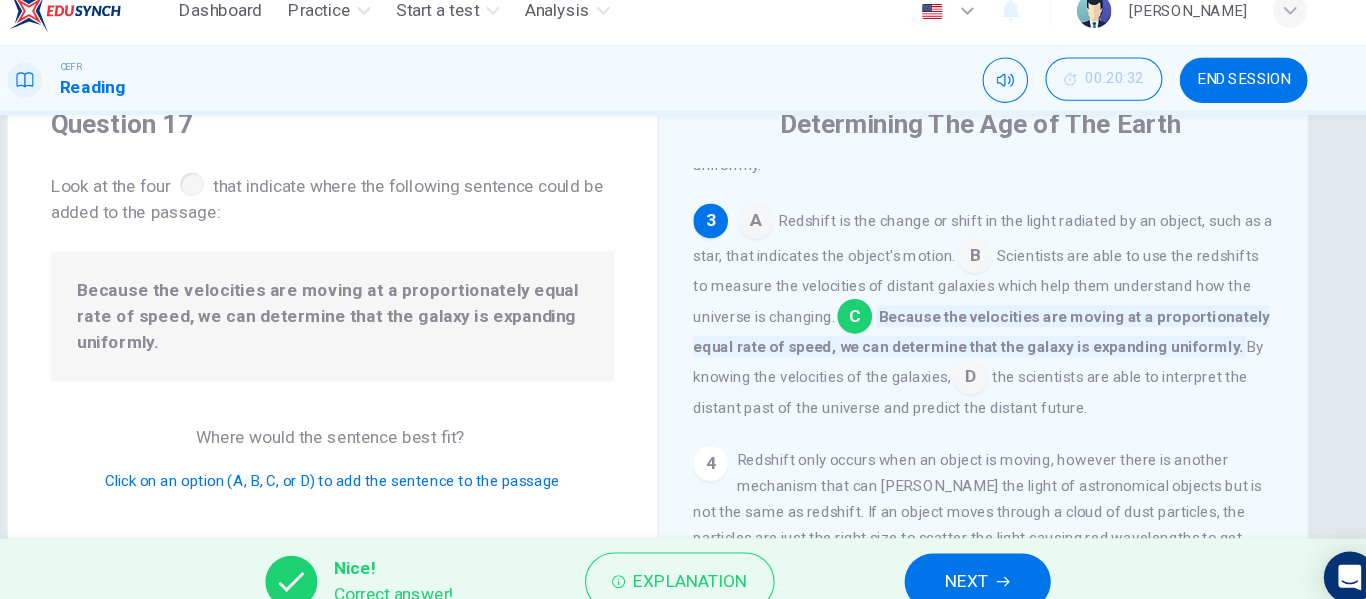 click on "NEXT" at bounding box center [968, 559] 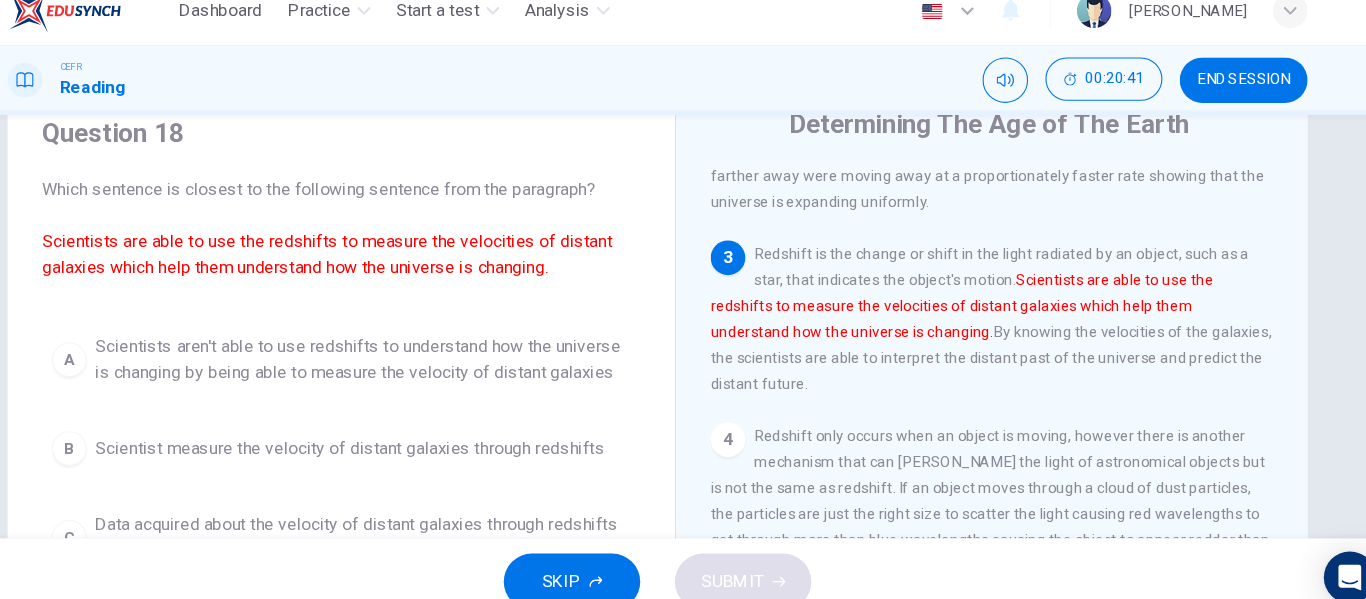 scroll, scrollTop: 338, scrollLeft: 0, axis: vertical 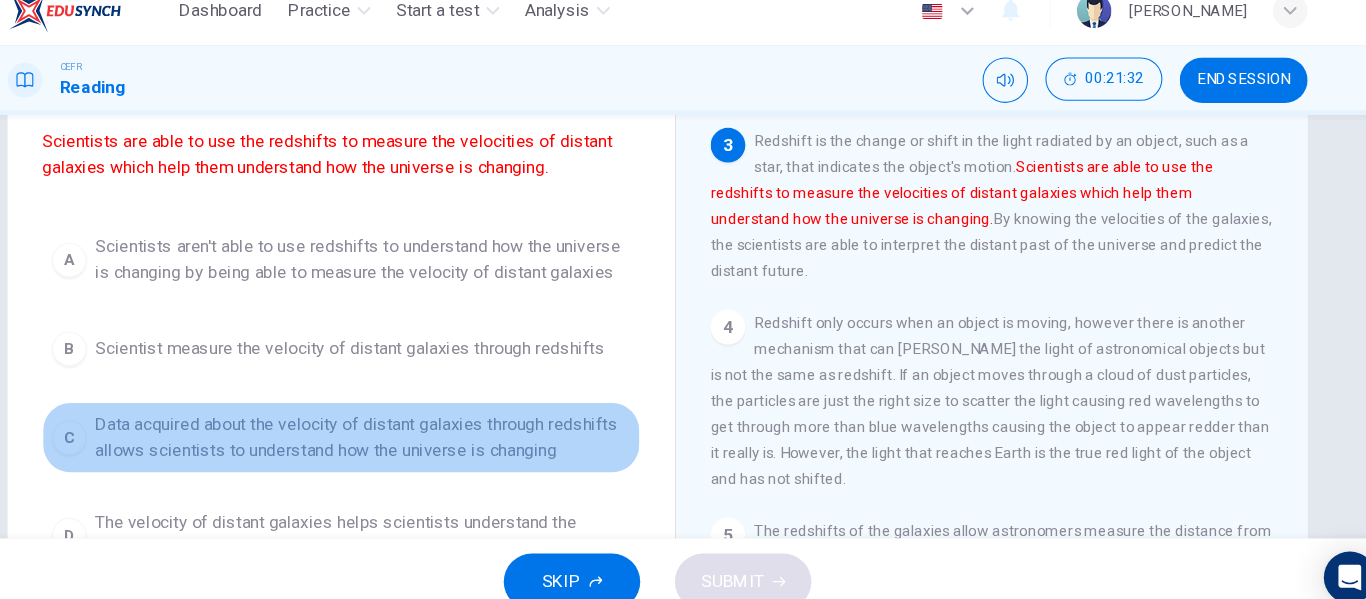 click on "Data acquired about the velocity of distant galaxies through redshifts allows scientists to understand how the universe is changing" at bounding box center (411, 426) 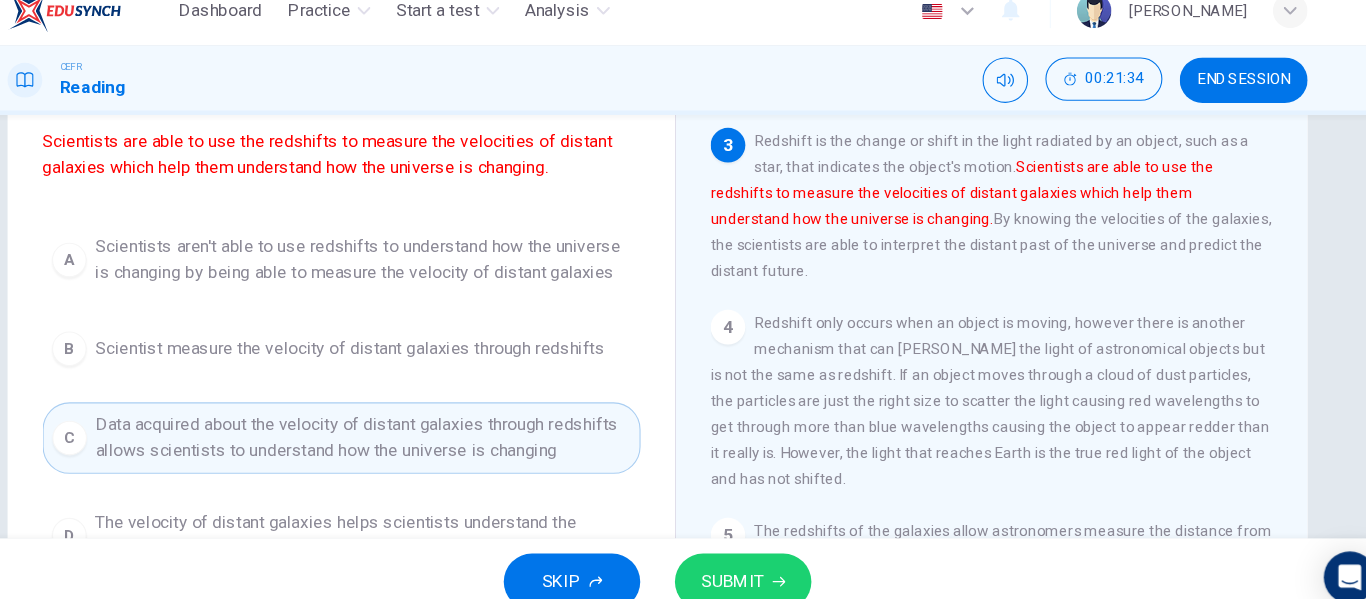 click on "SUBMIT" at bounding box center (752, 559) 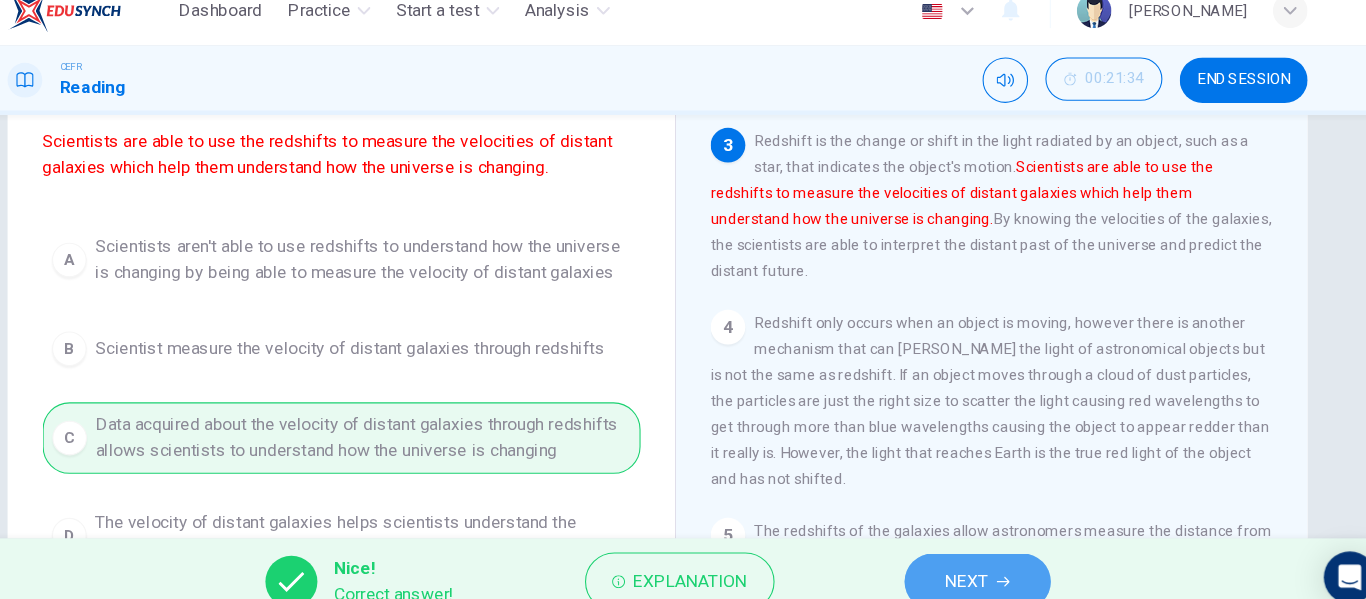 click on "NEXT" at bounding box center (968, 559) 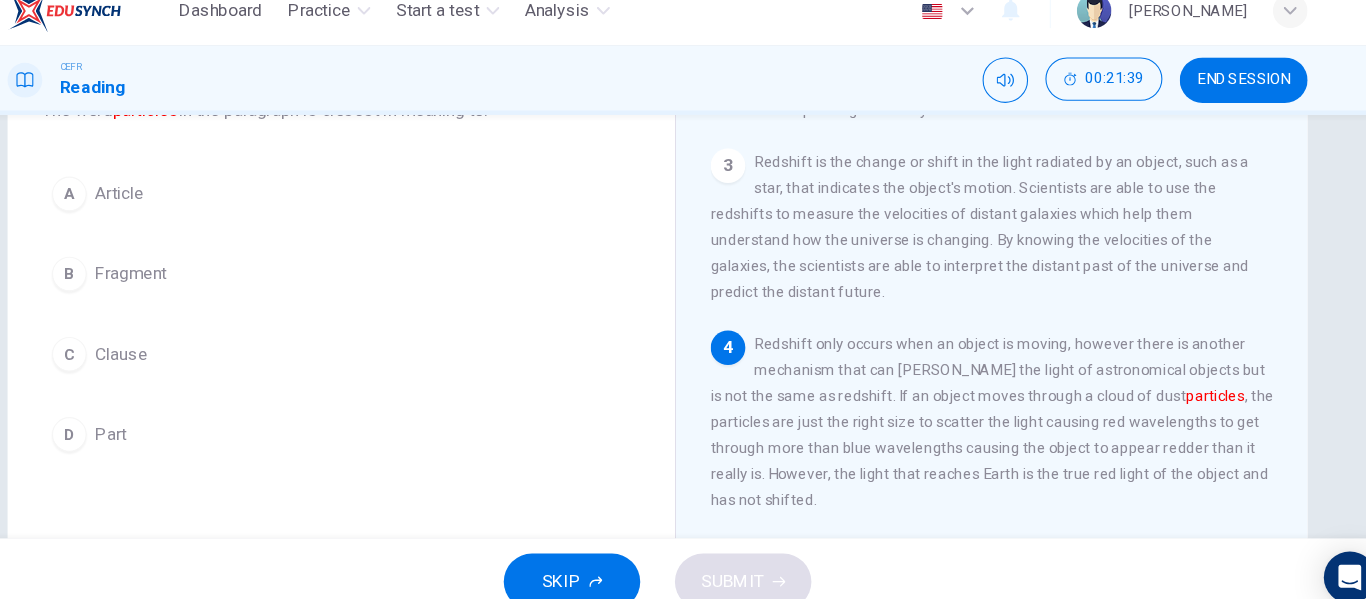 scroll, scrollTop: 185, scrollLeft: 0, axis: vertical 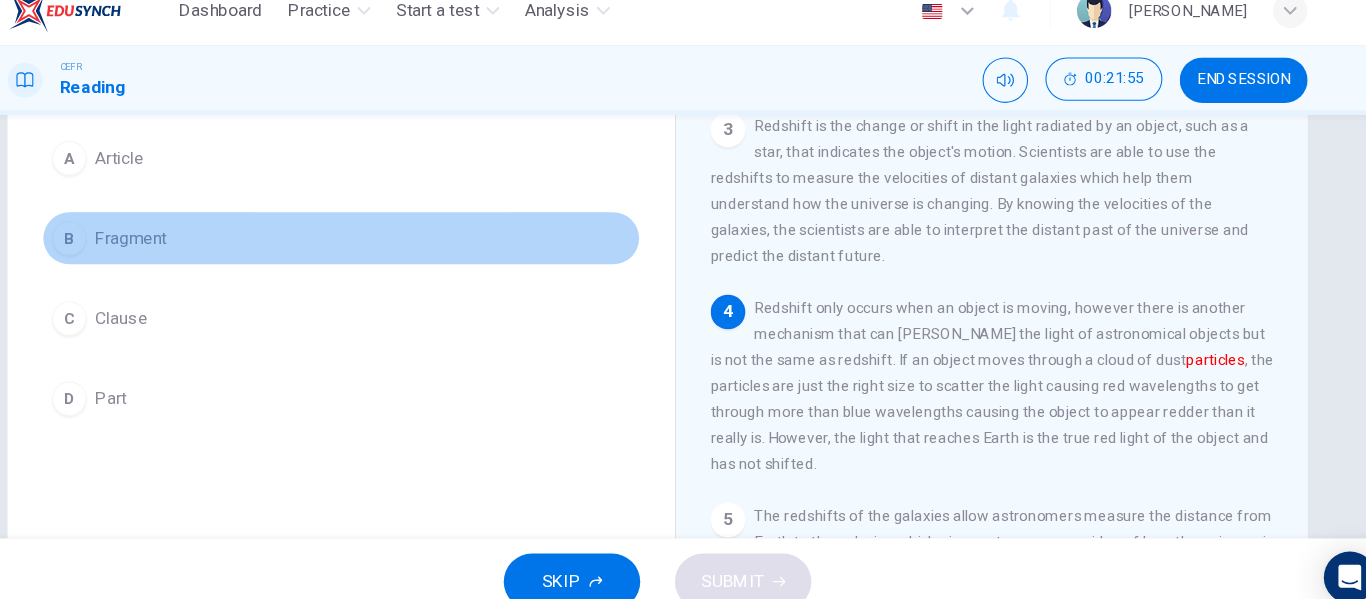 click on "B Fragment" at bounding box center (391, 242) 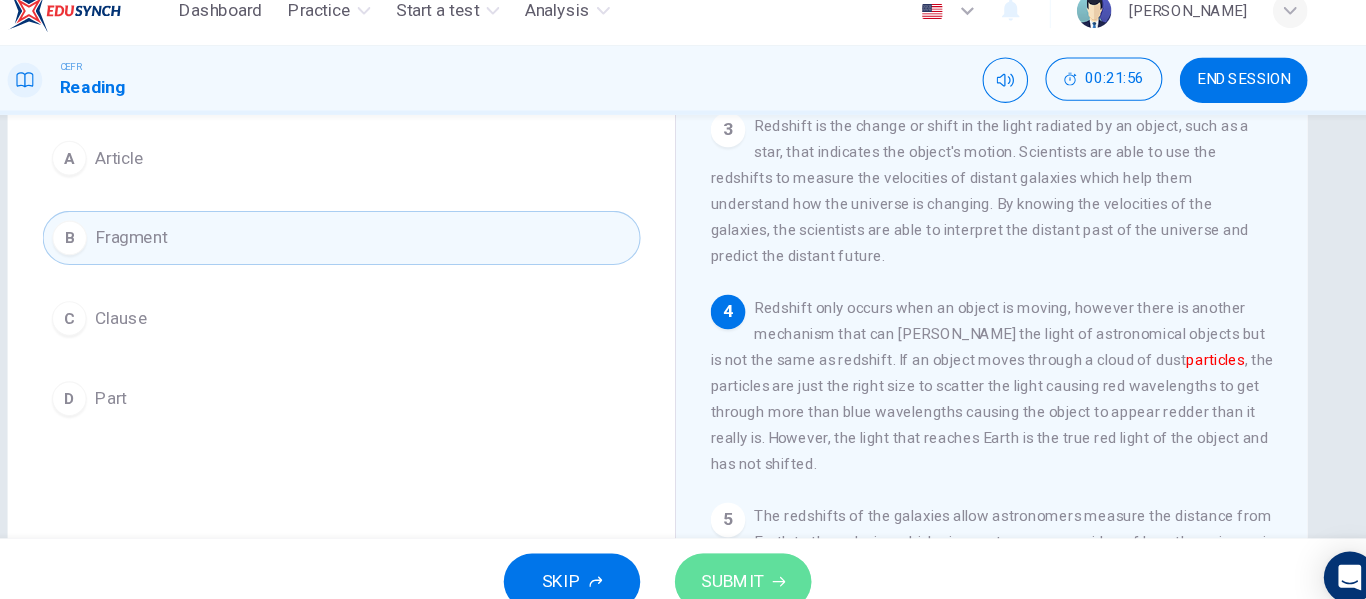 click on "SUBMIT" at bounding box center [752, 559] 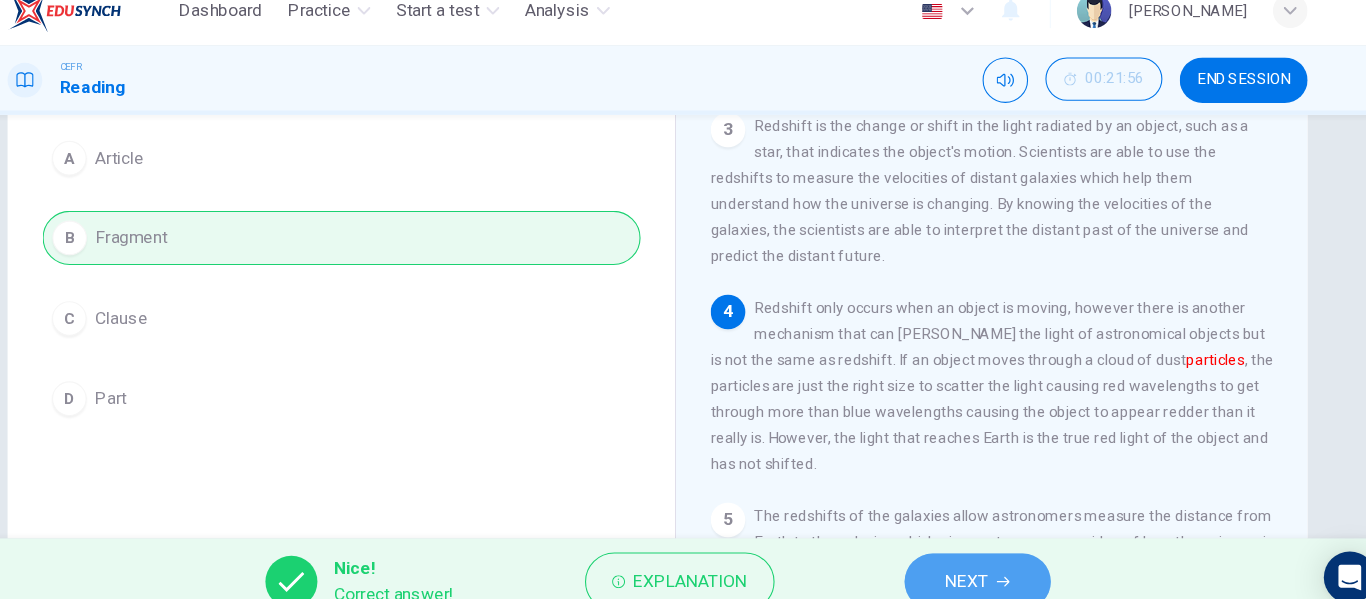 click on "NEXT" at bounding box center (978, 559) 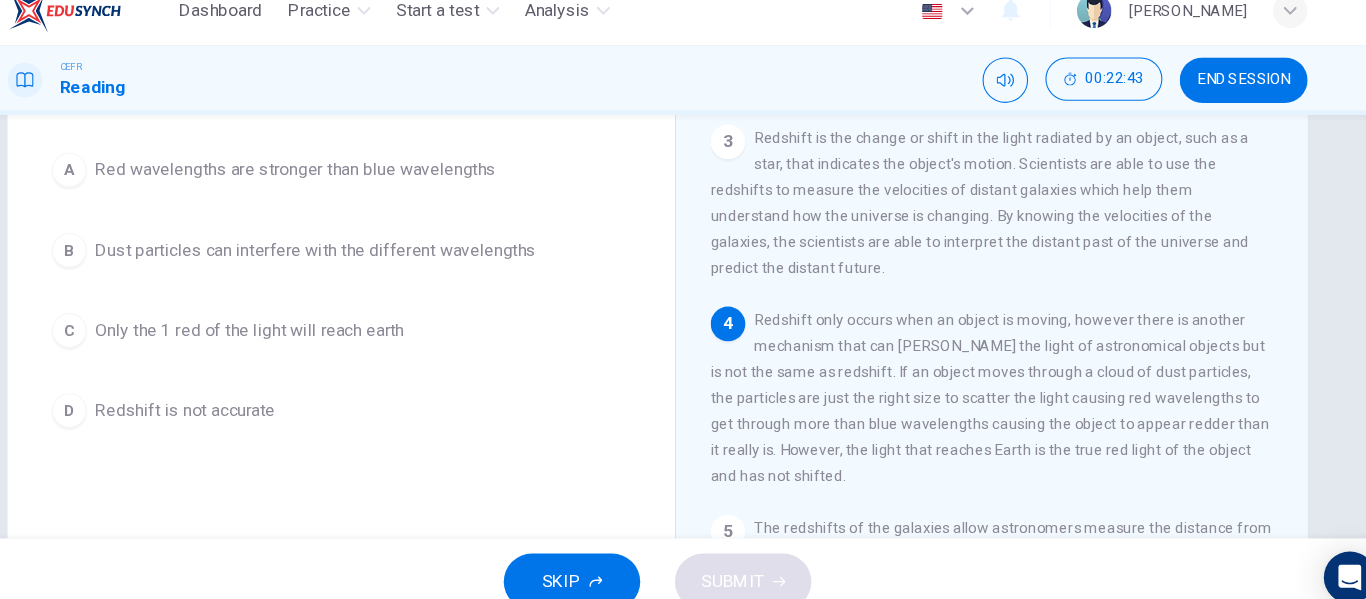 scroll, scrollTop: 199, scrollLeft: 0, axis: vertical 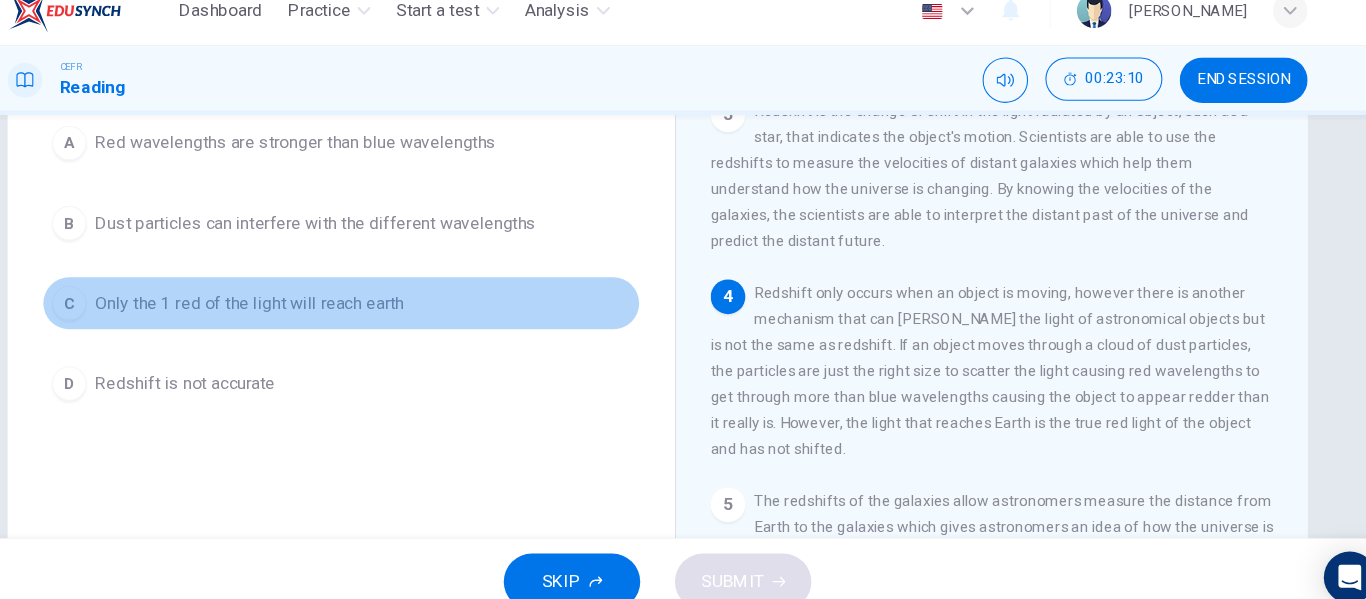 click on "Only the 1 red of the light will reach earth" at bounding box center (306, 302) 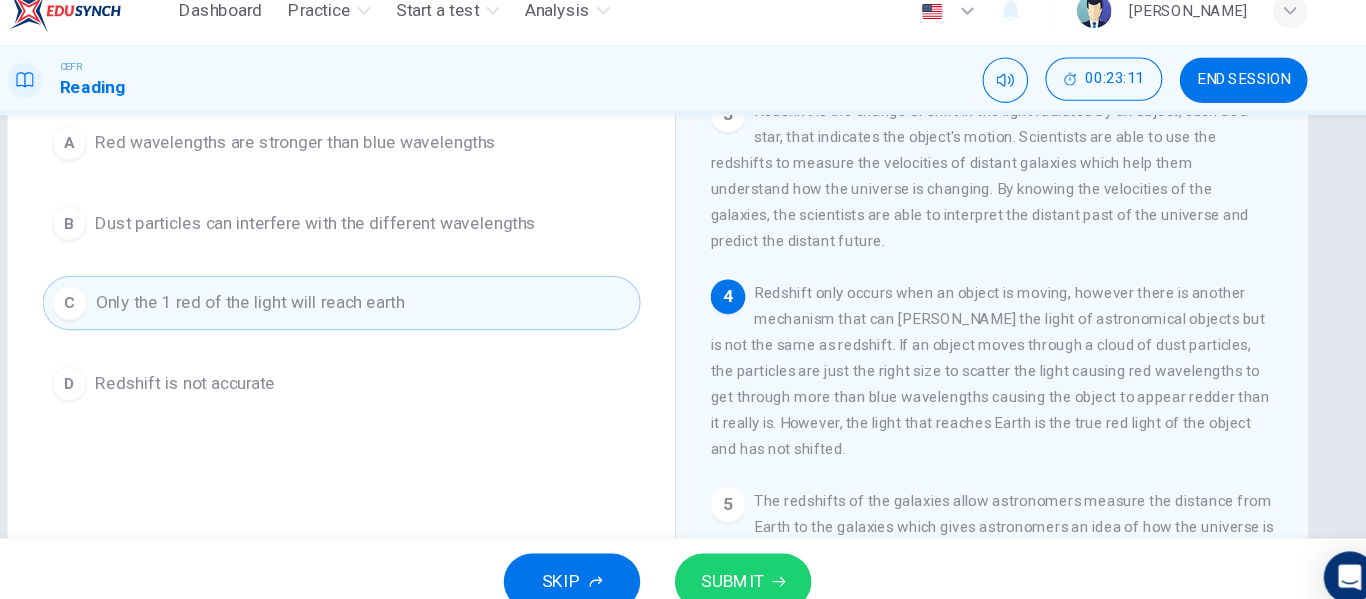 click on "SUBMIT" at bounding box center [752, 559] 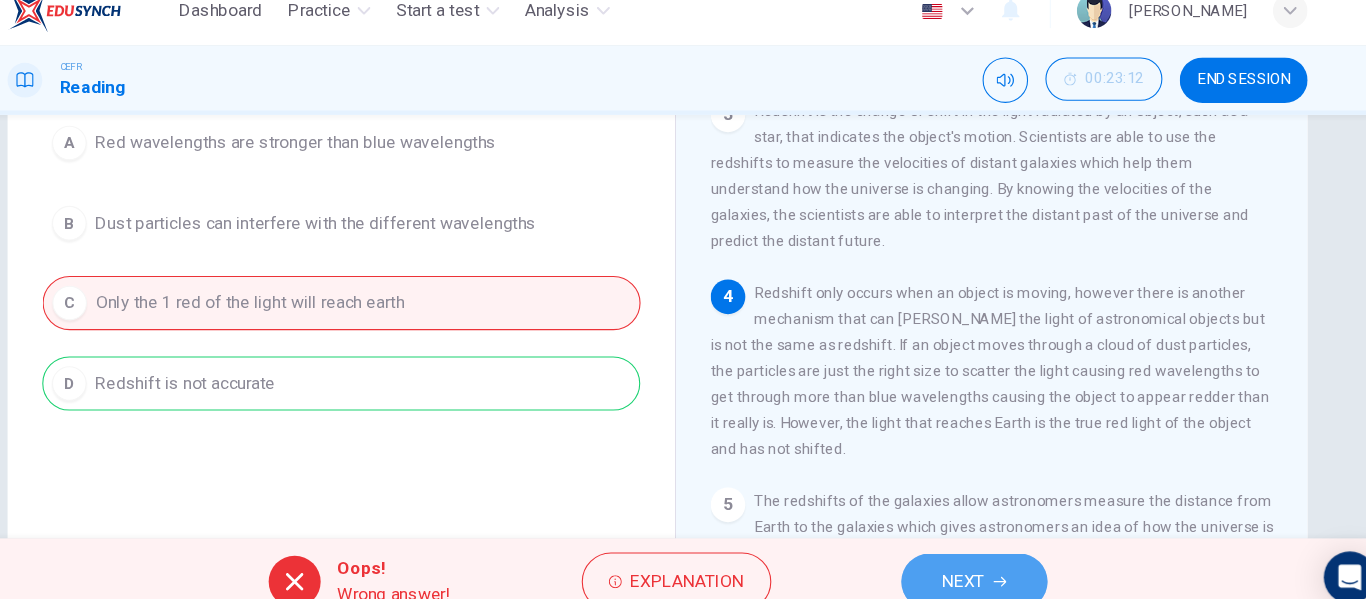 click on "NEXT" at bounding box center (965, 559) 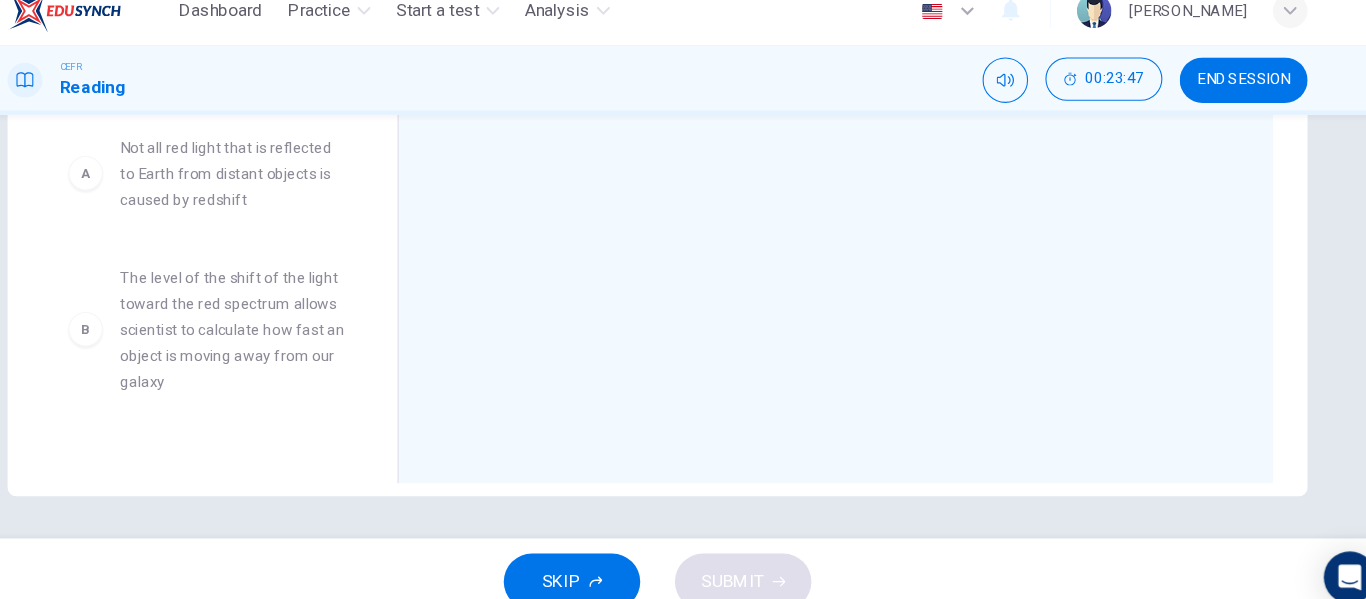 scroll, scrollTop: 384, scrollLeft: 0, axis: vertical 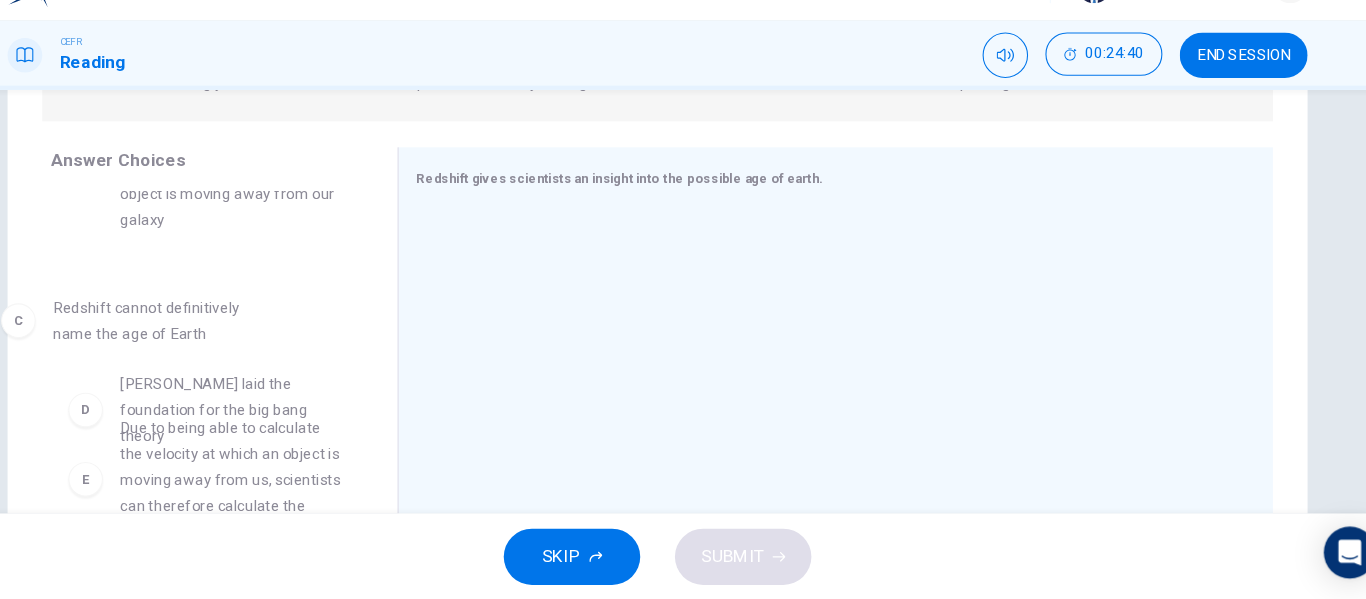 drag, startPoint x: 280, startPoint y: 267, endPoint x: 236, endPoint y: 323, distance: 71.21797 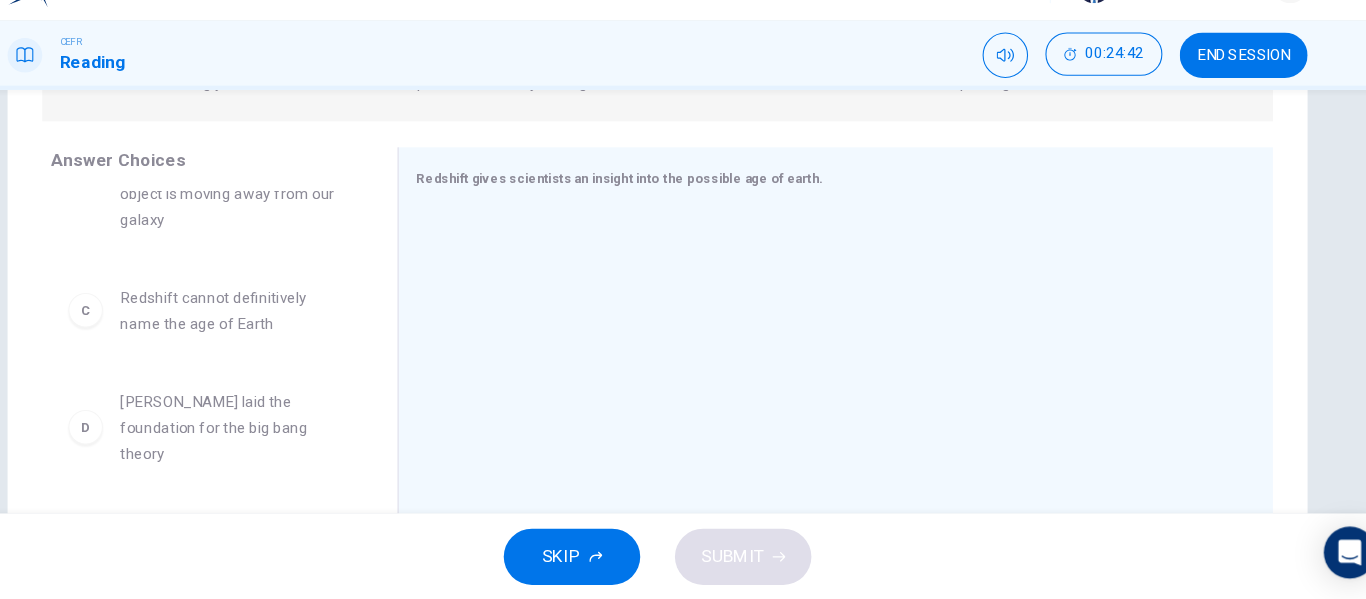 scroll, scrollTop: 310, scrollLeft: 0, axis: vertical 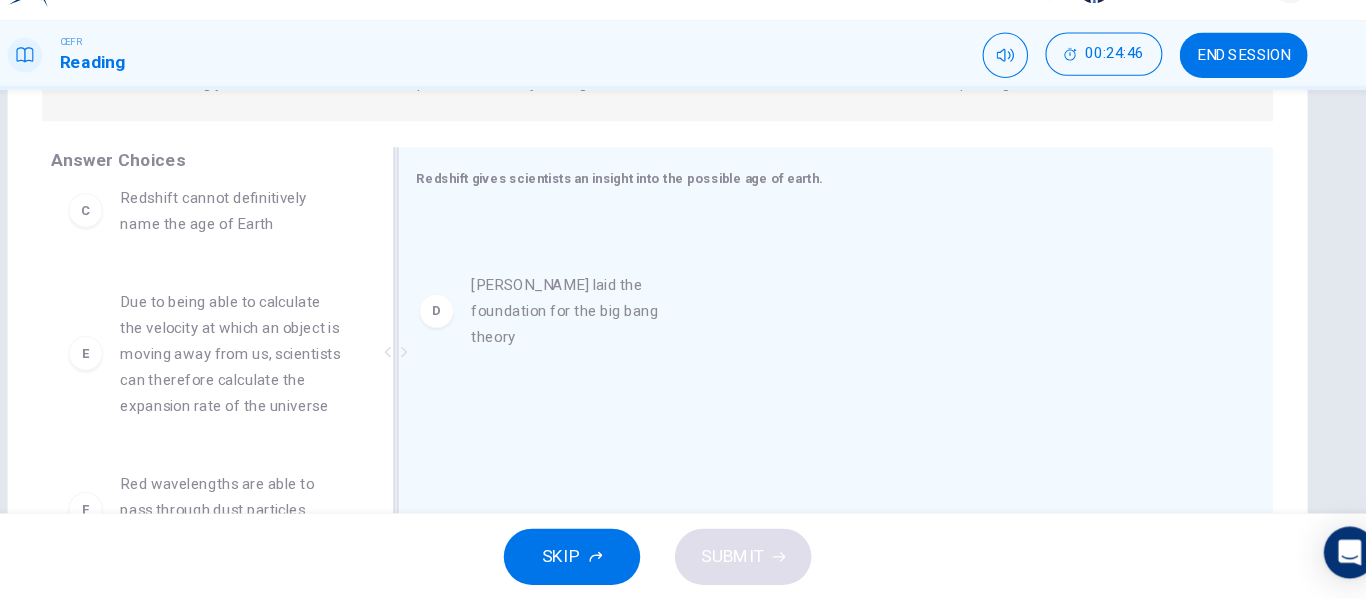 drag, startPoint x: 220, startPoint y: 359, endPoint x: 558, endPoint y: 344, distance: 338.33267 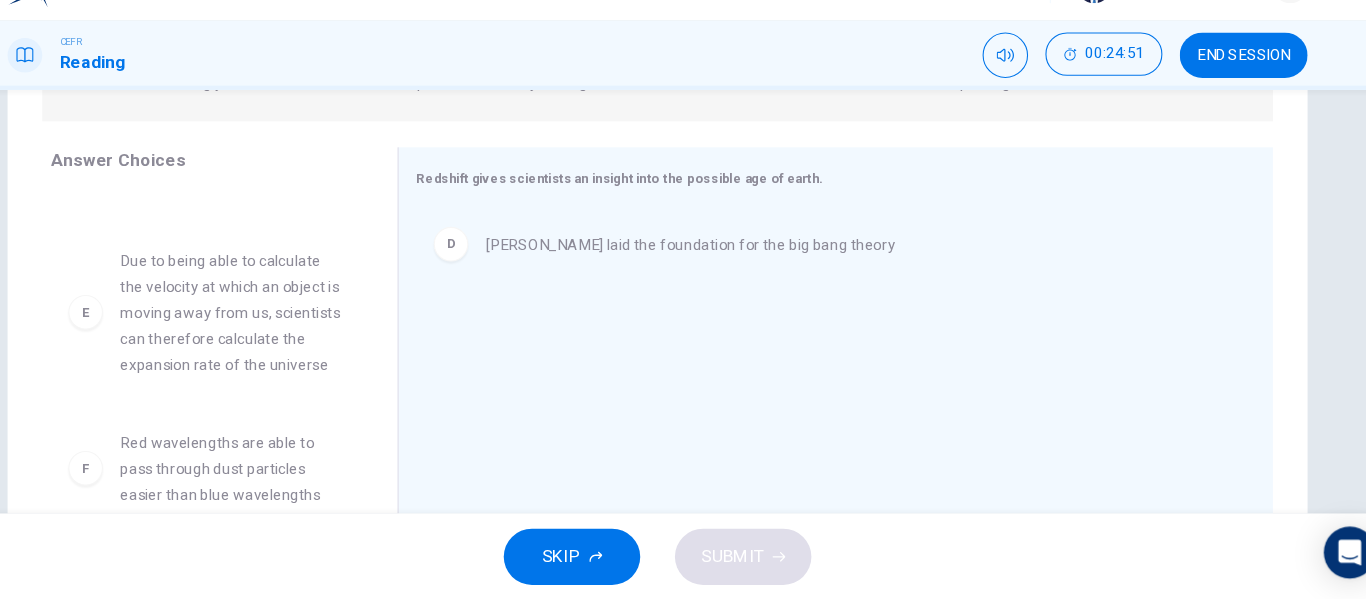 scroll, scrollTop: 372, scrollLeft: 0, axis: vertical 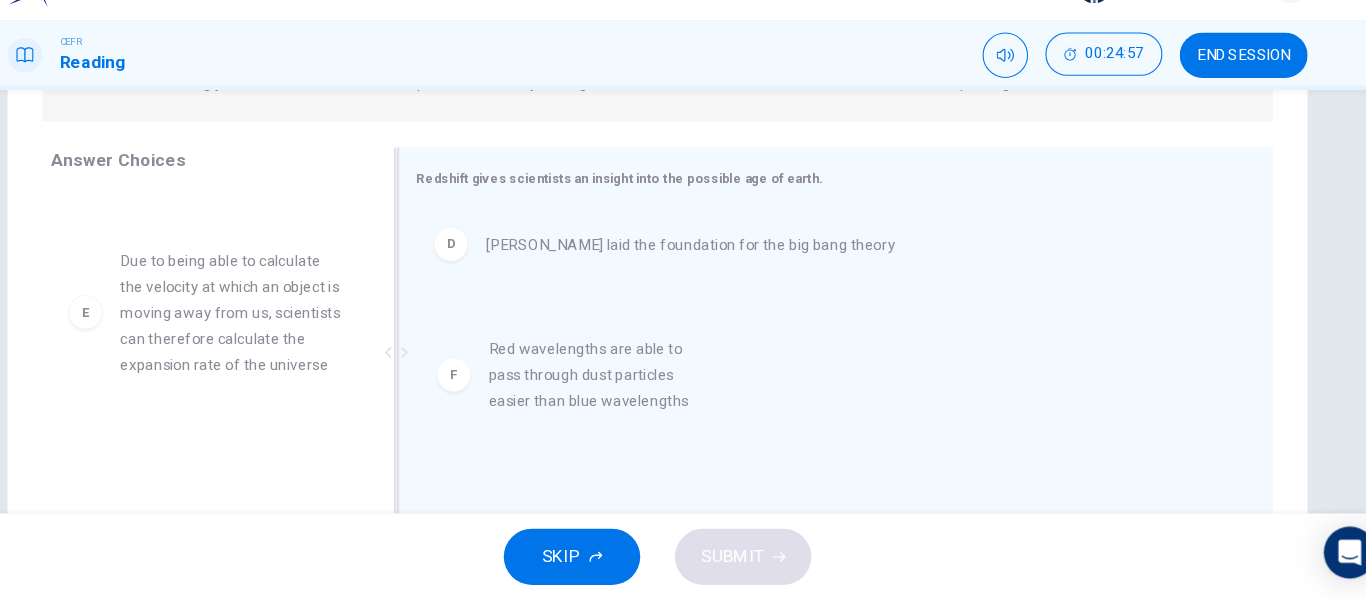 drag, startPoint x: 284, startPoint y: 489, endPoint x: 639, endPoint y: 399, distance: 366.2308 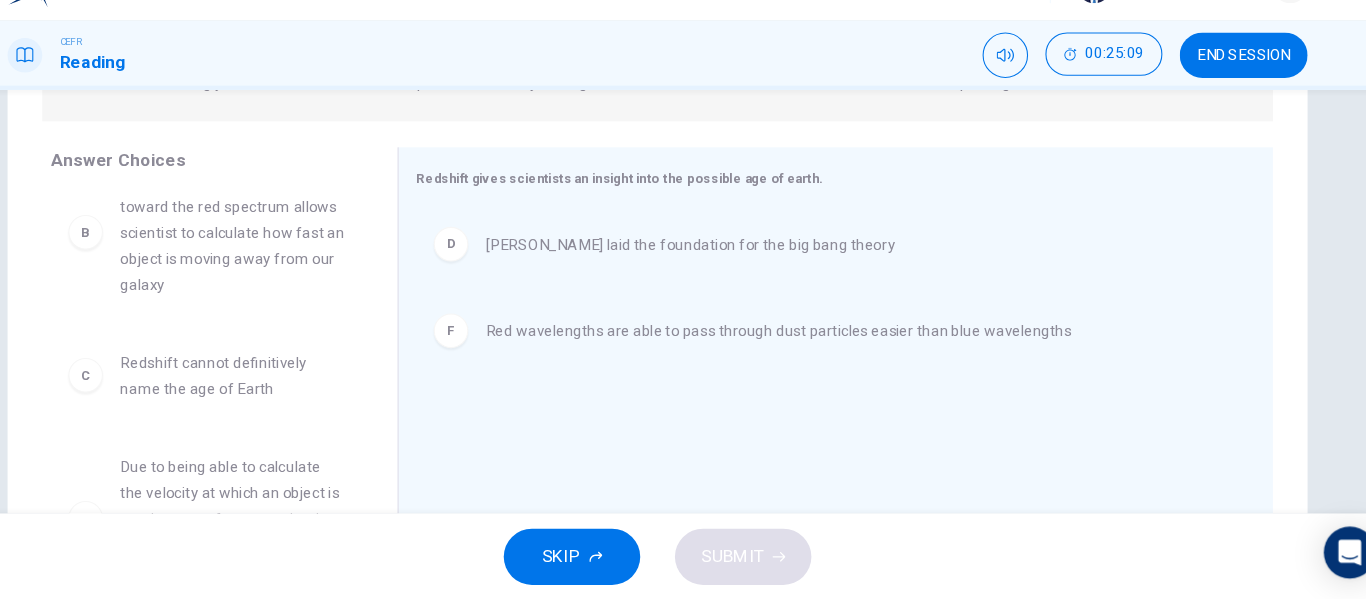 scroll, scrollTop: 185, scrollLeft: 0, axis: vertical 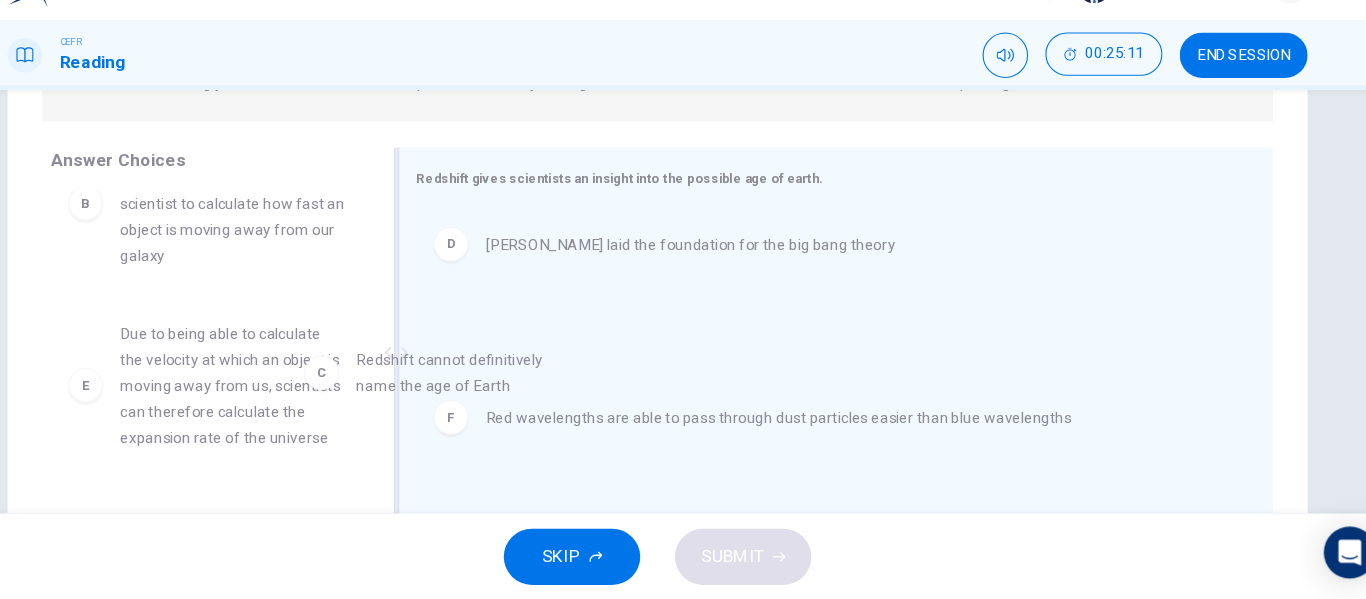 drag, startPoint x: 241, startPoint y: 369, endPoint x: 542, endPoint y: 406, distance: 303.26556 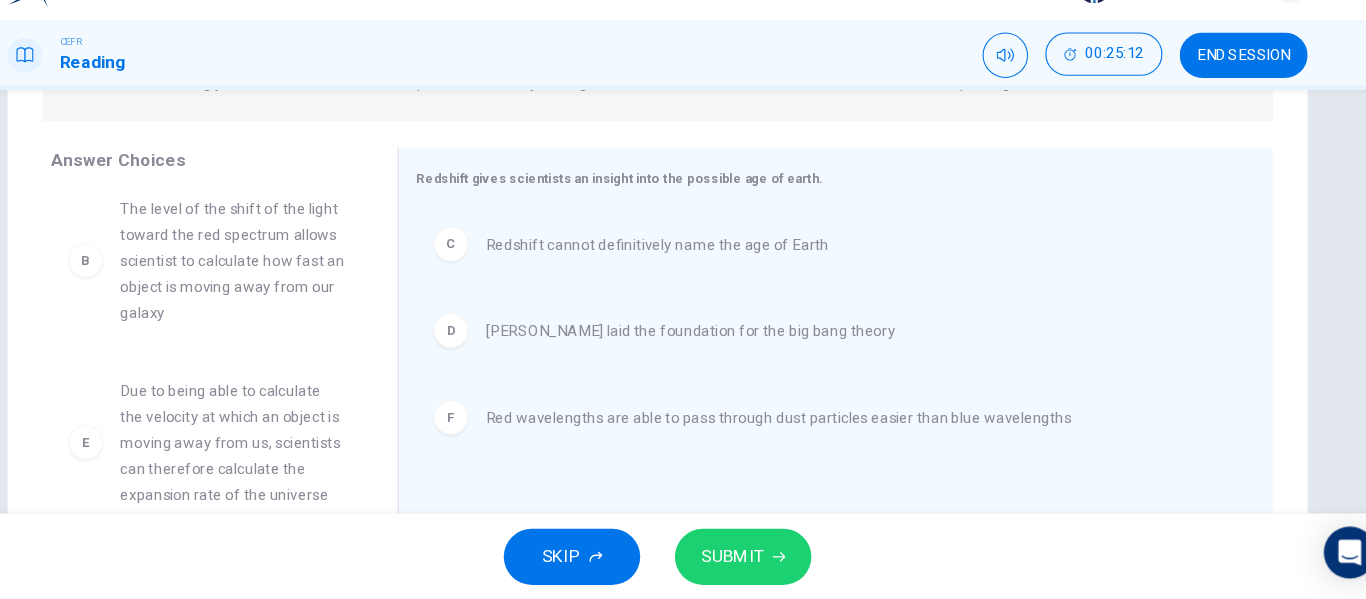 scroll, scrollTop: 156, scrollLeft: 0, axis: vertical 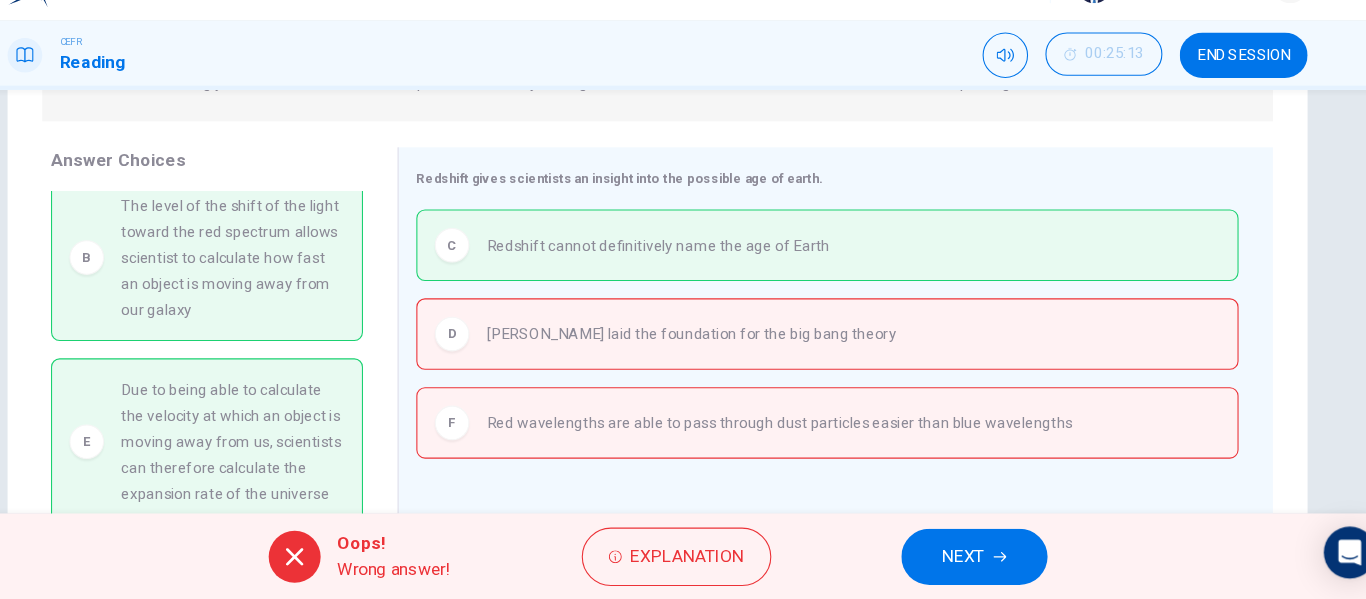 click on "NEXT" at bounding box center (975, 559) 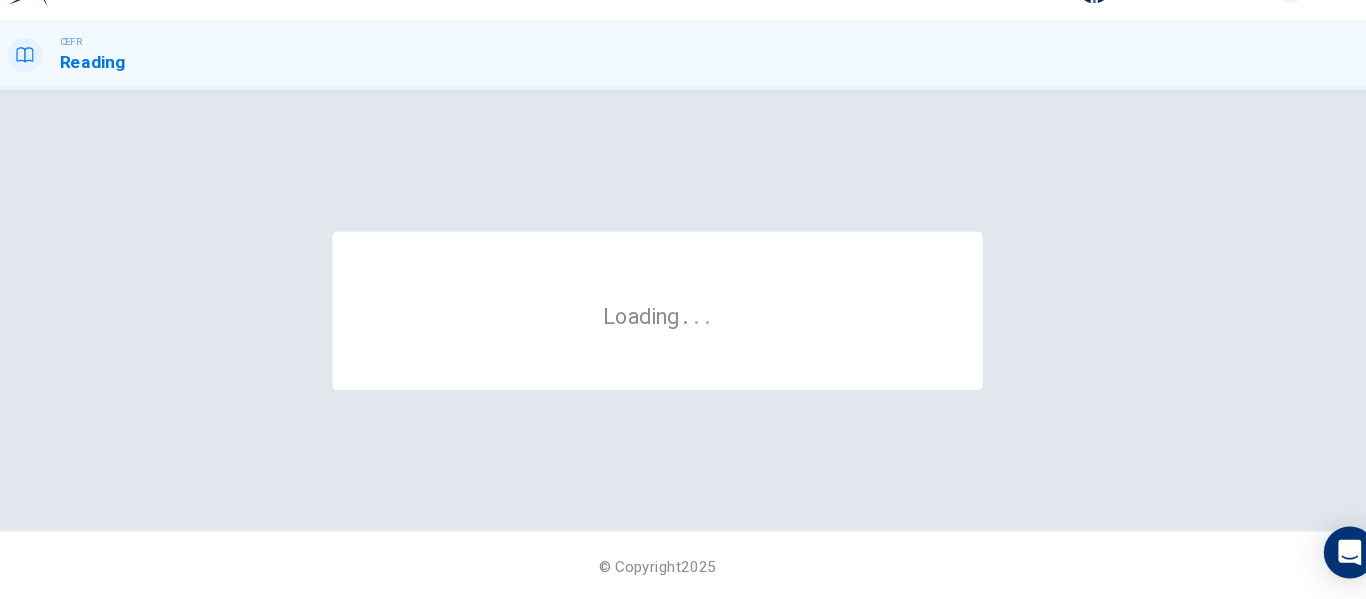 scroll, scrollTop: 0, scrollLeft: 0, axis: both 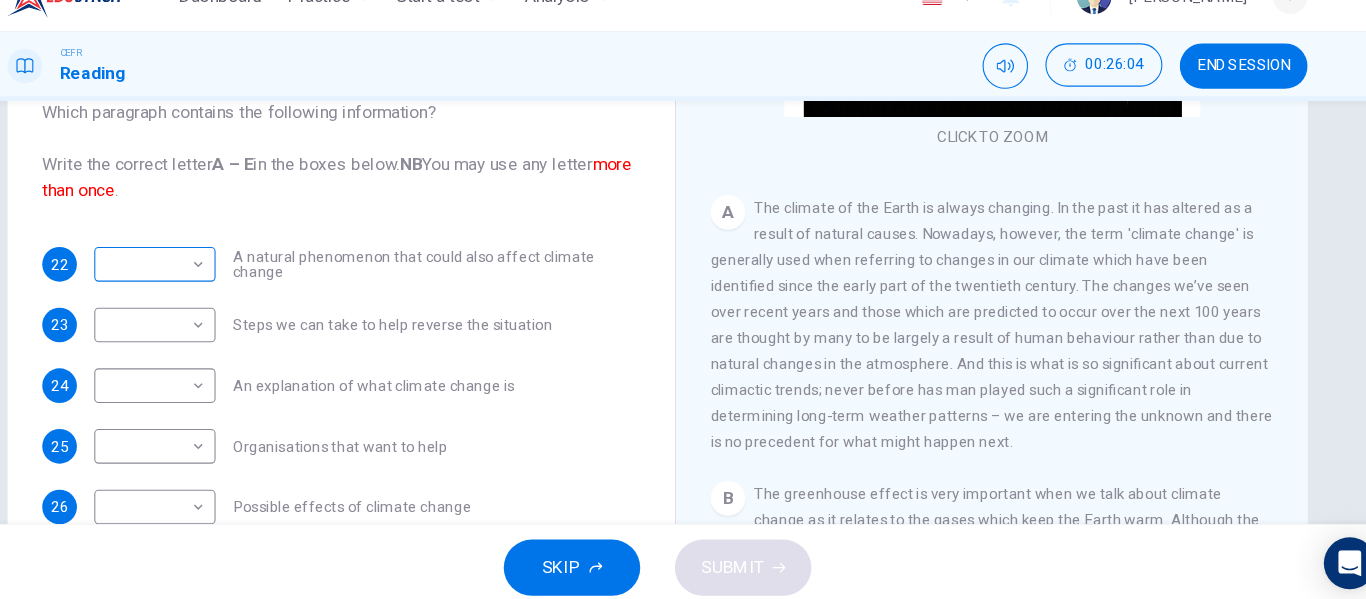 click on "Dashboard Practice Start a test Analysis English en ​ SITI NUR ATHIRAH BINTI SAEDIN CEFR Reading 00:26:04 END SESSION Questions 22 - 26 The Reading Passage has 5 paragraphs,  A – E . Which paragraph contains the following information?  Write the correct letter  A – E  in the boxes below.
NB  You may use any letter  more than once . 22 ​ ​ A natural phenomenon that could also affect climate change 23 ​ ​ Steps we can take to help reverse the situation 24 ​ ​ An explanation of what climate change is 25 ​ ​ Organisations that want to help 26 ​ ​ Possible effects of climate change The Climate of the Earth CLICK TO ZOOM Click to Zoom A B C D E SKIP SUBMIT EduSynch - Online Language Proficiency Testing
Dashboard Practice Start a test Analysis Notifications © Copyright  2025" at bounding box center [683, 299] 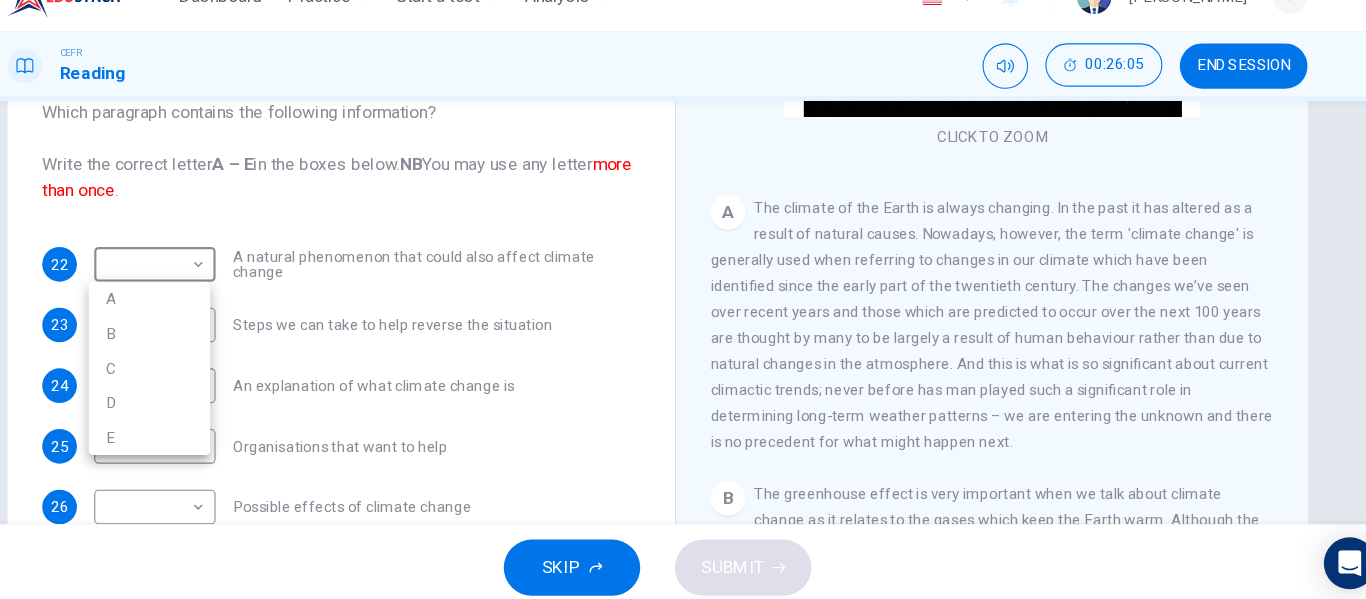 click on "A" at bounding box center (214, 311) 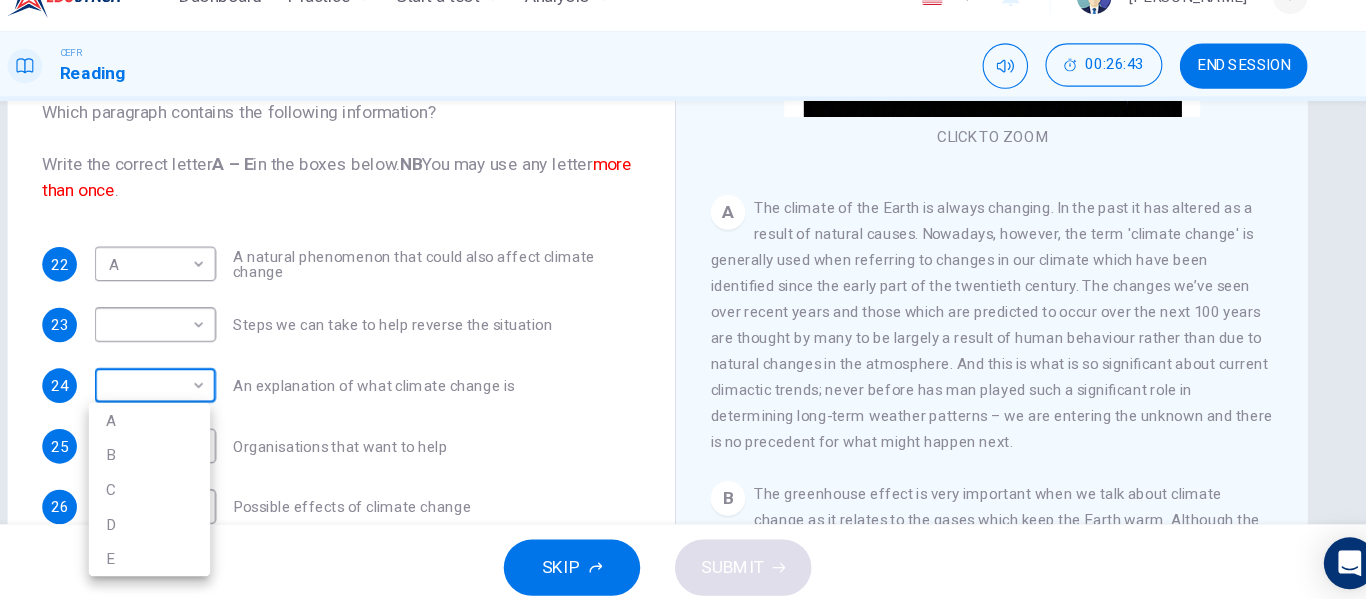 click on "Dashboard Practice Start a test Analysis English en ​ SITI NUR ATHIRAH BINTI SAEDIN CEFR Reading 00:26:43 END SESSION Questions 22 - 26 The Reading Passage has 5 paragraphs,  A – E . Which paragraph contains the following information?  Write the correct letter  A – E  in the boxes below.
NB  You may use any letter  more than once . 22 A A ​ A natural phenomenon that could also affect climate change 23 ​ ​ Steps we can take to help reverse the situation 24 ​ ​ An explanation of what climate change is 25 ​ ​ Organisations that want to help 26 ​ ​ Possible effects of climate change The Climate of the Earth CLICK TO ZOOM Click to Zoom A B C D E SKIP SUBMIT EduSynch - Online Language Proficiency Testing
Dashboard Practice Start a test Analysis Notifications © Copyright  2025 A B C D E" at bounding box center [683, 299] 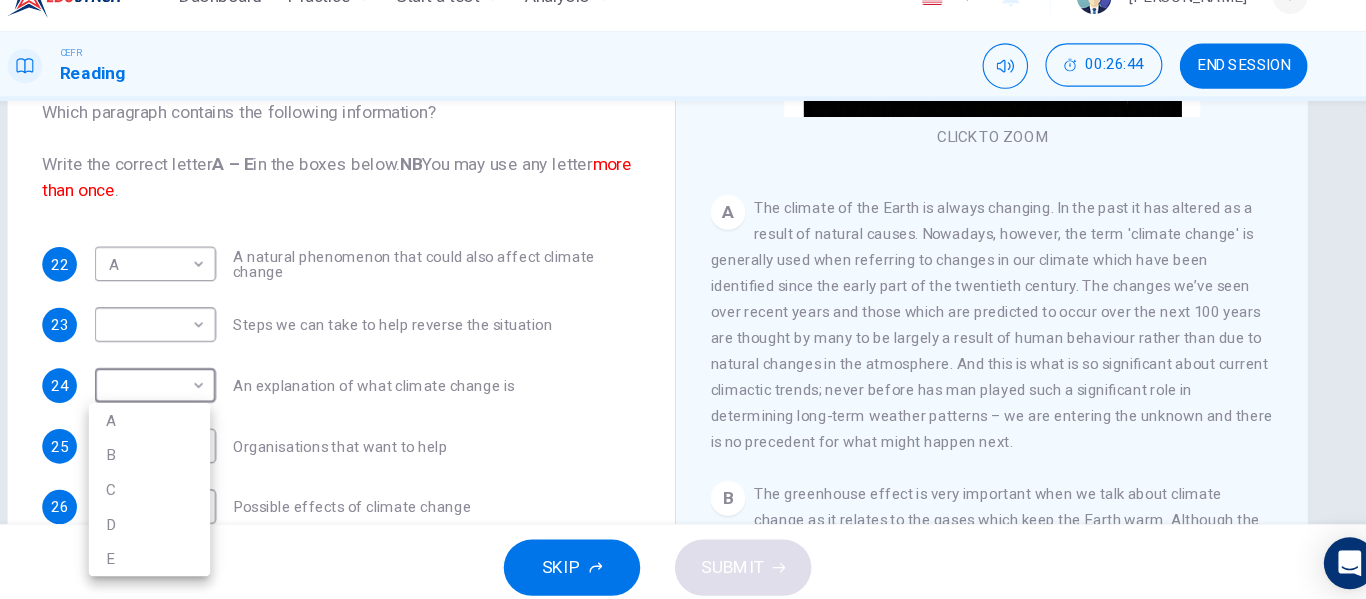 click on "A" at bounding box center (214, 423) 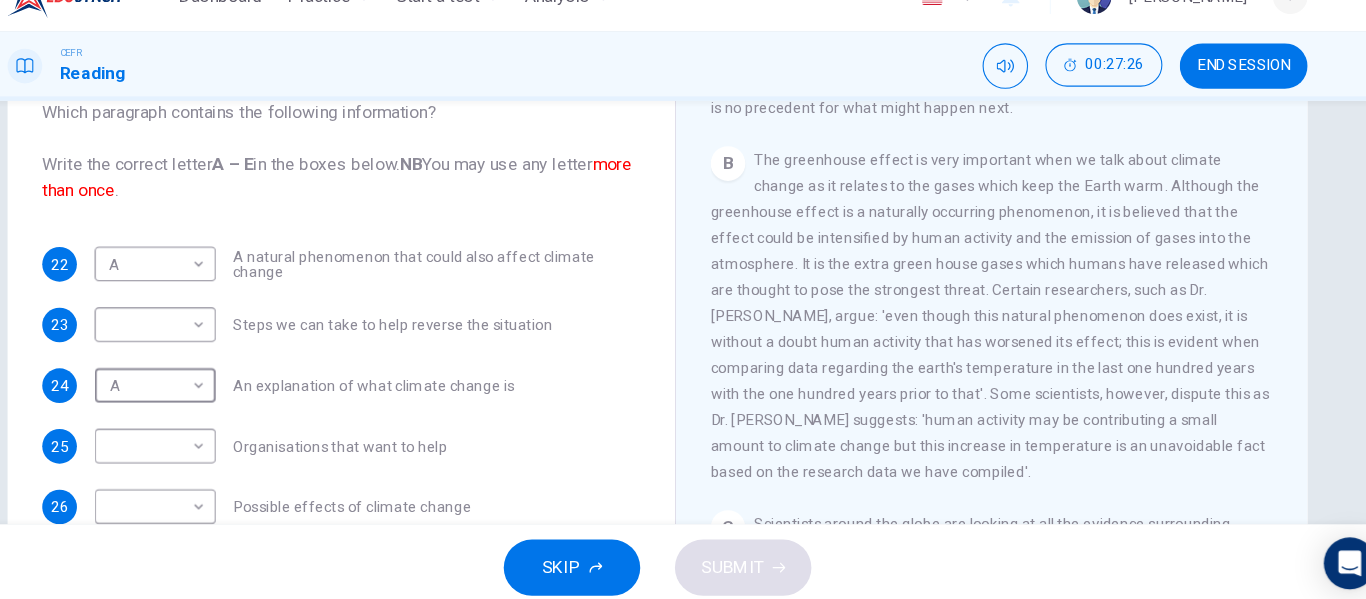 scroll, scrollTop: 554, scrollLeft: 0, axis: vertical 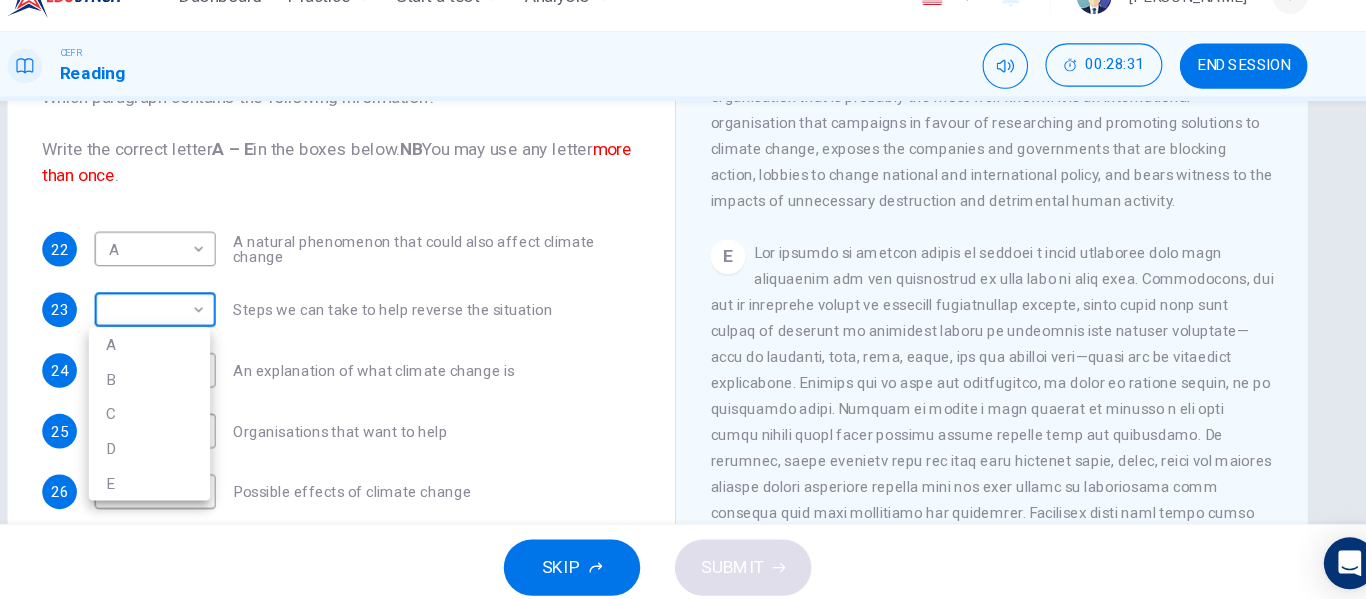 click on "Dashboard Practice Start a test Analysis English en ​ SITI NUR ATHIRAH BINTI SAEDIN CEFR Reading 00:28:31 END SESSION Questions 22 - 26 The Reading Passage has 5 paragraphs,  A – E . Which paragraph contains the following information?  Write the correct letter  A – E  in the boxes below.
NB  You may use any letter  more than once . 22 A A ​ A natural phenomenon that could also affect climate change 23 ​ ​ Steps we can take to help reverse the situation 24 A A ​ An explanation of what climate change is 25 ​ ​ Organisations that want to help 26 ​ ​ Possible effects of climate change The Climate of the Earth CLICK TO ZOOM Click to Zoom A B C D E SKIP SUBMIT EduSynch - Online Language Proficiency Testing
Dashboard Practice Start a test Analysis Notifications © Copyright  2025 A B C D E" at bounding box center (683, 299) 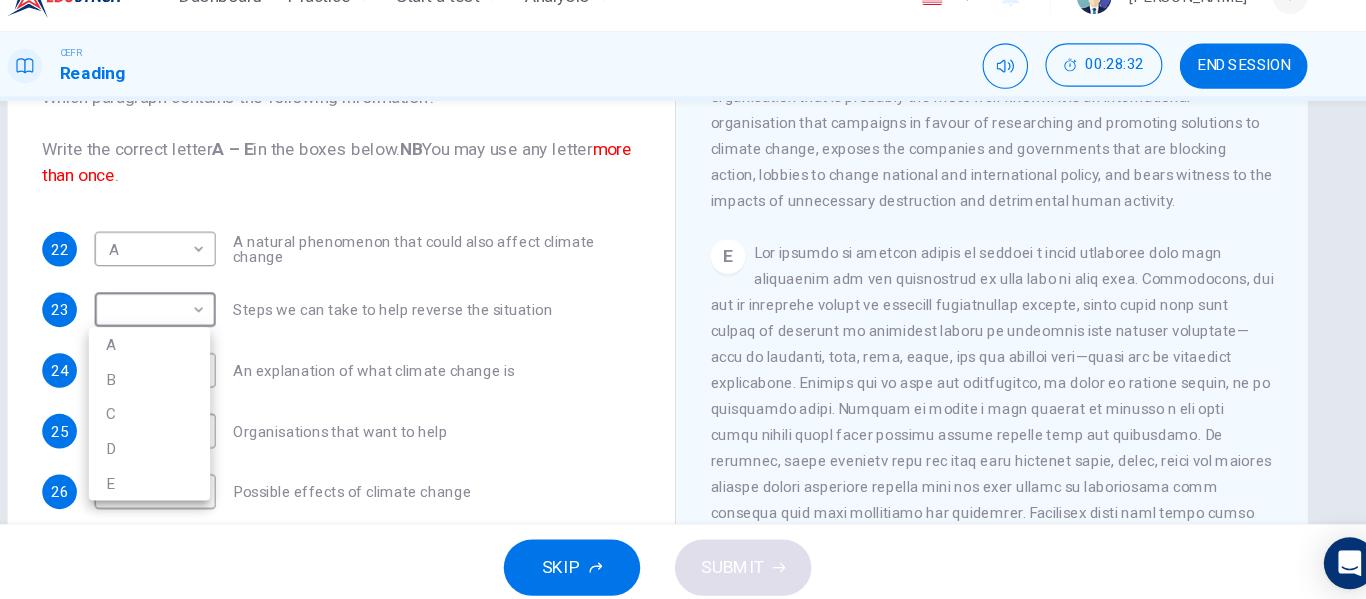 click on "E" at bounding box center [214, 481] 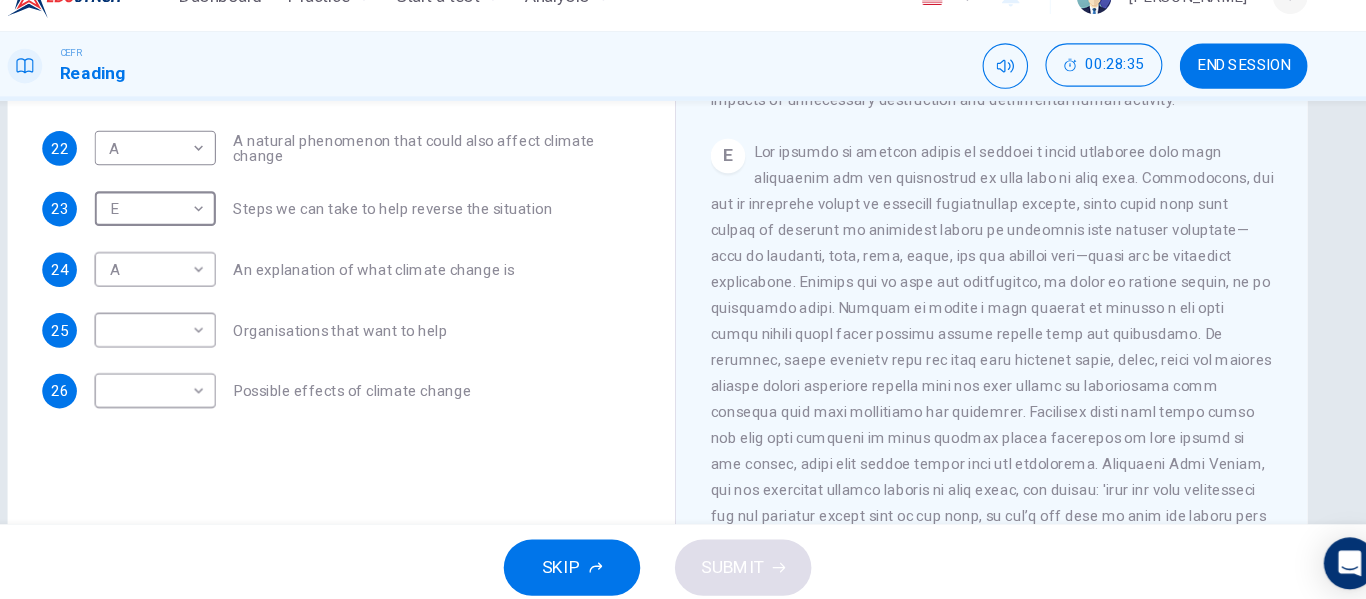scroll, scrollTop: 384, scrollLeft: 0, axis: vertical 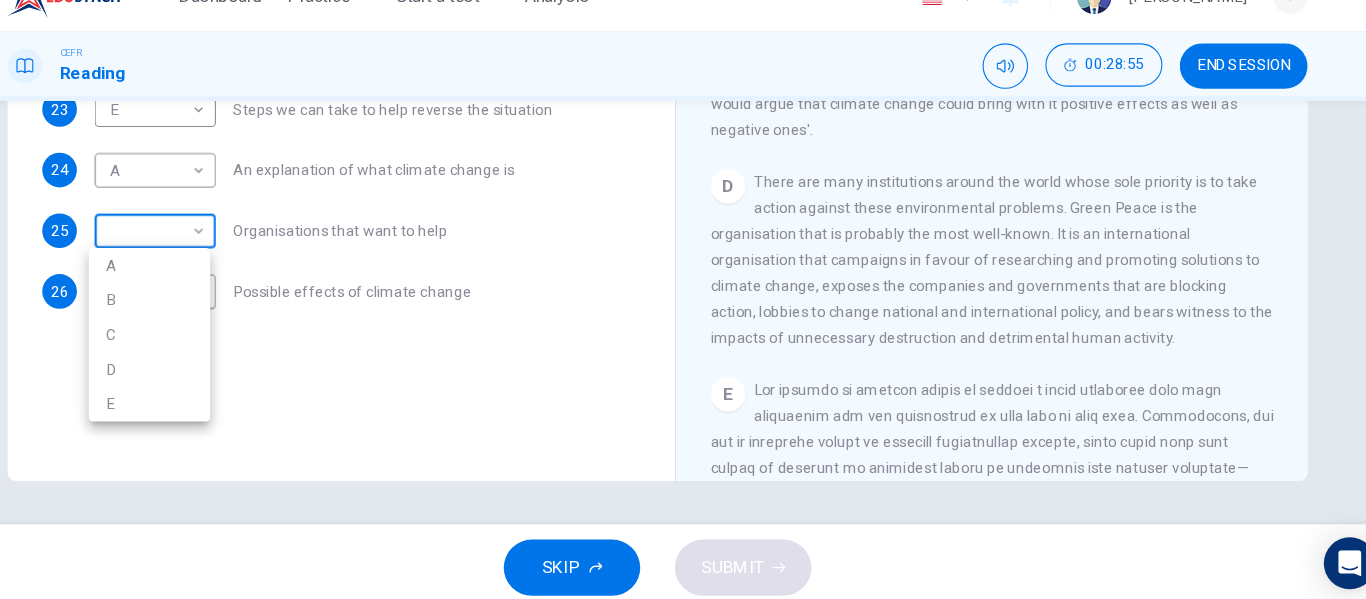 click on "Dashboard Practice Start a test Analysis English en ​ SITI NUR ATHIRAH BINTI SAEDIN CEFR Reading 00:28:55 END SESSION Questions 22 - 26 The Reading Passage has 5 paragraphs,  A – E . Which paragraph contains the following information?  Write the correct letter  A – E  in the boxes below.
NB  You may use any letter  more than once . 22 A A ​ A natural phenomenon that could also affect climate change 23 E E ​ Steps we can take to help reverse the situation 24 A A ​ An explanation of what climate change is 25 ​ ​ Organisations that want to help 26 ​ ​ Possible effects of climate change The Climate of the Earth CLICK TO ZOOM Click to Zoom A B C D E SKIP SUBMIT EduSynch - Online Language Proficiency Testing
Dashboard Practice Start a test Analysis Notifications © Copyright  2025 A B C D E" at bounding box center [683, 299] 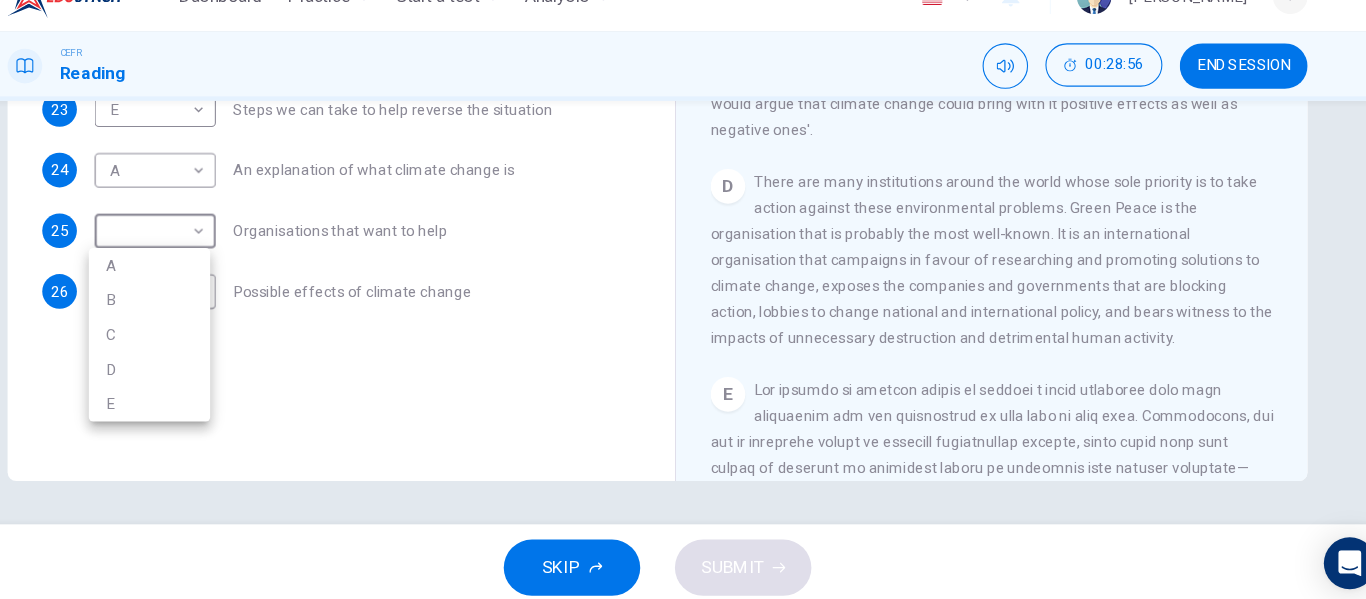 click on "D" at bounding box center [214, 376] 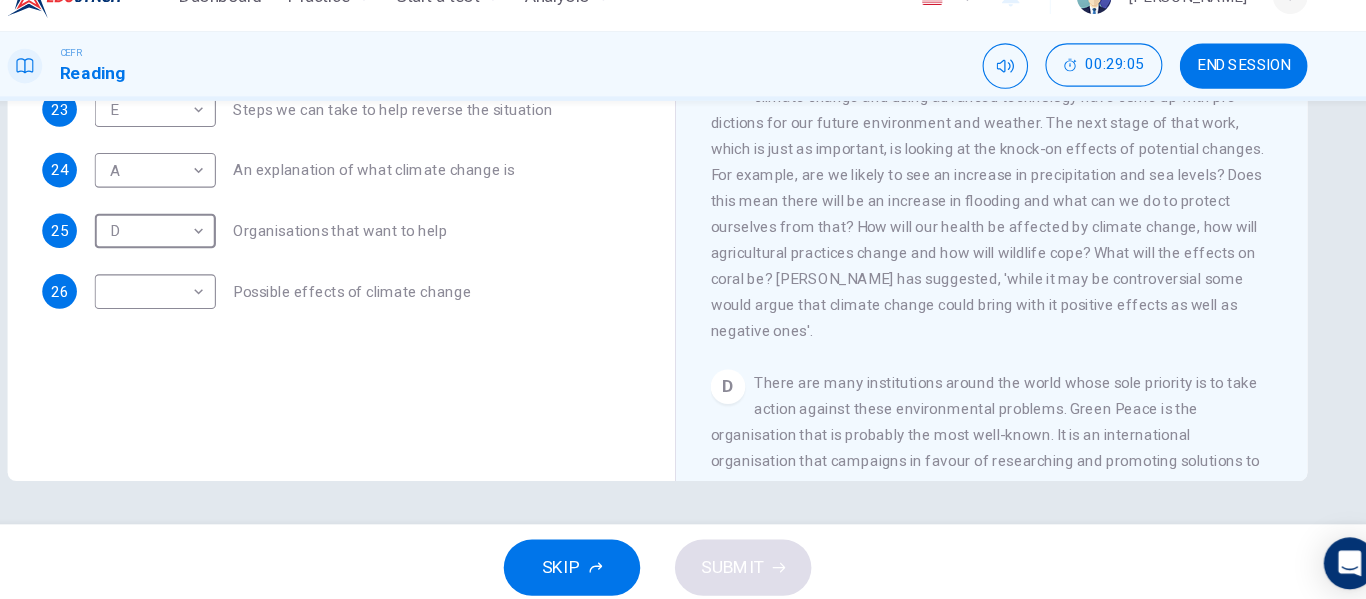 scroll, scrollTop: 713, scrollLeft: 0, axis: vertical 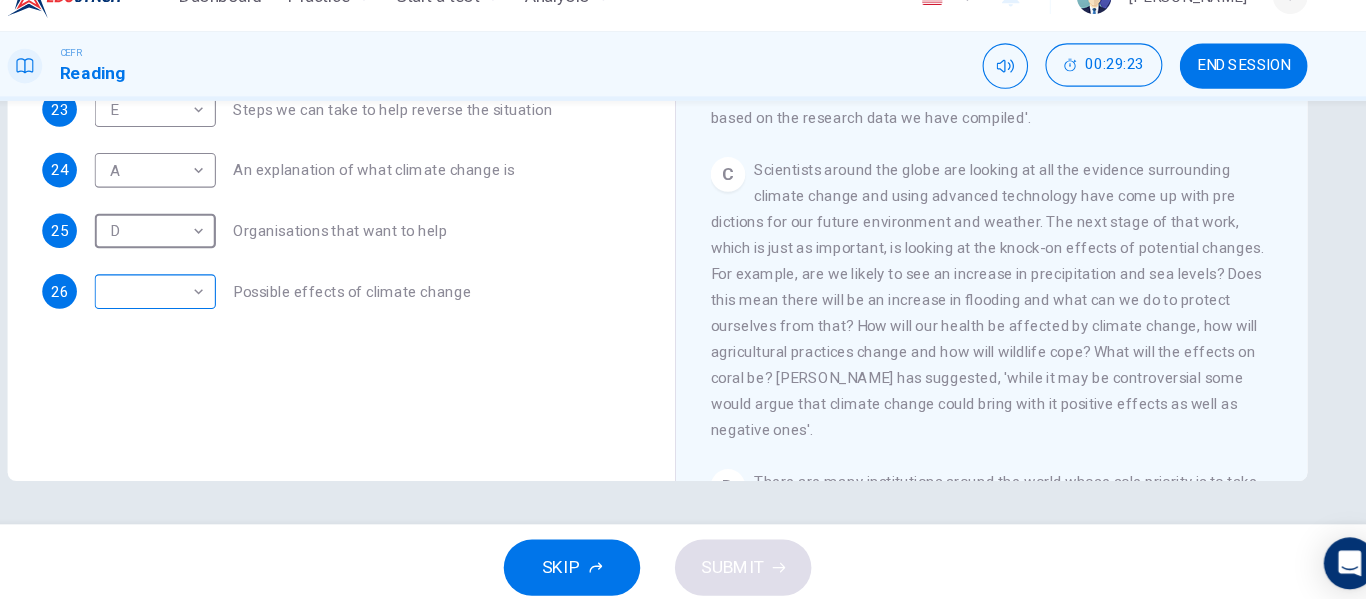 click on "Dashboard Practice Start a test Analysis English en ​ SITI NUR ATHIRAH BINTI SAEDIN CEFR Reading 00:29:23 END SESSION Questions 22 - 26 The Reading Passage has 5 paragraphs,  A – E . Which paragraph contains the following information?  Write the correct letter  A – E  in the boxes below.
NB  You may use any letter  more than once . 22 A A ​ A natural phenomenon that could also affect climate change 23 E E ​ Steps we can take to help reverse the situation 24 A A ​ An explanation of what climate change is 25 D D ​ Organisations that want to help 26 ​ ​ Possible effects of climate change The Climate of the Earth CLICK TO ZOOM Click to Zoom A B C D E SKIP SUBMIT EduSynch - Online Language Proficiency Testing
Dashboard Practice Start a test Analysis Notifications © Copyright  2025" at bounding box center (683, 299) 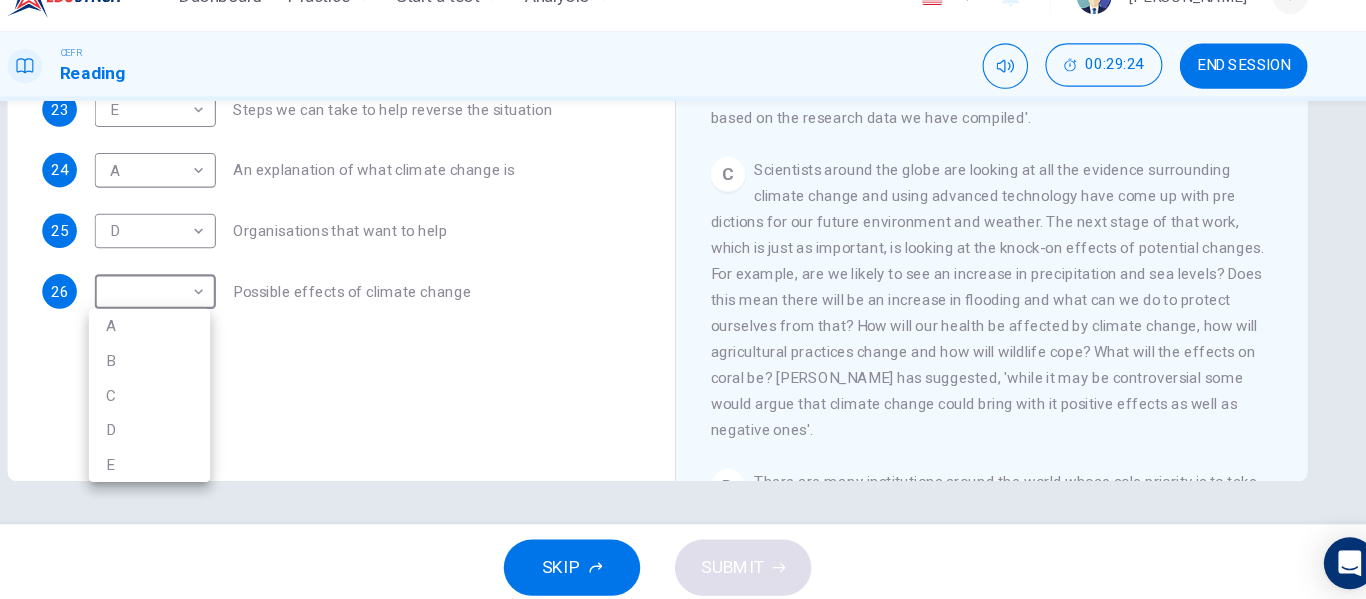click on "C" at bounding box center [214, 400] 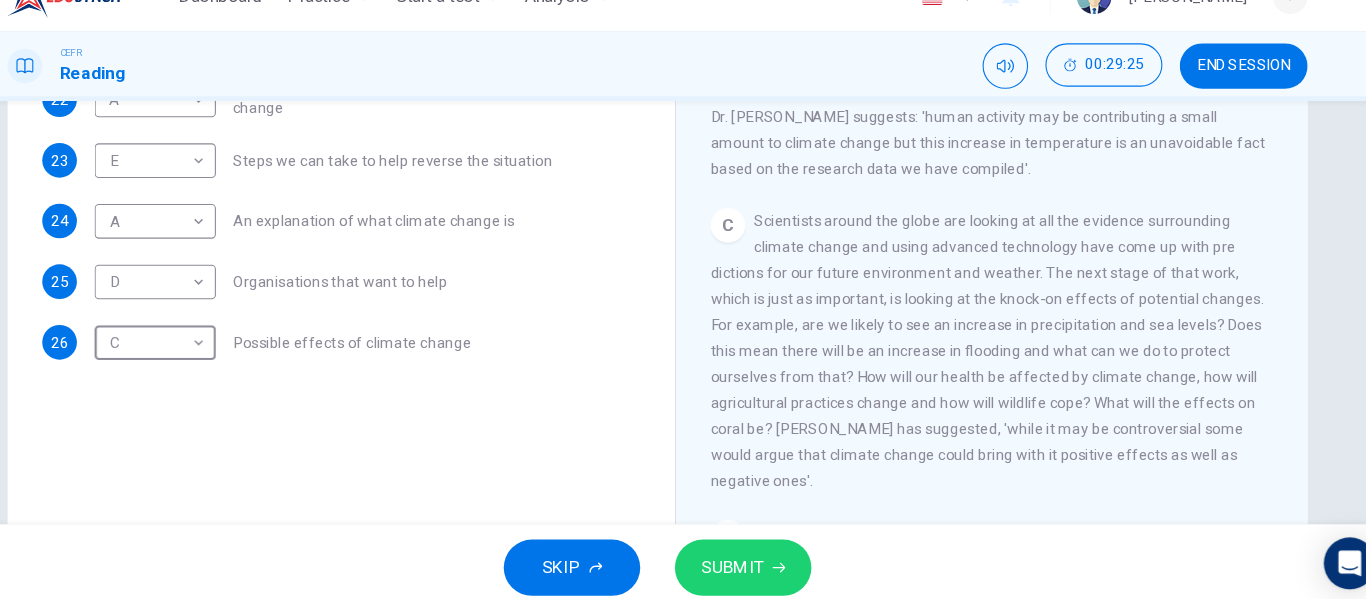 scroll, scrollTop: 292, scrollLeft: 0, axis: vertical 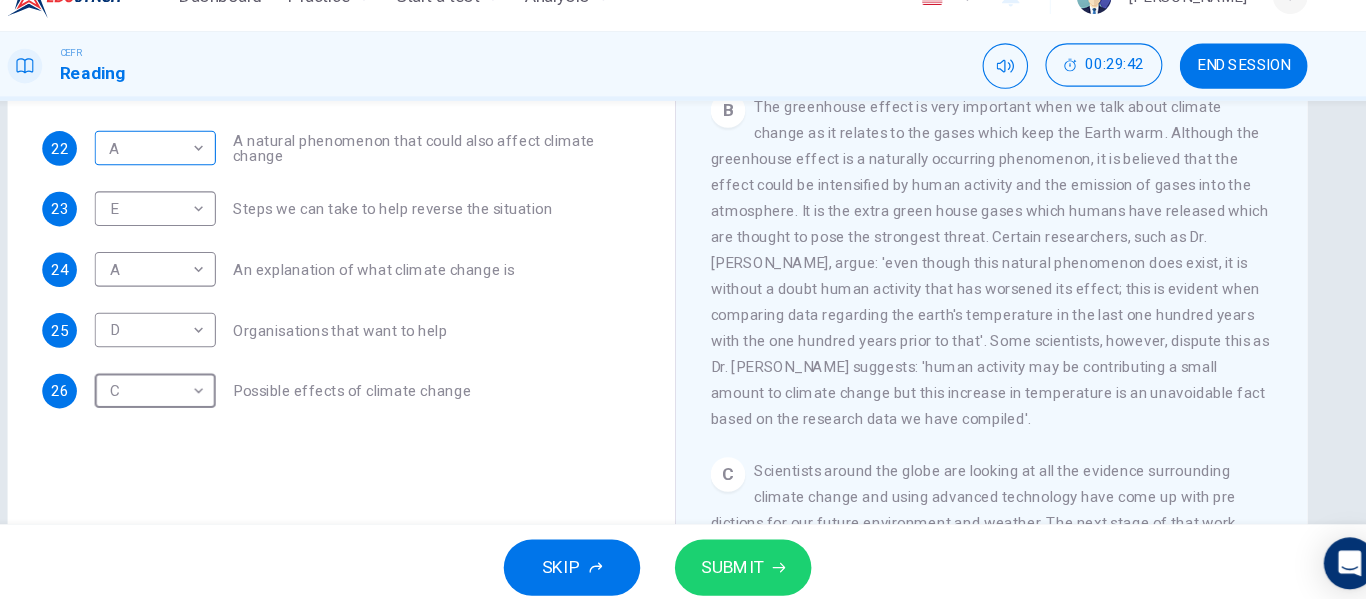 click on "Dashboard Practice Start a test Analysis English en ​ SITI NUR ATHIRAH BINTI SAEDIN CEFR Reading 00:29:42 END SESSION Questions 22 - 26 The Reading Passage has 5 paragraphs,  A – E . Which paragraph contains the following information?  Write the correct letter  A – E  in the boxes below.
NB  You may use any letter  more than once . 22 A A ​ A natural phenomenon that could also affect climate change 23 E E ​ Steps we can take to help reverse the situation 24 A A ​ An explanation of what climate change is 25 D D ​ Organisations that want to help 26 C C ​ Possible effects of climate change The Climate of the Earth CLICK TO ZOOM Click to Zoom A B C D E SKIP SUBMIT EduSynch - Online Language Proficiency Testing
Dashboard Practice Start a test Analysis Notifications © Copyright  2025" at bounding box center (683, 299) 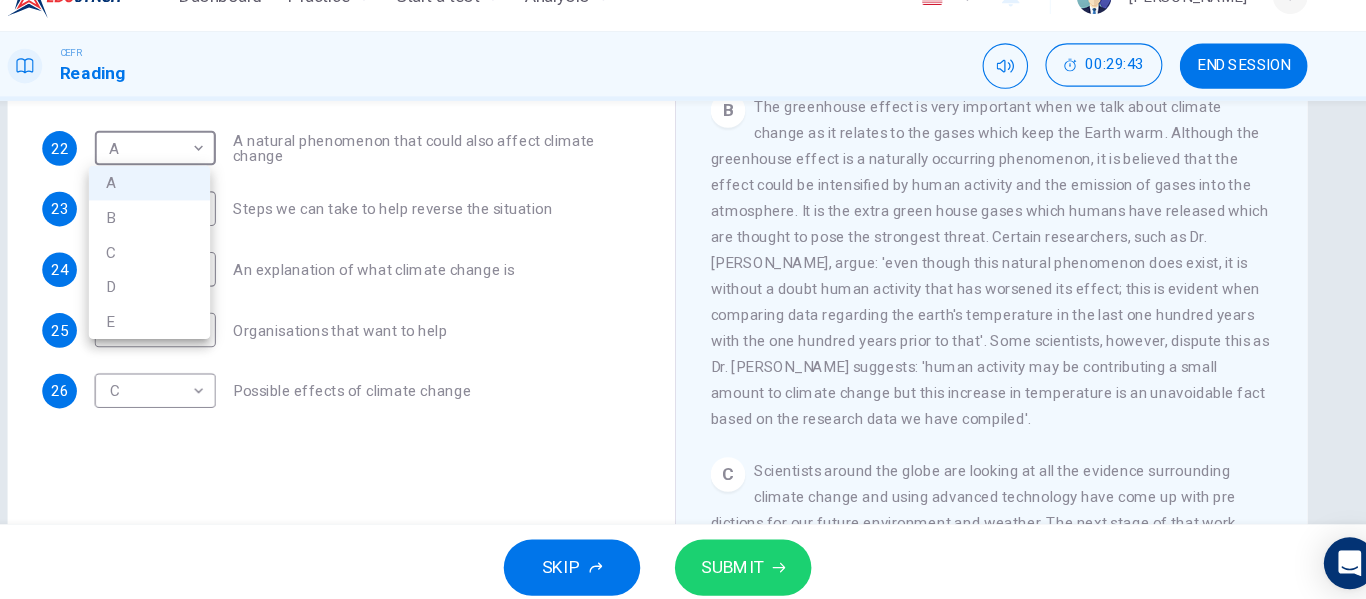 click on "B" at bounding box center (214, 236) 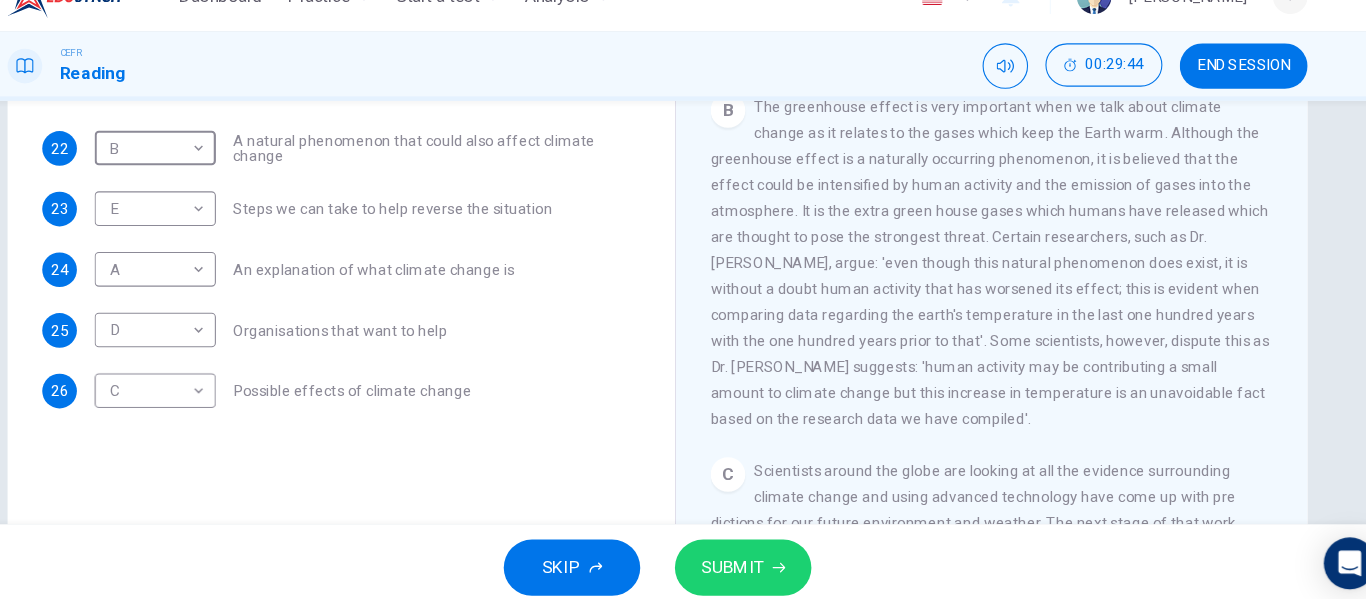 click 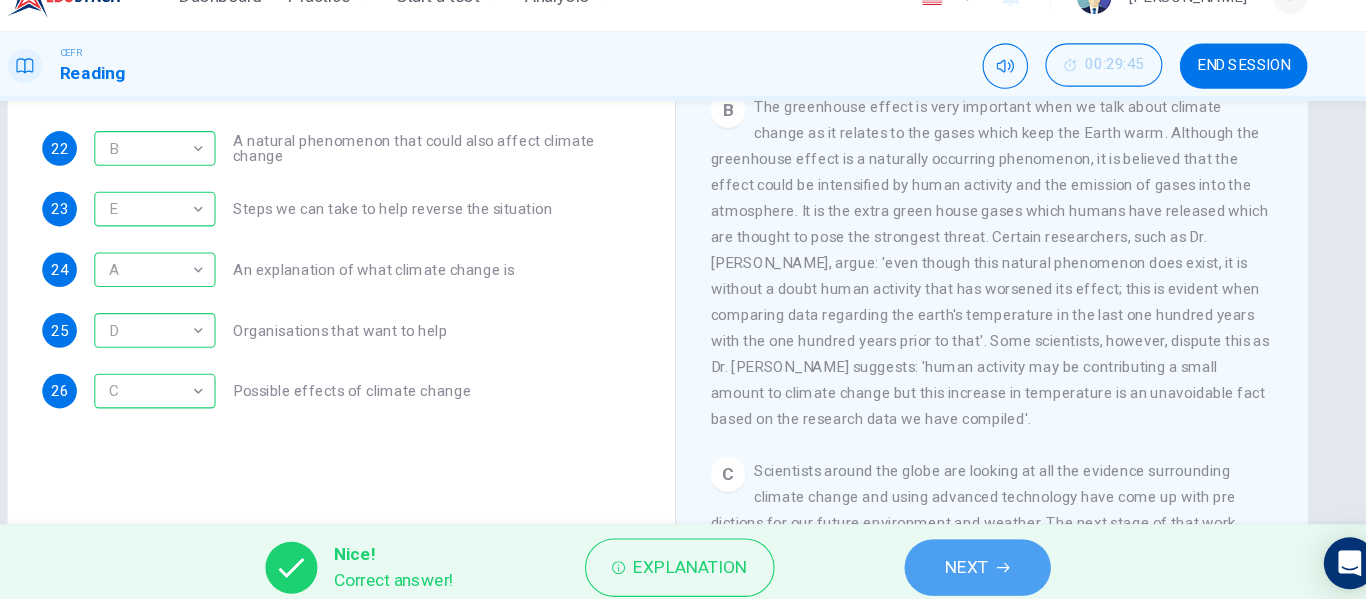 click on "NEXT" at bounding box center [968, 559] 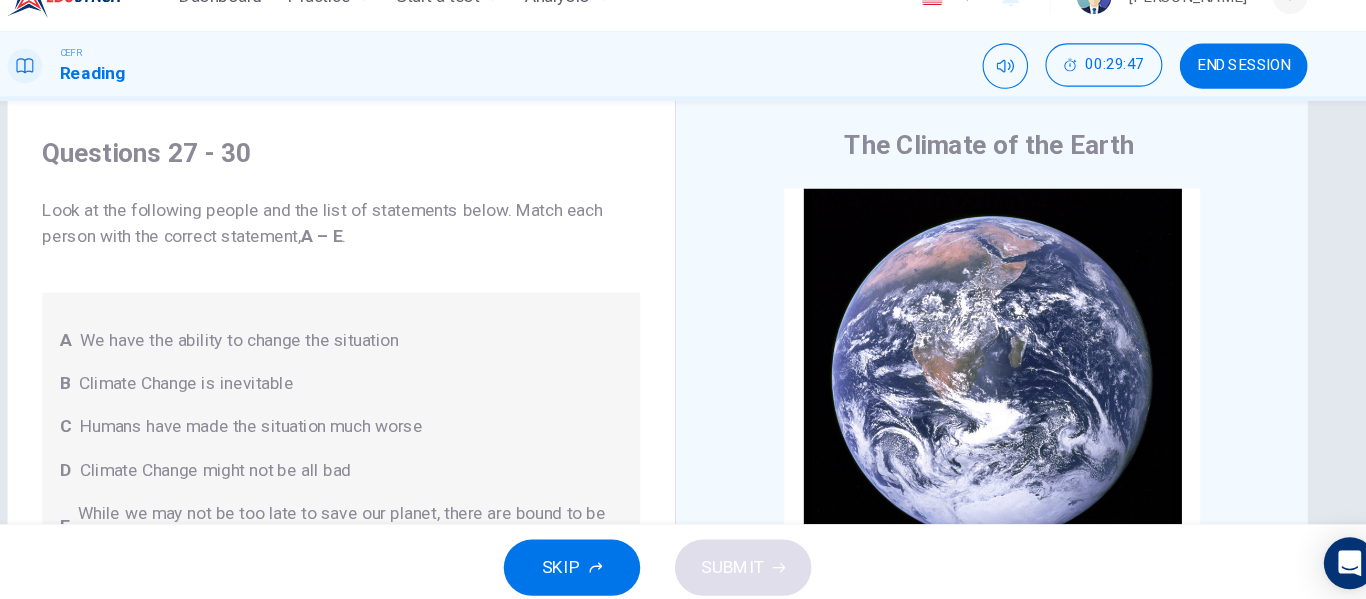 scroll, scrollTop: 15, scrollLeft: 0, axis: vertical 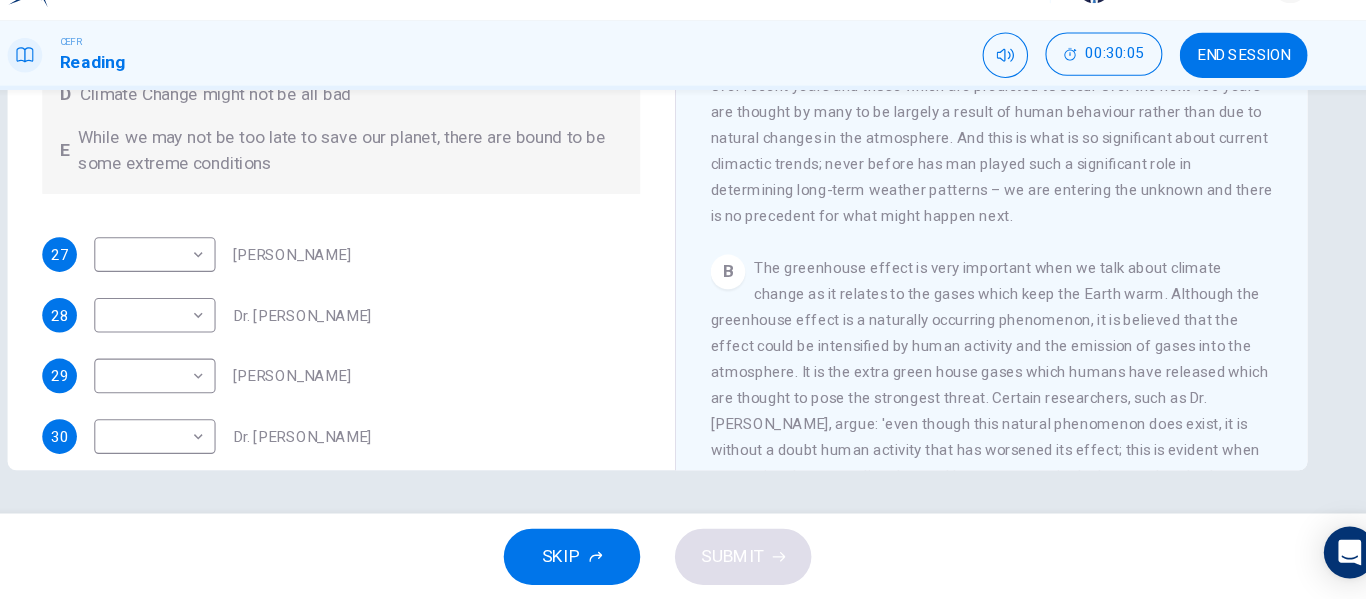 drag, startPoint x: 678, startPoint y: 355, endPoint x: 668, endPoint y: 256, distance: 99.50377 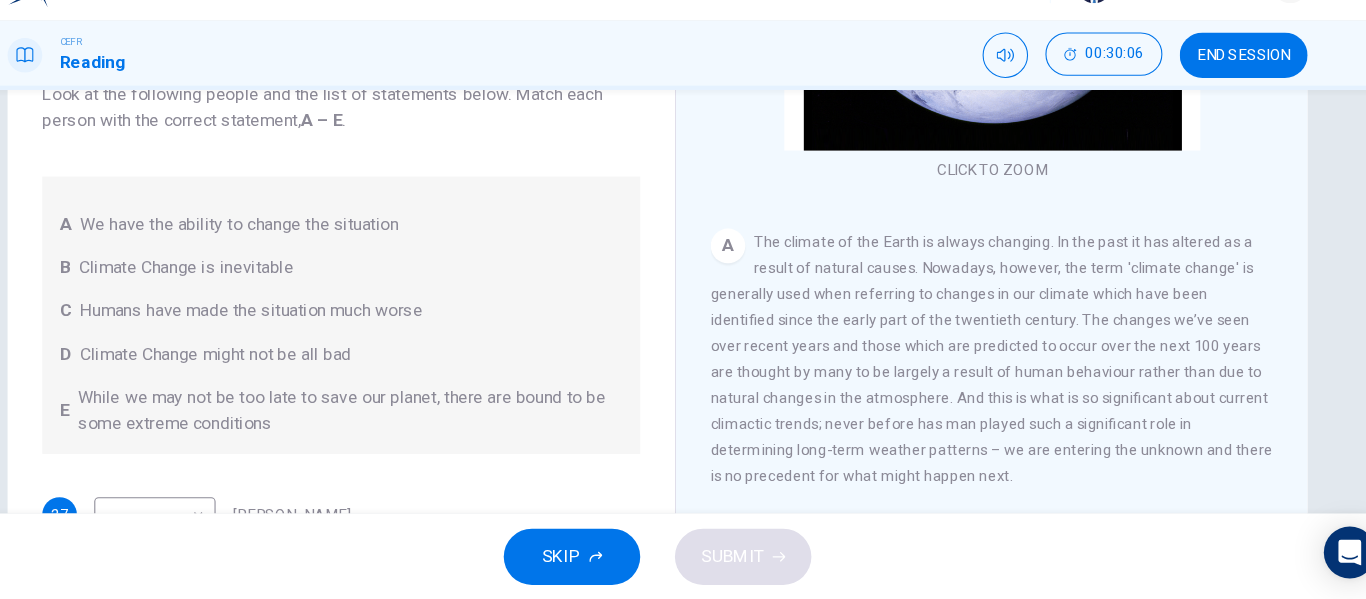 scroll, scrollTop: 107, scrollLeft: 0, axis: vertical 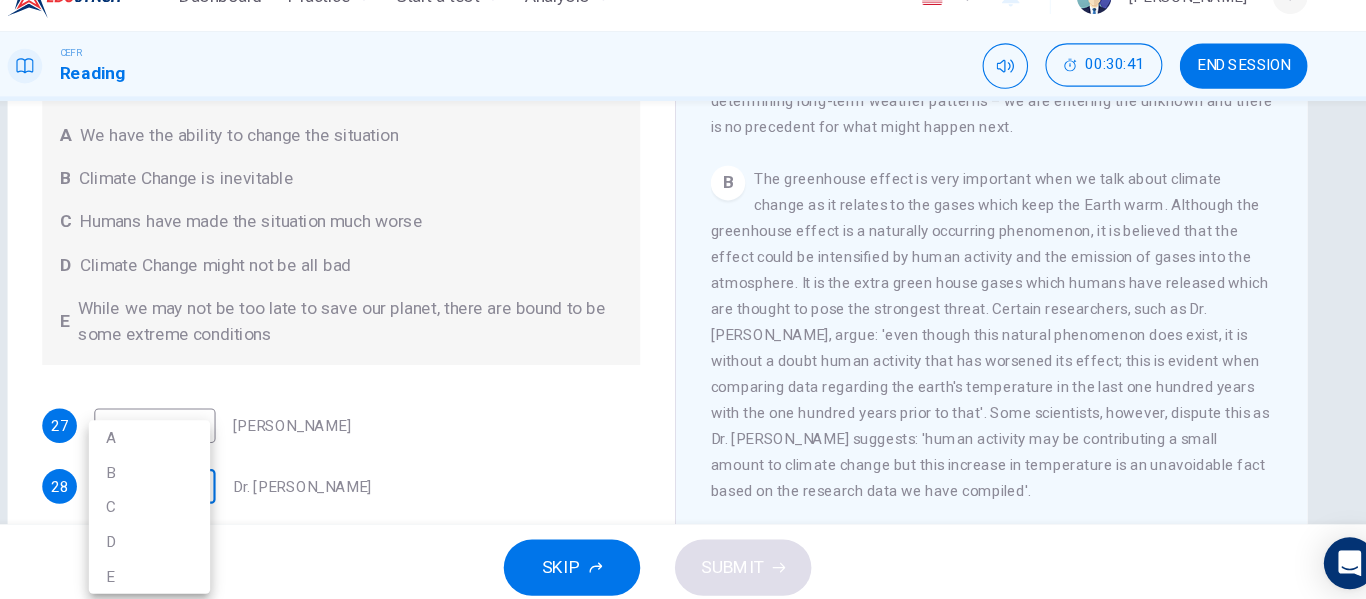 click on "Dashboard Practice Start a test Analysis English en ​ SITI NUR ATHIRAH BINTI SAEDIN CEFR Reading 00:30:41 END SESSION Questions 27 - 30 Look at the following people and the list of statements below. Match each person with the correct statement,  A – E . A We have the ability to change the situation B Climate Change is inevitable C Humans have made the situation much worse D Climate Change might not be all bad E While we may not be too late to save our planet, there are bound to be some extreme conditions 27 ​ ​ Professor Max Leonard 28 ​ ​ Dr. Michael Crawley 29 ​ ​ Professor Mark Halton 30 ​ ​ Dr. Ray Ellis The Climate of the Earth CLICK TO ZOOM Click to Zoom A B C D E SKIP SUBMIT EduSynch - Online Language Proficiency Testing
Dashboard Practice Start a test Analysis Notifications © Copyright  2025 A B C D E" at bounding box center [683, 299] 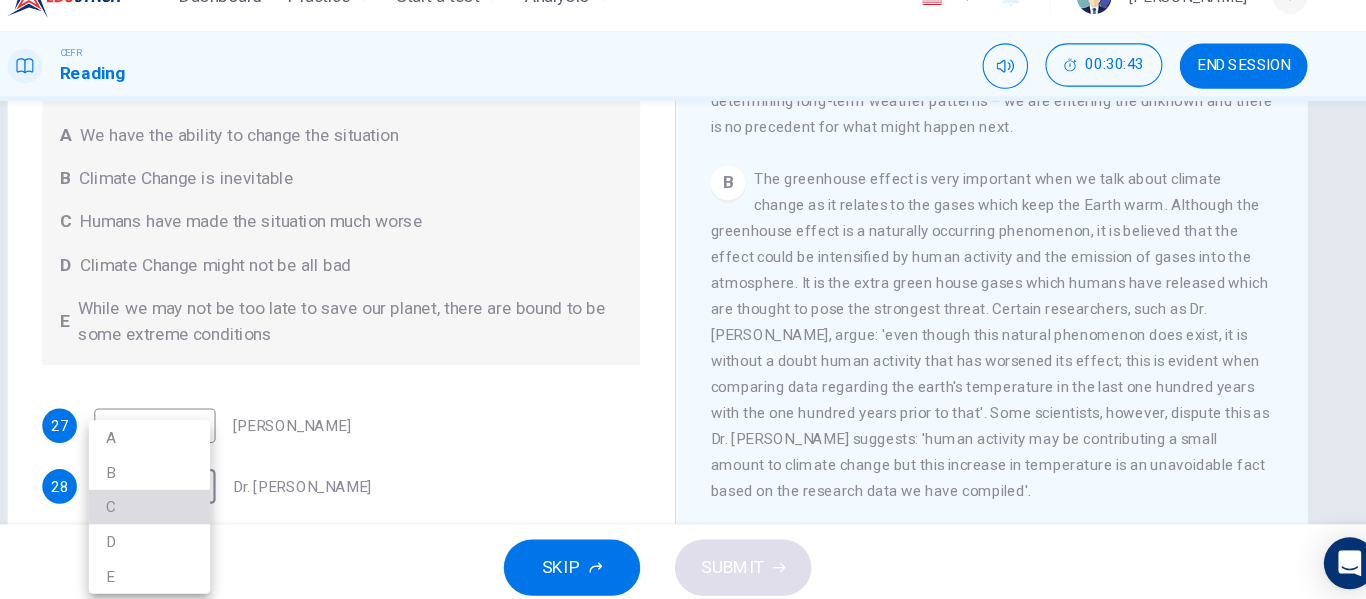 click on "C" at bounding box center [214, 503] 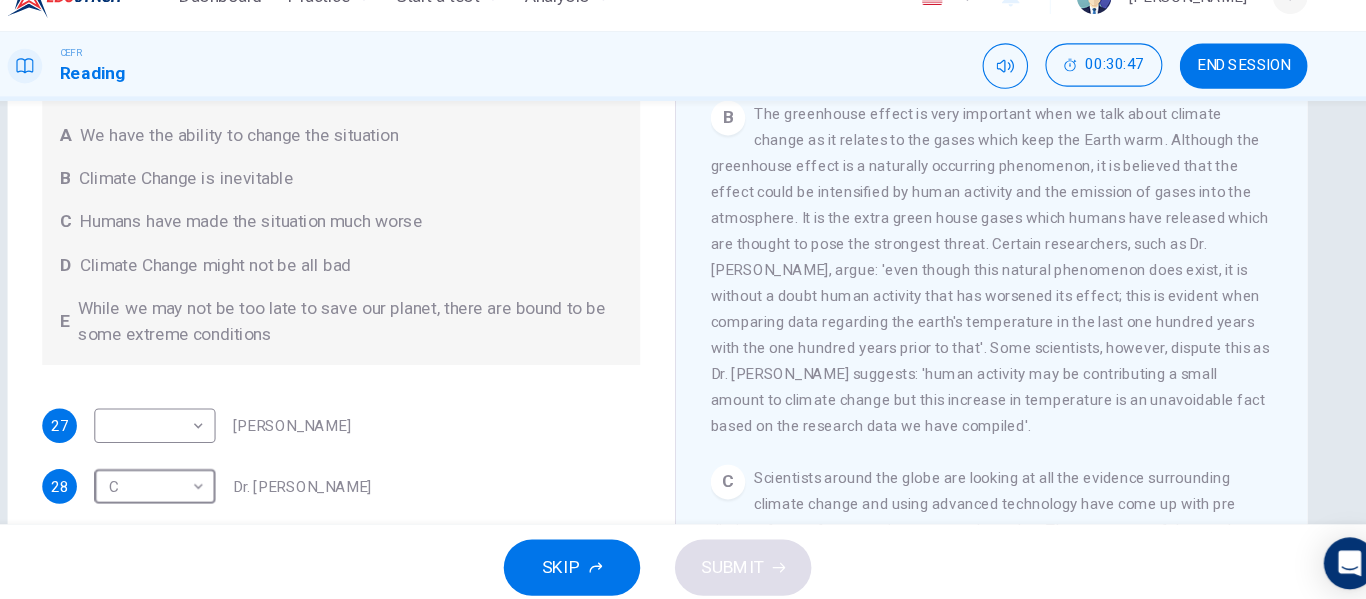 scroll, scrollTop: 634, scrollLeft: 0, axis: vertical 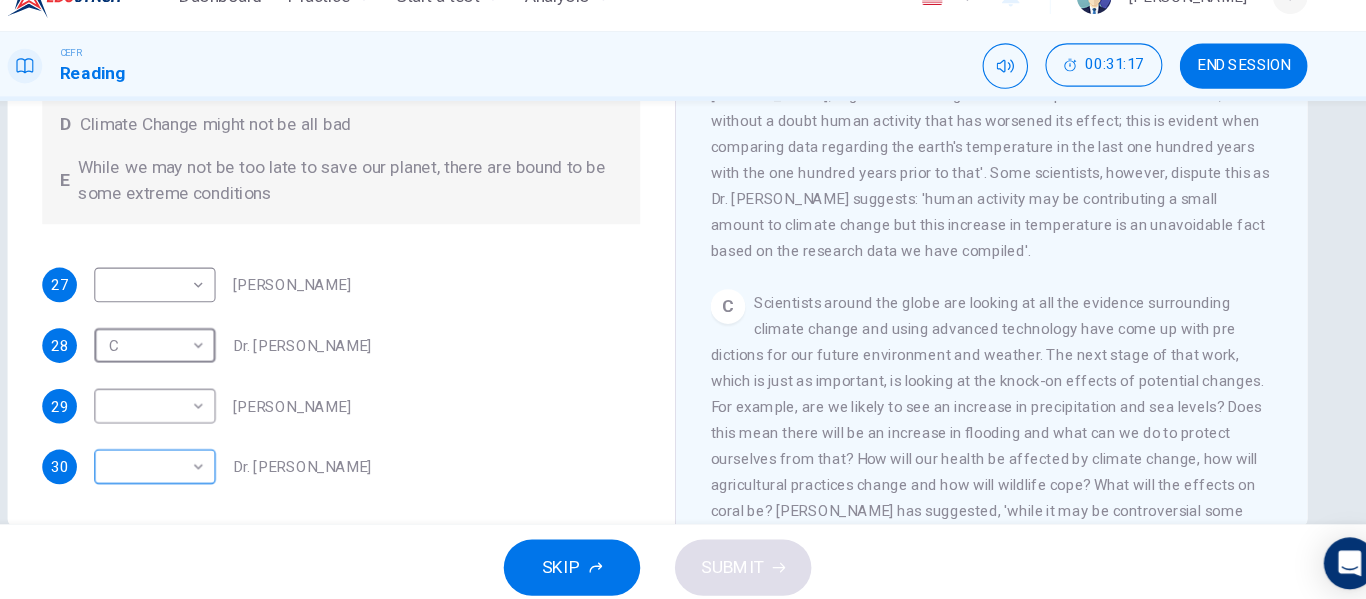 click on "Dashboard Practice Start a test Analysis English en ​ SITI NUR ATHIRAH BINTI SAEDIN CEFR Reading 00:31:17 END SESSION Questions 27 - 30 Look at the following people and the list of statements below. Match each person with the correct statement,  A – E . A We have the ability to change the situation B Climate Change is inevitable C Humans have made the situation much worse D Climate Change might not be all bad E While we may not be too late to save our planet, there are bound to be some extreme conditions 27 ​ ​ Professor Max Leonard 28 C C ​ Dr. Michael Crawley 29 ​ ​ Professor Mark Halton 30 ​ ​ Dr. Ray Ellis The Climate of the Earth CLICK TO ZOOM Click to Zoom A B C D E SKIP SUBMIT EduSynch - Online Language Proficiency Testing
Dashboard Practice Start a test Analysis Notifications © Copyright  2025" at bounding box center (683, 299) 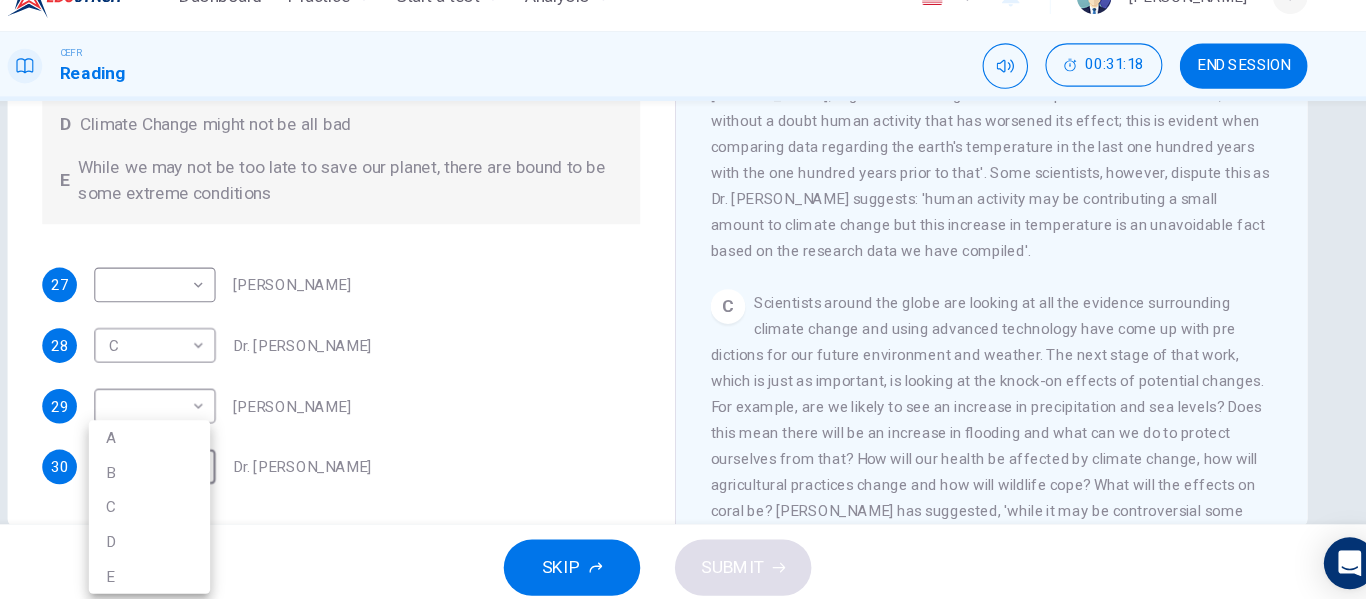 click on "B" at bounding box center (214, 471) 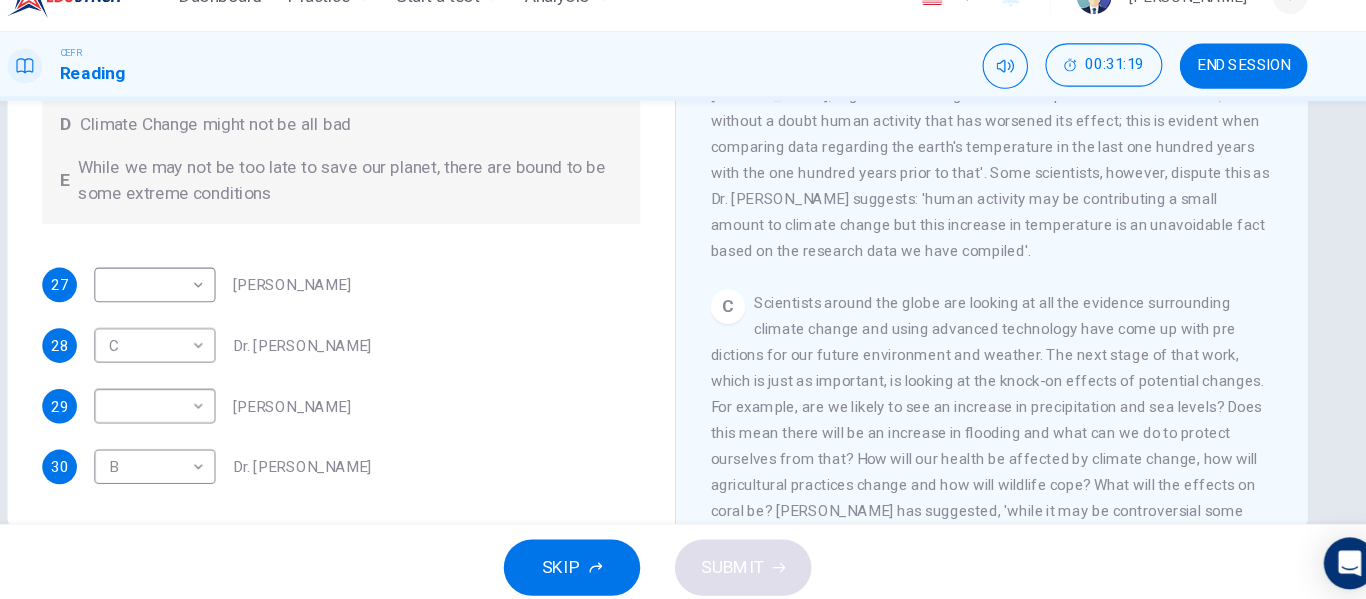 click on "CLICK TO ZOOM Click to Zoom A The climate of the Earth is always changing. In the past it has altered as a result of natural causes. Nowadays, however, the term 'climate change' is generally used when referring to changes in our climate which have been identified since the early part of the twentieth century. The changes we’ve seen over recent years and those which are predicted to occur over the next 100 years are thought by many to be largely a result of human behaviour rather than due to natural changes in the atmosphere. And this is what is so significant about current climactic trends; never before has man played such a significant role in determining long-term weather patterns – we are entering the unknown and there is no precedent for what might happen next. B C D E" at bounding box center [1005, 218] 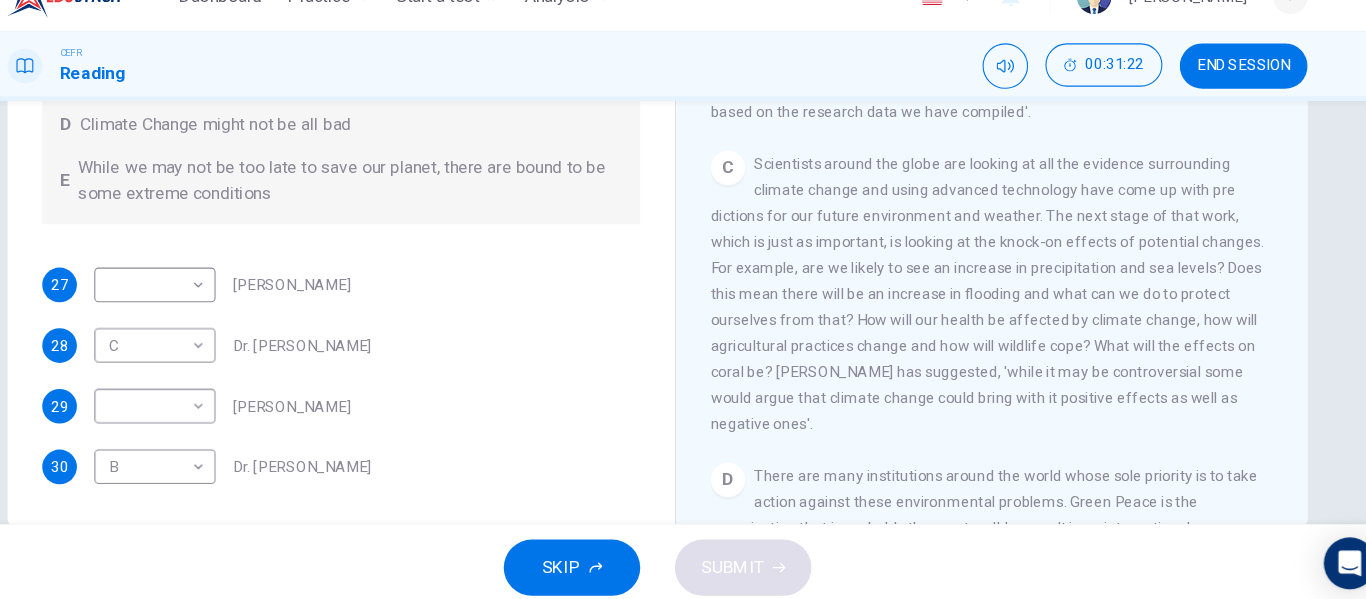 scroll, scrollTop: 819, scrollLeft: 0, axis: vertical 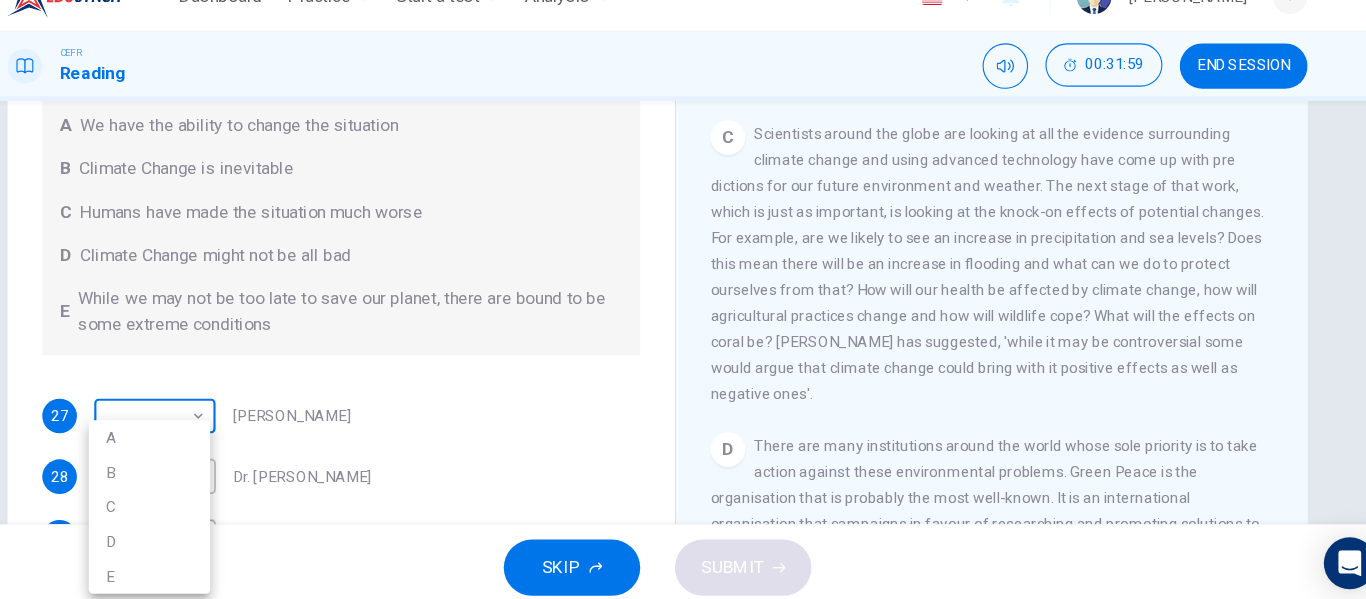 click on "Dashboard Practice Start a test Analysis English en ​ SITI NUR ATHIRAH BINTI SAEDIN CEFR Reading 00:31:59 END SESSION Questions 27 - 30 Look at the following people and the list of statements below. Match each person with the correct statement,  A – E . A We have the ability to change the situation B Climate Change is inevitable C Humans have made the situation much worse D Climate Change might not be all bad E While we may not be too late to save our planet, there are bound to be some extreme conditions 27 ​ ​ Professor Max Leonard 28 C C ​ Dr. Michael Crawley 29 ​ ​ Professor Mark Halton 30 B B ​ Dr. Ray Ellis The Climate of the Earth CLICK TO ZOOM Click to Zoom A B C D E SKIP SUBMIT EduSynch - Online Language Proficiency Testing
Dashboard Practice Start a test Analysis Notifications © Copyright  2025 A B C D E" at bounding box center (683, 299) 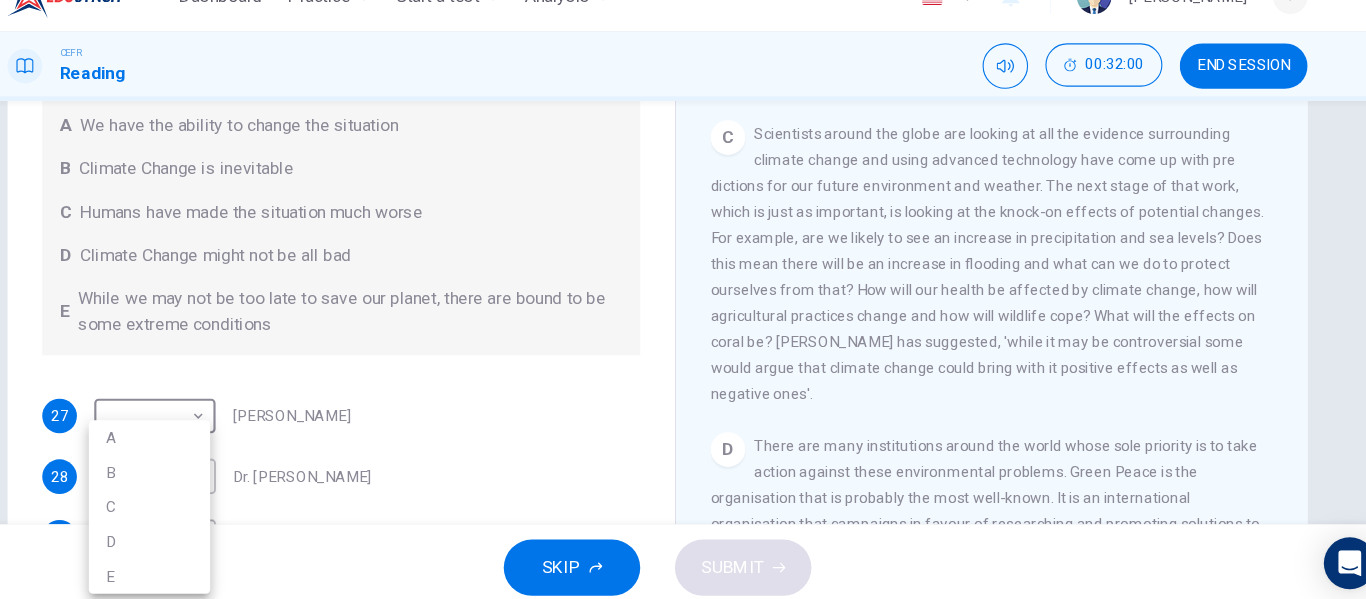 click on "D" at bounding box center (214, 535) 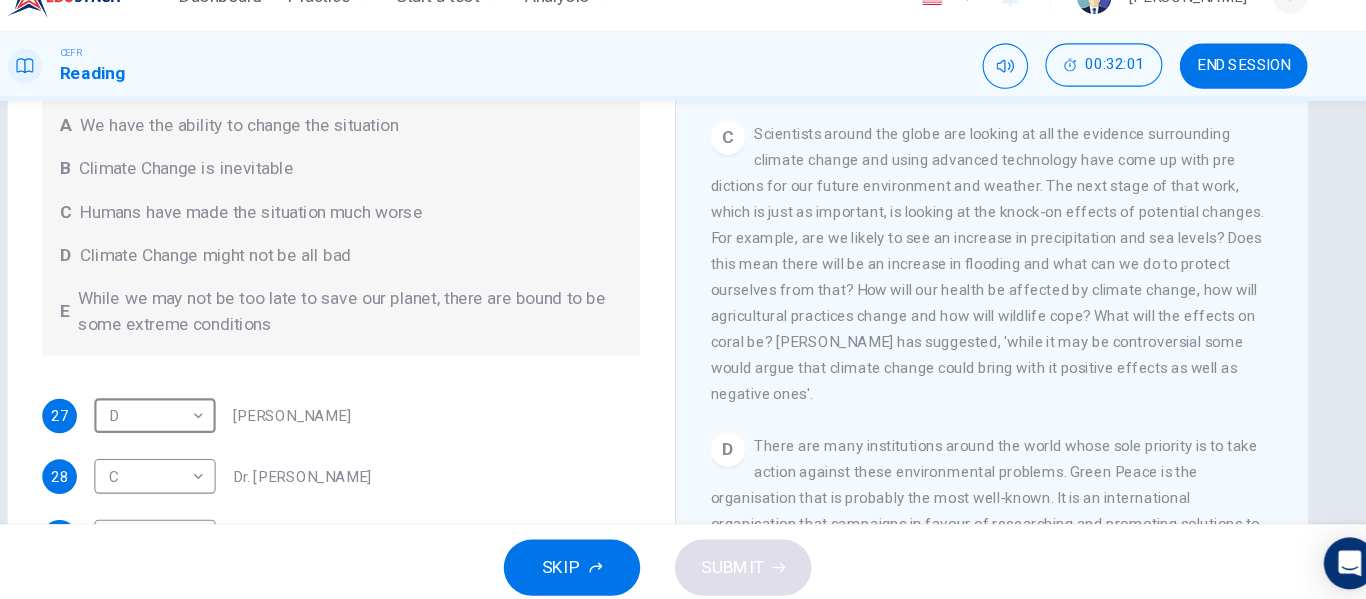 click on "Questions 27 - 30 Look at the following people and the list of statements below. Match each person with the correct statement,  A – E . A We have the ability to change the situation B Climate Change is inevitable C Humans have made the situation much worse D Climate Change might not be all bad E While we may not be too late to save our planet, there are bound to be some extreme conditions 27 D D ​ Professor Max Leonard 28 C C ​ Dr. Michael Crawley 29 ​ ​ Professor Mark Halton 30 B B ​ Dr. Ray Ellis" at bounding box center (391, 283) 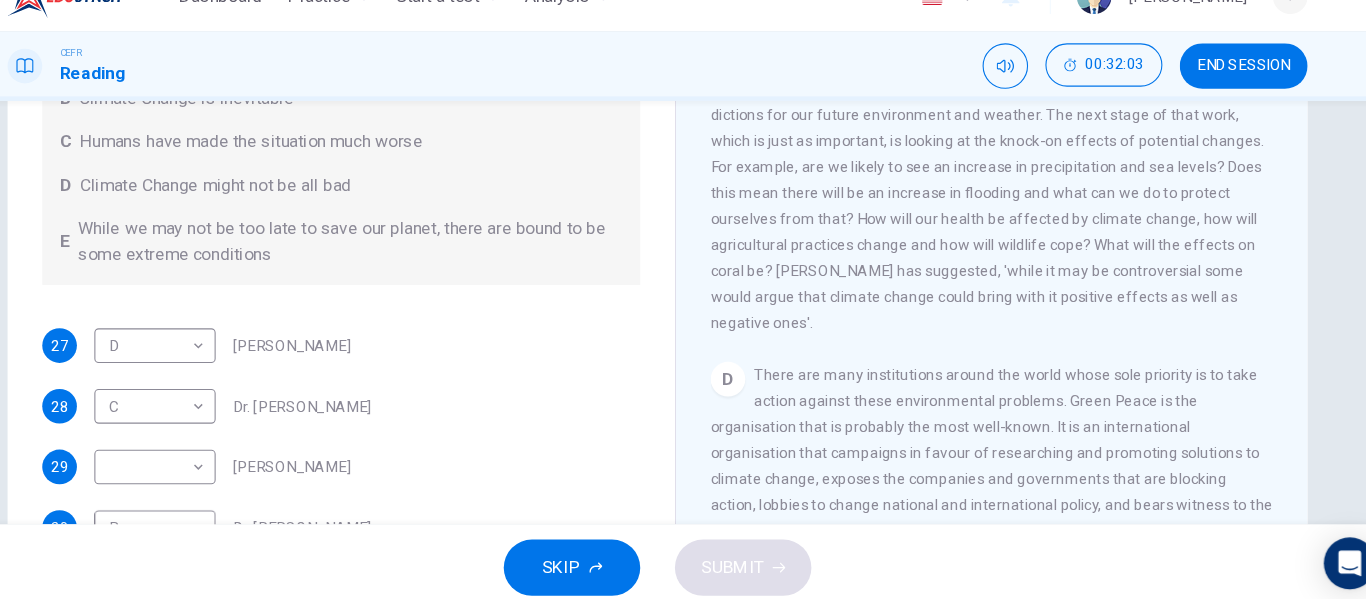 scroll, scrollTop: 384, scrollLeft: 0, axis: vertical 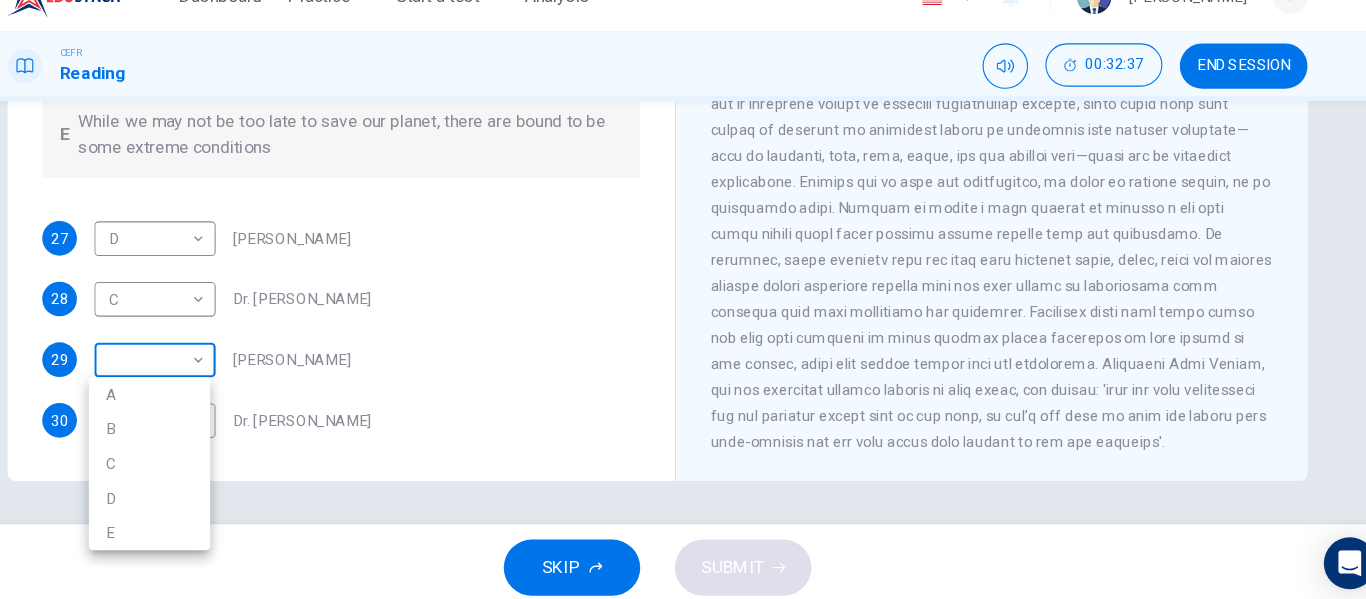 click on "Dashboard Practice Start a test Analysis English en ​ SITI NUR ATHIRAH BINTI SAEDIN CEFR Reading 00:32:37 END SESSION Questions 27 - 30 Look at the following people and the list of statements below. Match each person with the correct statement,  A – E . A We have the ability to change the situation B Climate Change is inevitable C Humans have made the situation much worse D Climate Change might not be all bad E While we may not be too late to save our planet, there are bound to be some extreme conditions 27 D D ​ Professor Max Leonard 28 C C ​ Dr. Michael Crawley 29 ​ ​ Professor Mark Halton 30 B B ​ Dr. Ray Ellis The Climate of the Earth CLICK TO ZOOM Click to Zoom A B C D E SKIP SUBMIT EduSynch - Online Language Proficiency Testing
Dashboard Practice Start a test Analysis Notifications © Copyright  2025 A B C D E" at bounding box center (683, 299) 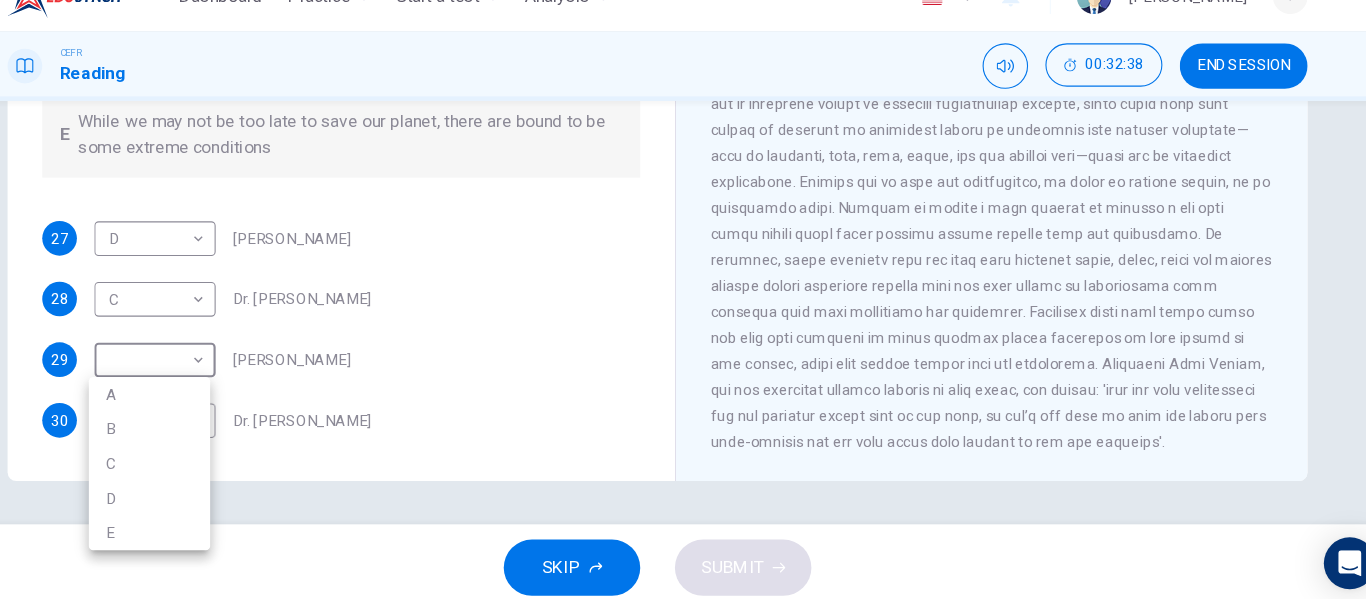 drag, startPoint x: 186, startPoint y: 406, endPoint x: 213, endPoint y: 400, distance: 27.658634 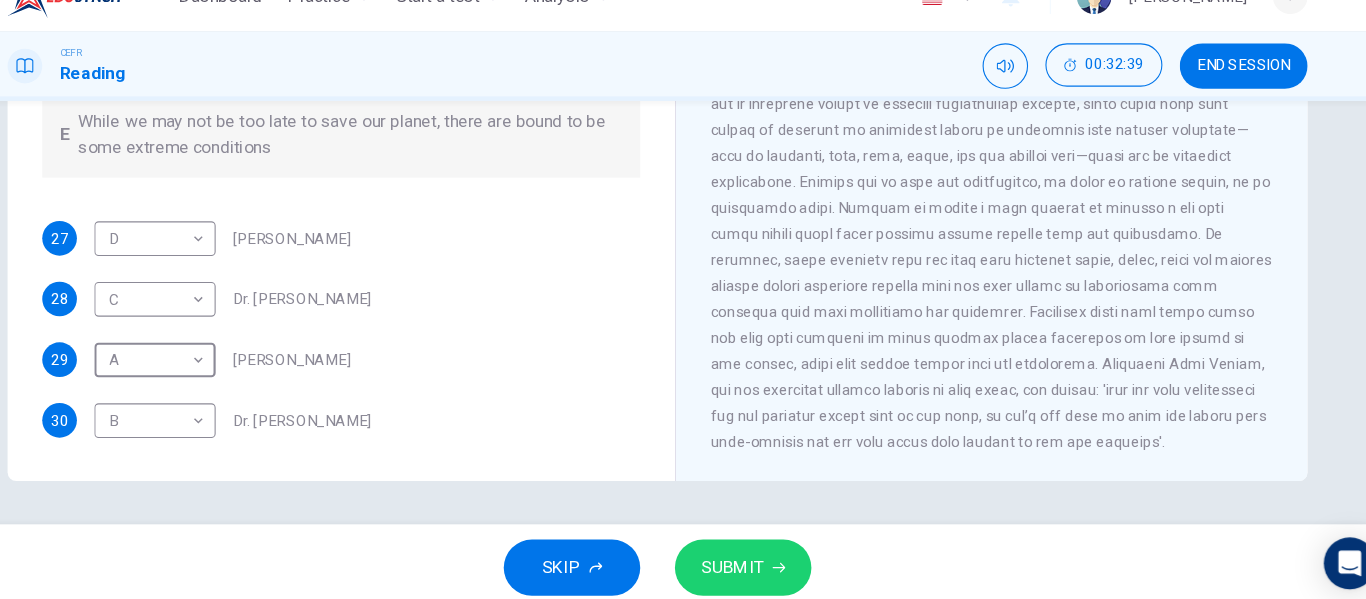 click on "SUBMIT" at bounding box center [752, 559] 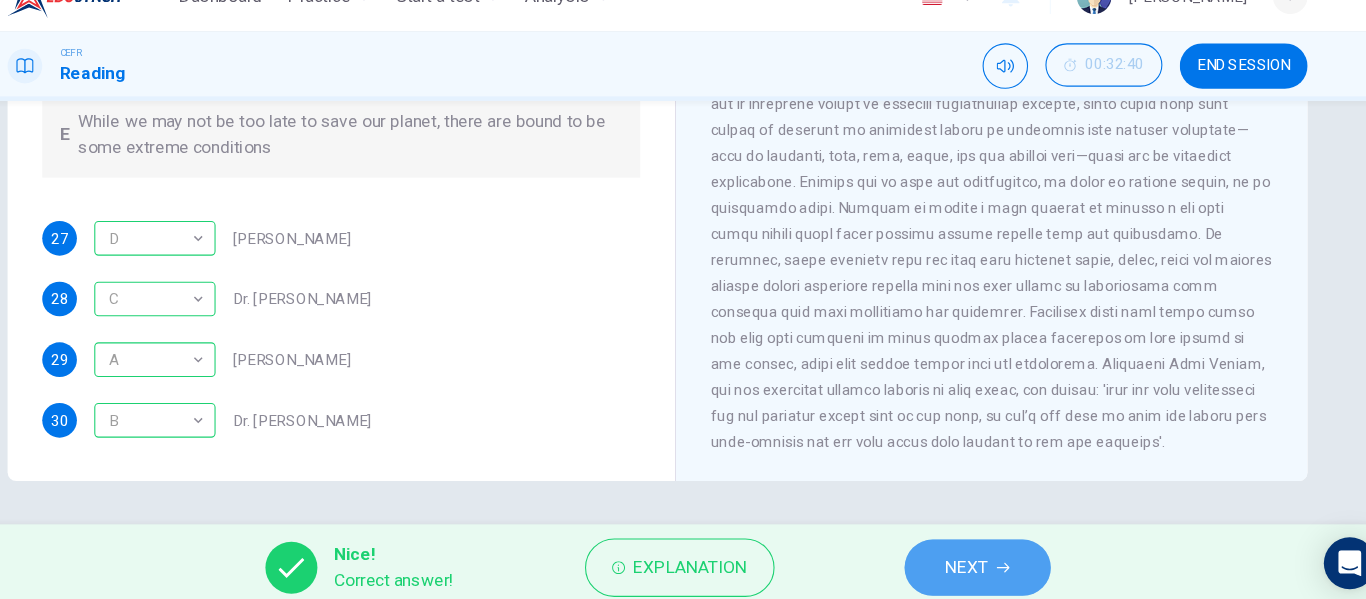 click 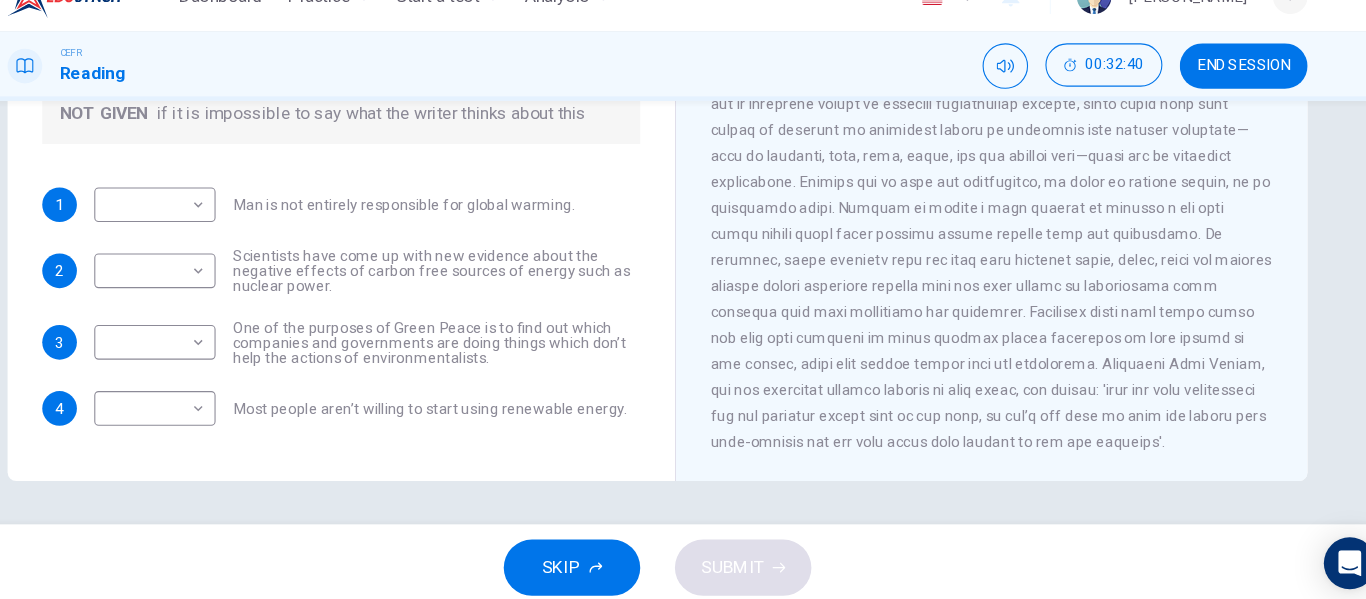 scroll, scrollTop: 0, scrollLeft: 0, axis: both 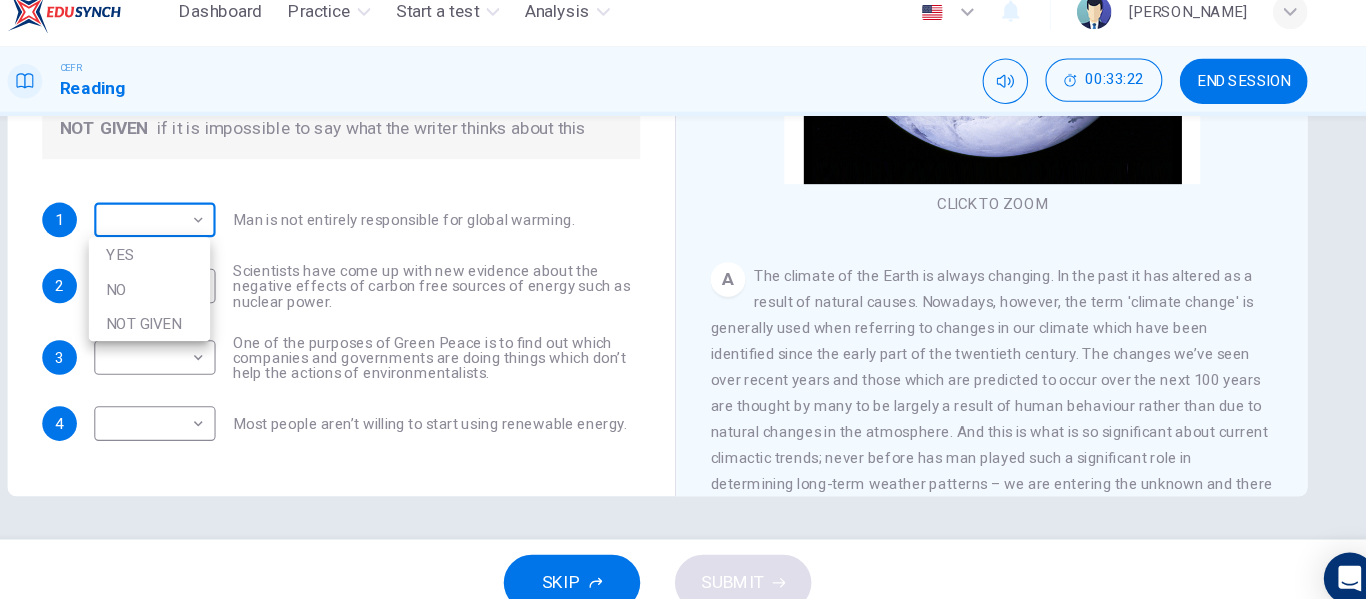 click on "Dashboard Practice Start a test Analysis English en ​ SITI NUR ATHIRAH BINTI SAEDIN CEFR Reading 00:33:22 END SESSION Question 31 Do the following statements agree with the information given in the Reading Passage? In the boxes below, write YES if the statement agrees with the views of the writer NO if the statement contradicts the views of the writer NOT GIVEN if it is impossible to say what the writer thinks about this 1 ​ ​ Man is not entirely responsible for global warming. 2 ​ ​ Scientists have come up with new evidence about the negative effects of carbon free sources of energy such as nuclear power. 3 ​ ​ One of the purposes of Green Peace is to find out which companies and governments are doing things which don’t help the actions of environmentalists. 4 ​ ​ Most people aren’t willing to start using renewable energy. The Climate of the Earth CLICK TO ZOOM Click to Zoom A B C D E SKIP SUBMIT EduSynch - Online Language Proficiency Testing
Dashboard Practice Start a test 2025" at bounding box center [683, 299] 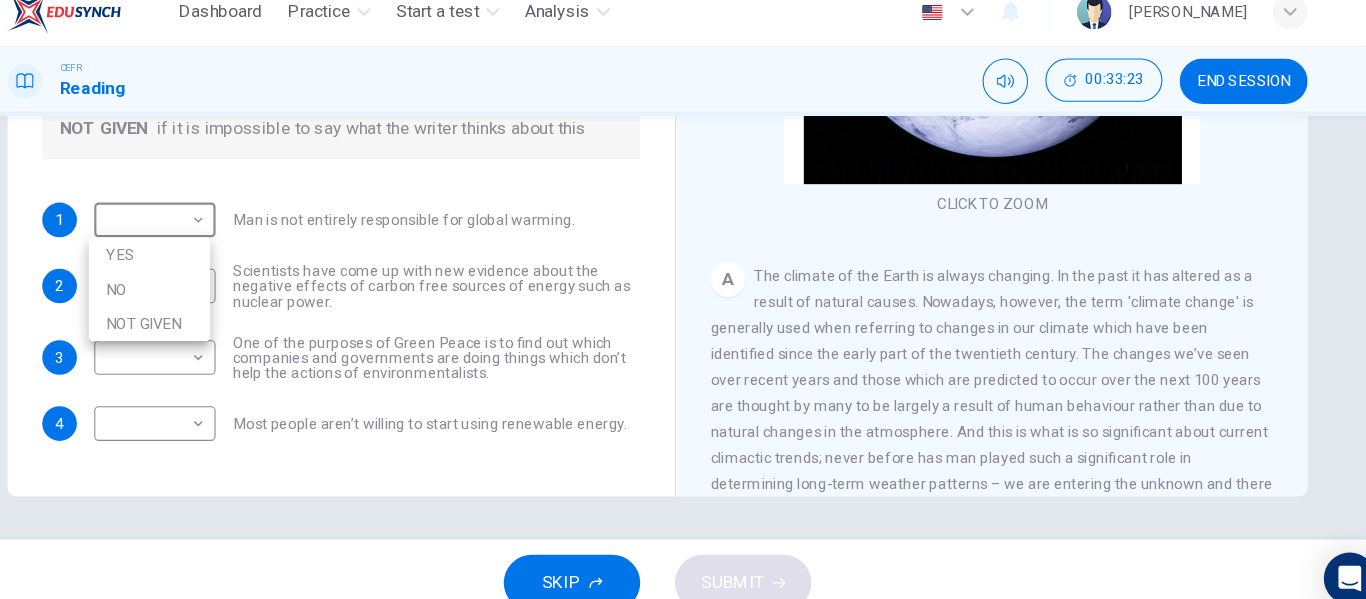click on "YES" at bounding box center (214, 256) 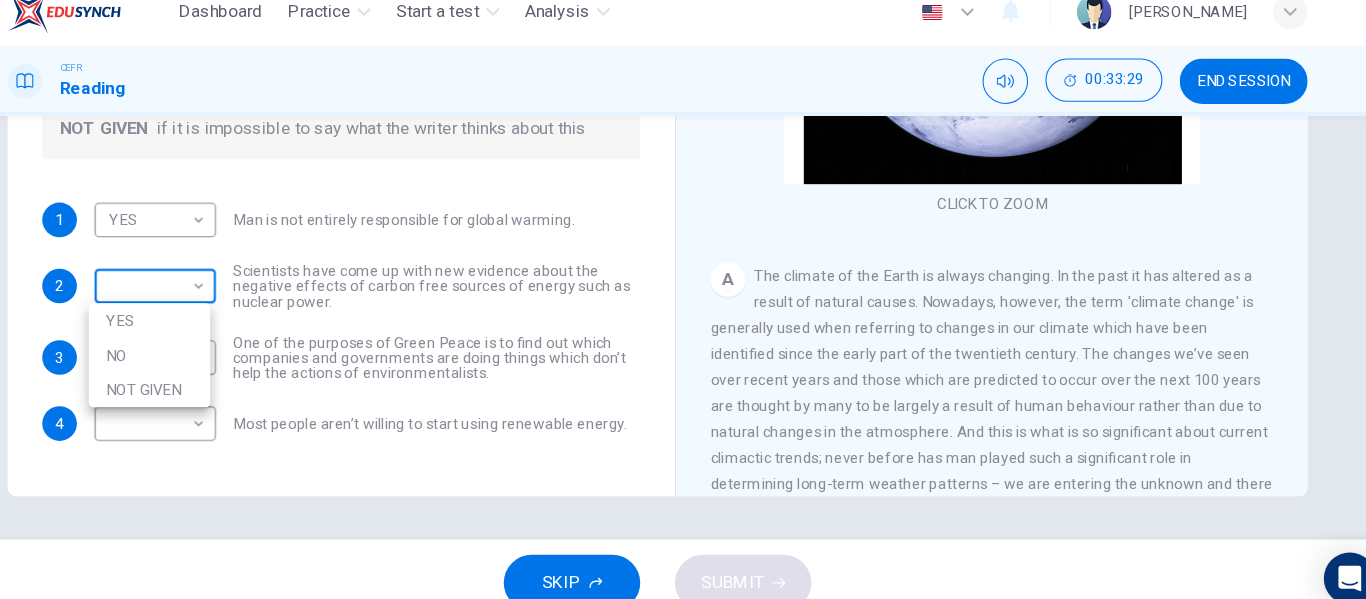 click on "Dashboard Practice Start a test Analysis English en ​ SITI NUR ATHIRAH BINTI SAEDIN CEFR Reading 00:33:29 END SESSION Question 31 Do the following statements agree with the information given in the Reading Passage? In the boxes below, write YES if the statement agrees with the views of the writer NO if the statement contradicts the views of the writer NOT GIVEN if it is impossible to say what the writer thinks about this 1 YES YES ​ Man is not entirely responsible for global warming. 2 ​ ​ Scientists have come up with new evidence about the negative effects of carbon free sources of energy such as nuclear power. 3 ​ ​ One of the purposes of Green Peace is to find out which companies and governments are doing things which don’t help the actions of environmentalists. 4 ​ ​ Most people aren’t willing to start using renewable energy. The Climate of the Earth CLICK TO ZOOM Click to Zoom A B C D E SKIP SUBMIT EduSynch - Online Language Proficiency Testing
Dashboard Practice Start a test" at bounding box center [683, 299] 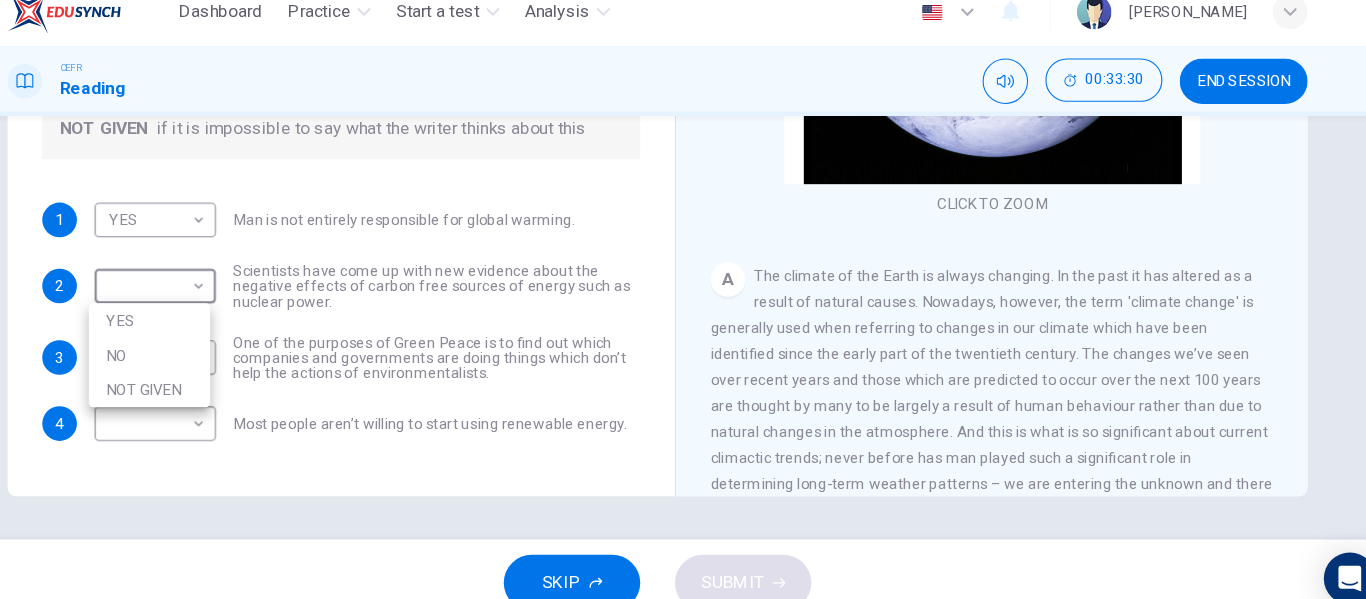 click on "NOT GIVEN" at bounding box center [214, 381] 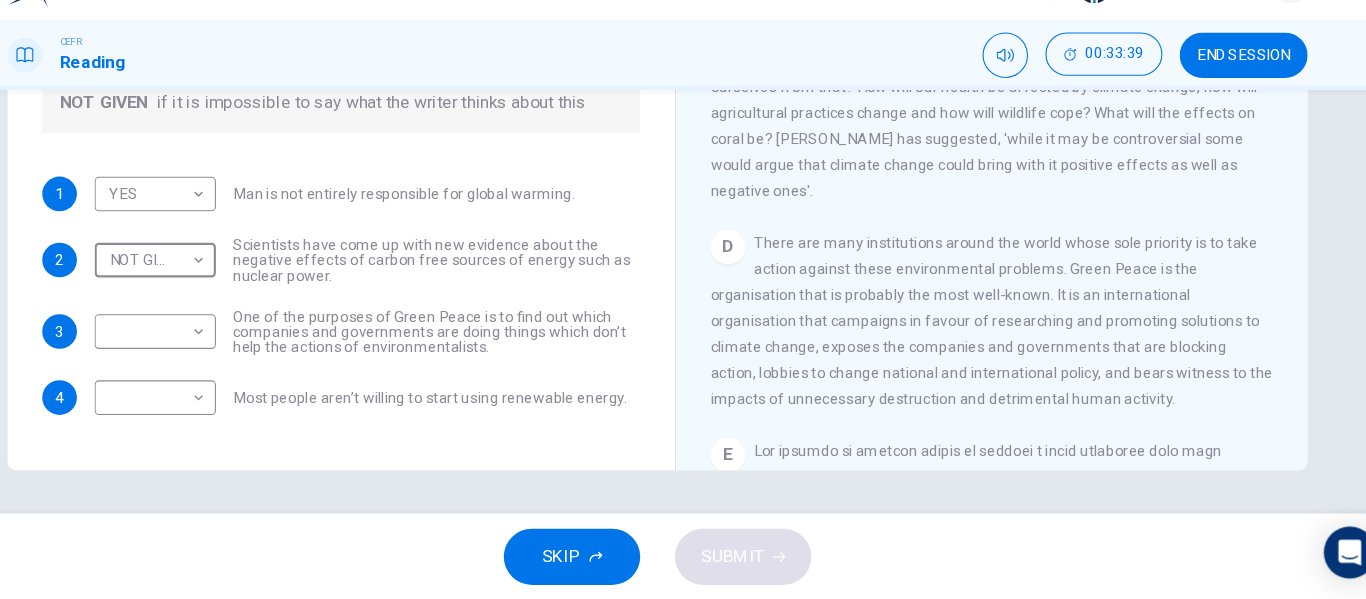 scroll, scrollTop: 1017, scrollLeft: 0, axis: vertical 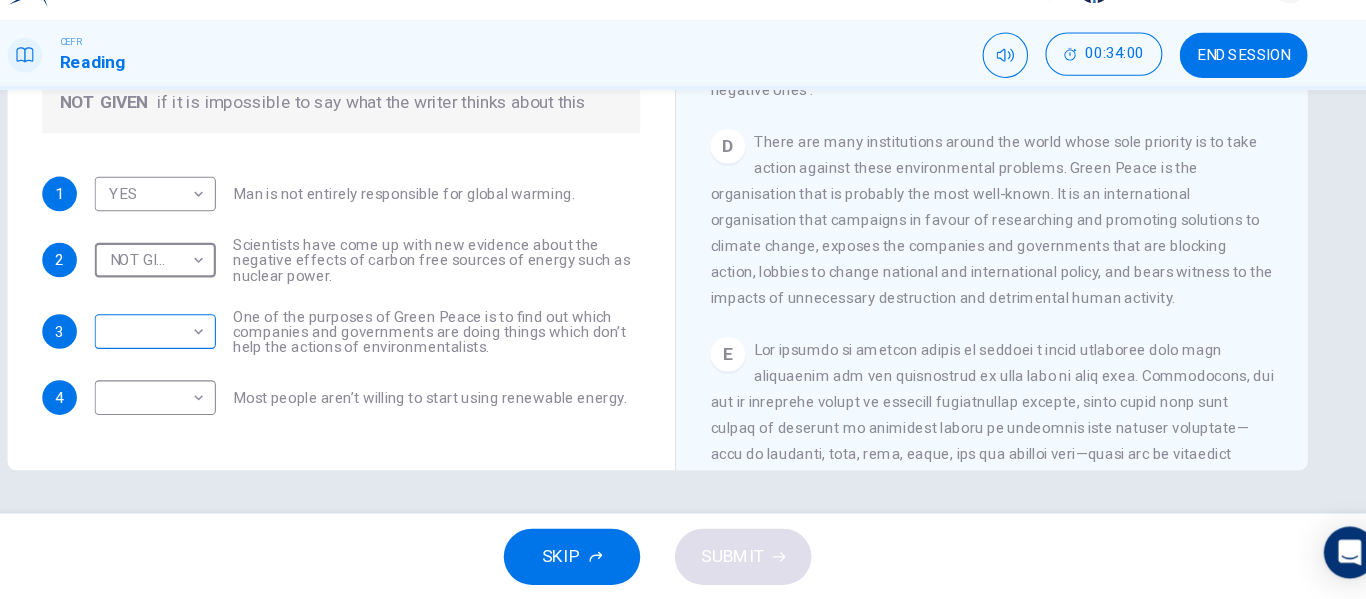 click on "Dashboard Practice Start a test Analysis English en ​ SITI NUR ATHIRAH BINTI SAEDIN CEFR Reading 00:34:00 END SESSION Question 31 Do the following statements agree with the information given in the Reading Passage? In the boxes below, write YES if the statement agrees with the views of the writer NO if the statement contradicts the views of the writer NOT GIVEN if it is impossible to say what the writer thinks about this 1 YES YES ​ Man is not entirely responsible for global warming. 2 NOT GIVEN NOT GIVEN ​ Scientists have come up with new evidence about the negative effects of carbon free sources of energy such as nuclear power. 3 ​ ​ One of the purposes of Green Peace is to find out which companies and governments are doing things which don’t help the actions of environmentalists. 4 ​ ​ Most people aren’t willing to start using renewable energy. The Climate of the Earth CLICK TO ZOOM Click to Zoom A B C D E SKIP SUBMIT EduSynch - Online Language Proficiency Testing
Dashboard 2025" at bounding box center [683, 299] 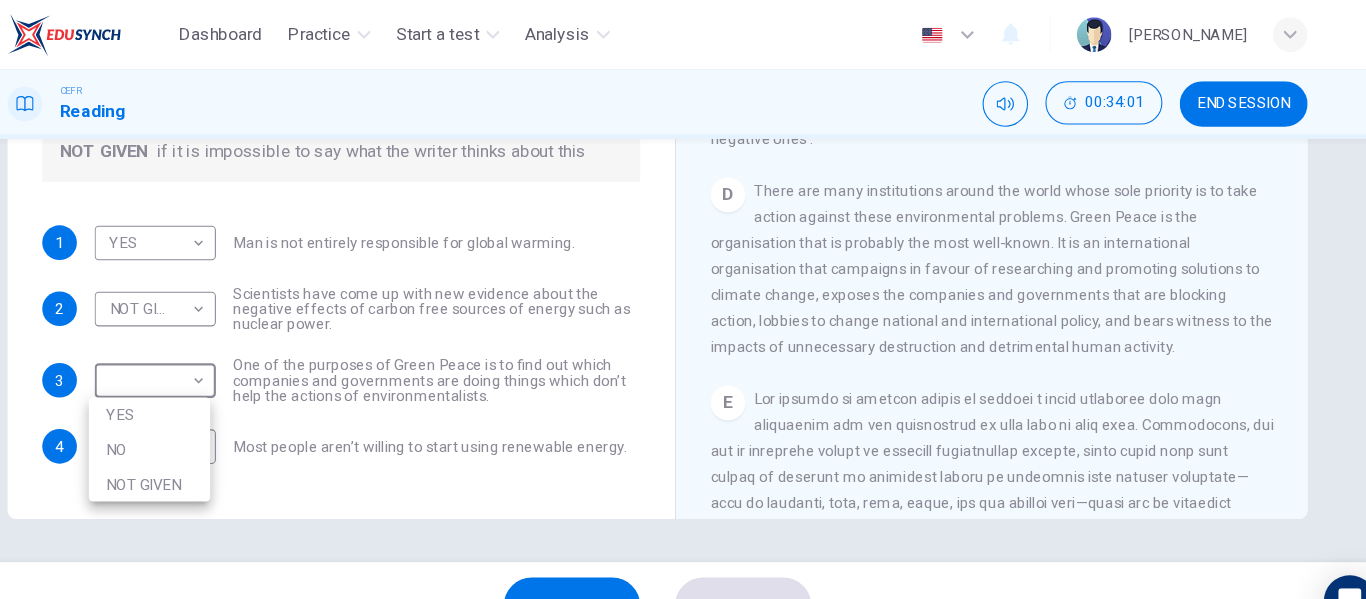 click on "YES" at bounding box center [214, 383] 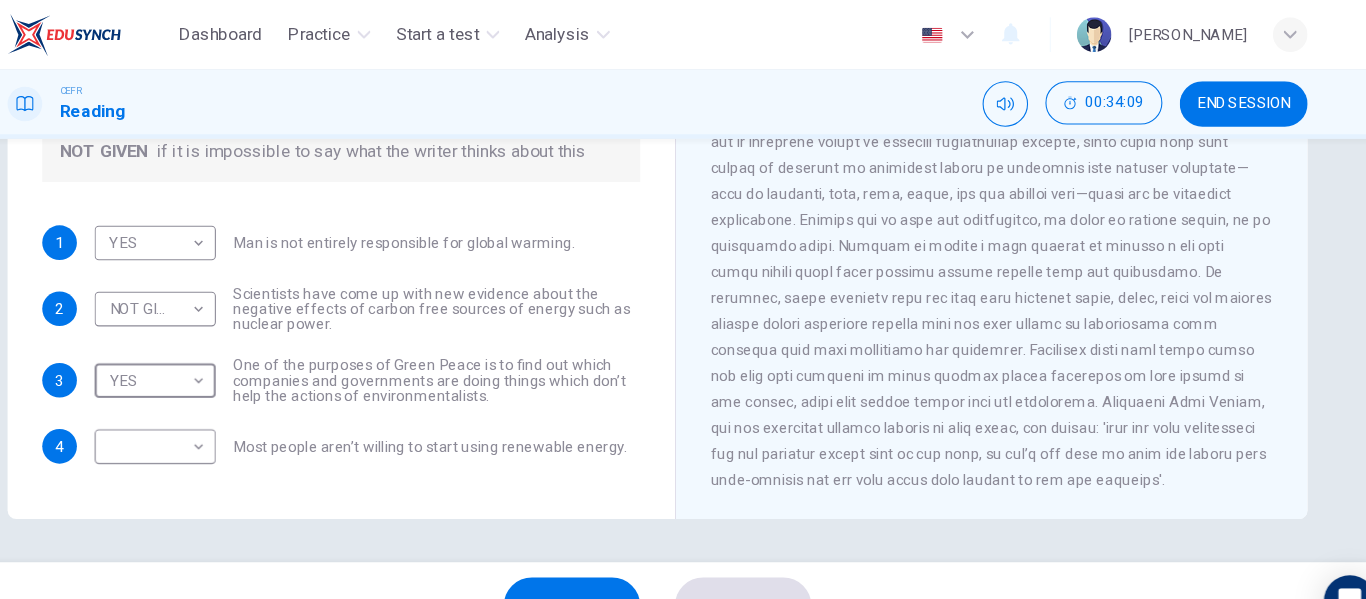 scroll, scrollTop: 1267, scrollLeft: 0, axis: vertical 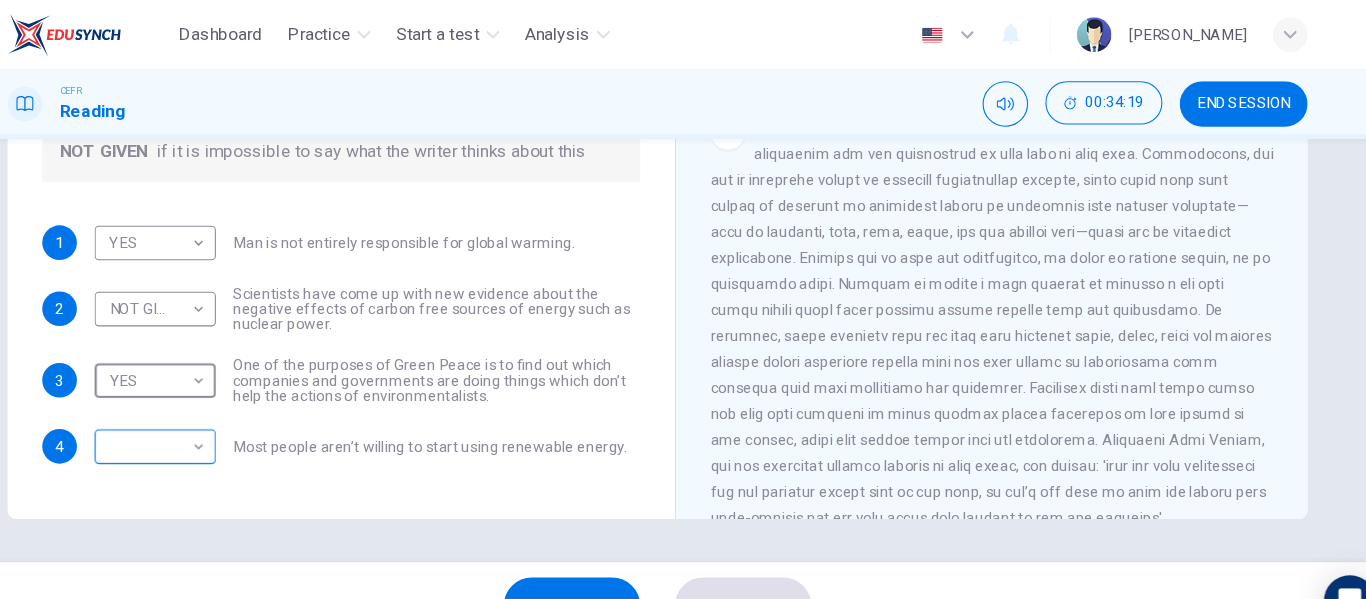 click on "Dashboard Practice Start a test Analysis English en ​ SITI NUR ATHIRAH BINTI SAEDIN CEFR Reading 00:34:19 END SESSION Question 31 Do the following statements agree with the information given in the Reading Passage? In the boxes below, write YES if the statement agrees with the views of the writer NO if the statement contradicts the views of the writer NOT GIVEN if it is impossible to say what the writer thinks about this 1 YES YES ​ Man is not entirely responsible for global warming. 2 NOT GIVEN NOT GIVEN ​ Scientists have come up with new evidence about the negative effects of carbon free sources of energy such as nuclear power. 3 YES YES ​ One of the purposes of Green Peace is to find out which companies and governments are doing things which don’t help the actions of environmentalists. 4 ​ ​ Most people aren’t willing to start using renewable energy. The Climate of the Earth CLICK TO ZOOM Click to Zoom A B C D E SKIP SUBMIT EduSynch - Online Language Proficiency Testing
Dashboard" at bounding box center [683, 299] 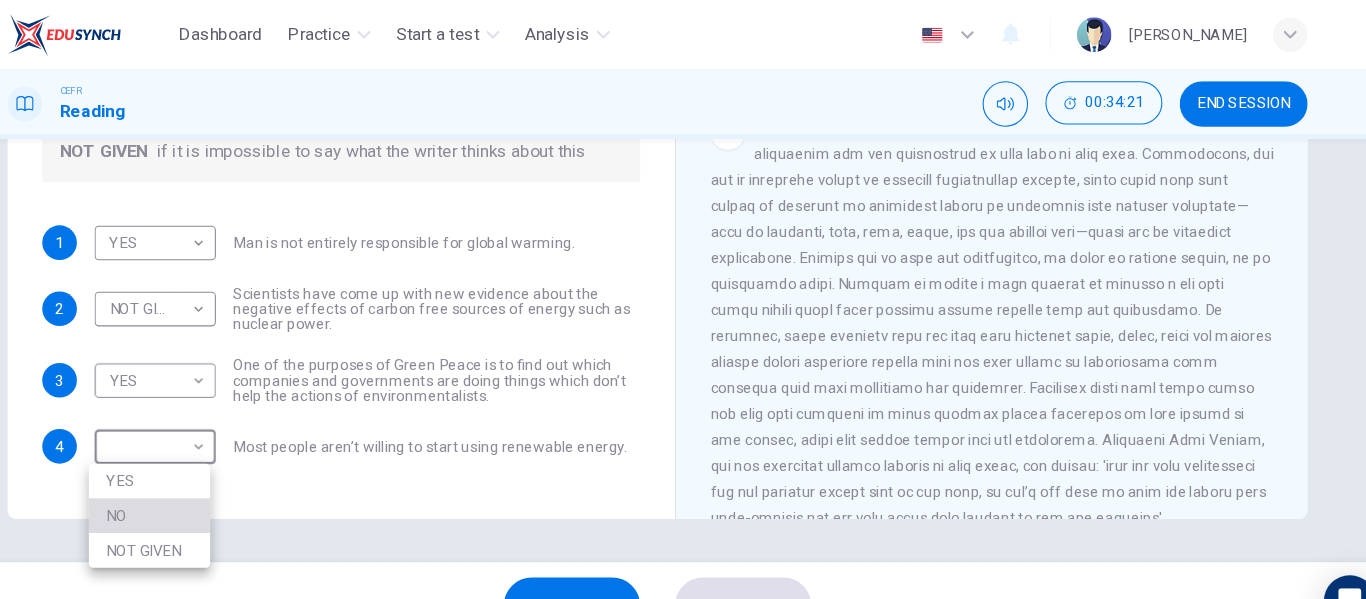click on "NO" at bounding box center [214, 476] 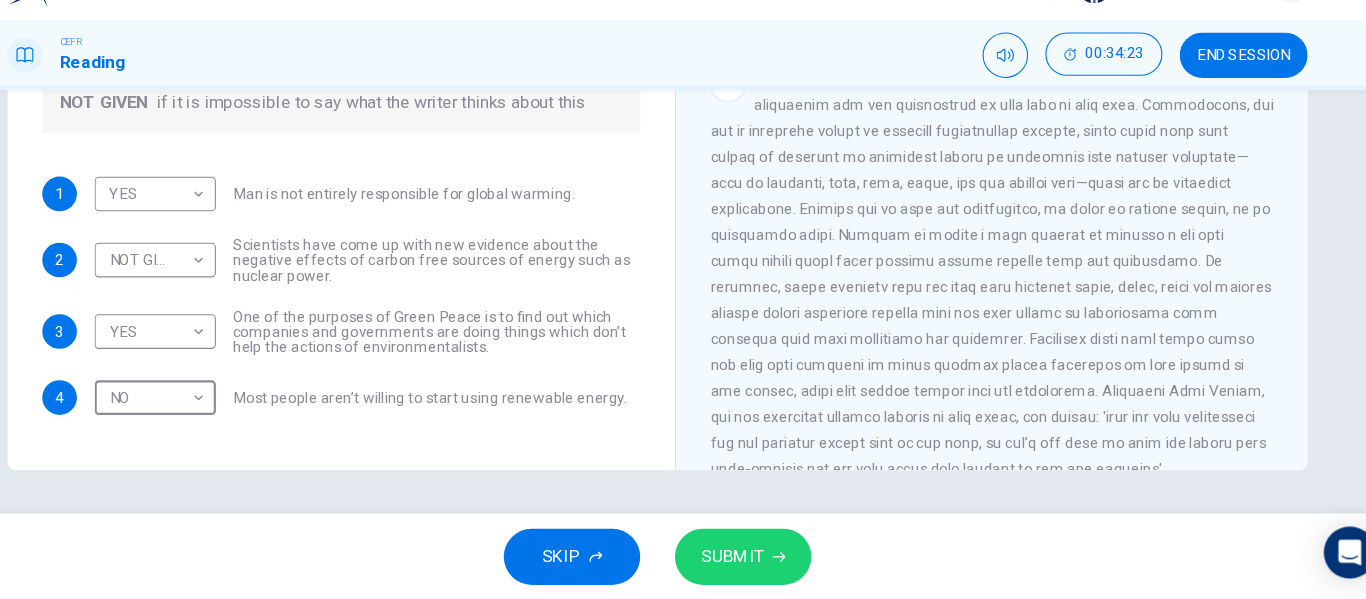 click on "SUBMIT" at bounding box center [752, 559] 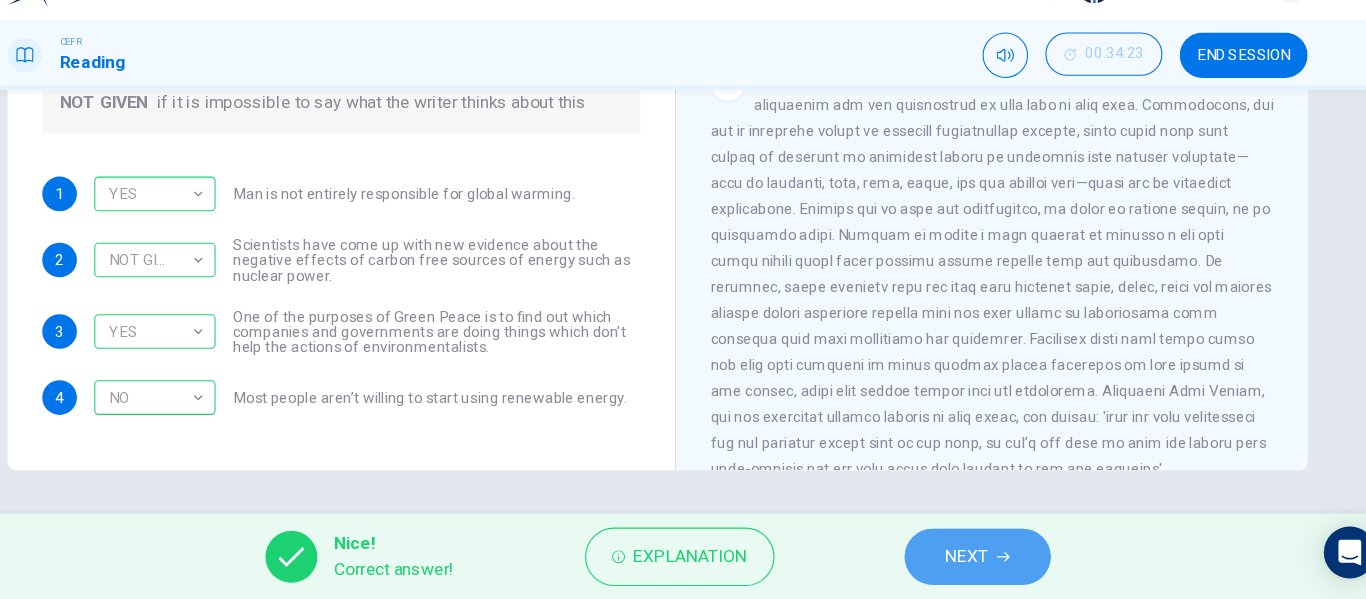 click on "NEXT" at bounding box center (968, 559) 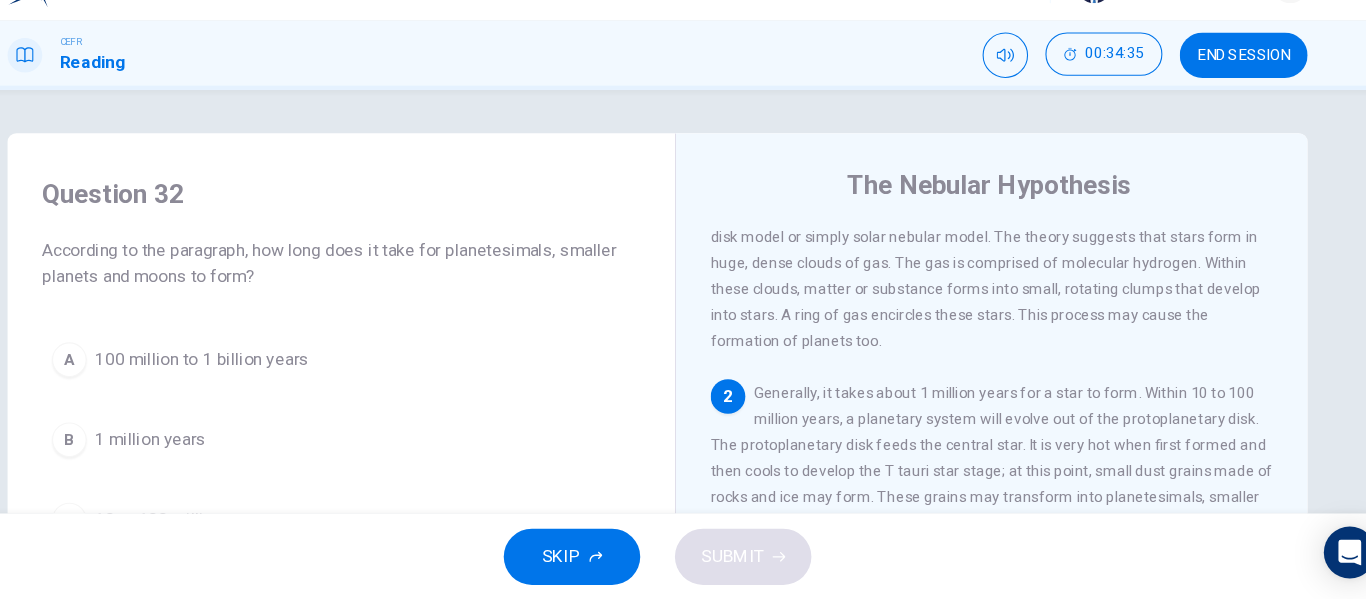 scroll, scrollTop: 218, scrollLeft: 0, axis: vertical 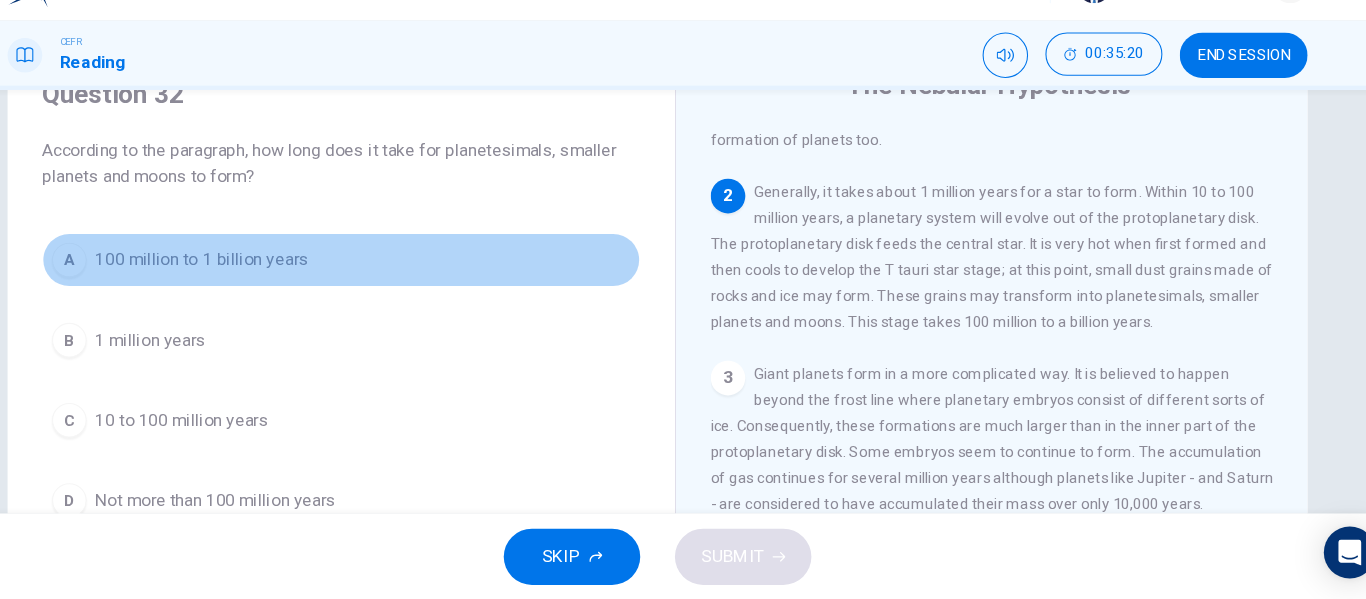 click on "100 million to 1 billion years" at bounding box center [262, 285] 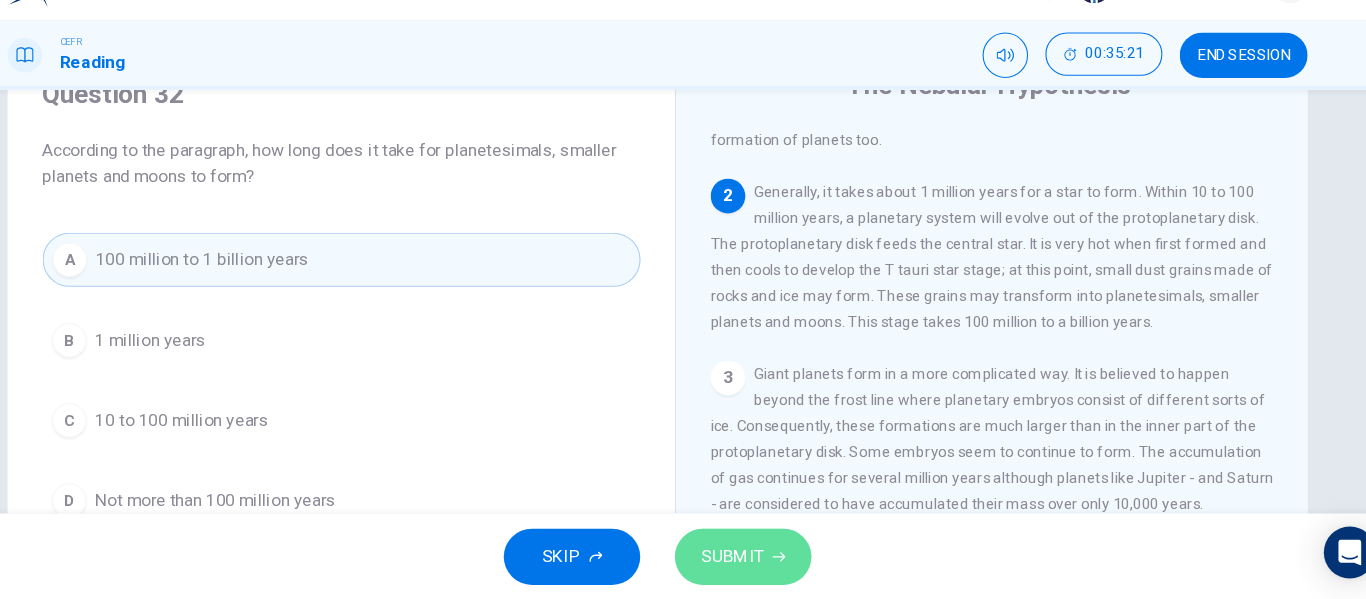 click on "SUBMIT" at bounding box center (762, 559) 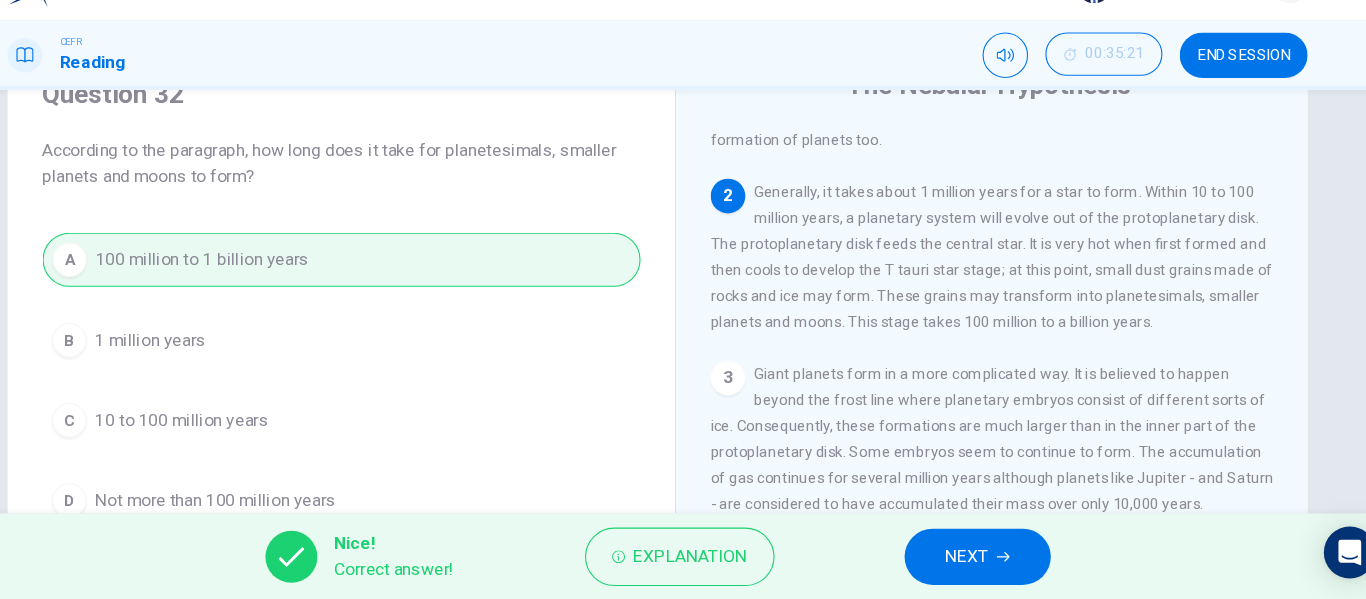 click on "NEXT" at bounding box center [978, 559] 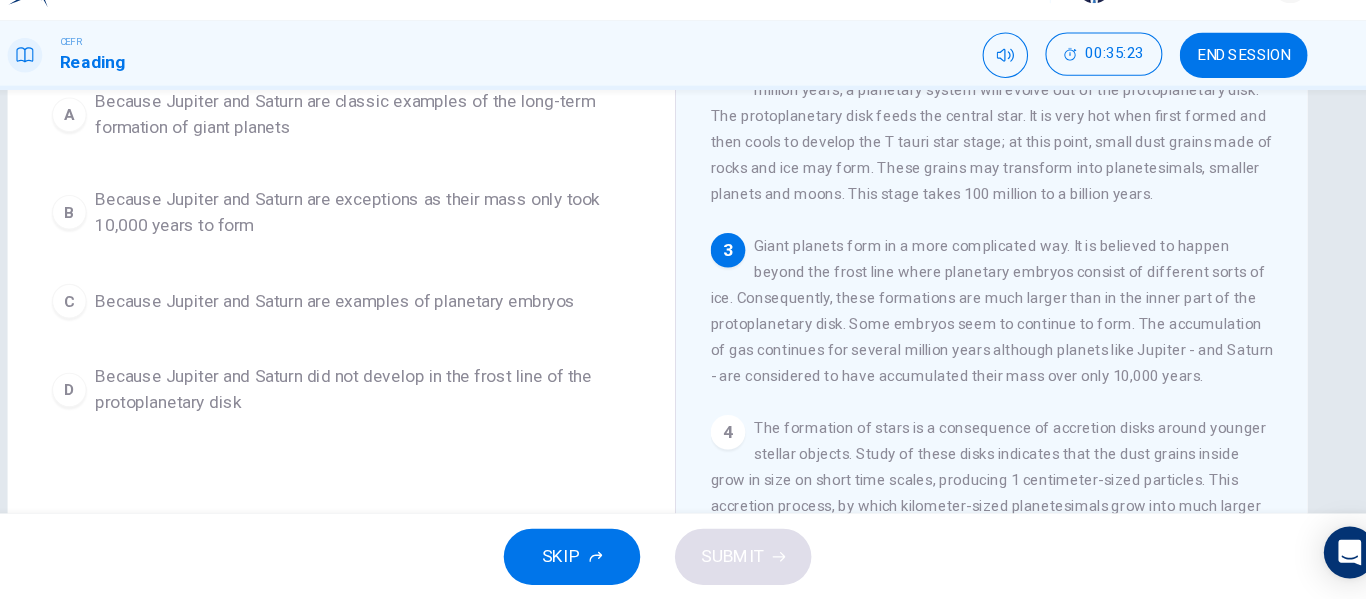 scroll, scrollTop: 92, scrollLeft: 0, axis: vertical 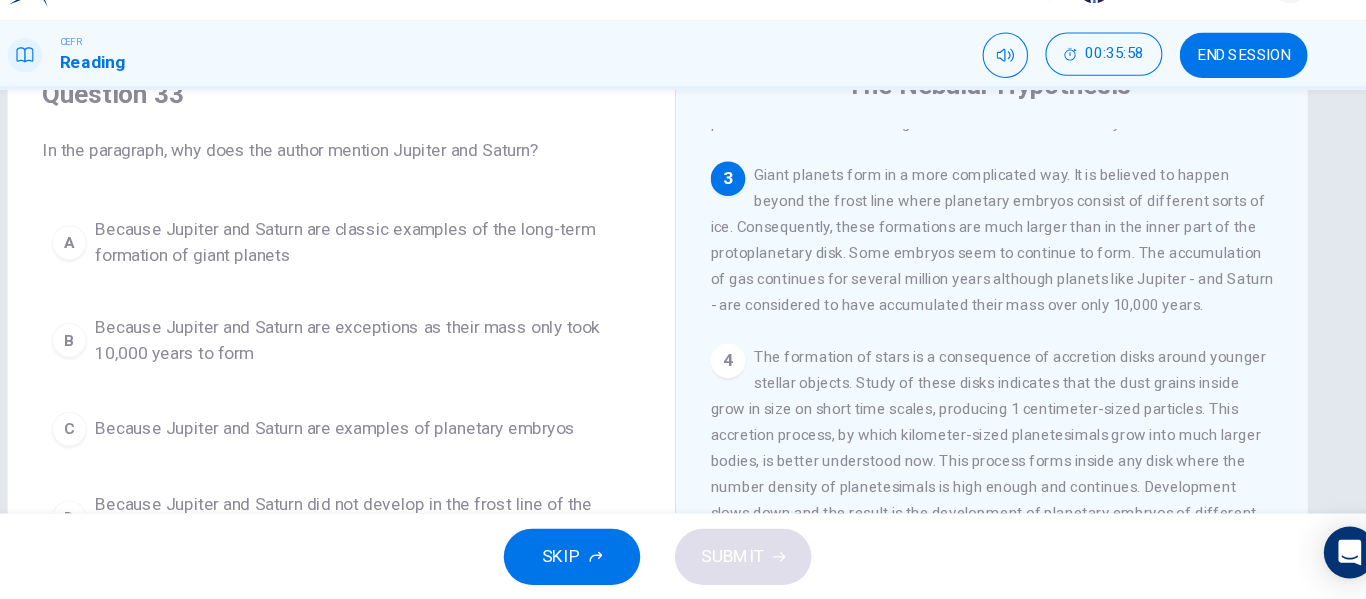 click on "Because Jupiter and Saturn are exceptions as their mass only took 10,000 years to form" at bounding box center [411, 359] 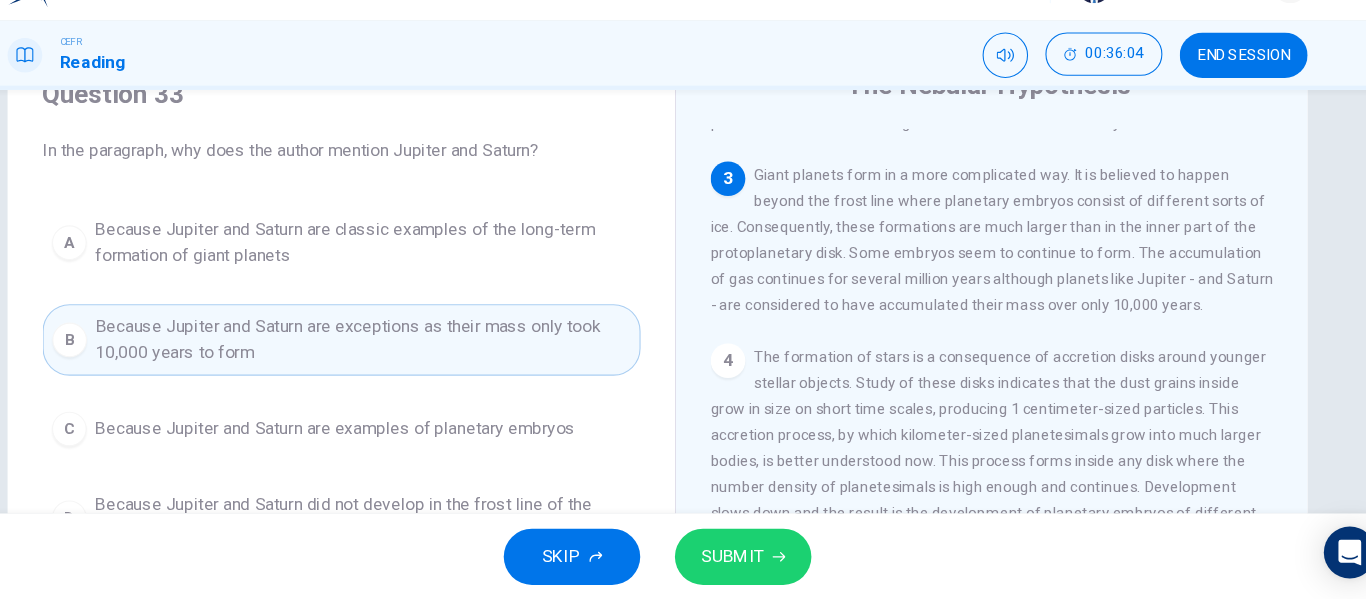 scroll, scrollTop: 185, scrollLeft: 0, axis: vertical 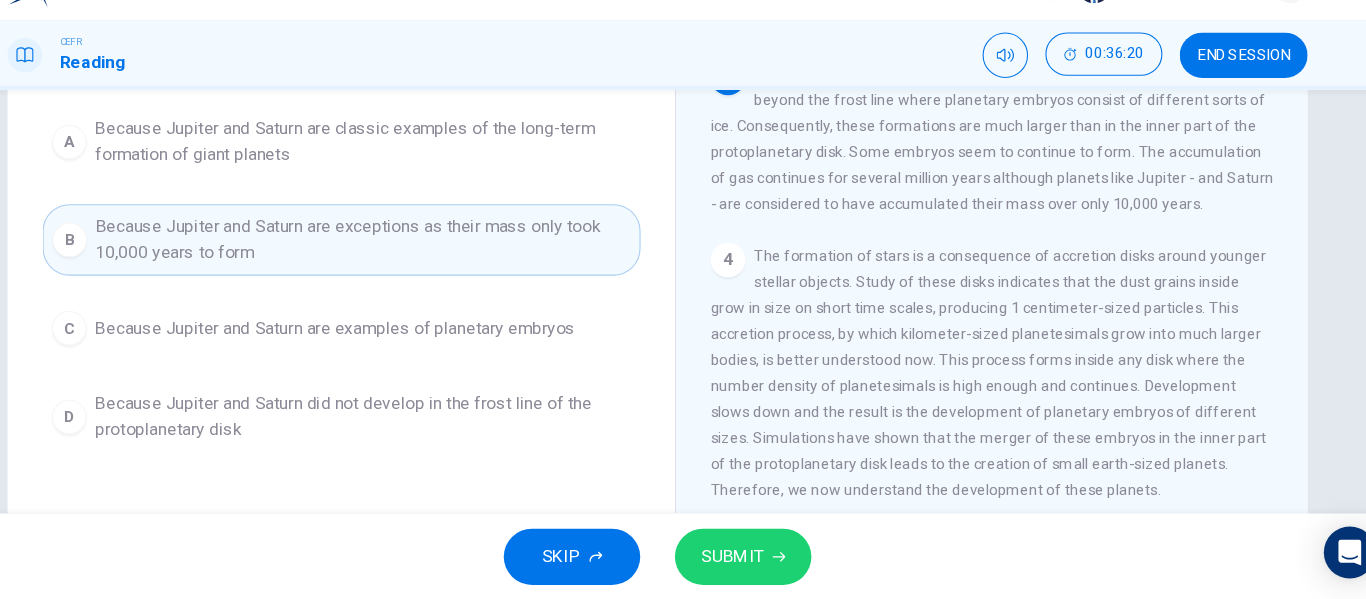 click on "SUBMIT" at bounding box center [752, 559] 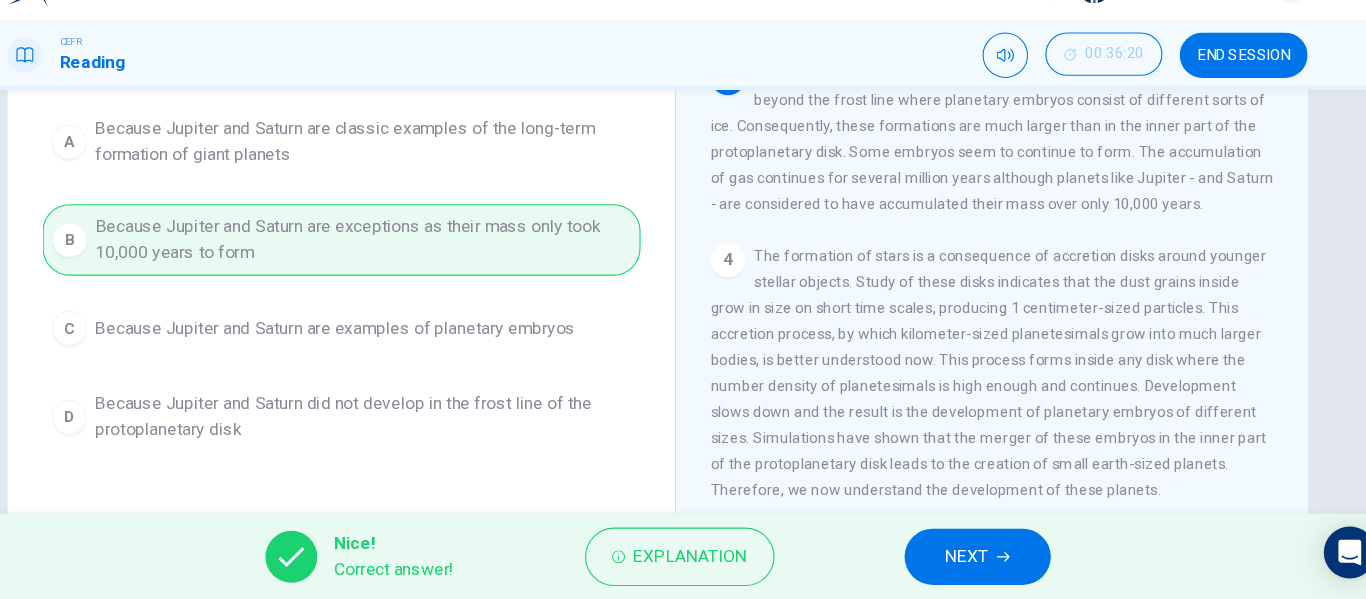click on "NEXT" at bounding box center [978, 559] 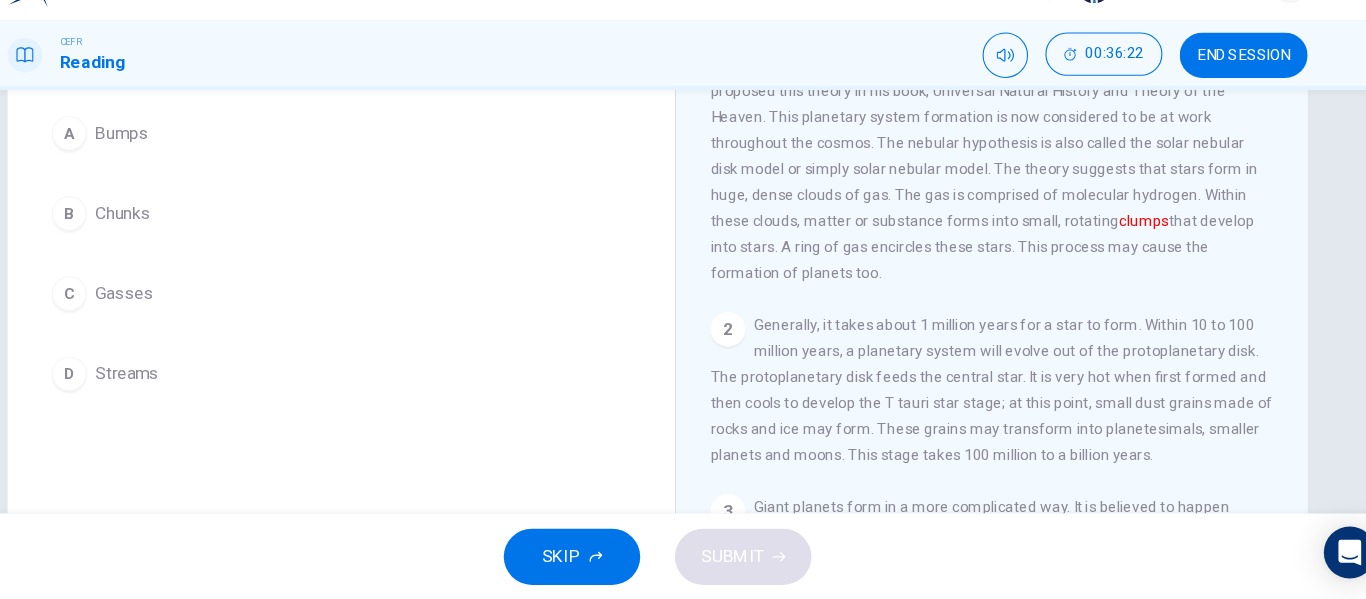 scroll, scrollTop: 0, scrollLeft: 0, axis: both 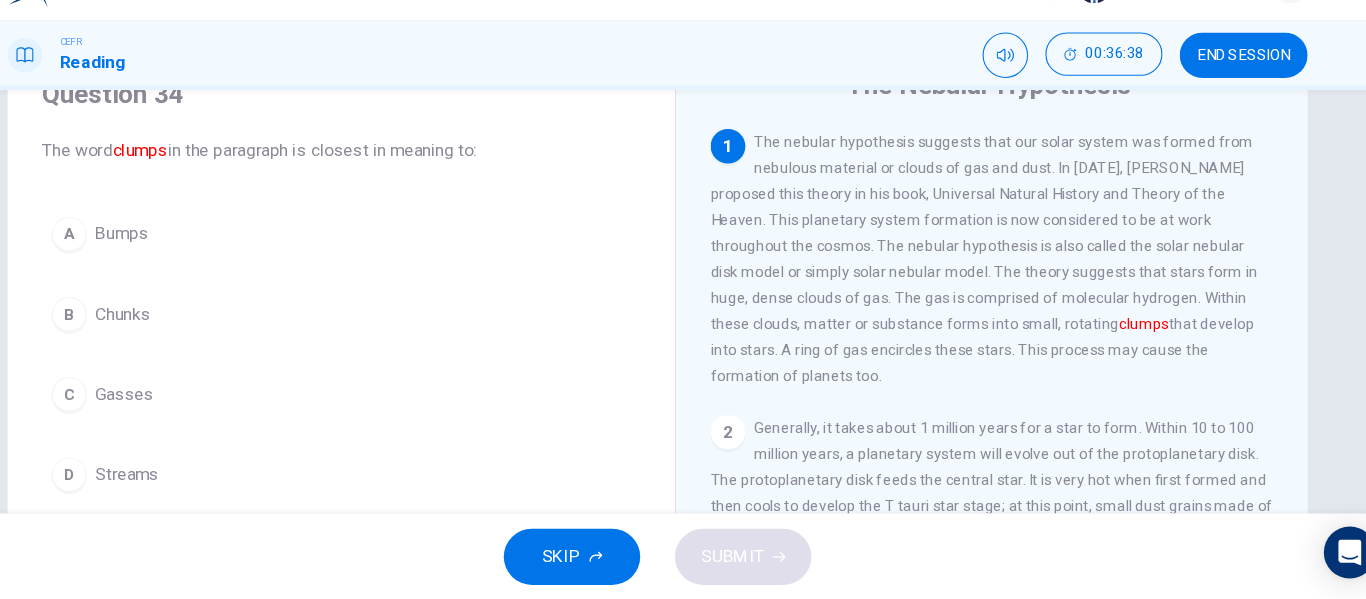click on "B Chunks" at bounding box center (391, 335) 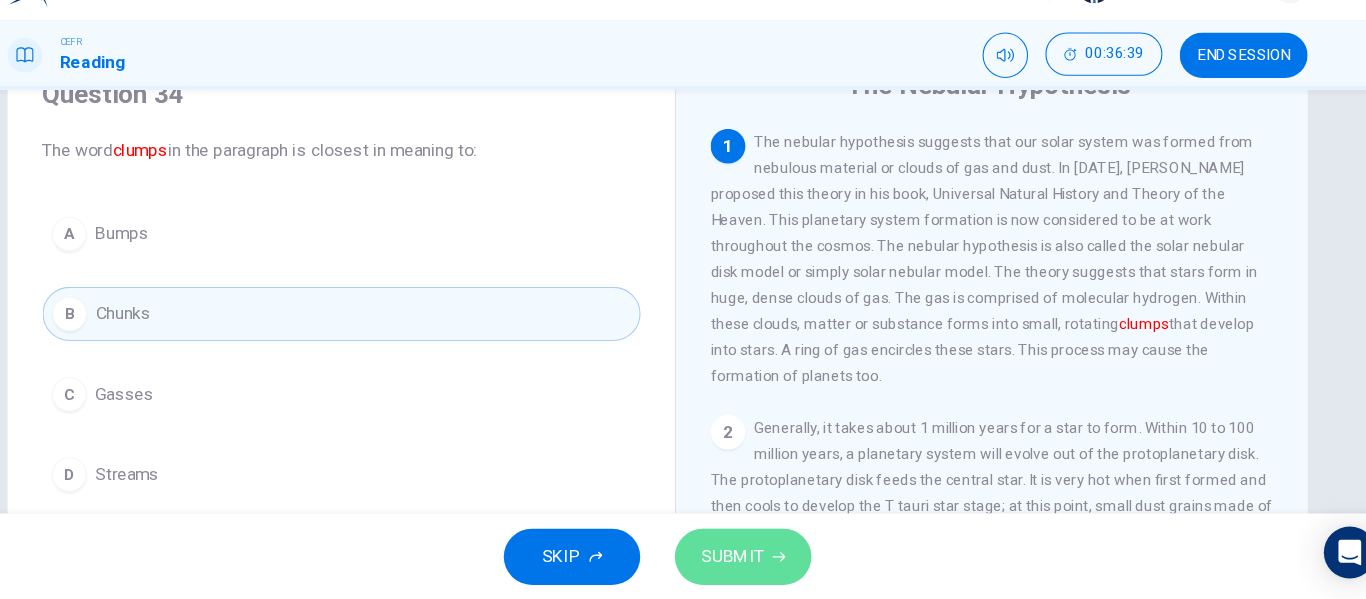 click on "SUBMIT" at bounding box center (752, 559) 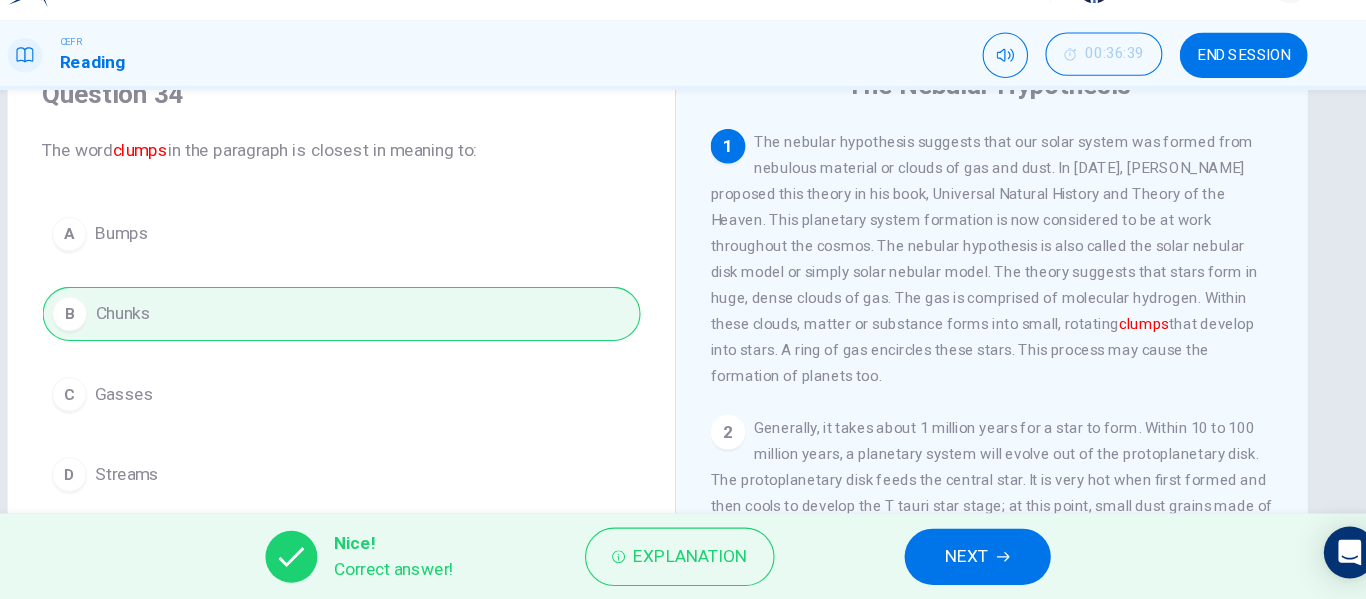 click on "NEXT" at bounding box center [968, 559] 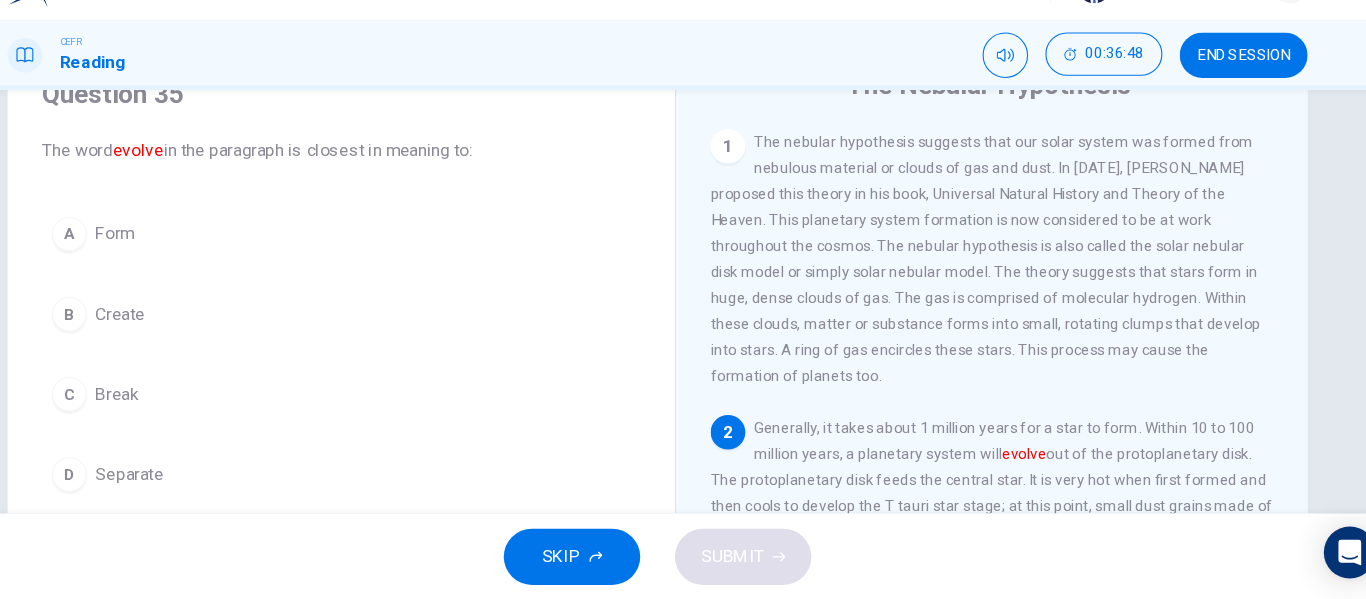 click on "A Form" at bounding box center (391, 261) 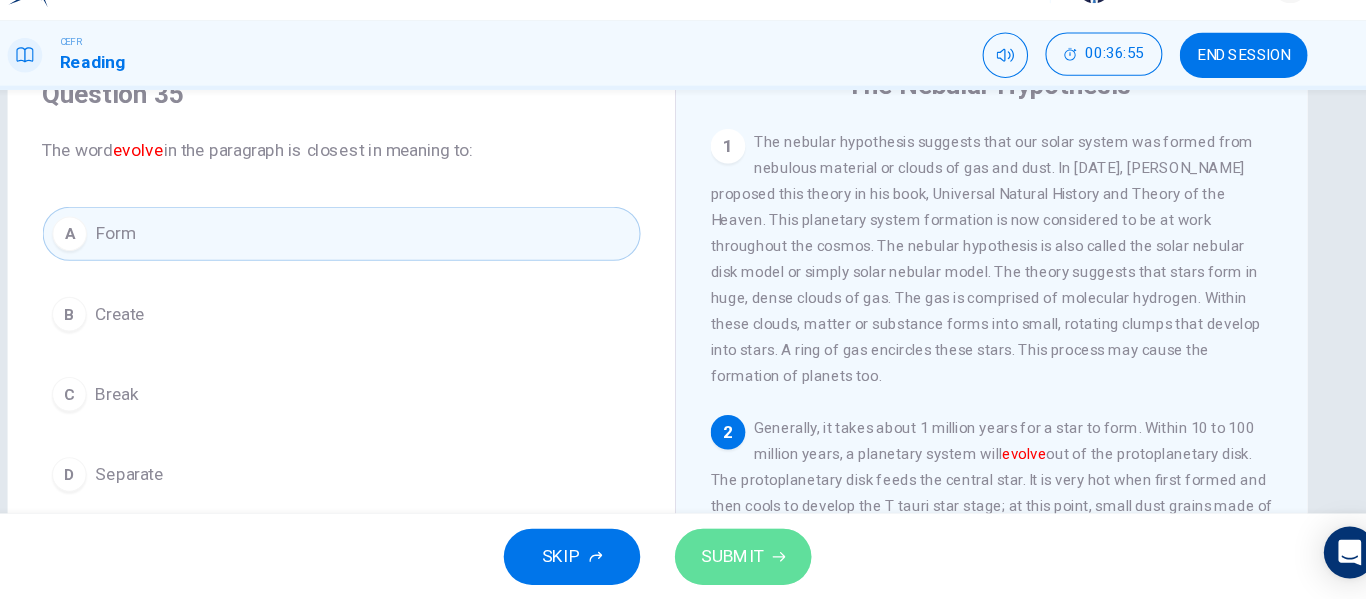 click on "SUBMIT" at bounding box center [752, 559] 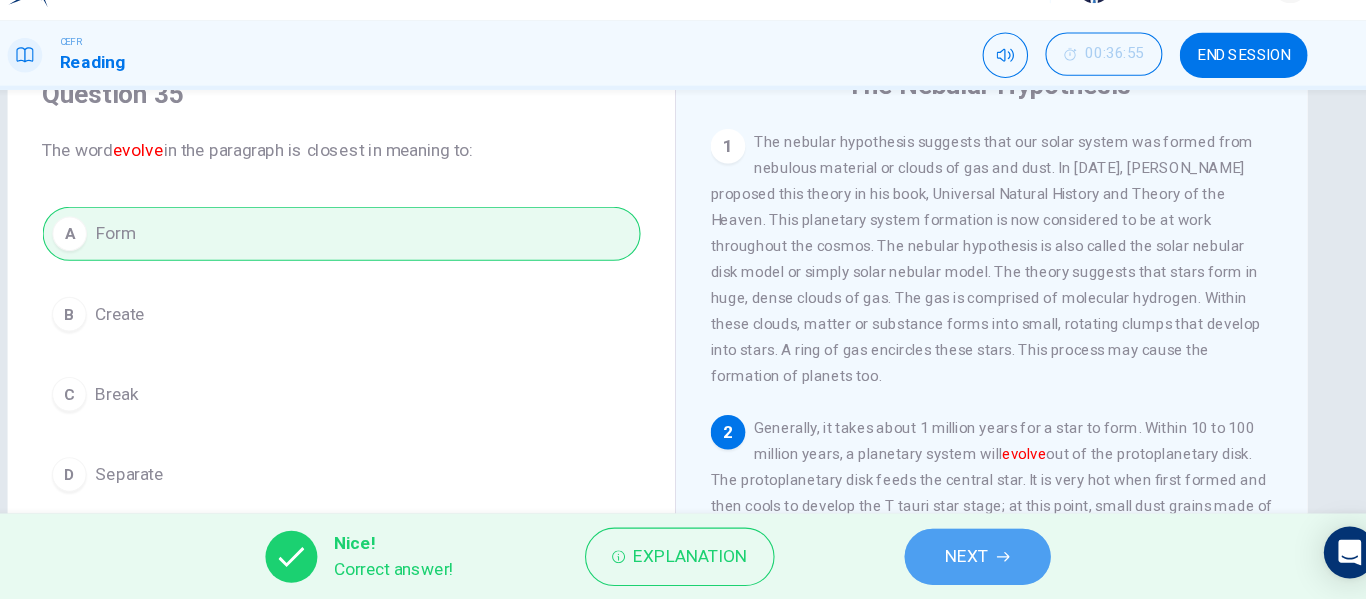 click 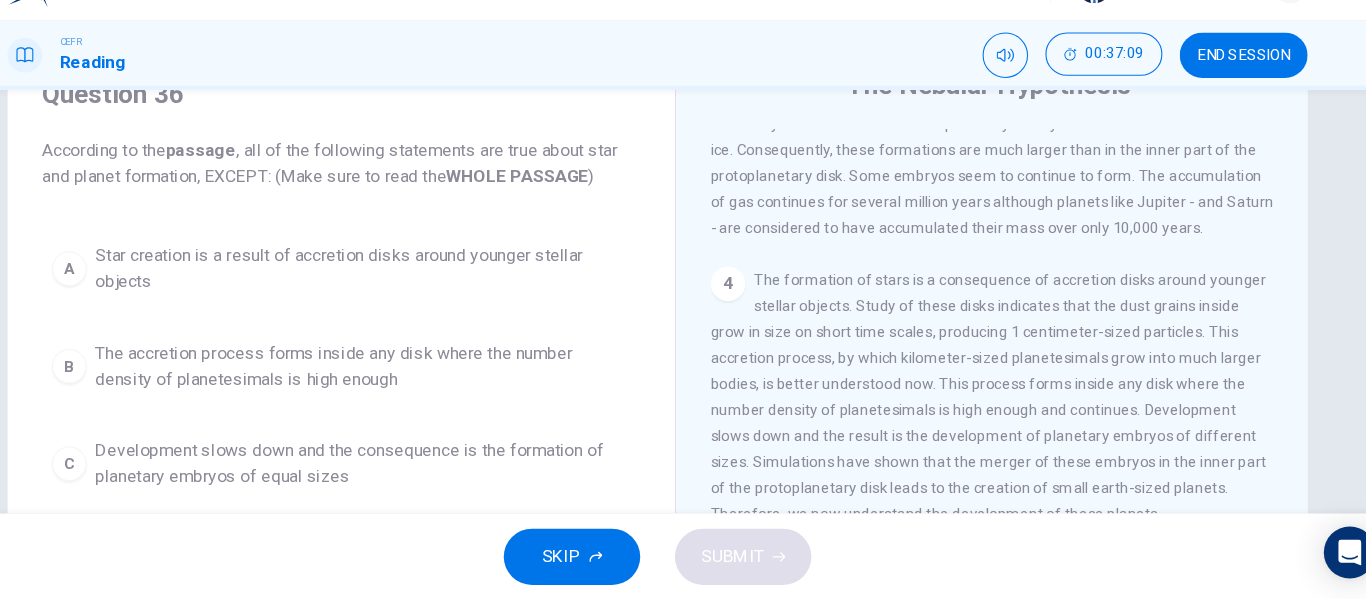 scroll, scrollTop: 587, scrollLeft: 0, axis: vertical 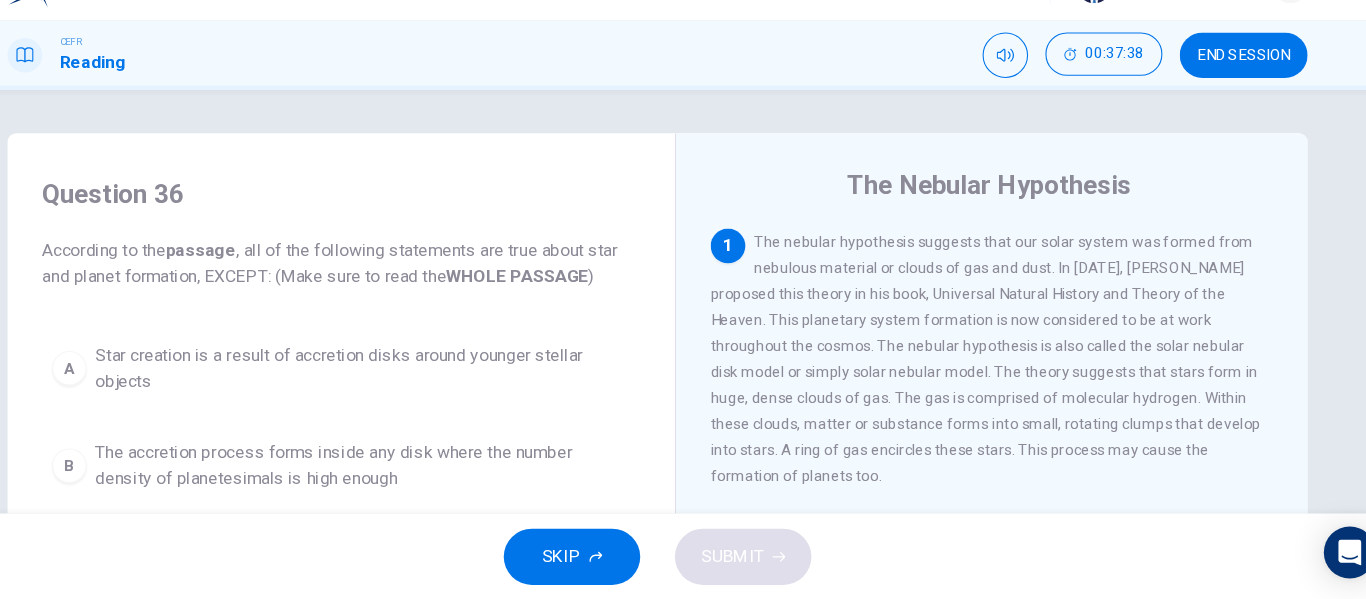 click on "SKIP" at bounding box center (594, 559) 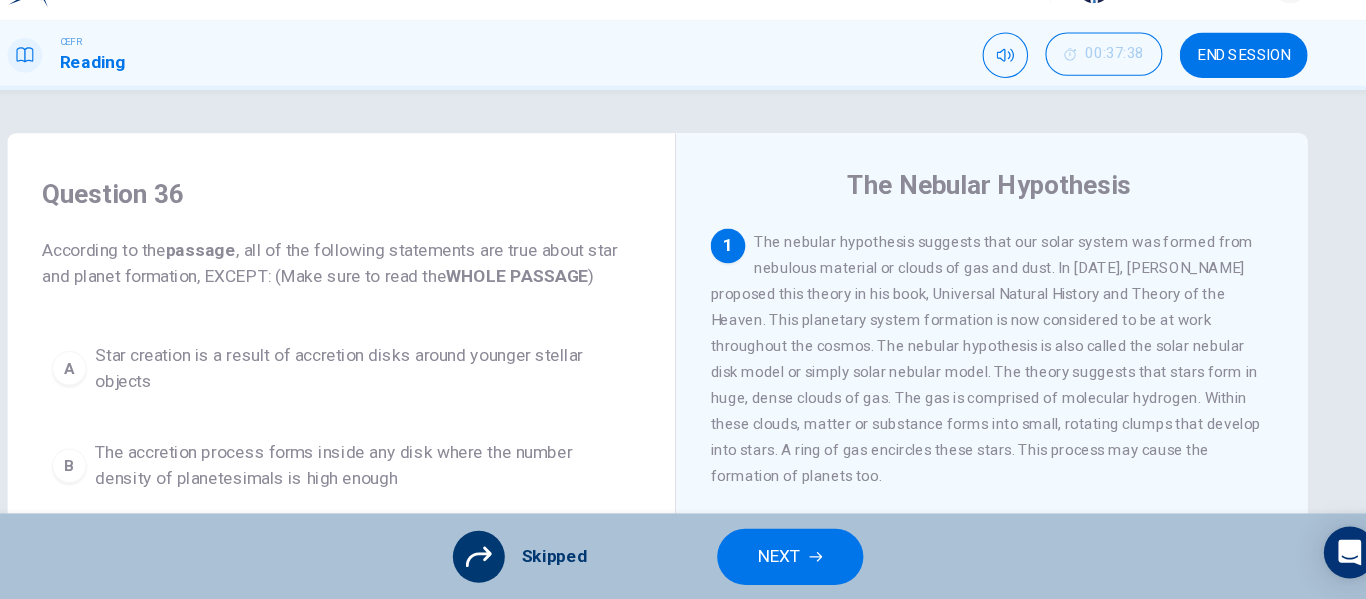 click on "NEXT" at bounding box center (805, 559) 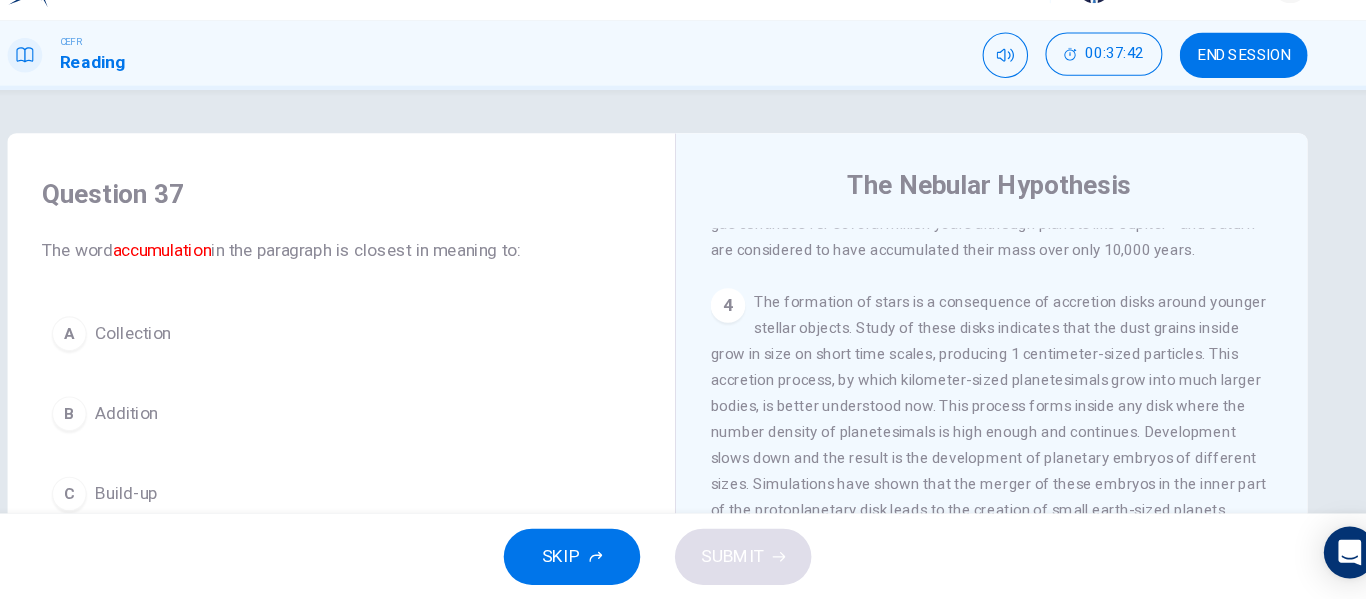 scroll, scrollTop: 369, scrollLeft: 0, axis: vertical 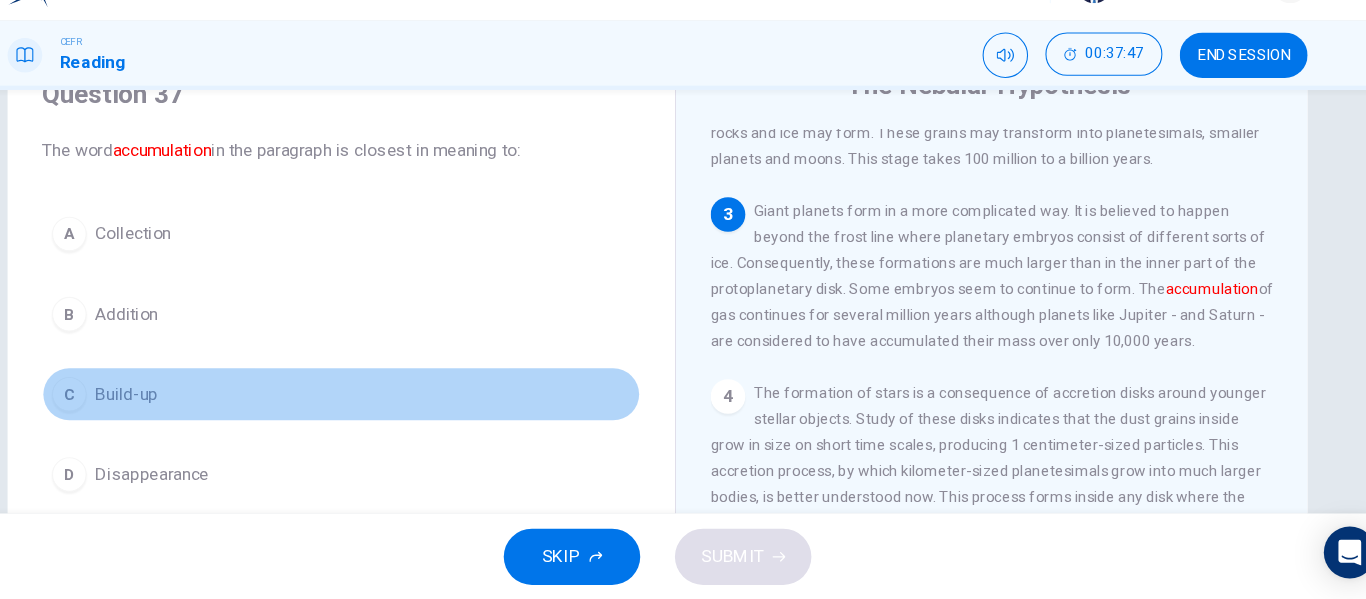 click on "C Build-up" at bounding box center (391, 409) 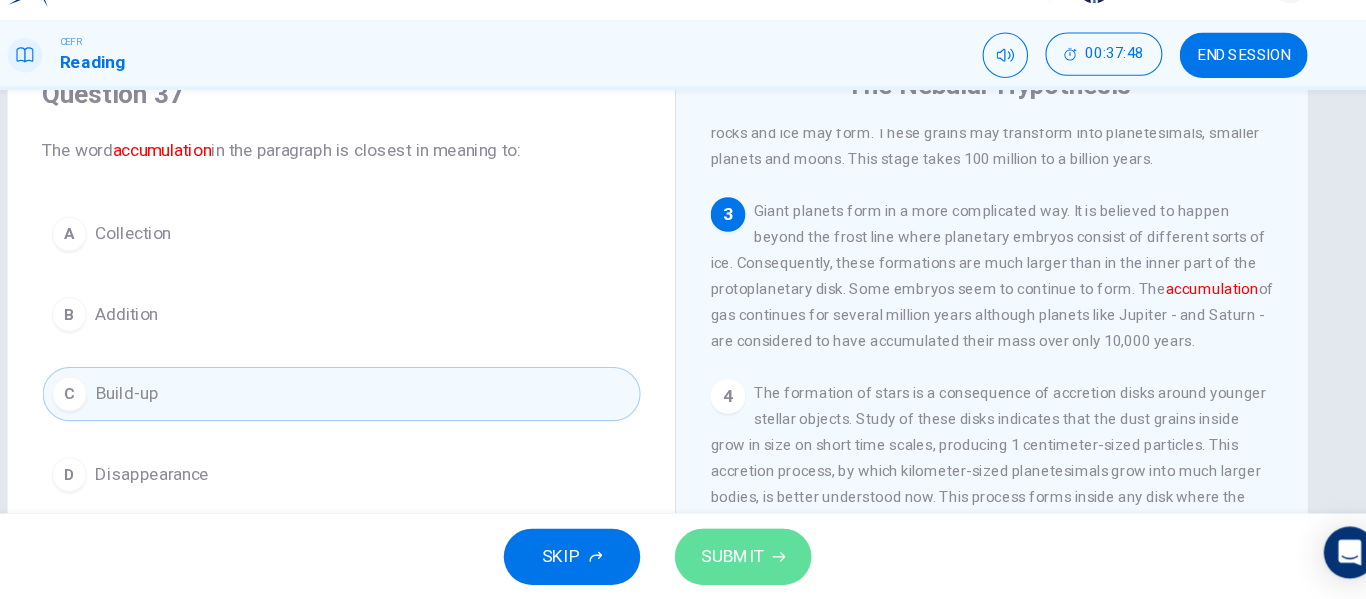 click 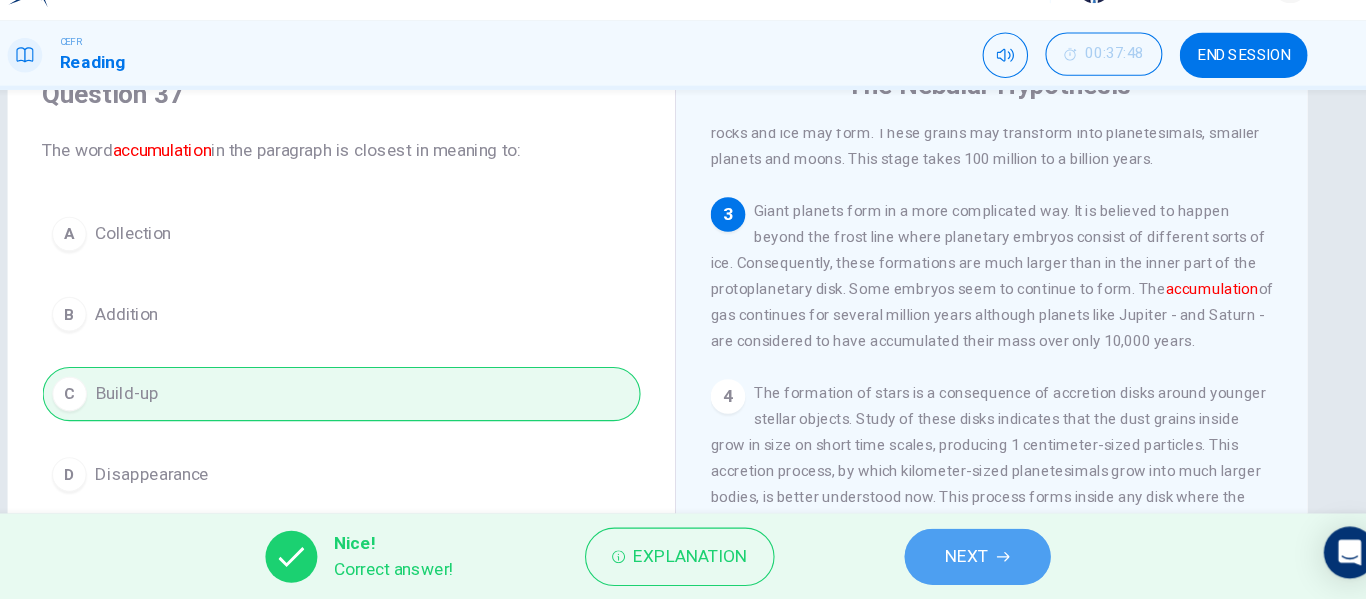 click on "NEXT" at bounding box center (968, 559) 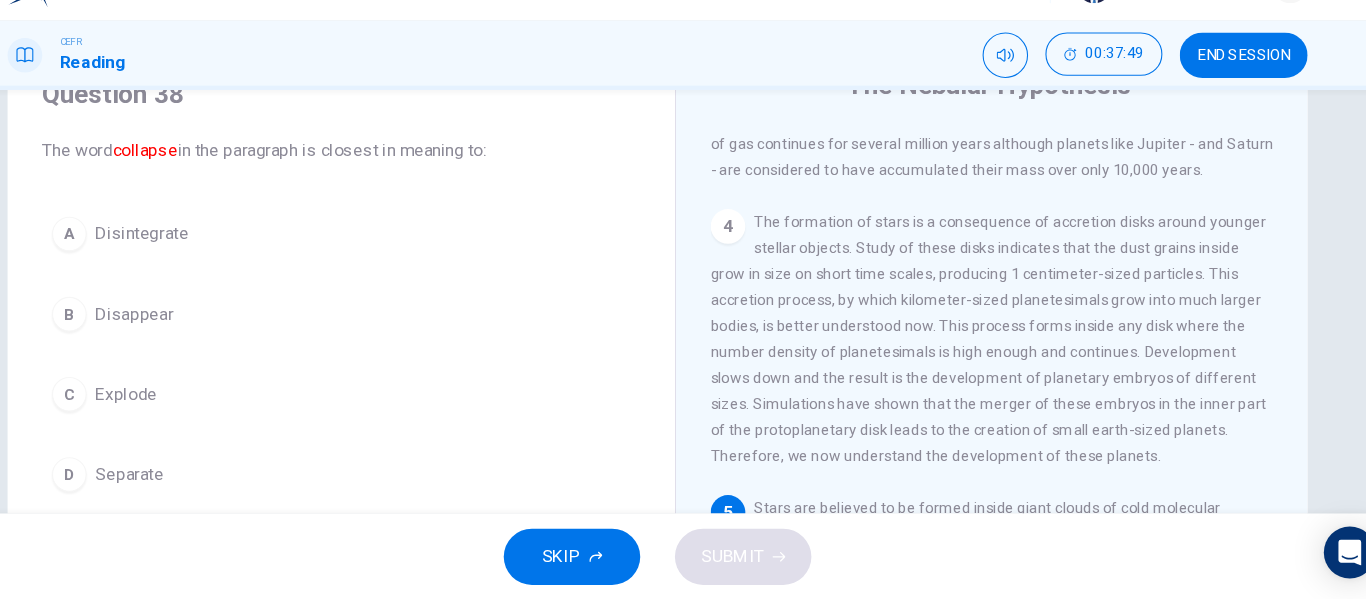 scroll, scrollTop: 587, scrollLeft: 0, axis: vertical 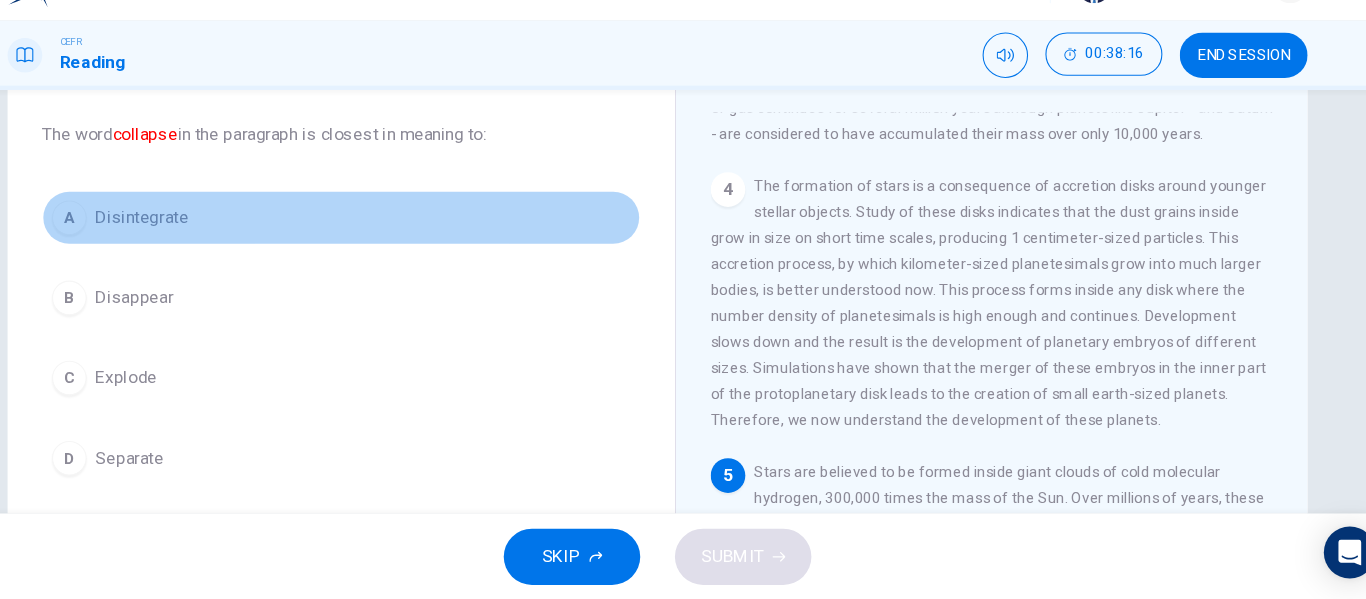 click on "A Disintegrate" at bounding box center (391, 246) 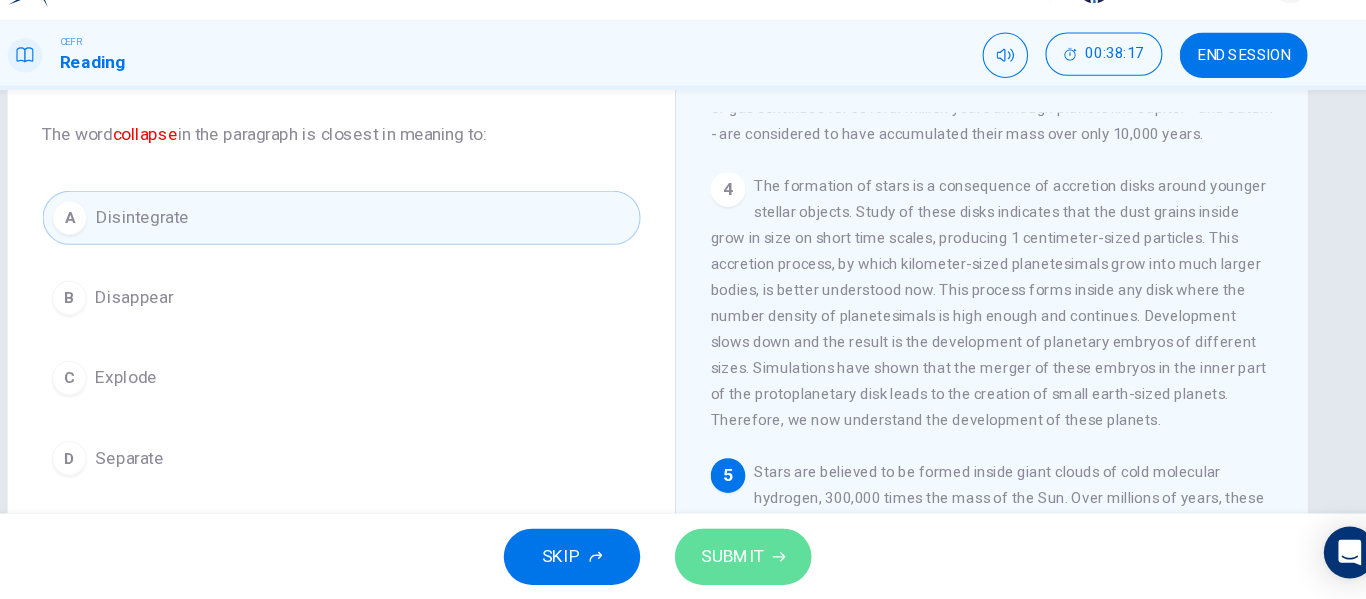 click on "SUBMIT" at bounding box center (752, 559) 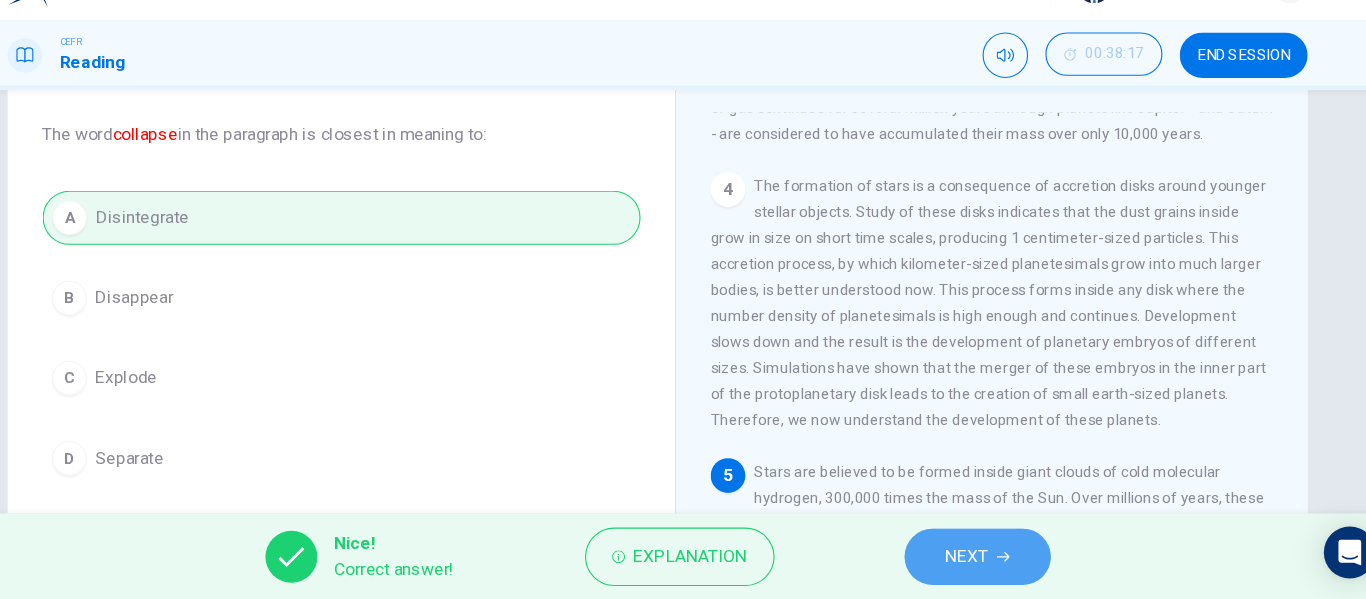 click on "NEXT" at bounding box center [968, 559] 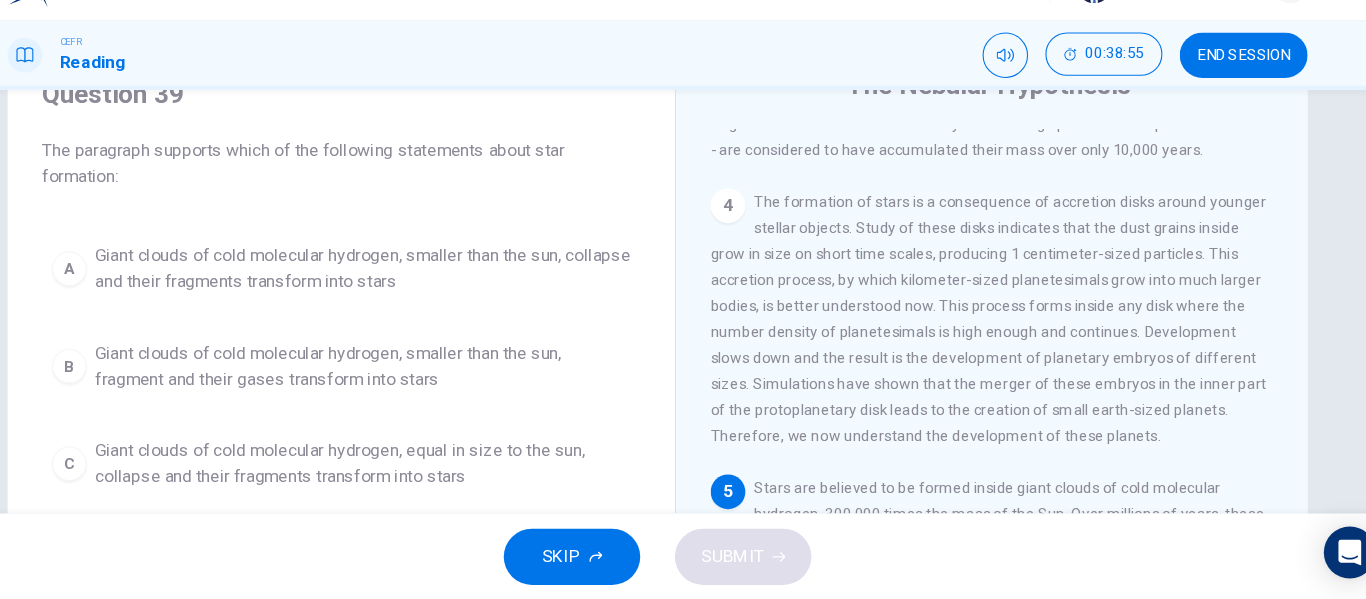 scroll, scrollTop: 185, scrollLeft: 0, axis: vertical 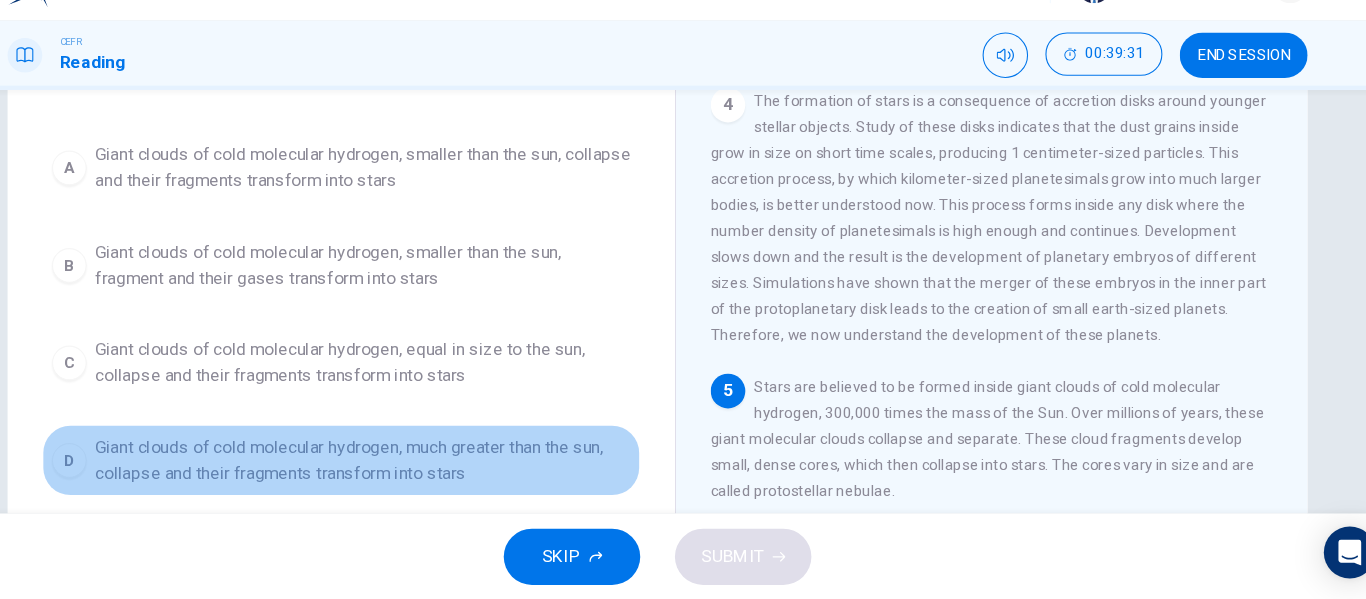 click on "Giant clouds of cold molecular hydrogen, much greater than the sun, collapse and their fragments transform into stars" at bounding box center (411, 470) 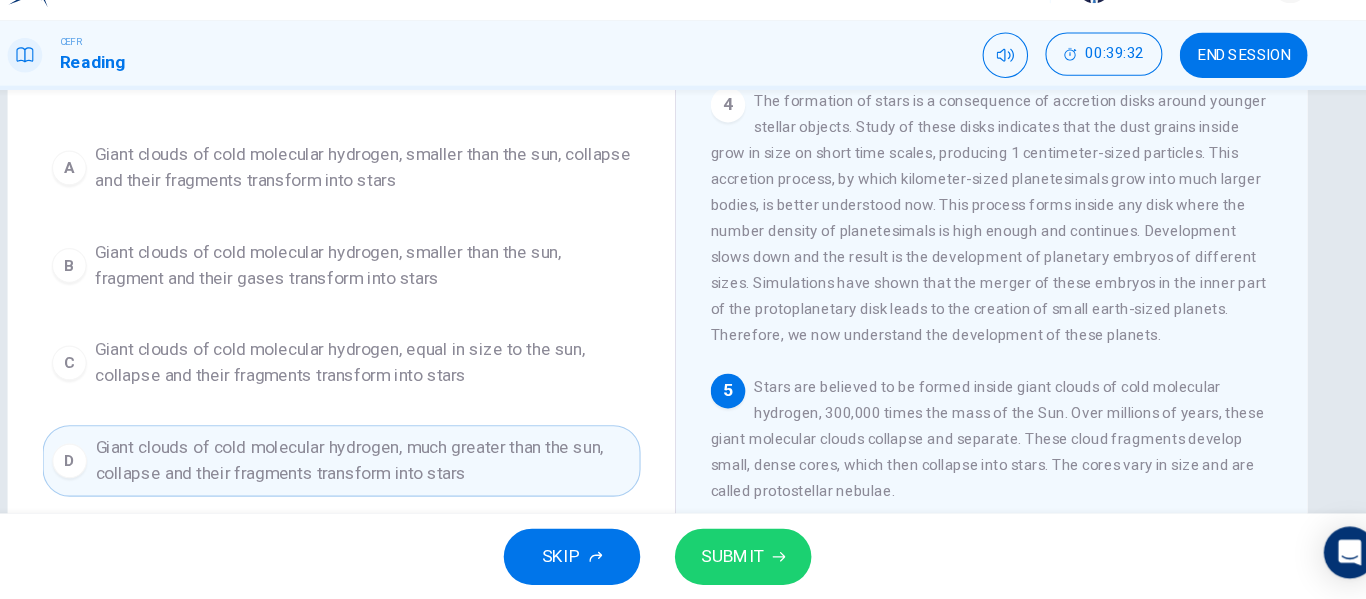 click on "SUBMIT" at bounding box center [752, 559] 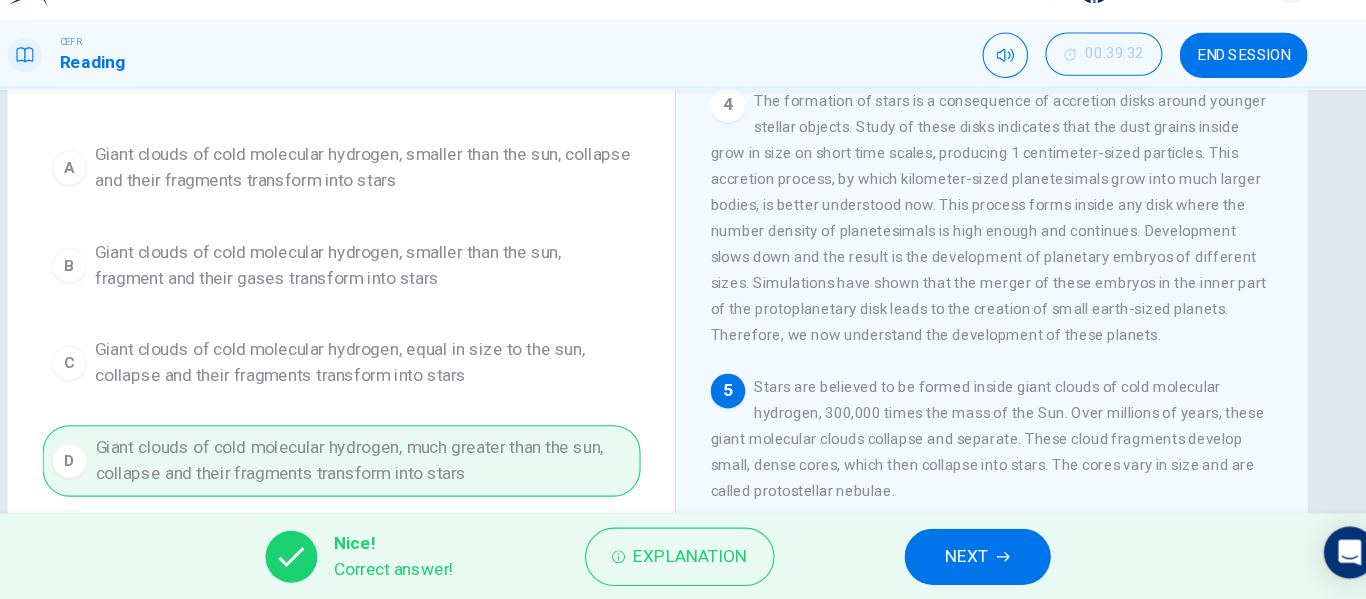 click on "NEXT" at bounding box center [968, 559] 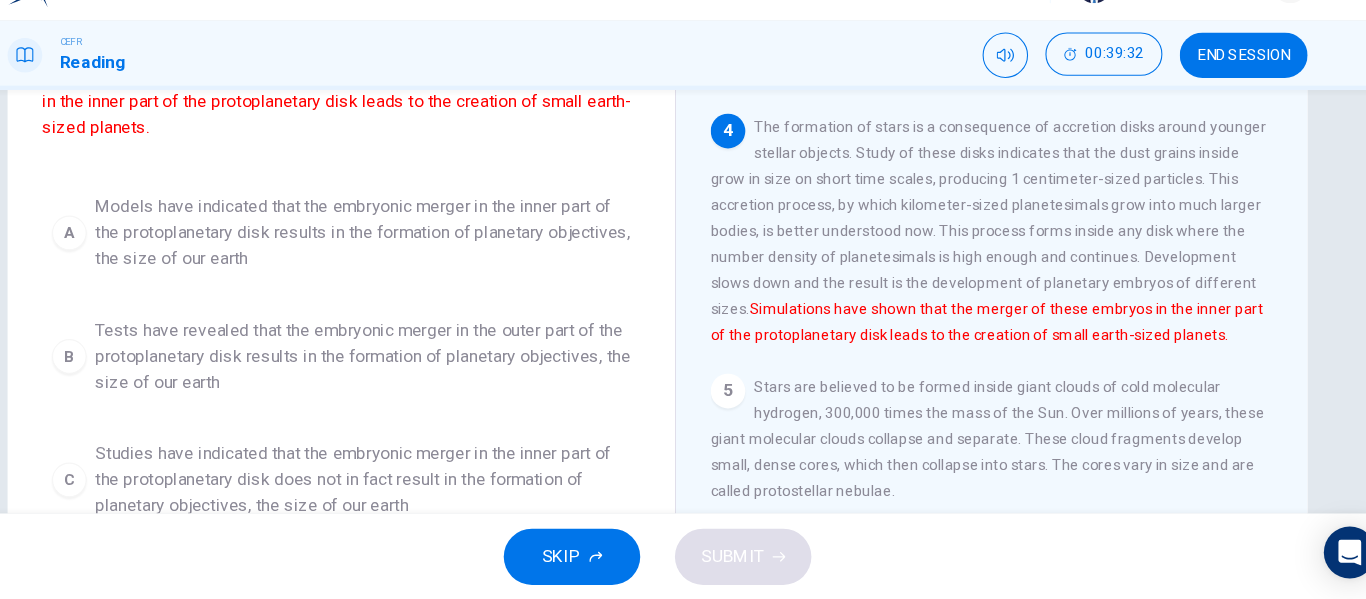 scroll, scrollTop: 562, scrollLeft: 0, axis: vertical 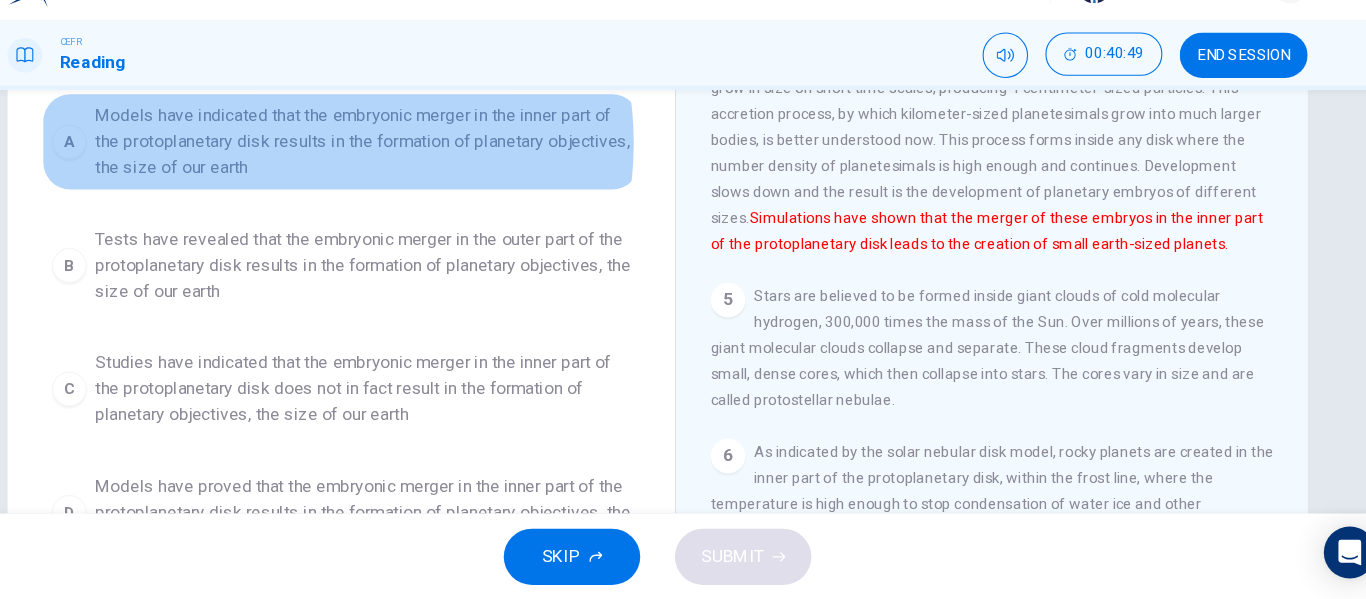 click on "Models have indicated that the embryonic merger in the inner part of the protoplanetary disk results in the formation of planetary objectives, the size of our earth" at bounding box center [411, 176] 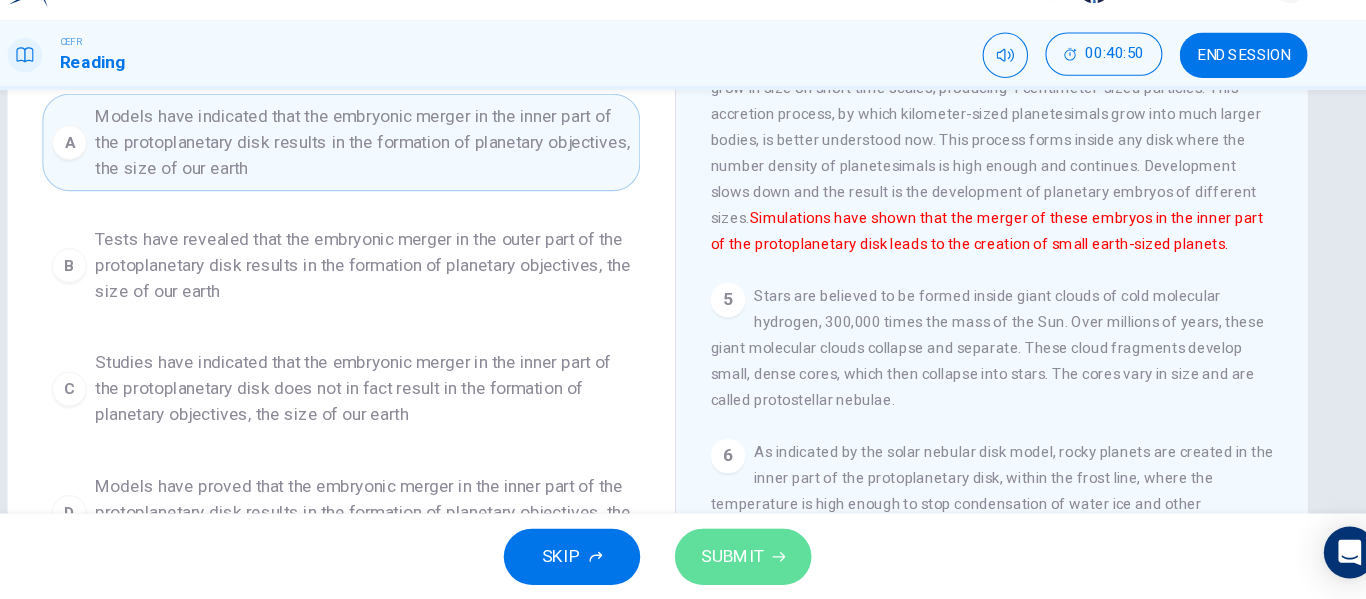 click on "SUBMIT" at bounding box center [752, 559] 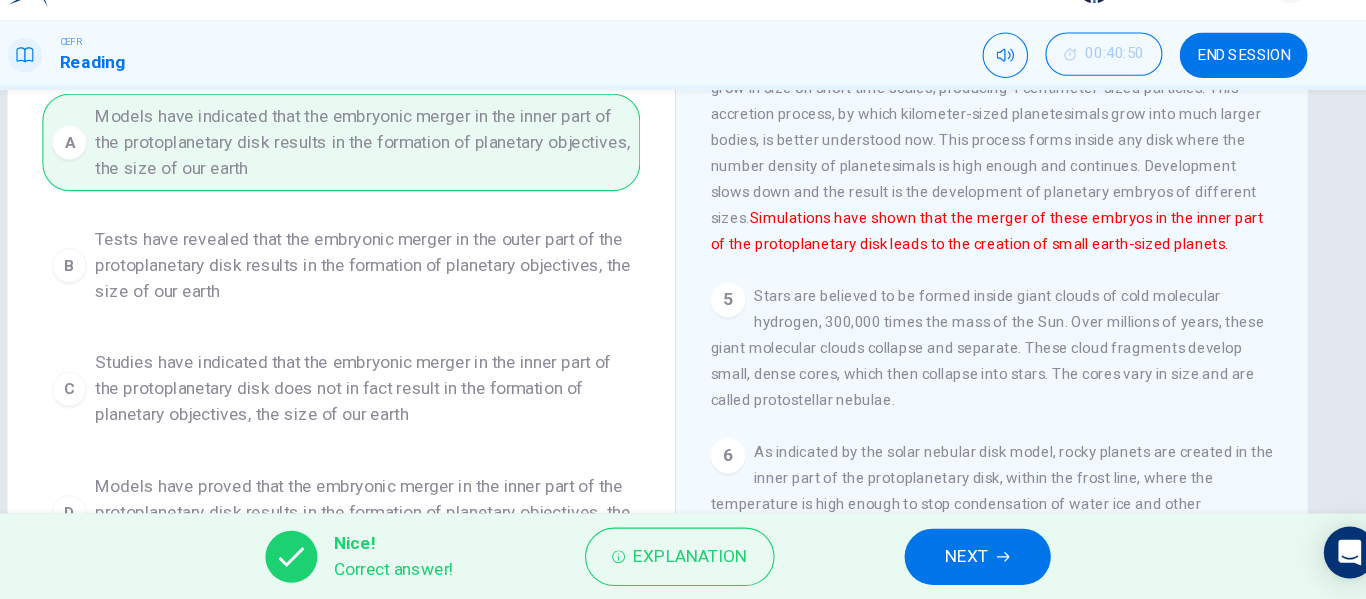 click on "NEXT" at bounding box center (968, 559) 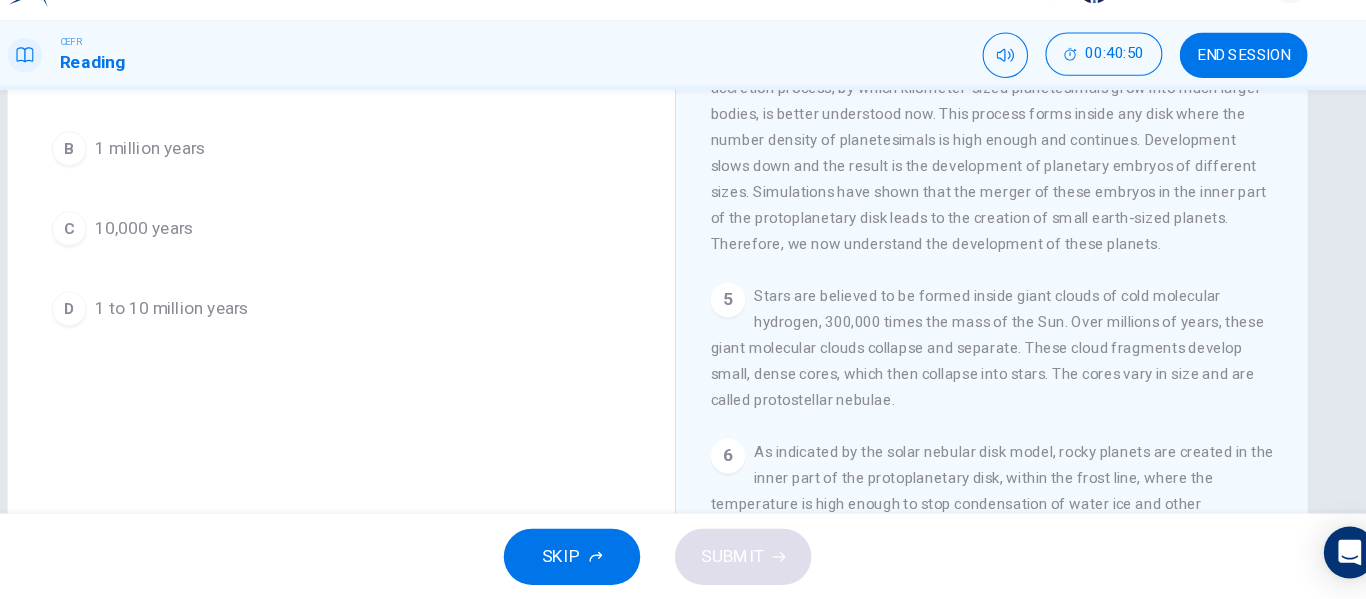 scroll, scrollTop: 221, scrollLeft: 0, axis: vertical 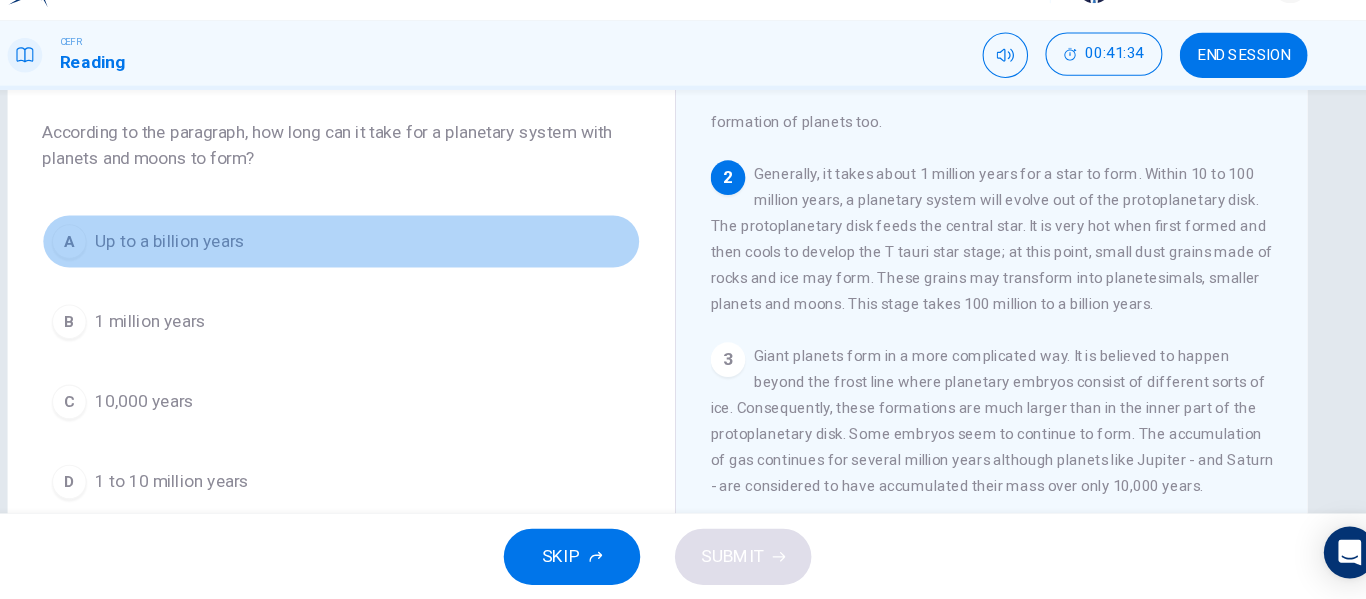 click on "A Up to a billion years" at bounding box center (391, 268) 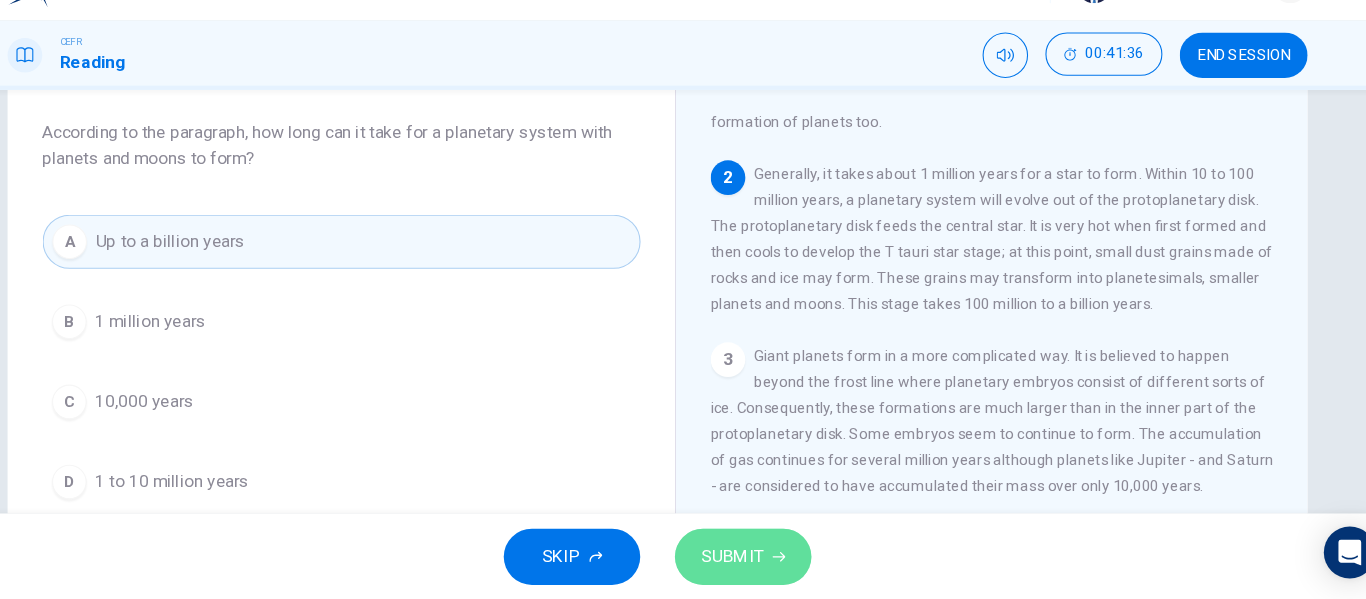 click on "SUBMIT" at bounding box center [752, 559] 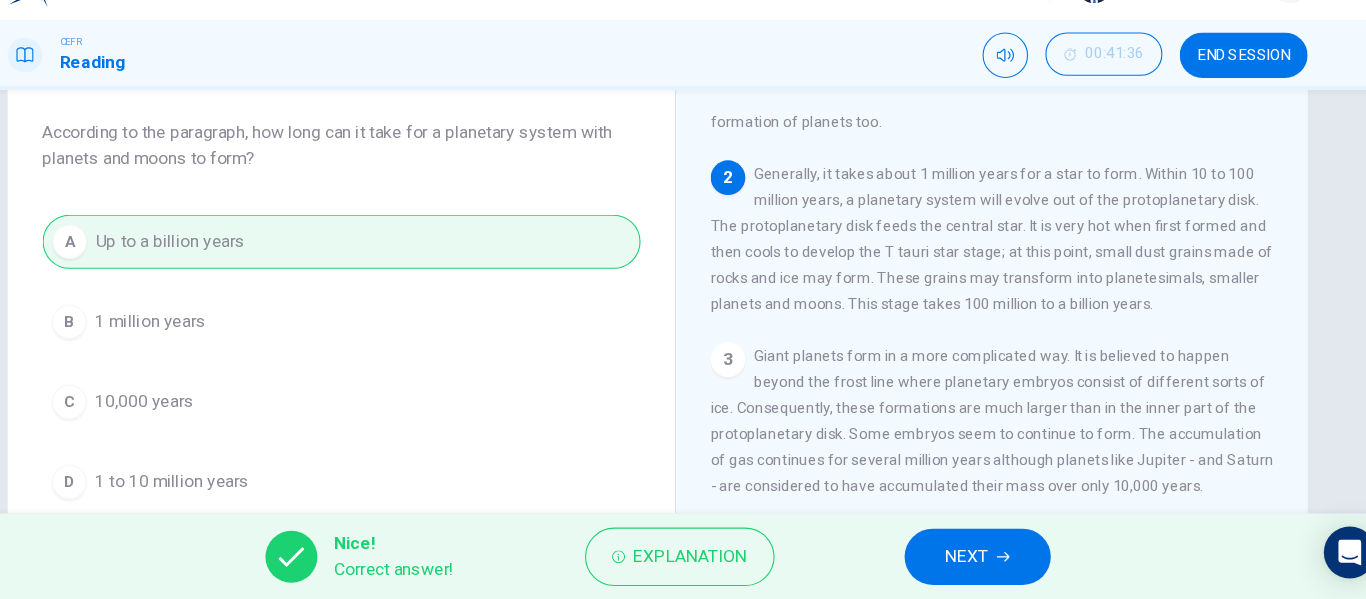 drag, startPoint x: 951, startPoint y: 553, endPoint x: 951, endPoint y: 540, distance: 13 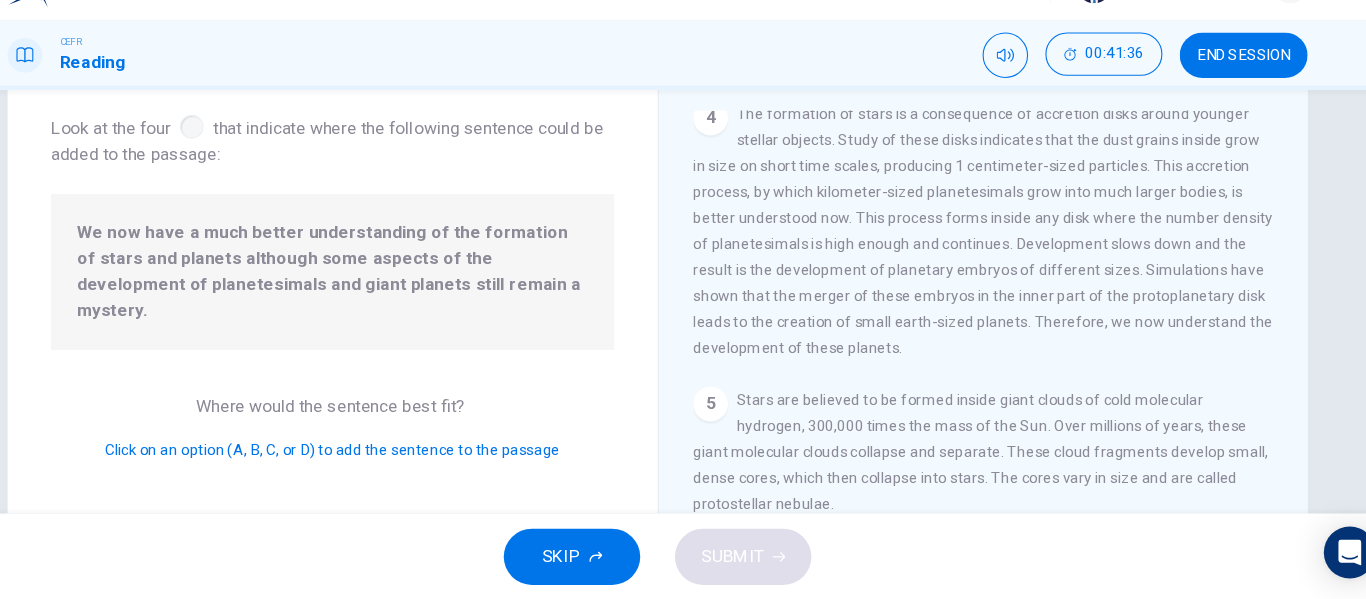 scroll, scrollTop: 621, scrollLeft: 0, axis: vertical 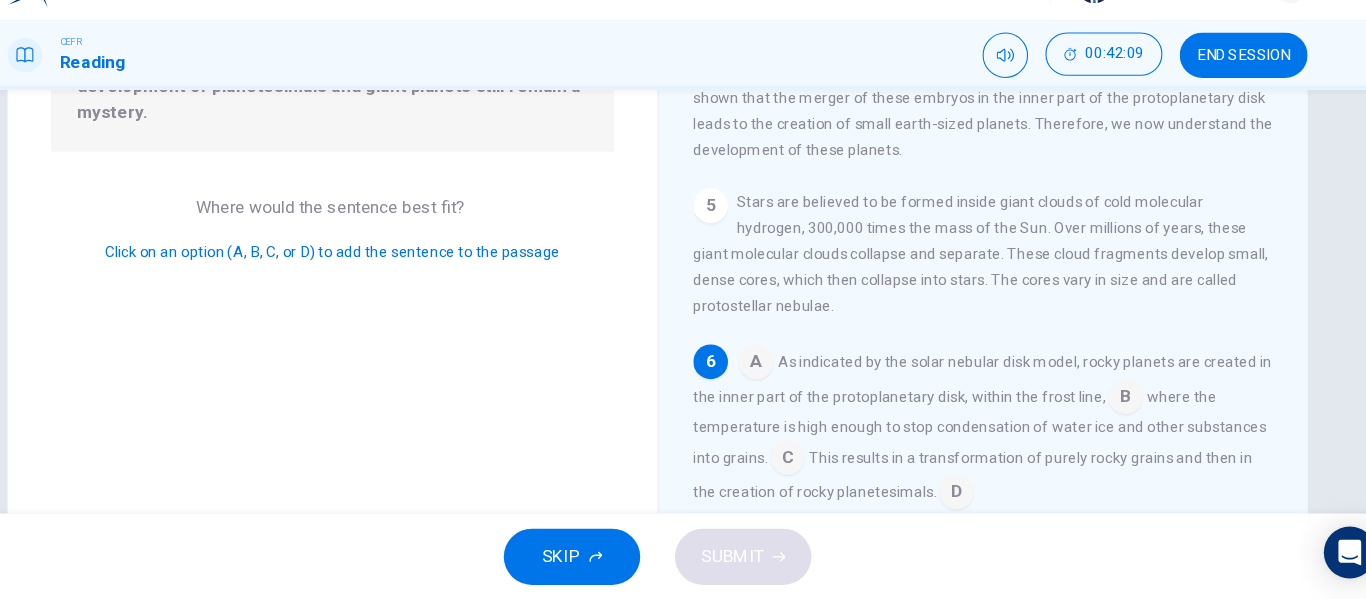 click at bounding box center (959, 501) 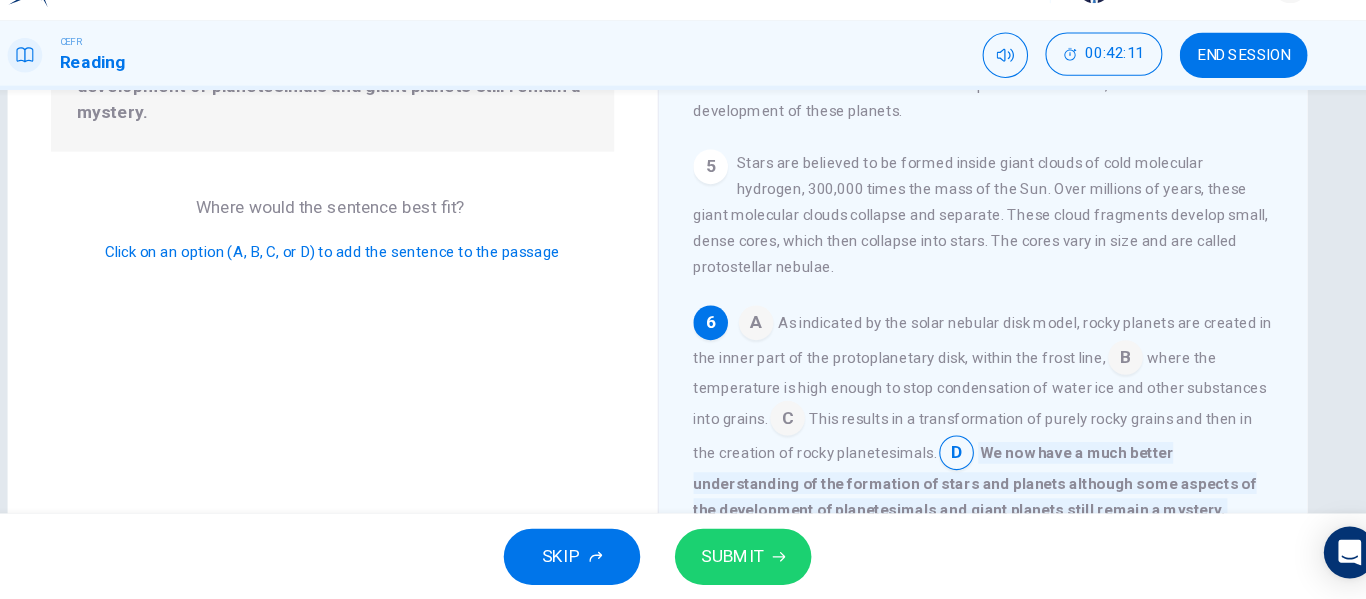 click on "SUBMIT" at bounding box center [752, 559] 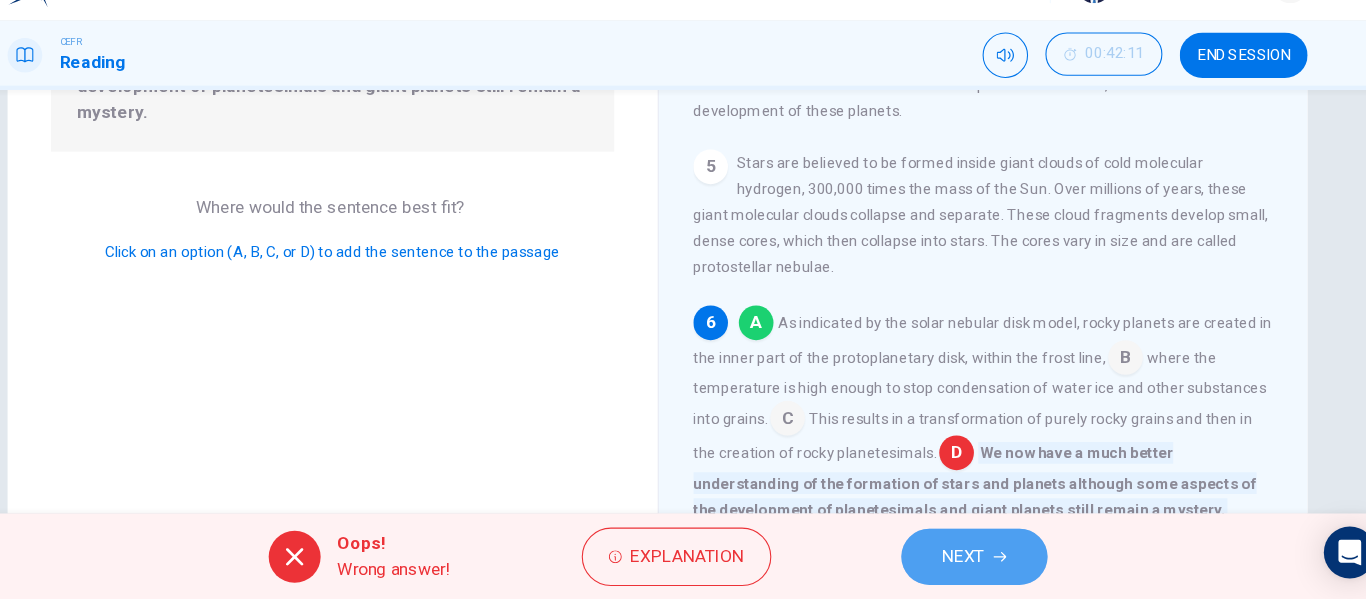 click on "NEXT" at bounding box center (965, 559) 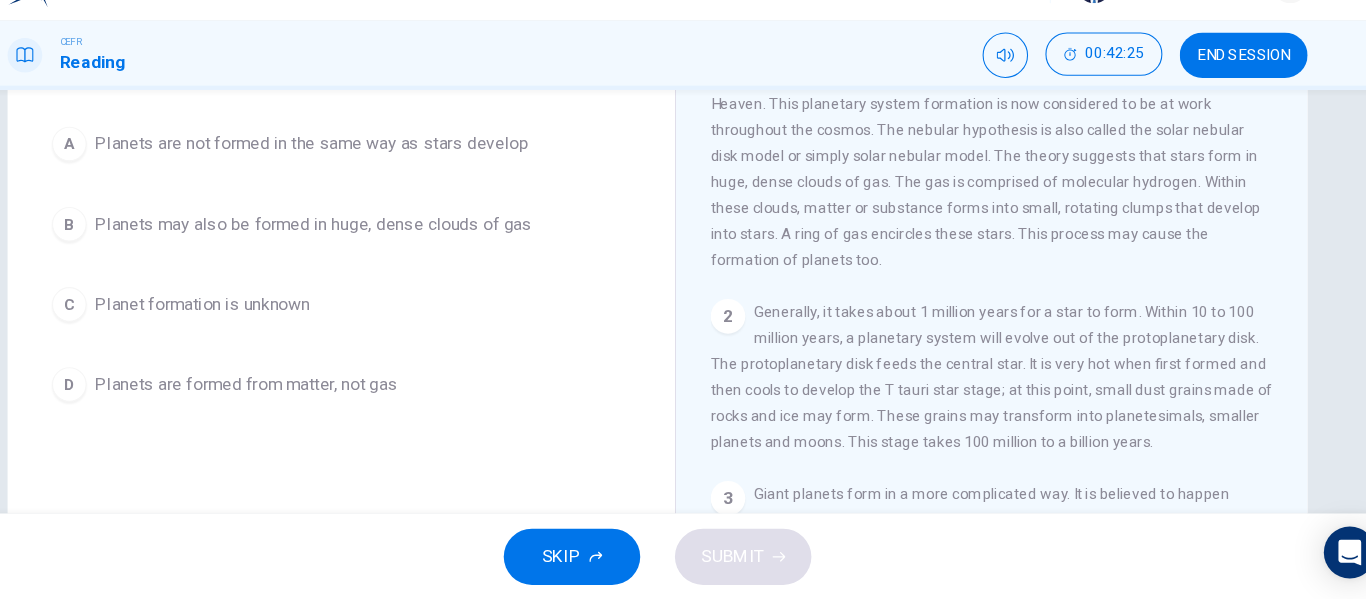 scroll, scrollTop: 107, scrollLeft: 0, axis: vertical 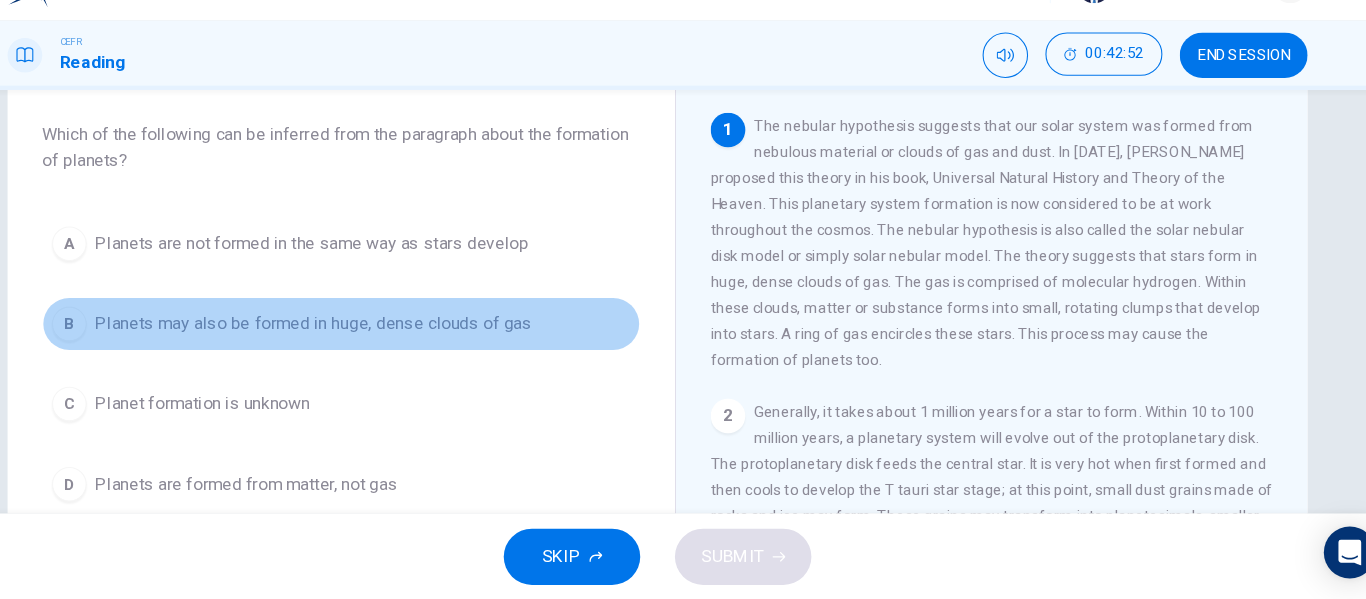click on "Planets may also be formed in huge, dense clouds of gas" at bounding box center (365, 344) 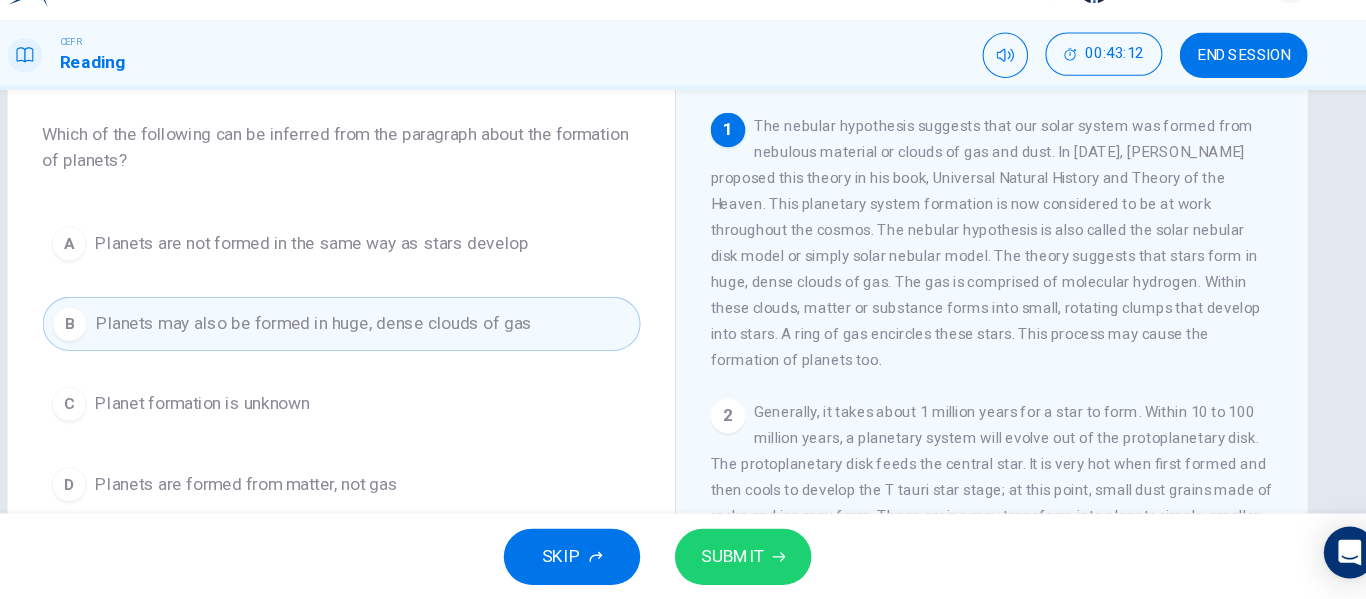 click on "SUBMIT" at bounding box center [752, 559] 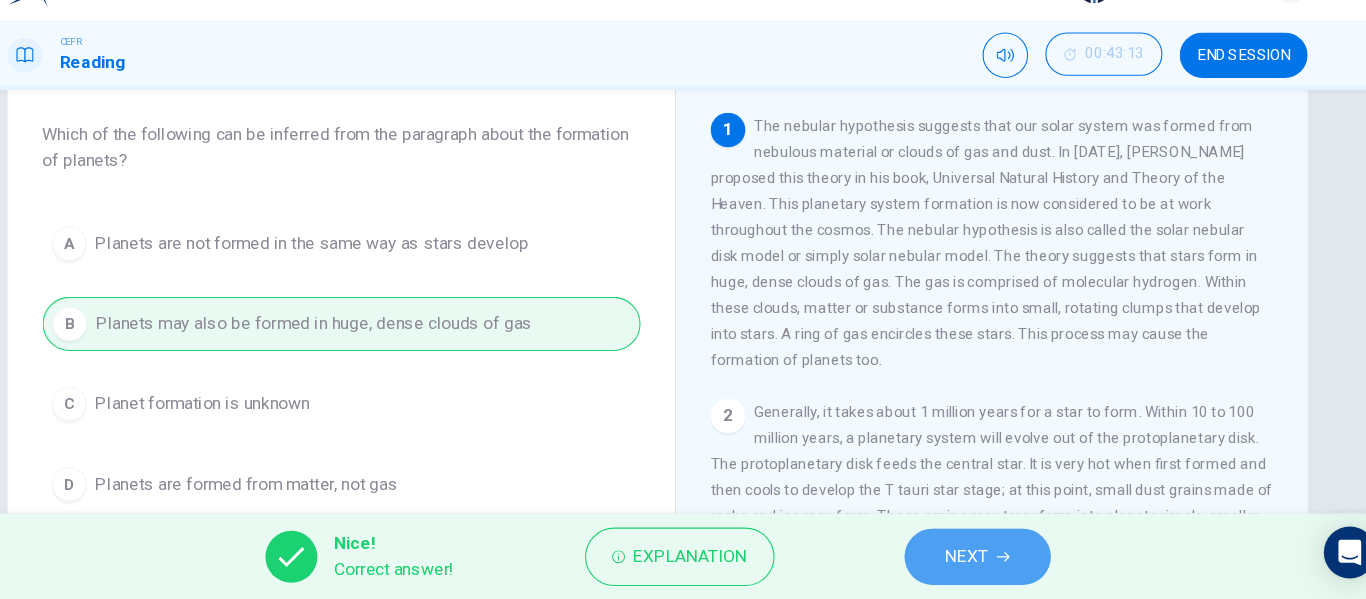 click 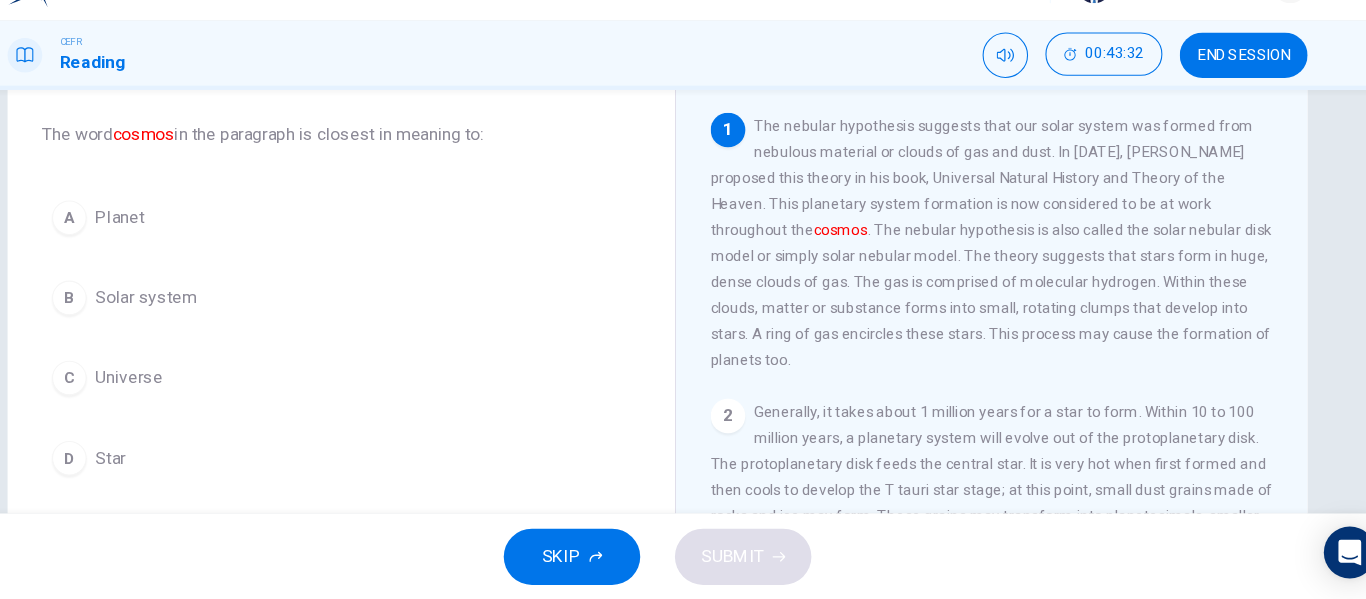 click on "B Solar system" at bounding box center [391, 320] 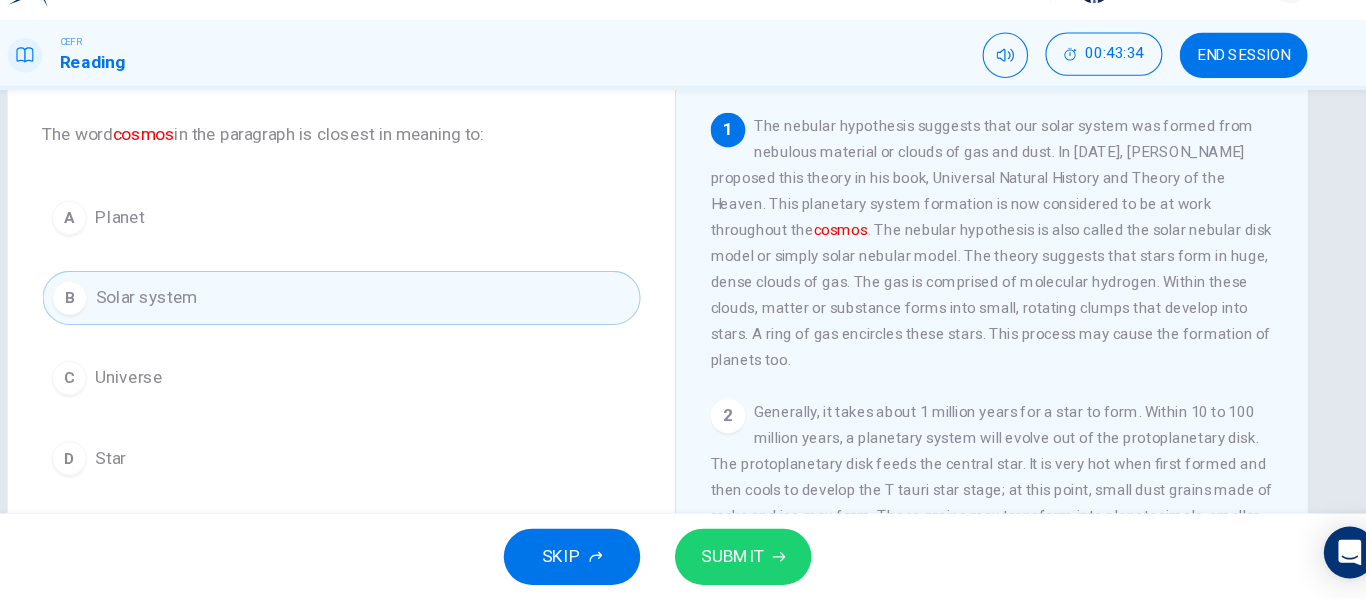 click on "SUBMIT" at bounding box center [762, 559] 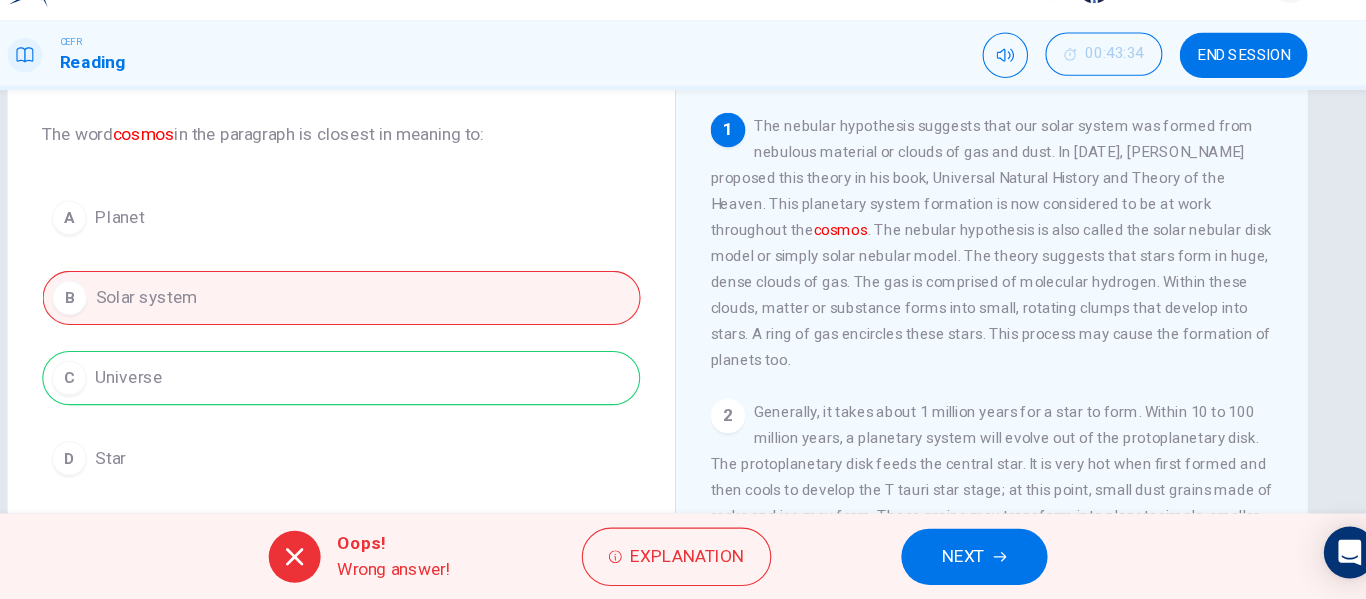 click on "NEXT" at bounding box center (965, 559) 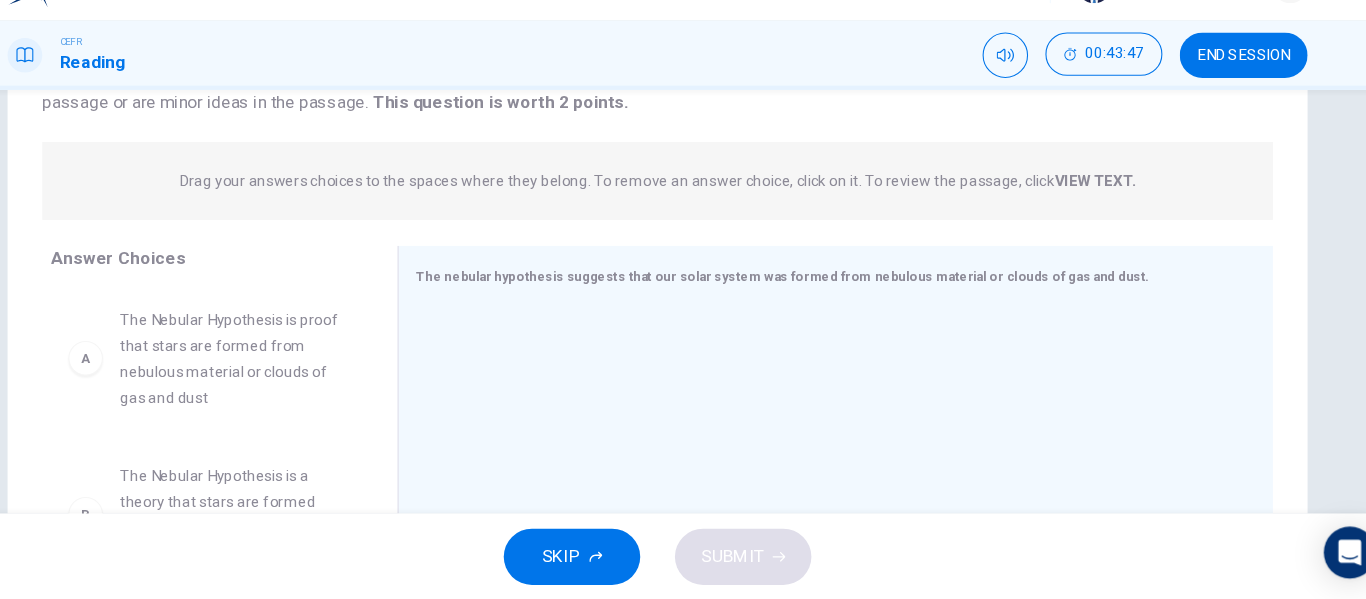 scroll, scrollTop: 292, scrollLeft: 0, axis: vertical 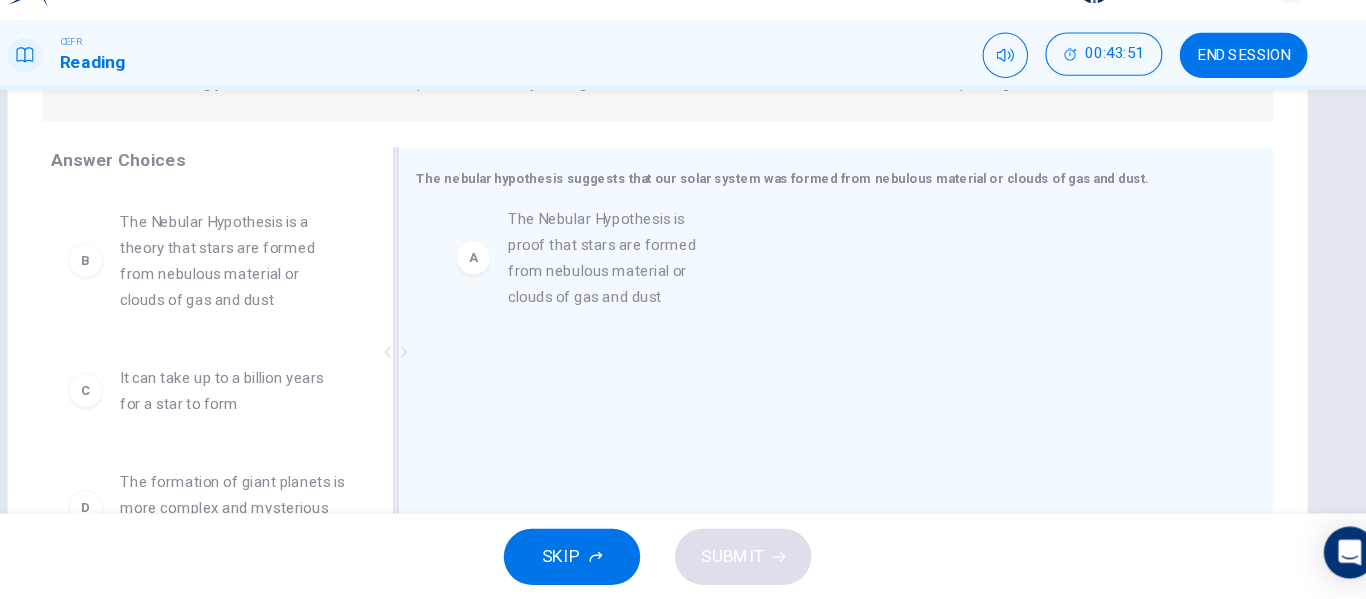 drag, startPoint x: 230, startPoint y: 285, endPoint x: 695, endPoint y: 277, distance: 465.06882 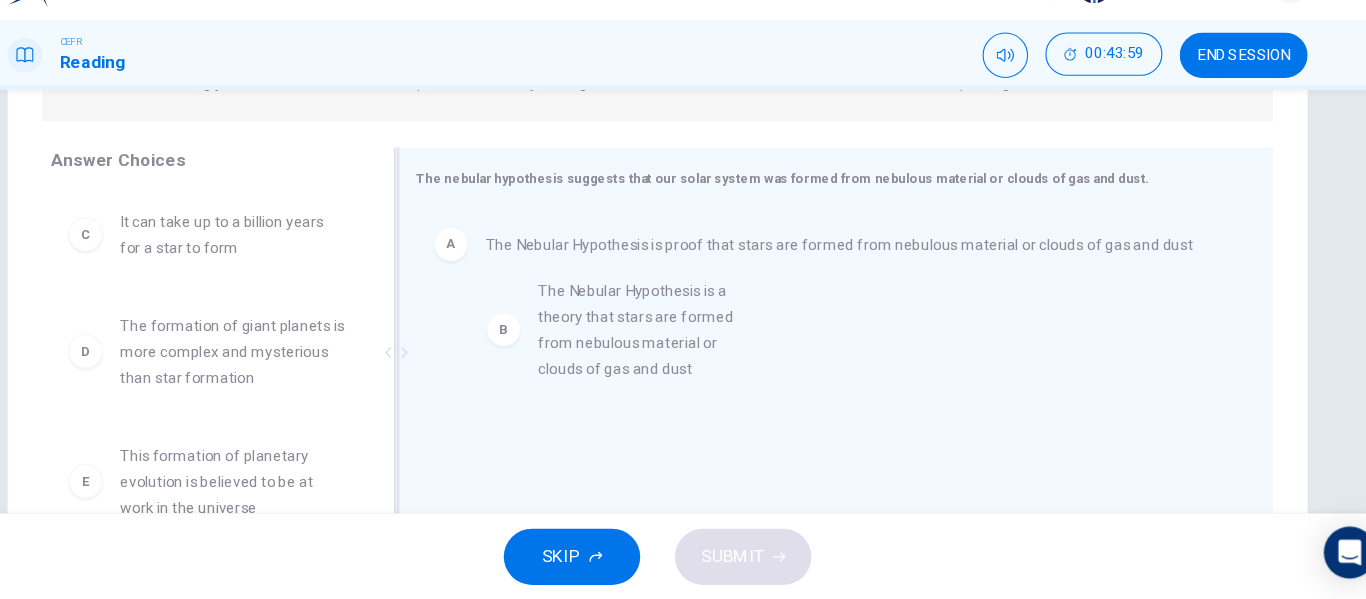 drag, startPoint x: 270, startPoint y: 285, endPoint x: 675, endPoint y: 345, distance: 409.42032 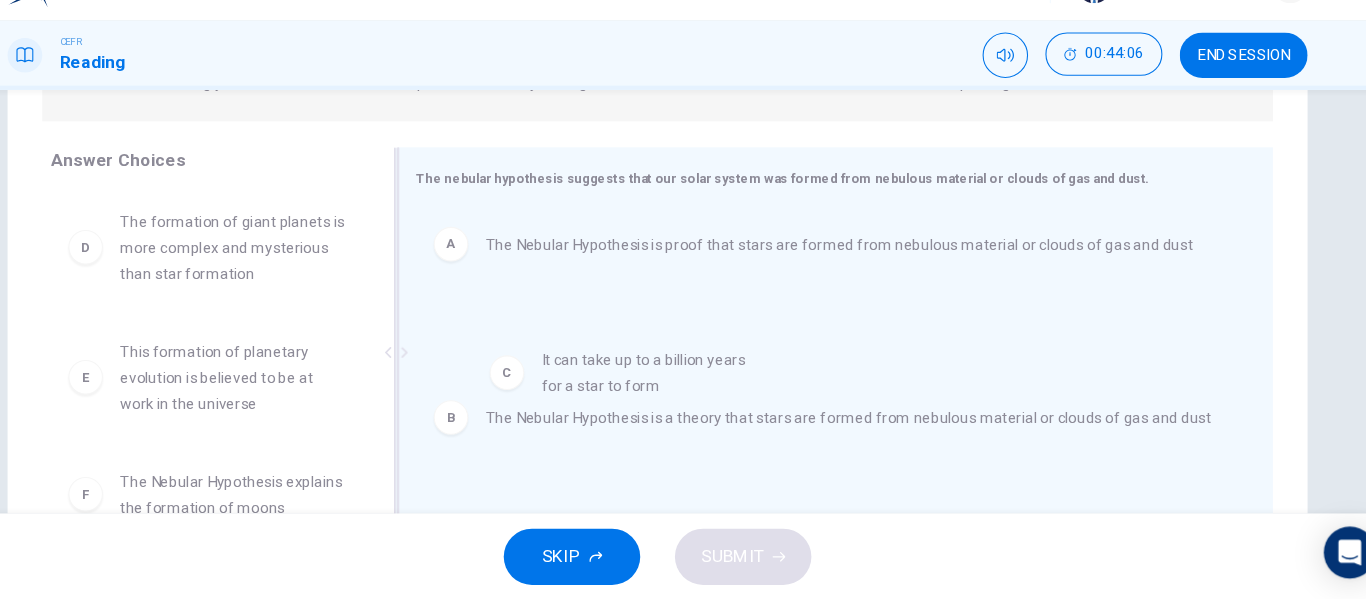 drag, startPoint x: 268, startPoint y: 270, endPoint x: 662, endPoint y: 398, distance: 414.27045 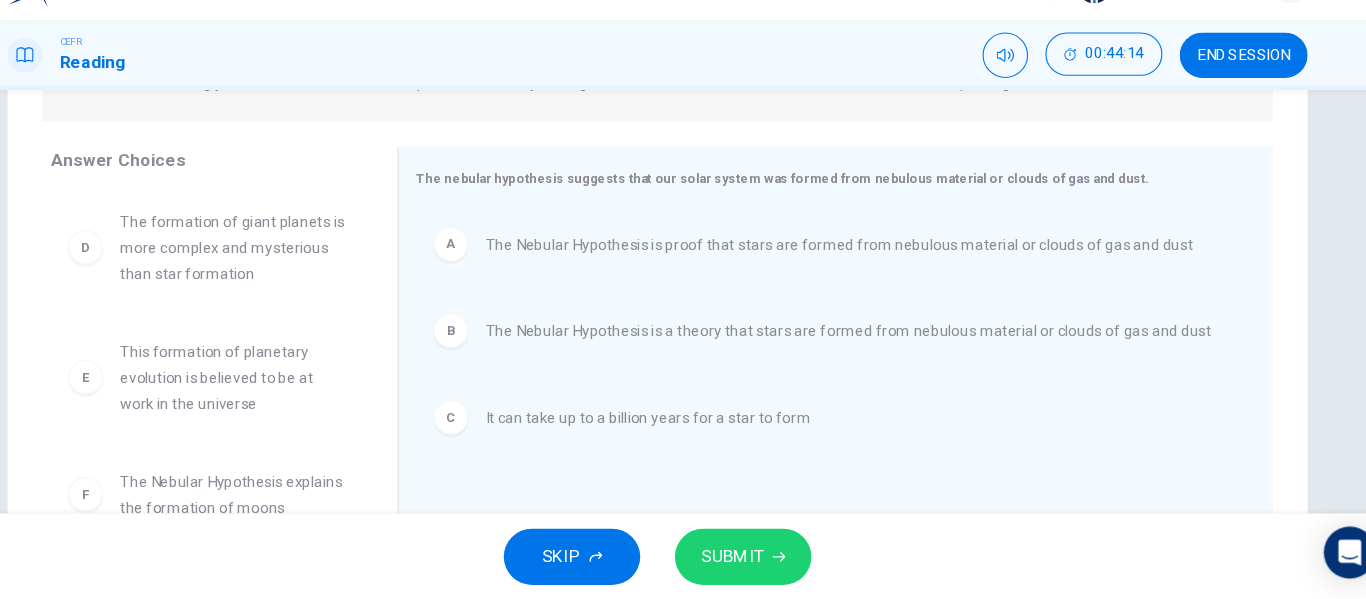 scroll, scrollTop: 36, scrollLeft: 0, axis: vertical 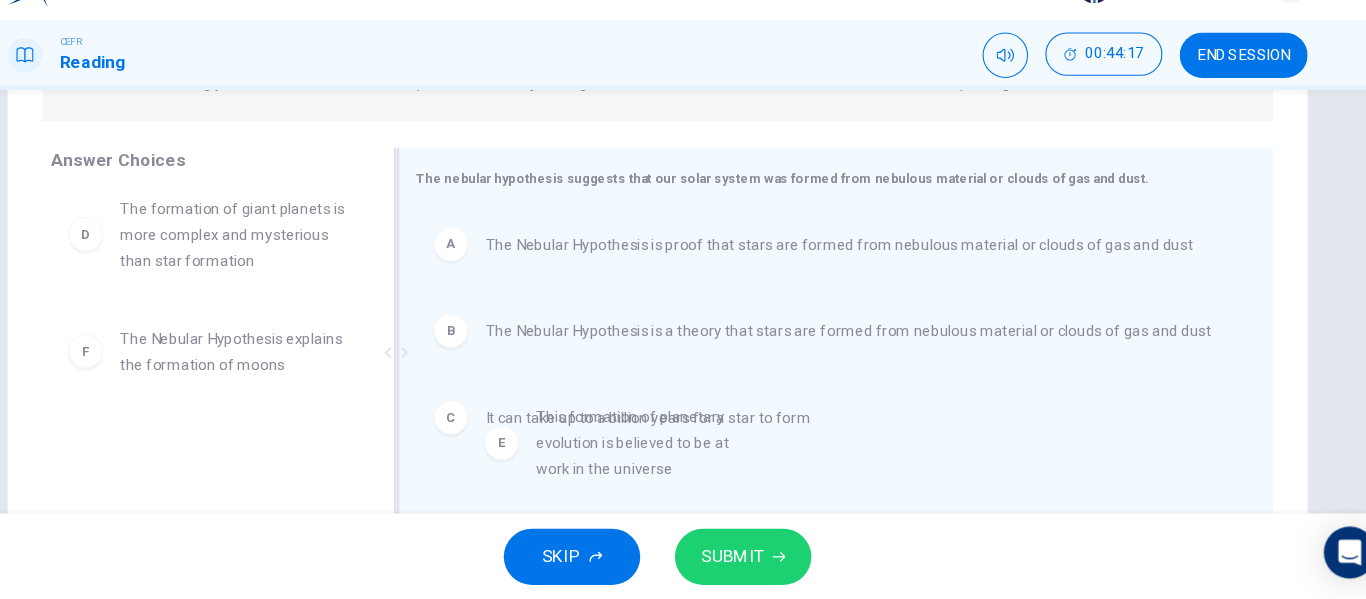 drag, startPoint x: 295, startPoint y: 344, endPoint x: 691, endPoint y: 444, distance: 408.43115 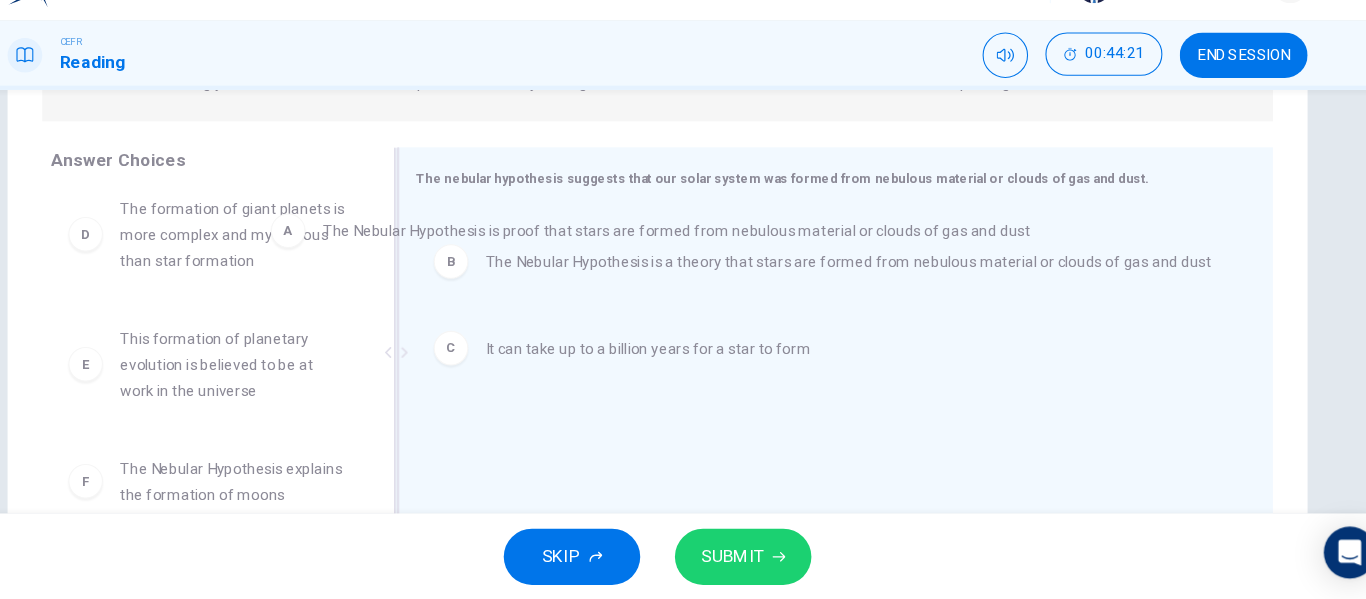 scroll, scrollTop: 0, scrollLeft: 0, axis: both 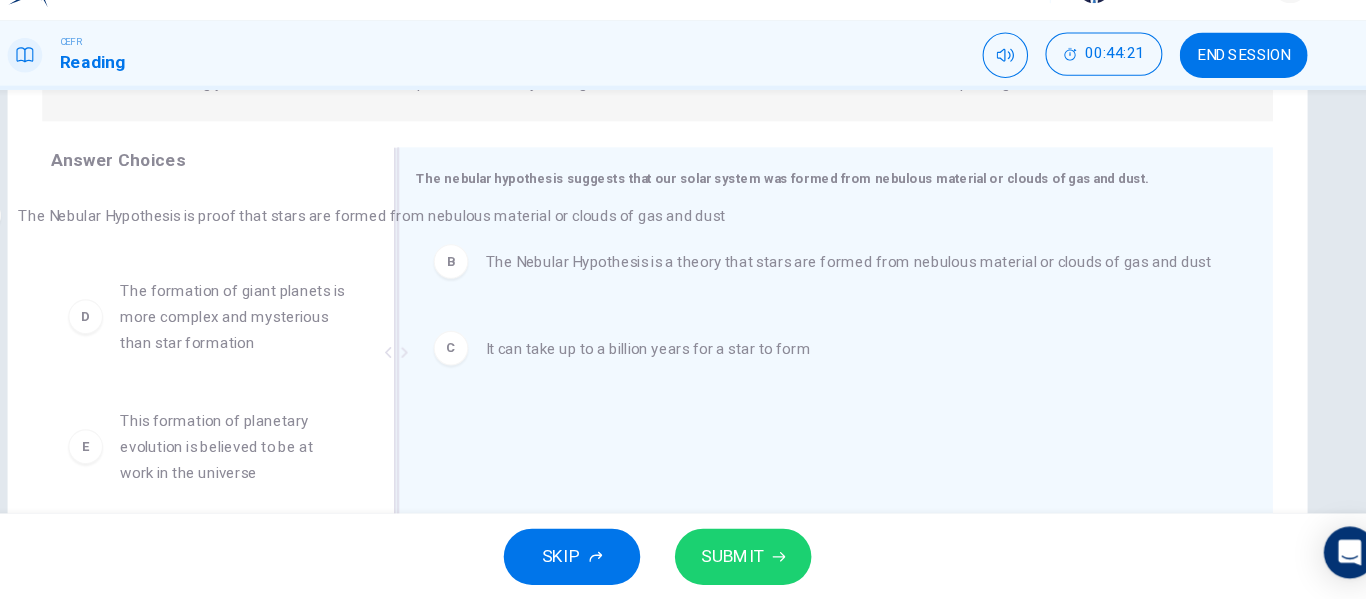 drag, startPoint x: 736, startPoint y: 274, endPoint x: 280, endPoint y: 250, distance: 456.63113 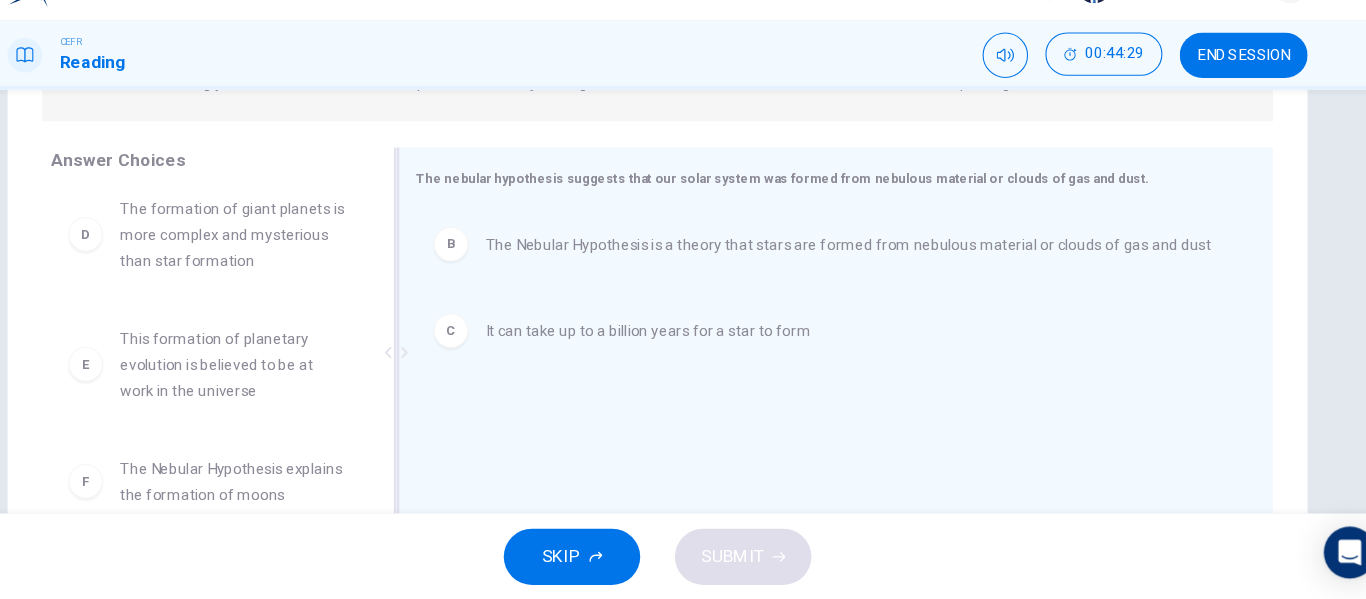 scroll, scrollTop: 180, scrollLeft: 0, axis: vertical 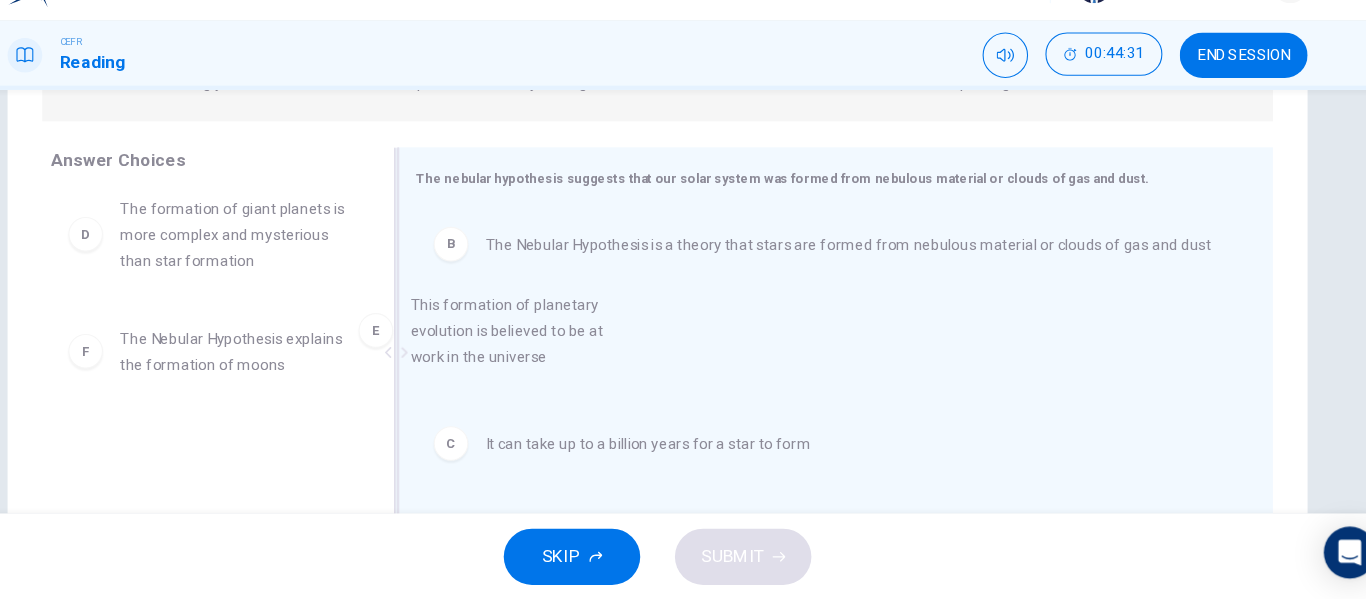 drag, startPoint x: 256, startPoint y: 369, endPoint x: 569, endPoint y: 359, distance: 313.1597 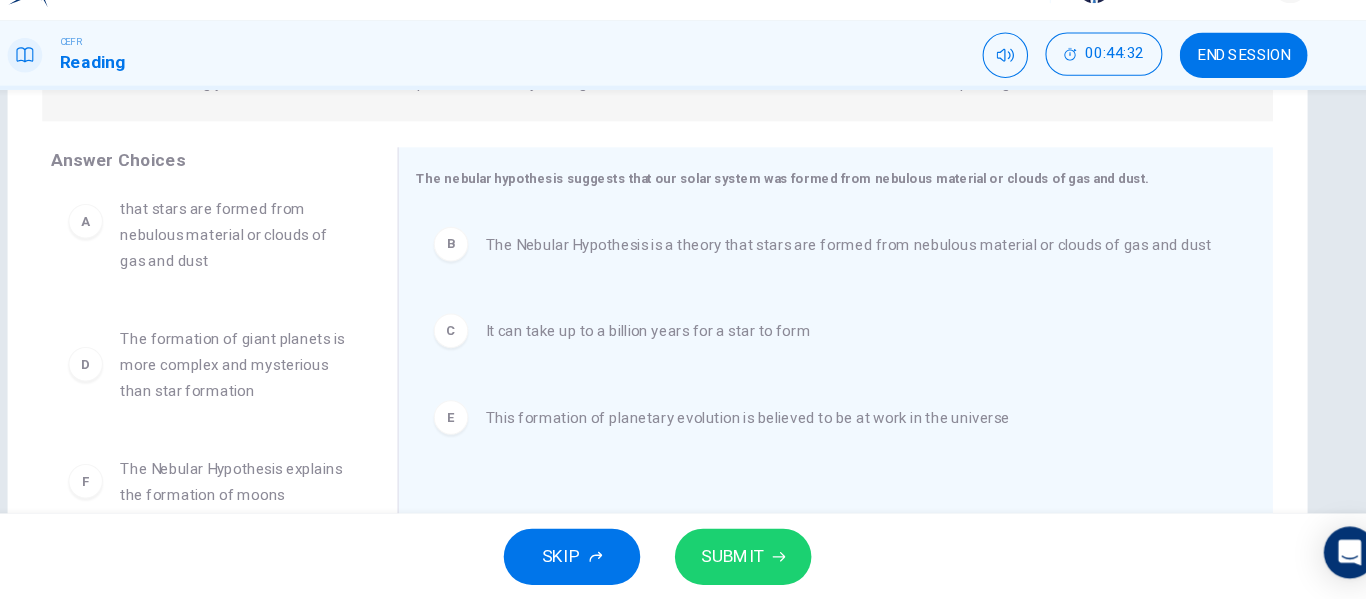 scroll, scrollTop: 60, scrollLeft: 0, axis: vertical 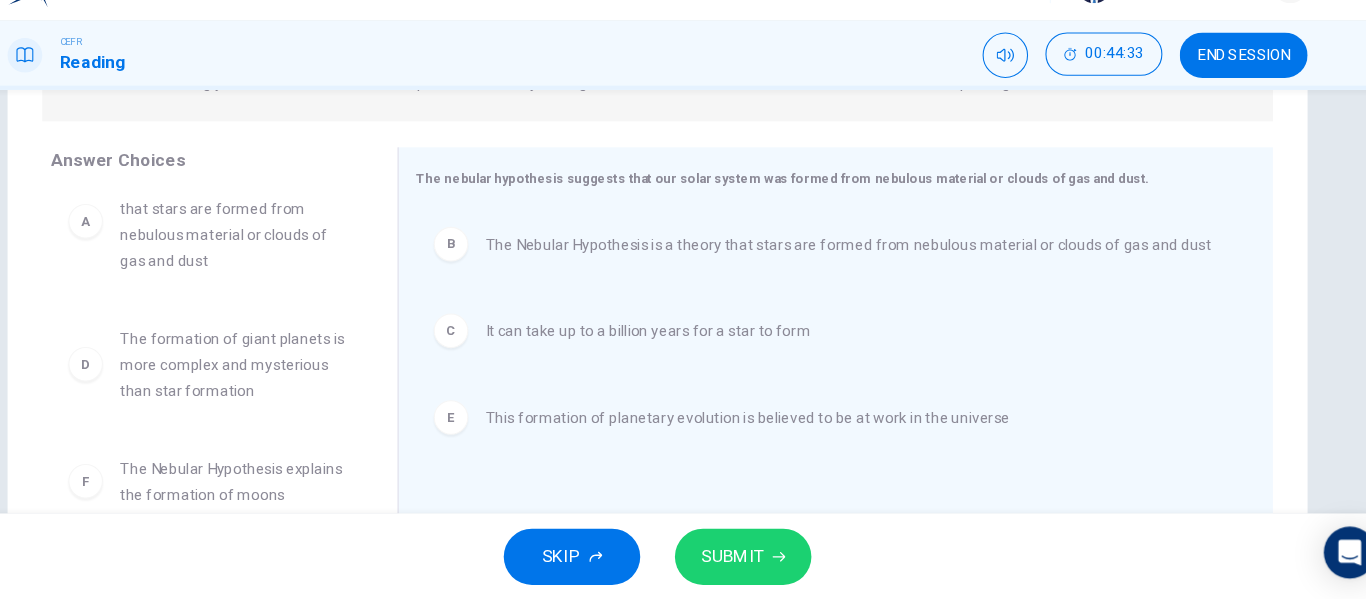 click on "SUBMIT" at bounding box center [752, 559] 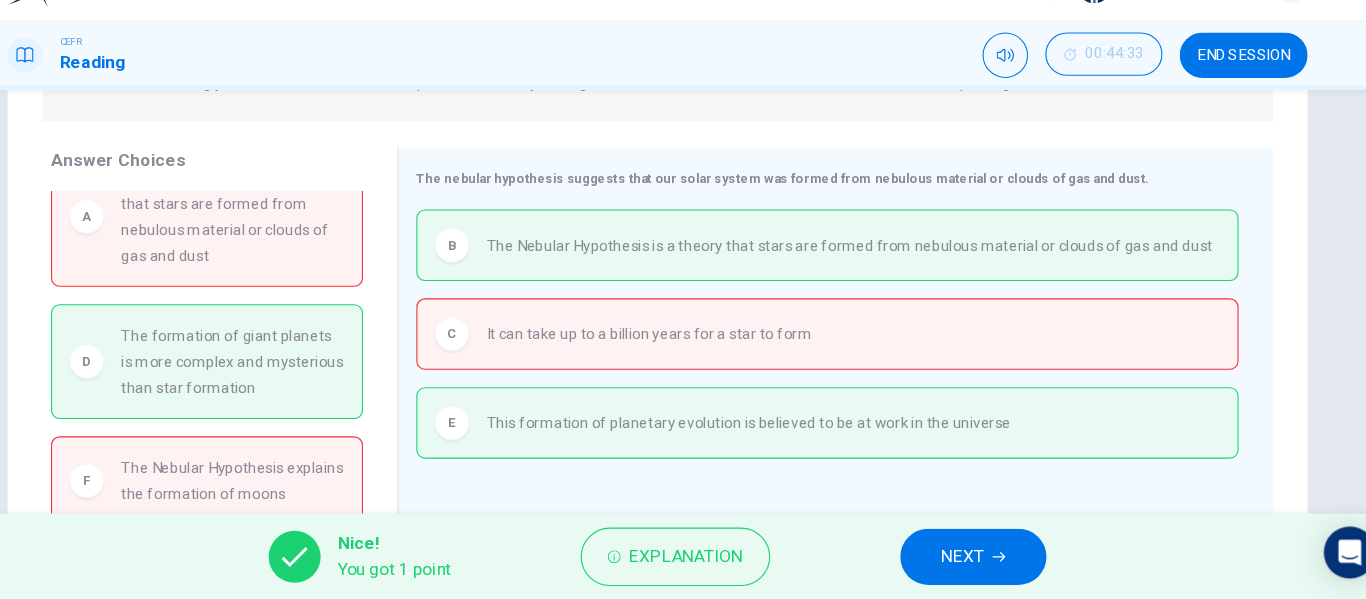 click on "NEXT" at bounding box center (974, 559) 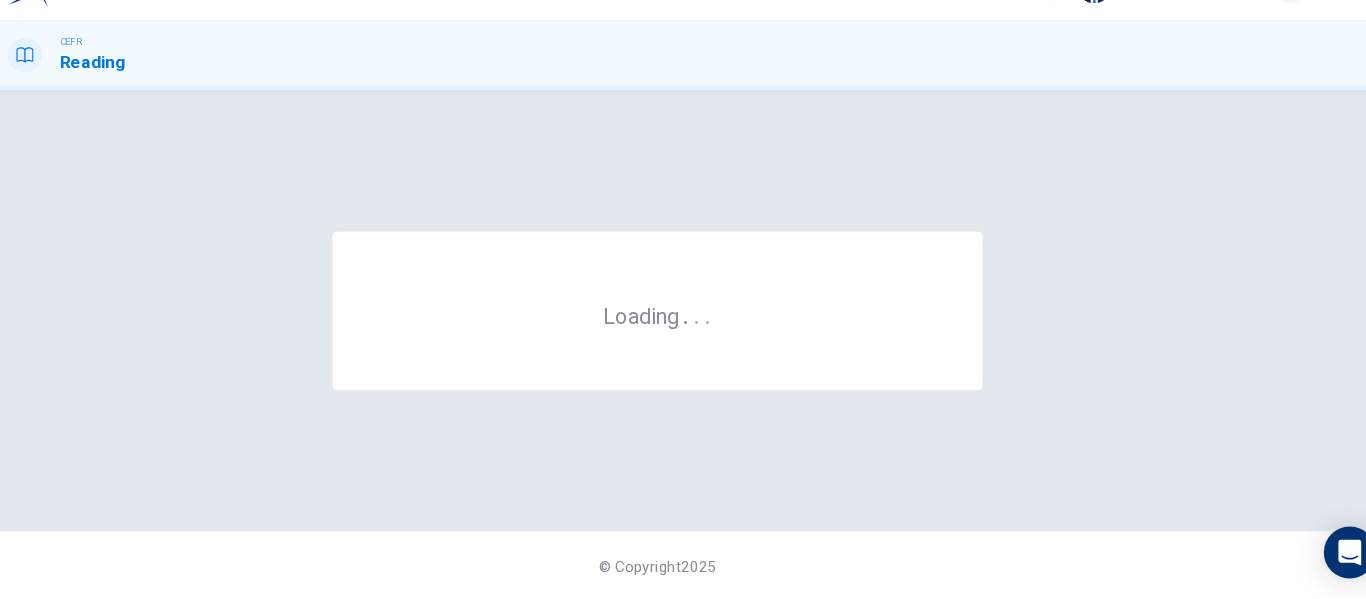 scroll, scrollTop: 0, scrollLeft: 0, axis: both 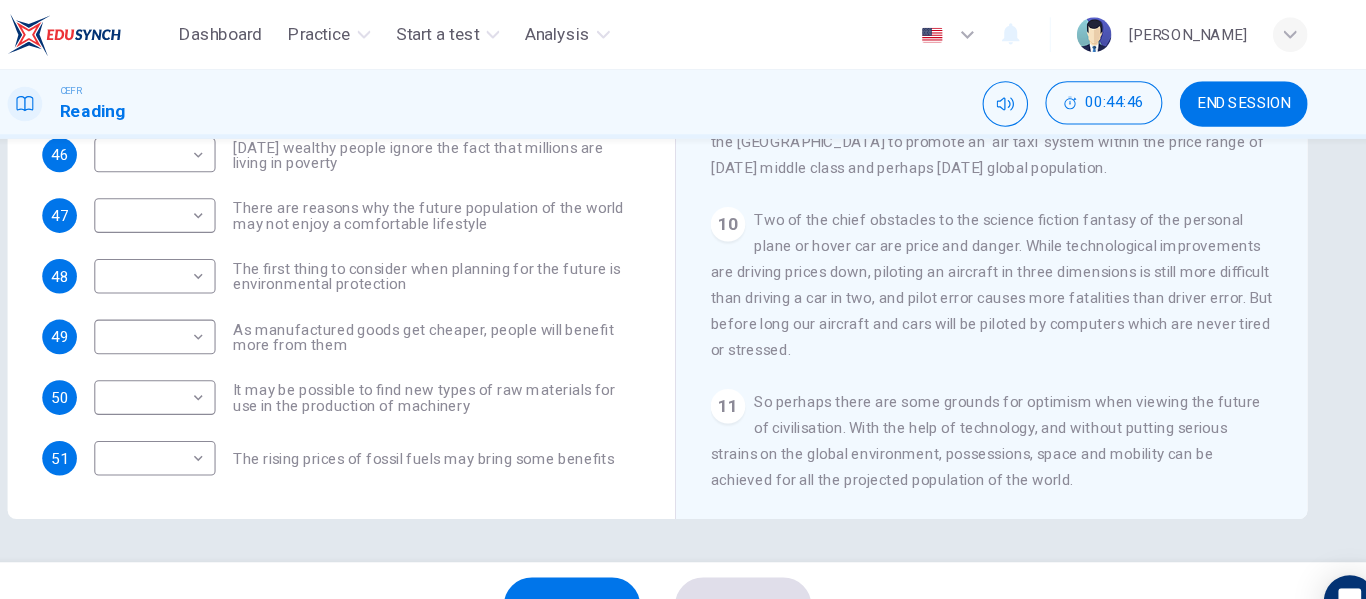 click on "END SESSION" at bounding box center [1224, 96] 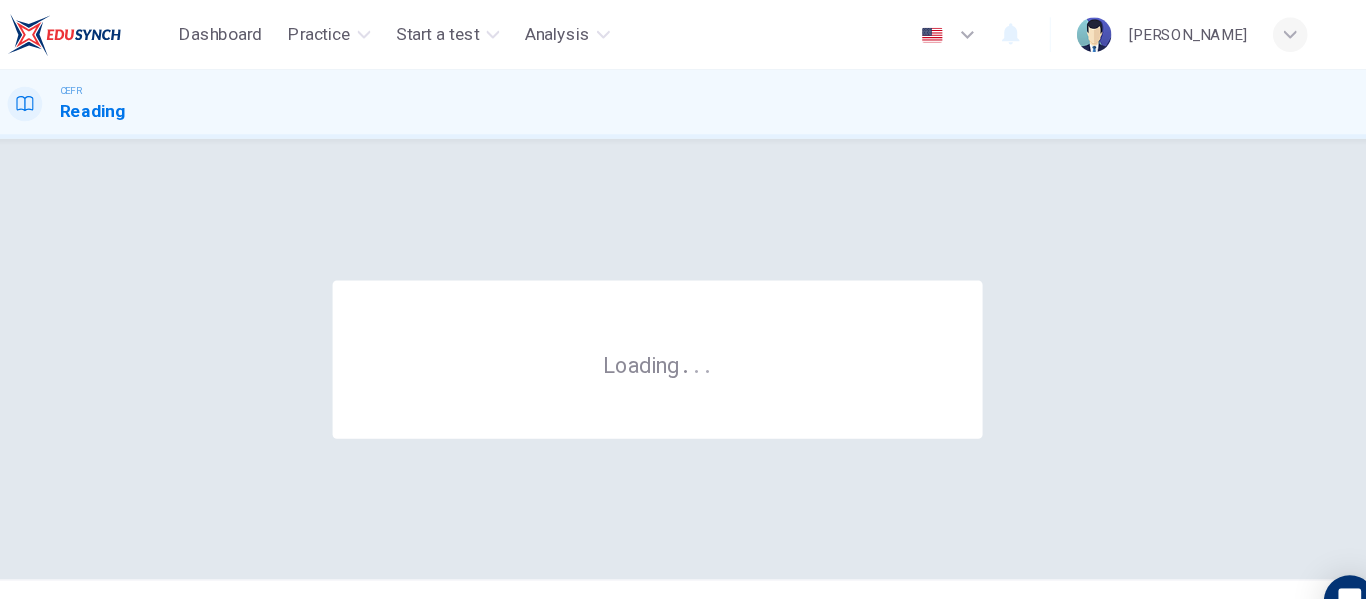 scroll, scrollTop: 0, scrollLeft: 0, axis: both 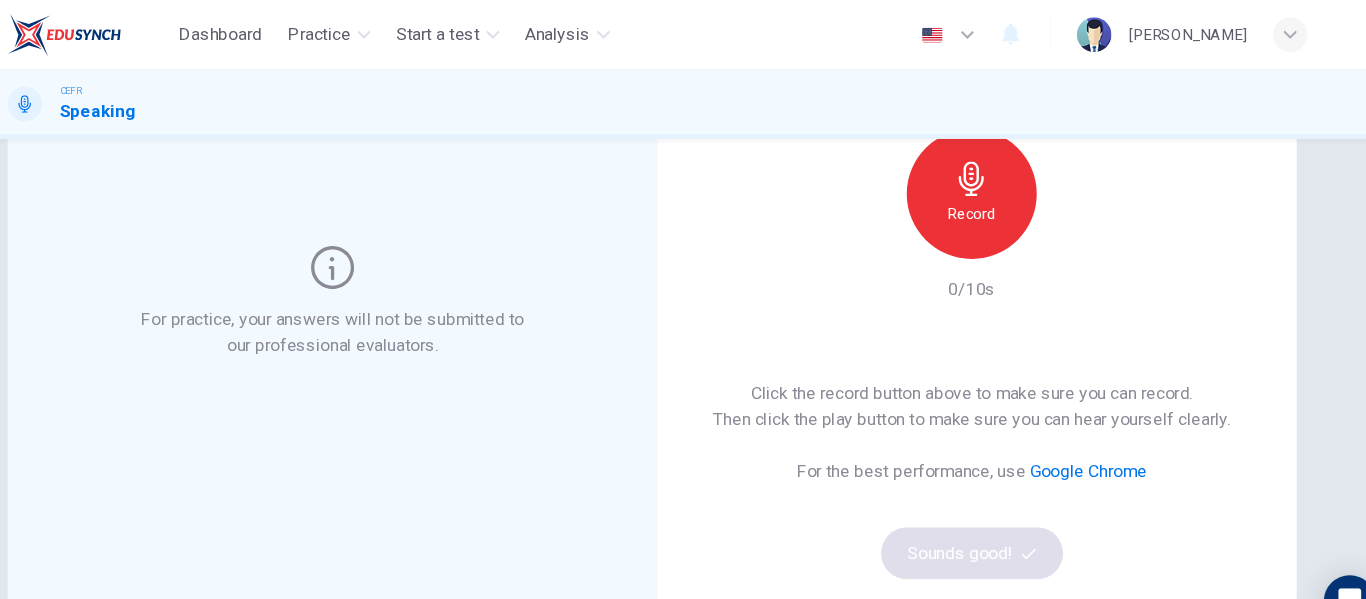 click on "This Section Requires a Microphone Record 0/10s Click the record button above to make sure you can record.     Then click the play button to make sure you can hear yourself clearly. For the best performance, use   Google Chrome Sounds good!" at bounding box center [973, 279] 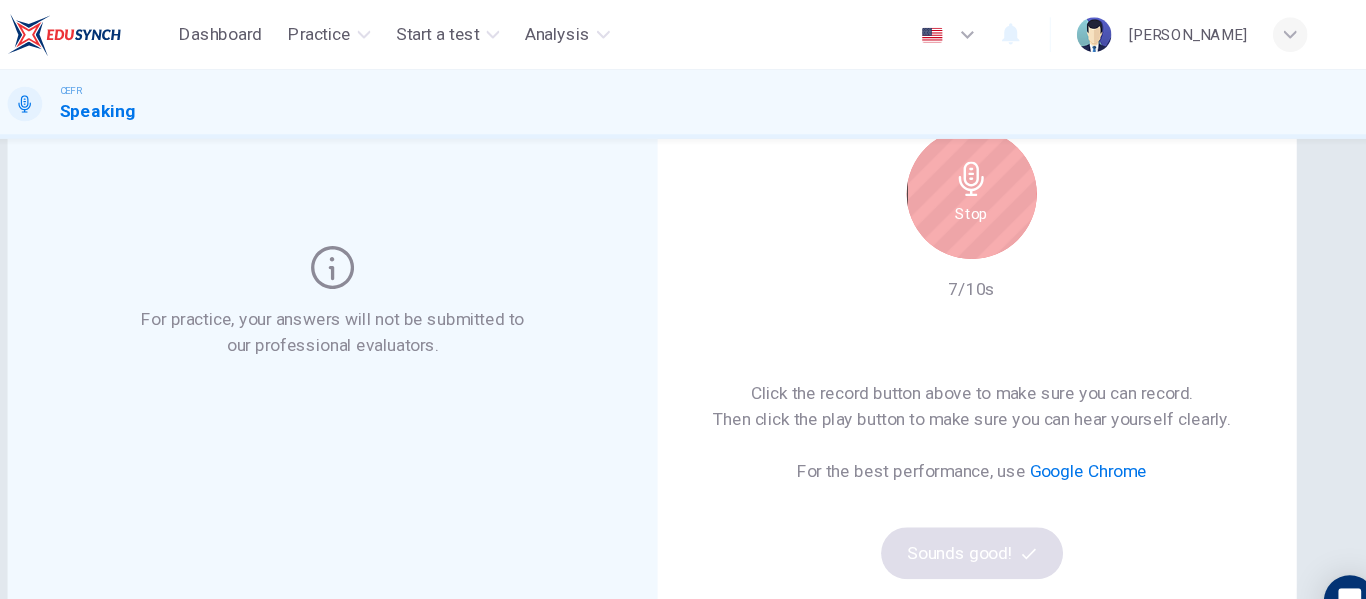type 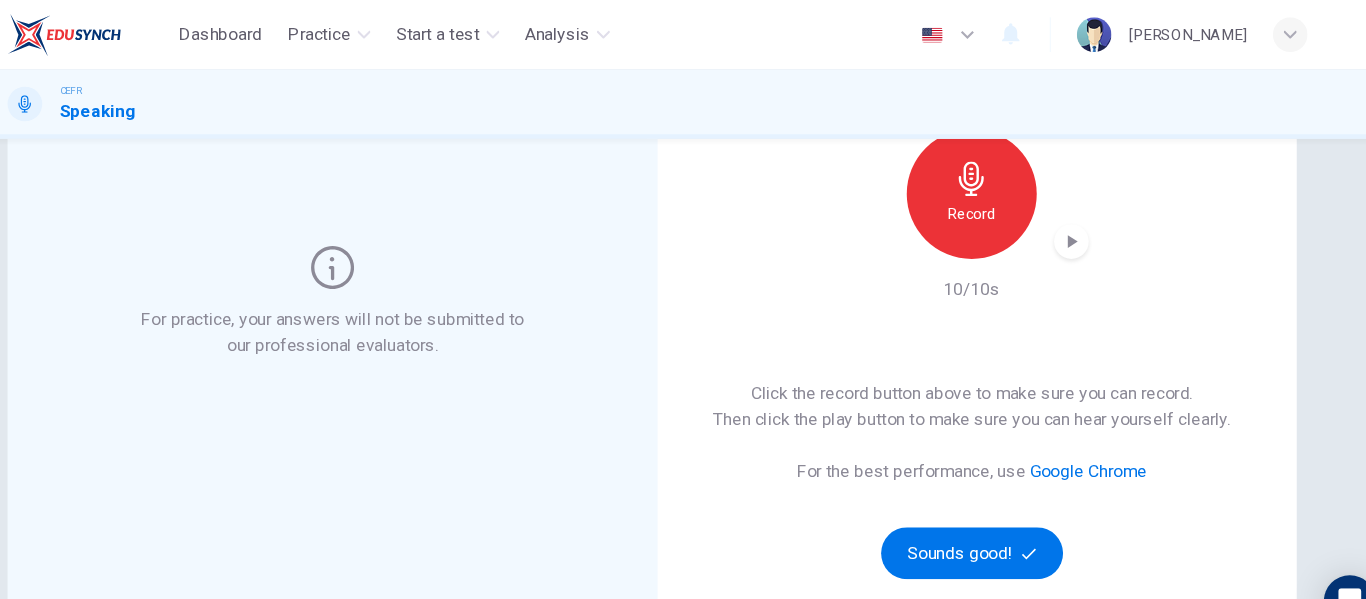 click on "Record" at bounding box center [973, 197] 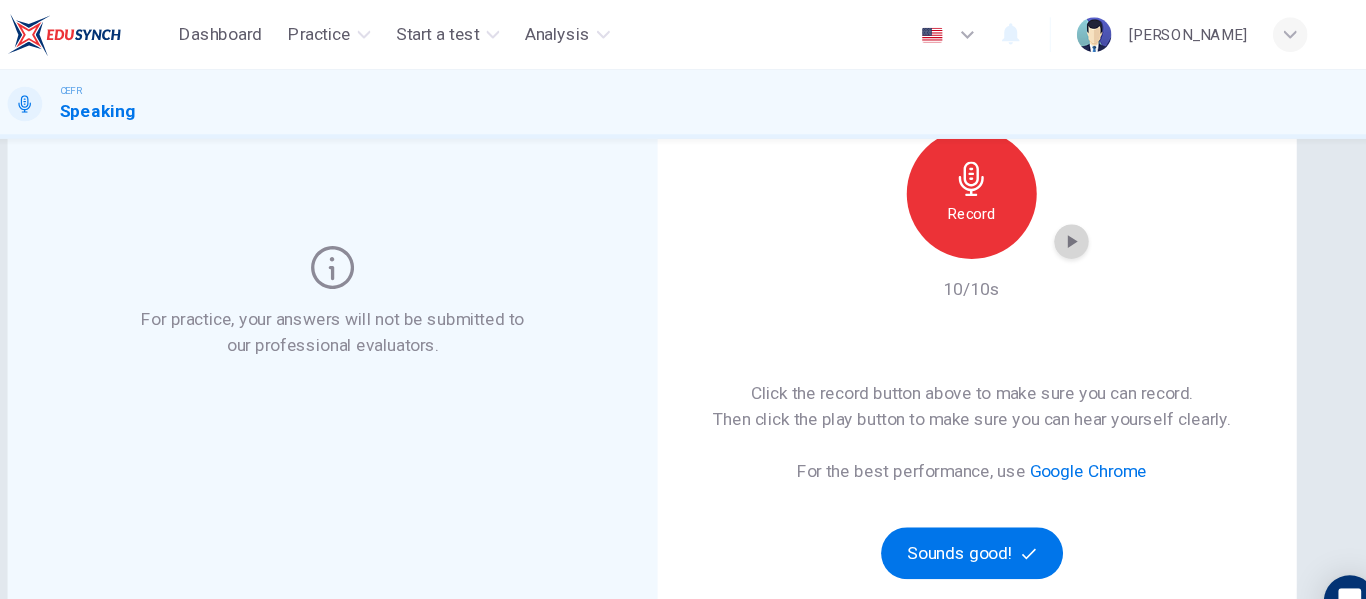 click 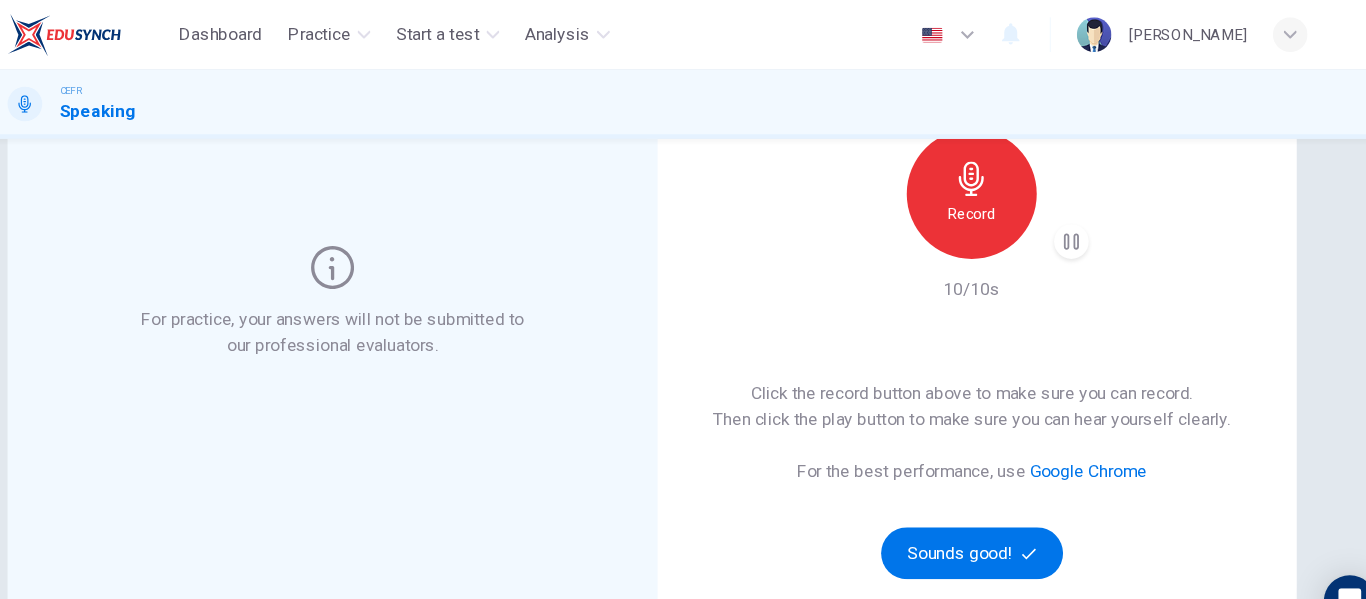 type 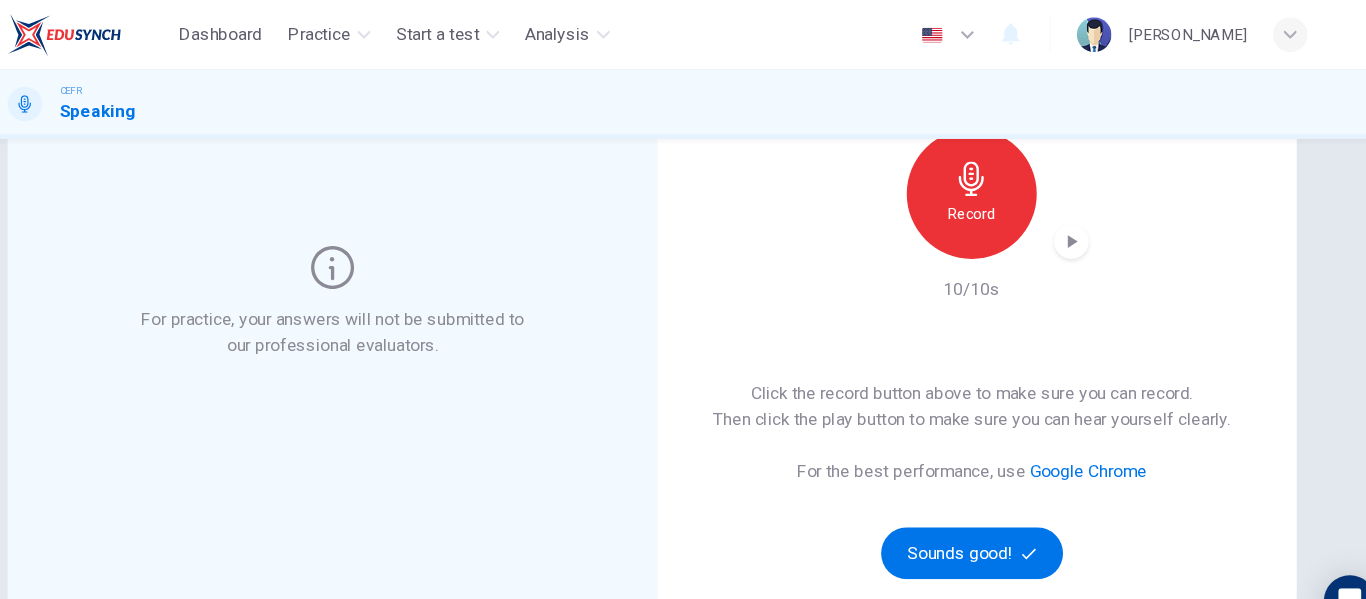 scroll, scrollTop: 183, scrollLeft: 0, axis: vertical 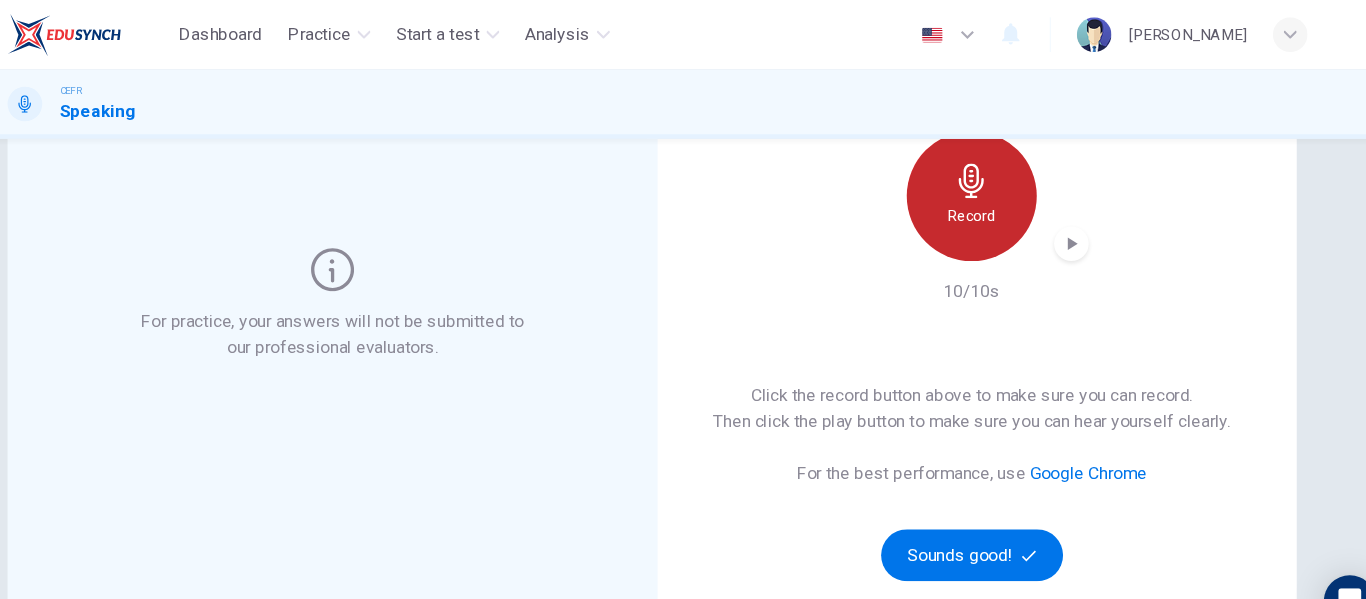 click on "Record" at bounding box center (973, 199) 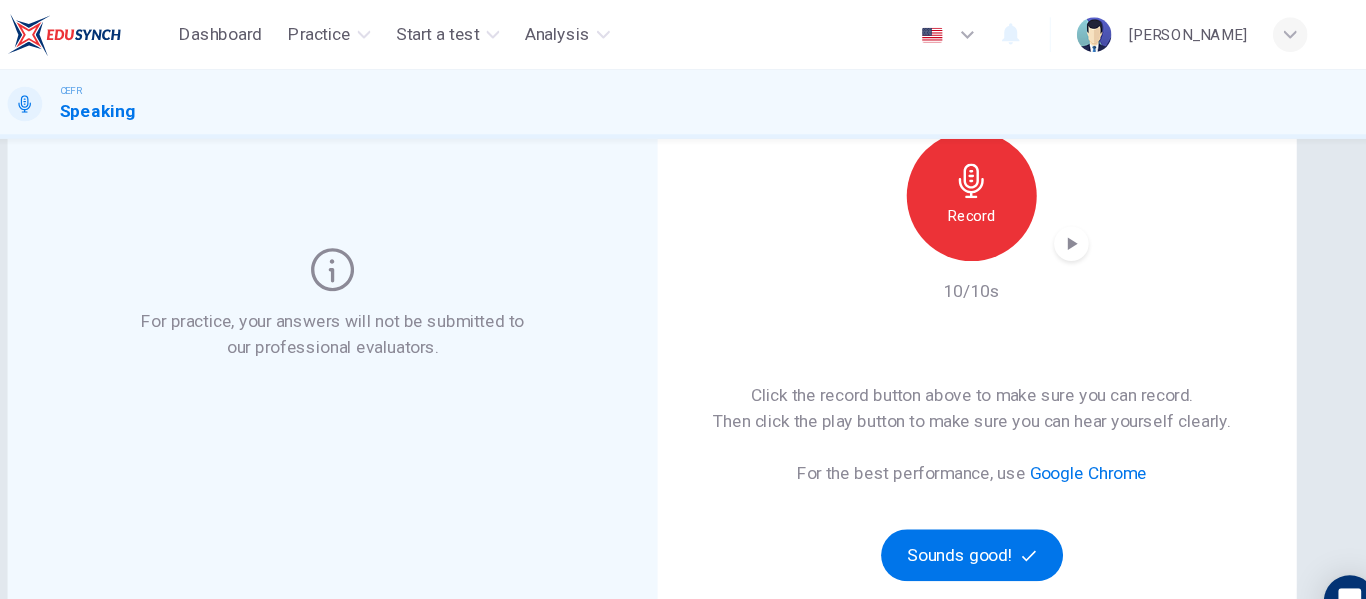 click 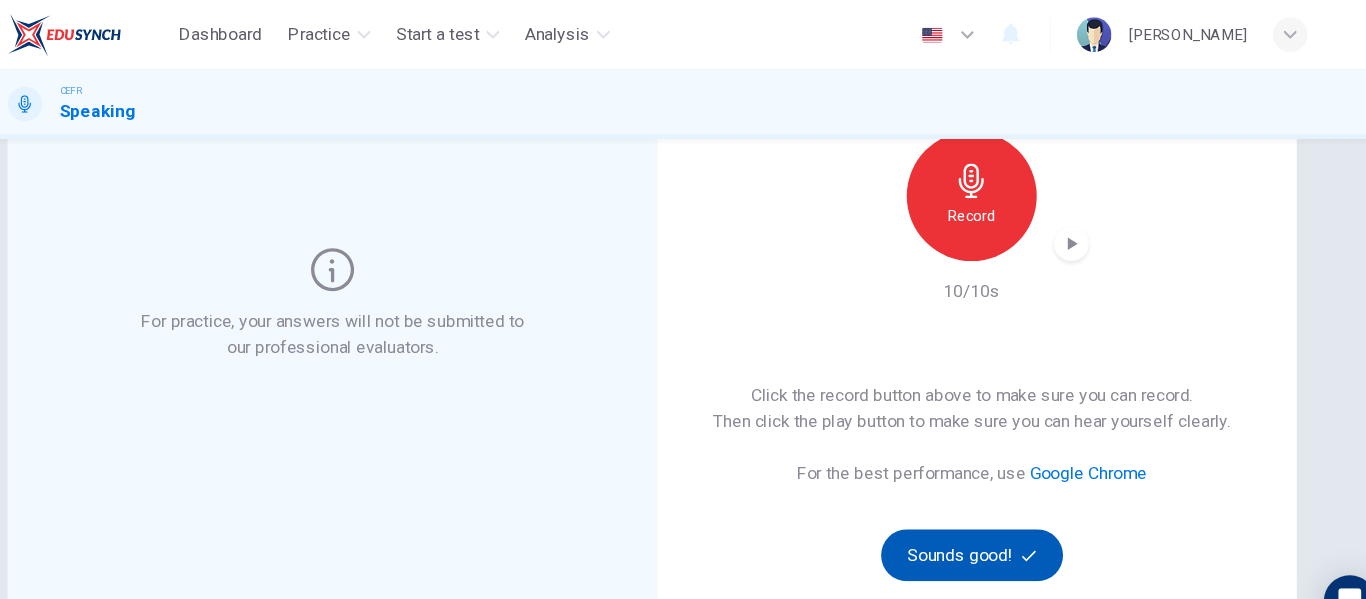 click on "Sounds good!" at bounding box center [973, 513] 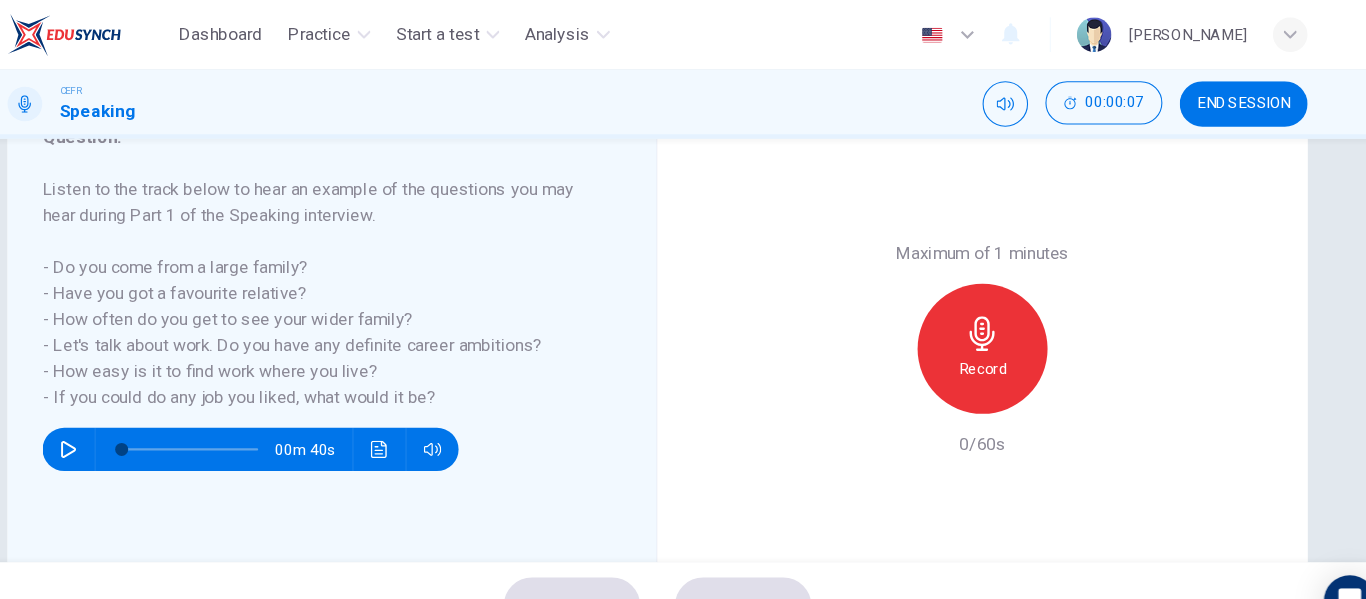 scroll, scrollTop: 293, scrollLeft: 0, axis: vertical 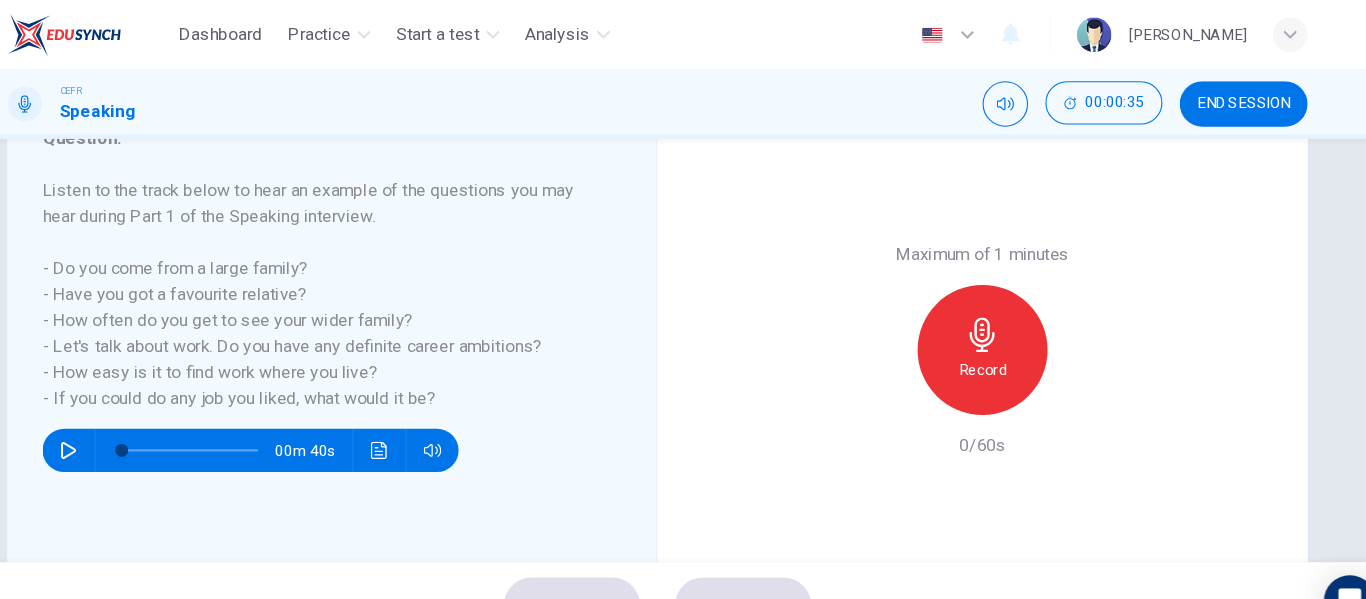 click 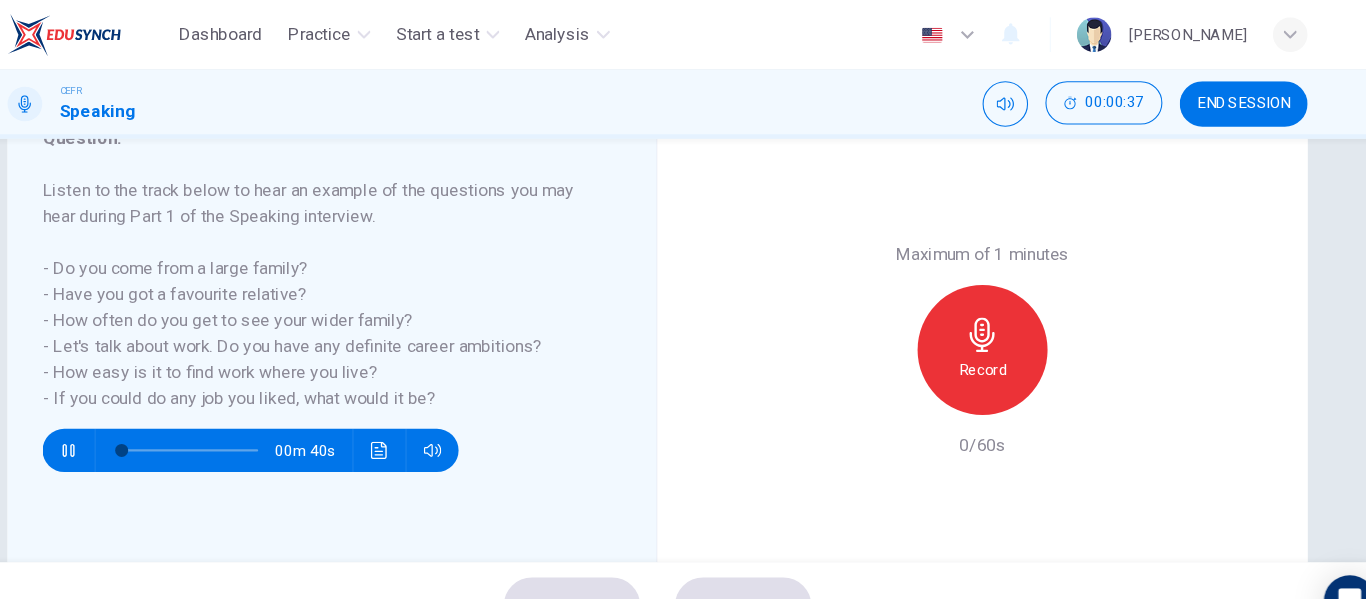type on "2" 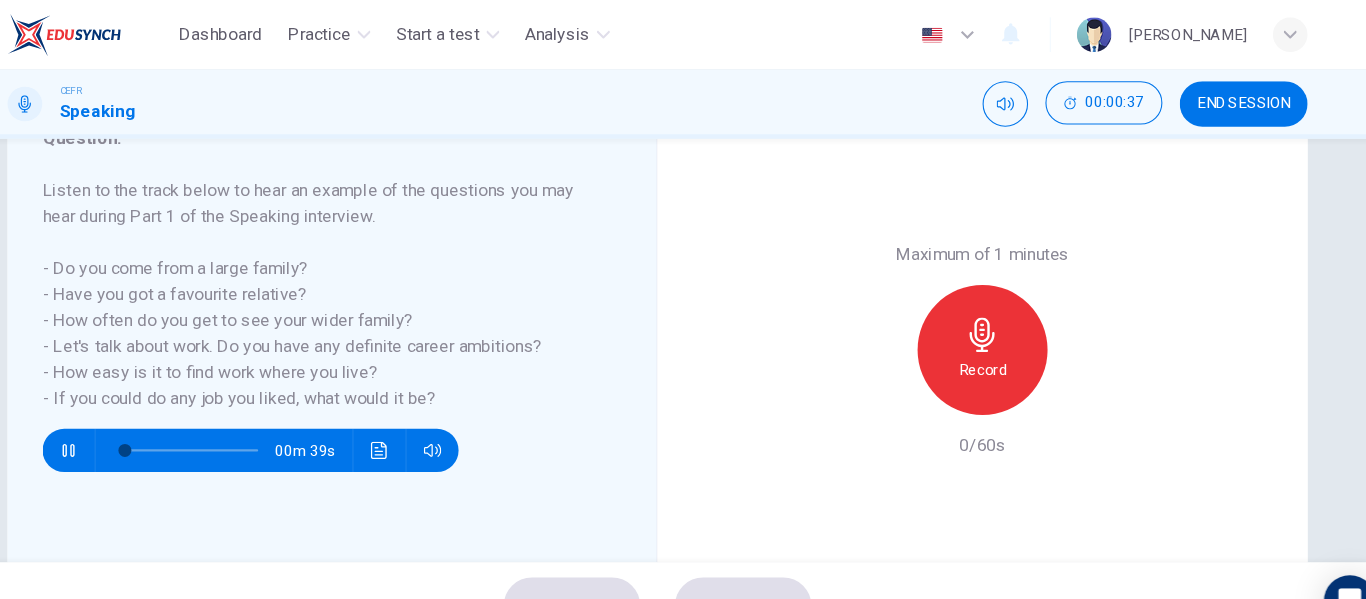 type 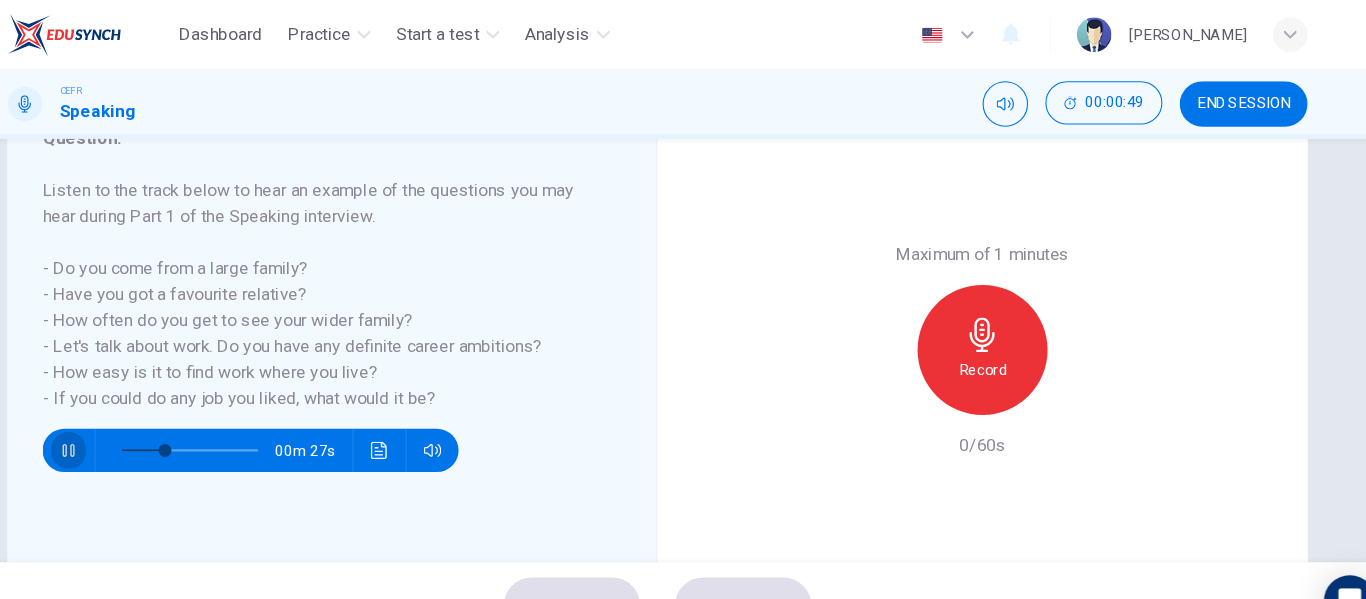 click 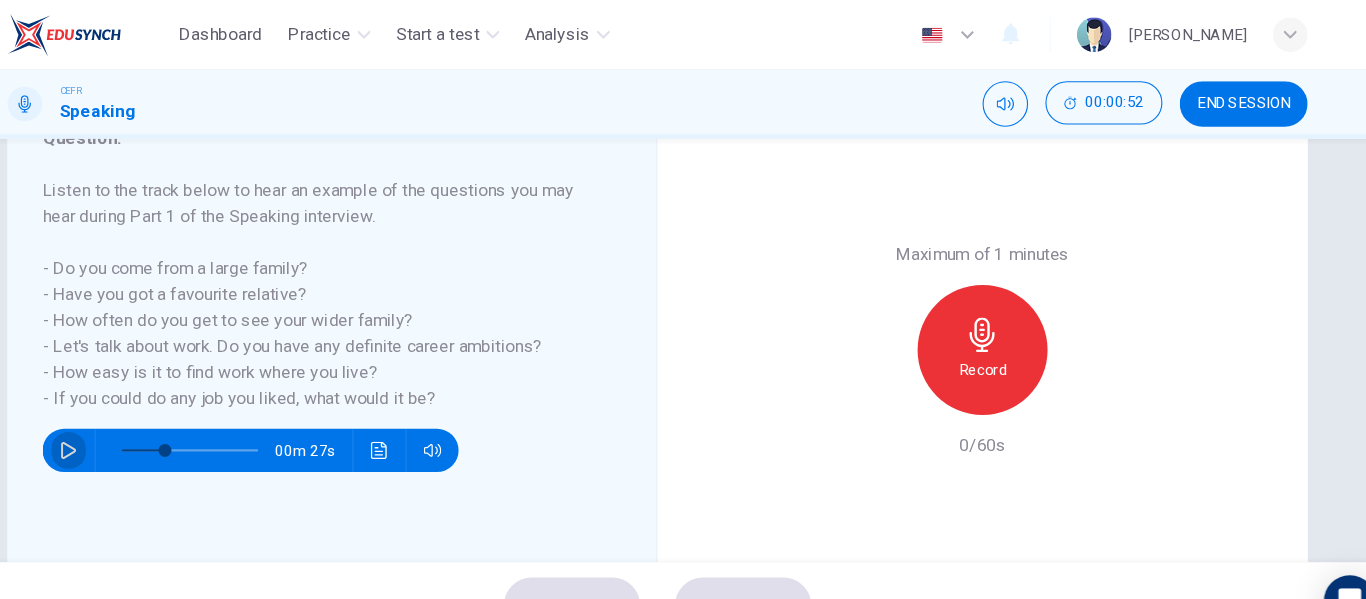 click 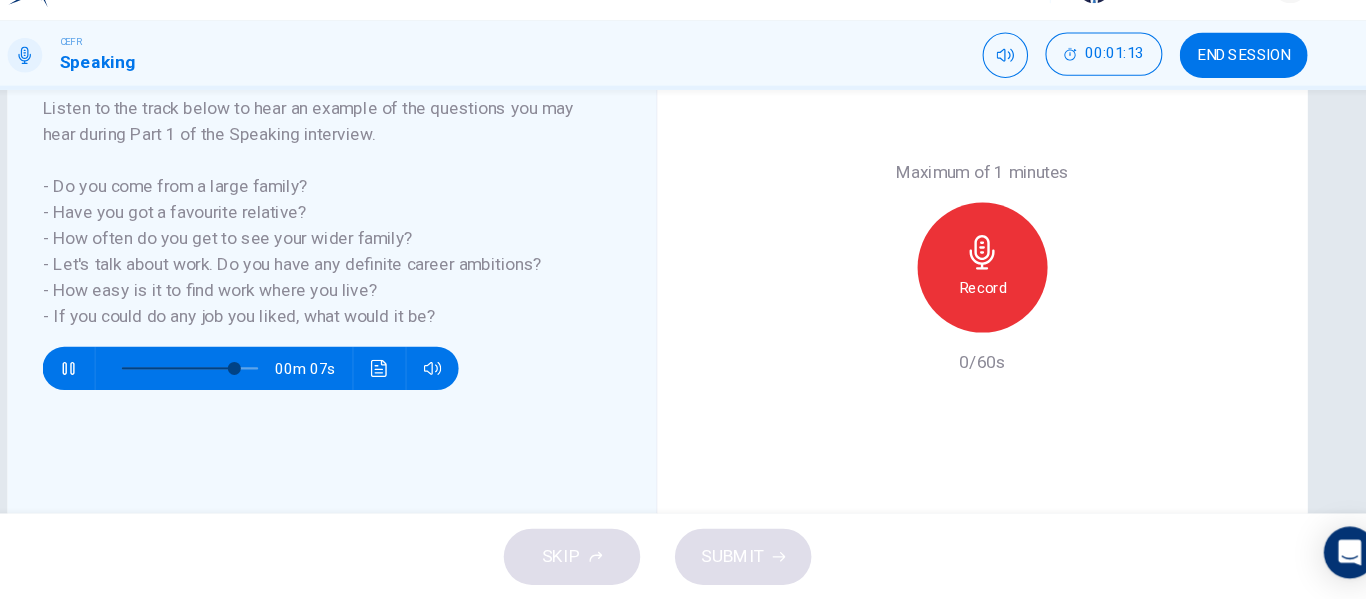 scroll, scrollTop: 292, scrollLeft: 0, axis: vertical 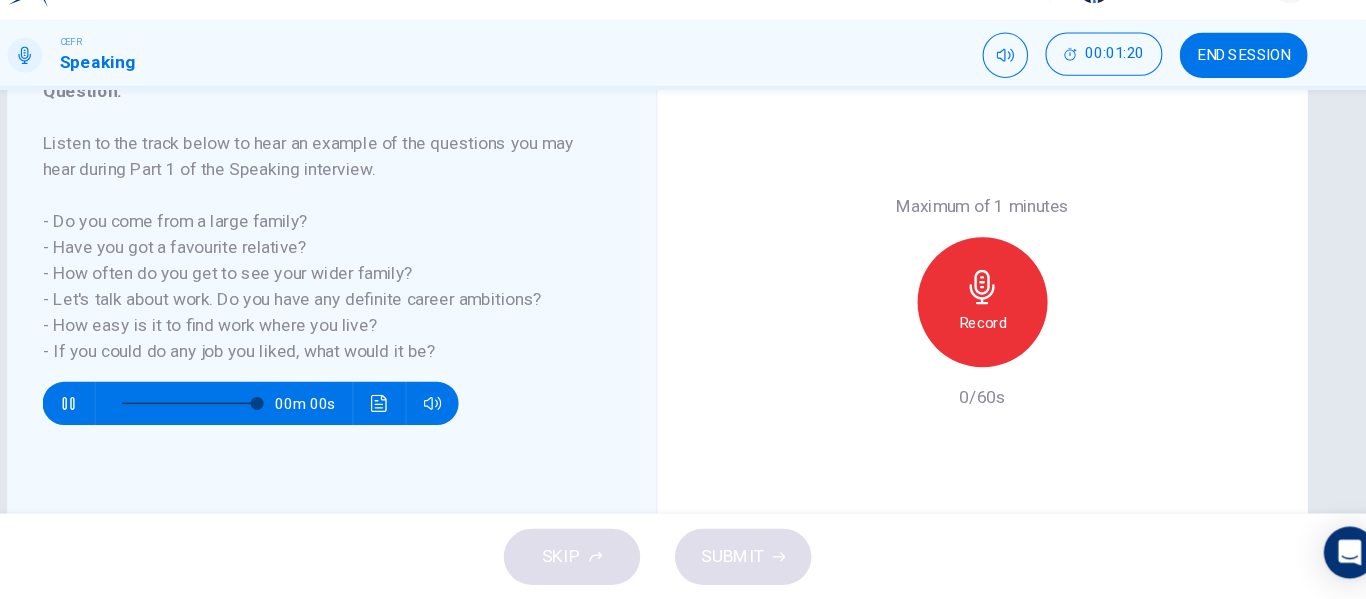 type on "0" 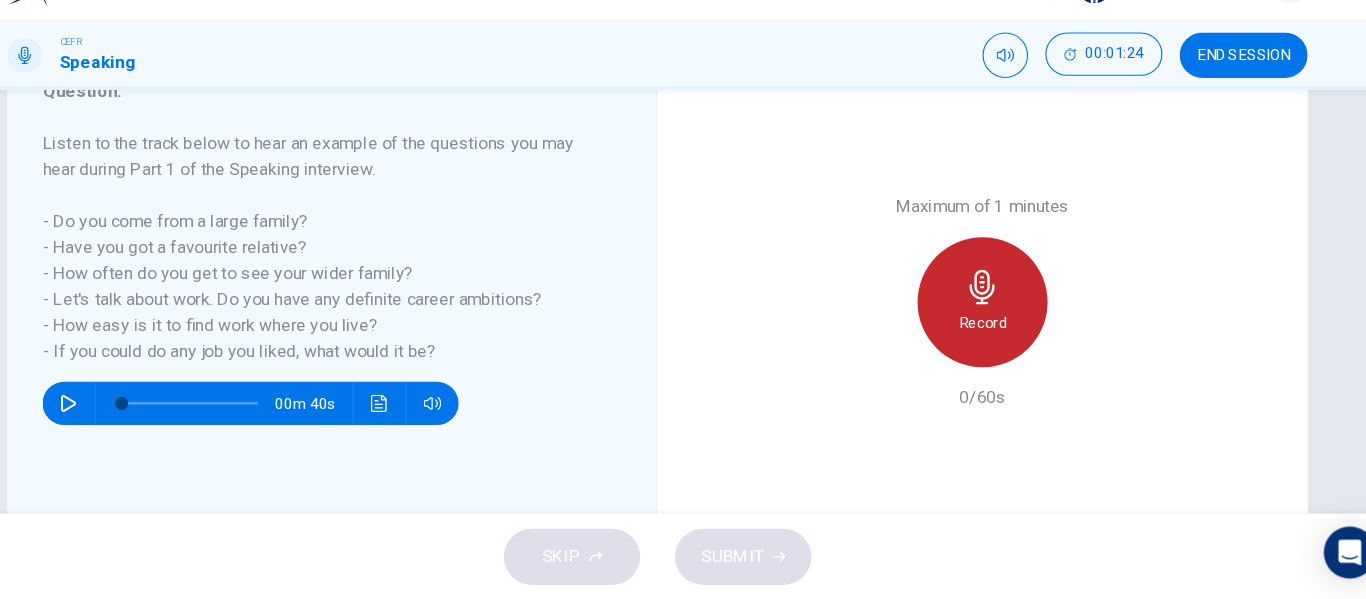 click 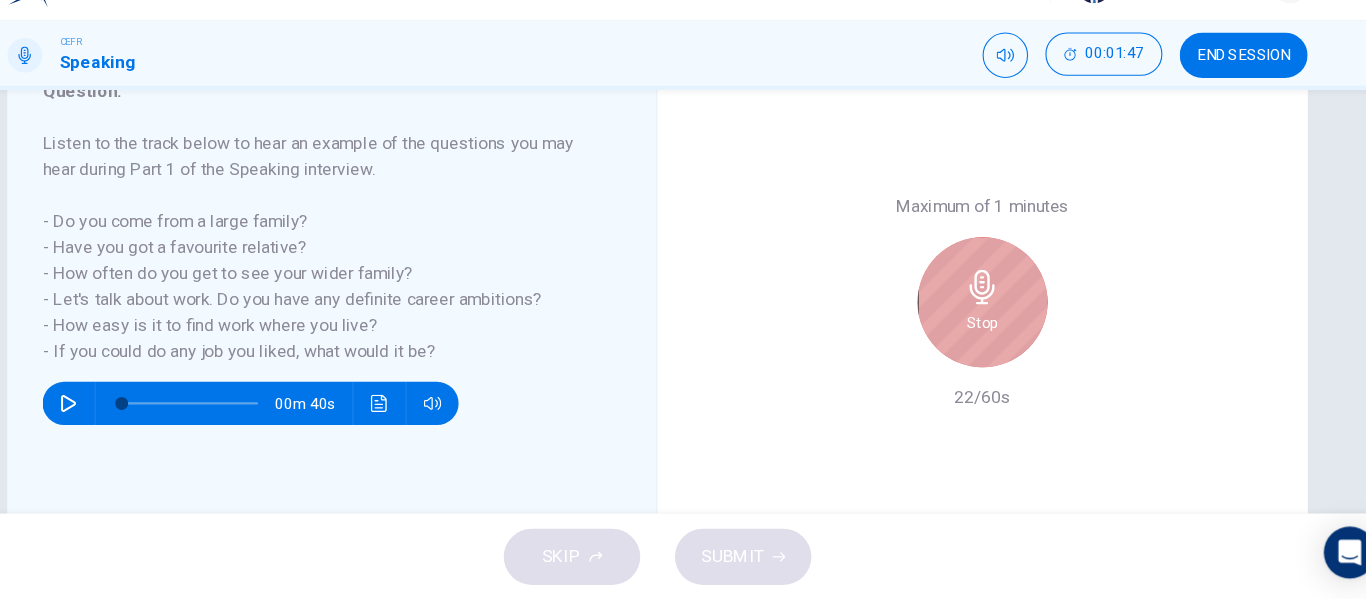 click on "Stop" at bounding box center [983, 324] 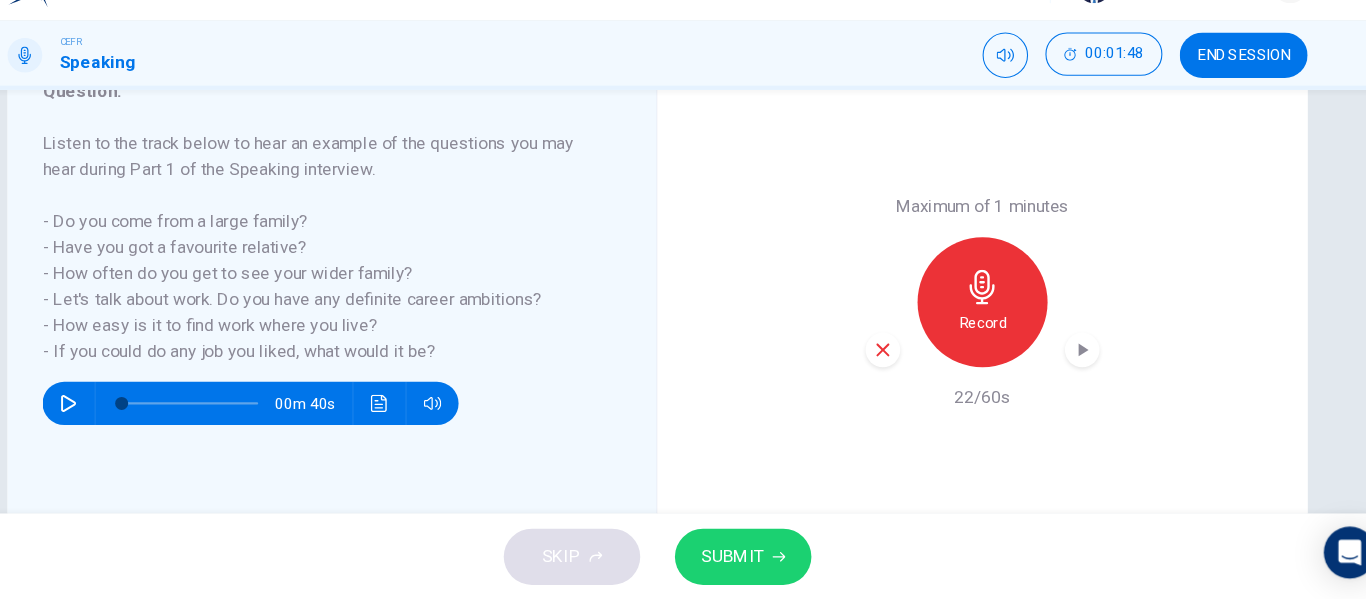 click 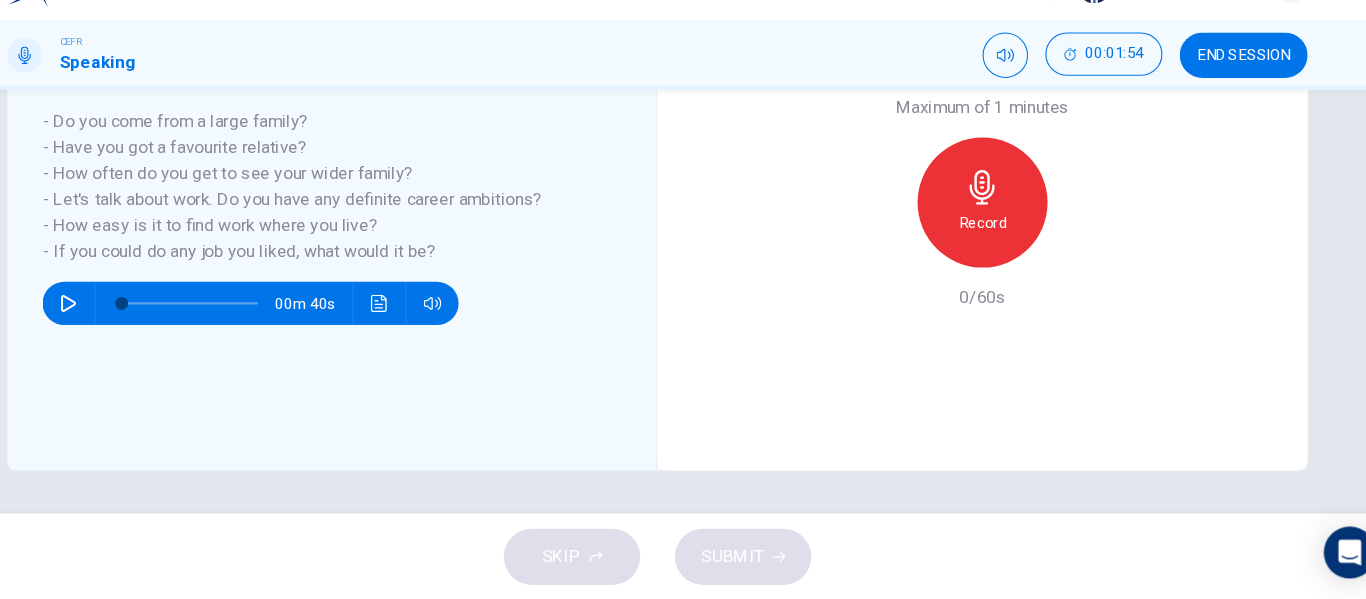 scroll, scrollTop: 292, scrollLeft: 0, axis: vertical 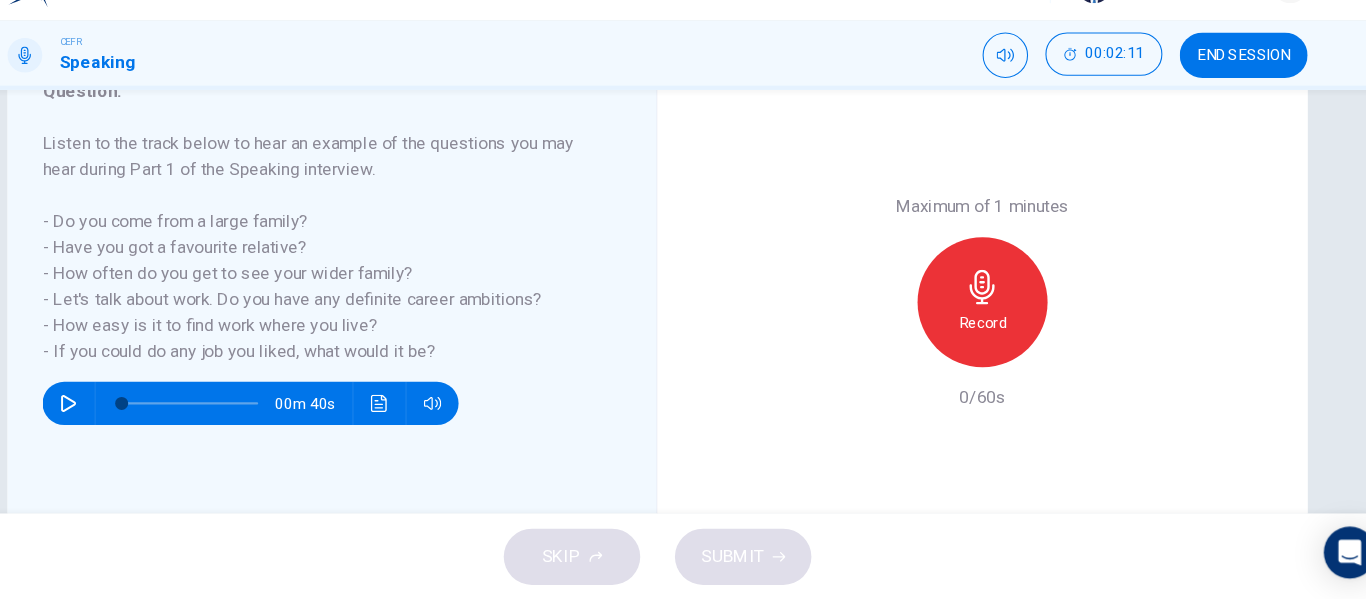 click on "Record" at bounding box center [983, 342] 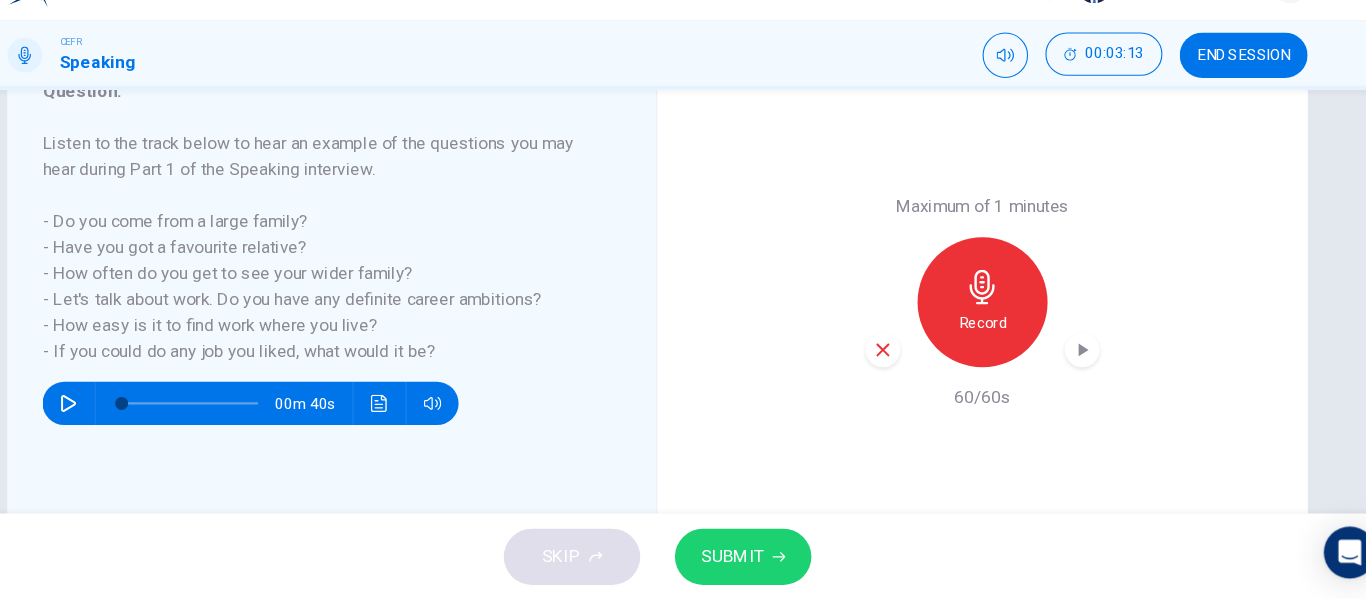 click on "SUBMIT" at bounding box center [752, 559] 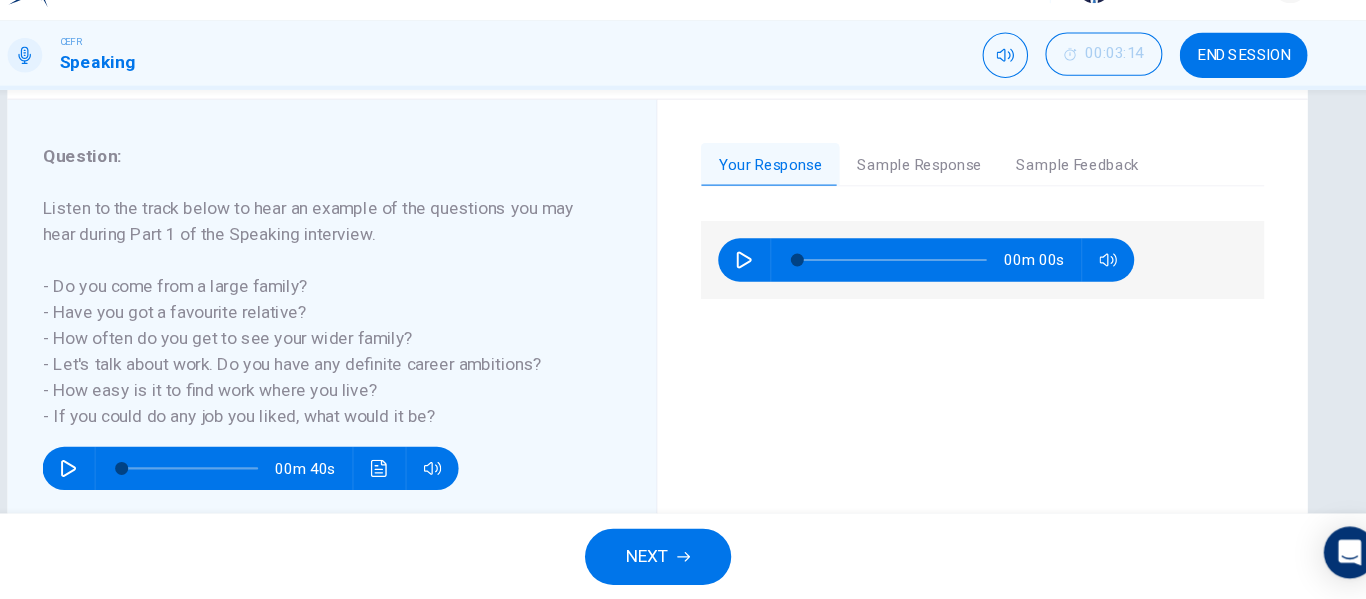 scroll, scrollTop: 199, scrollLeft: 0, axis: vertical 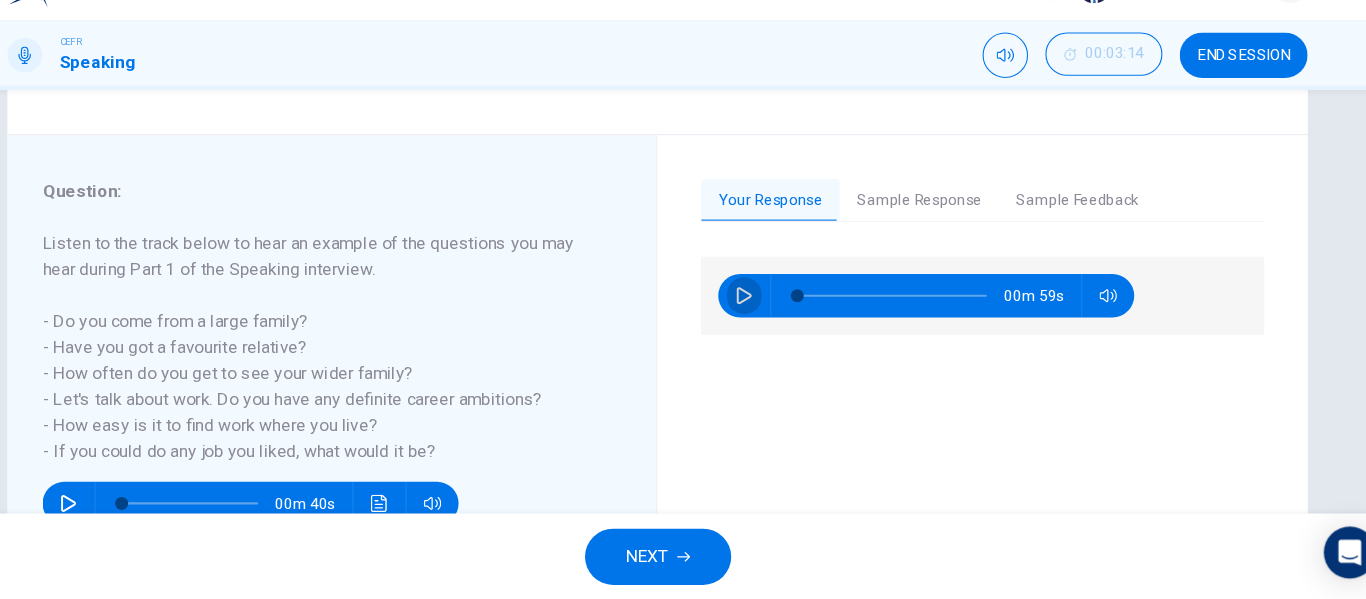 click 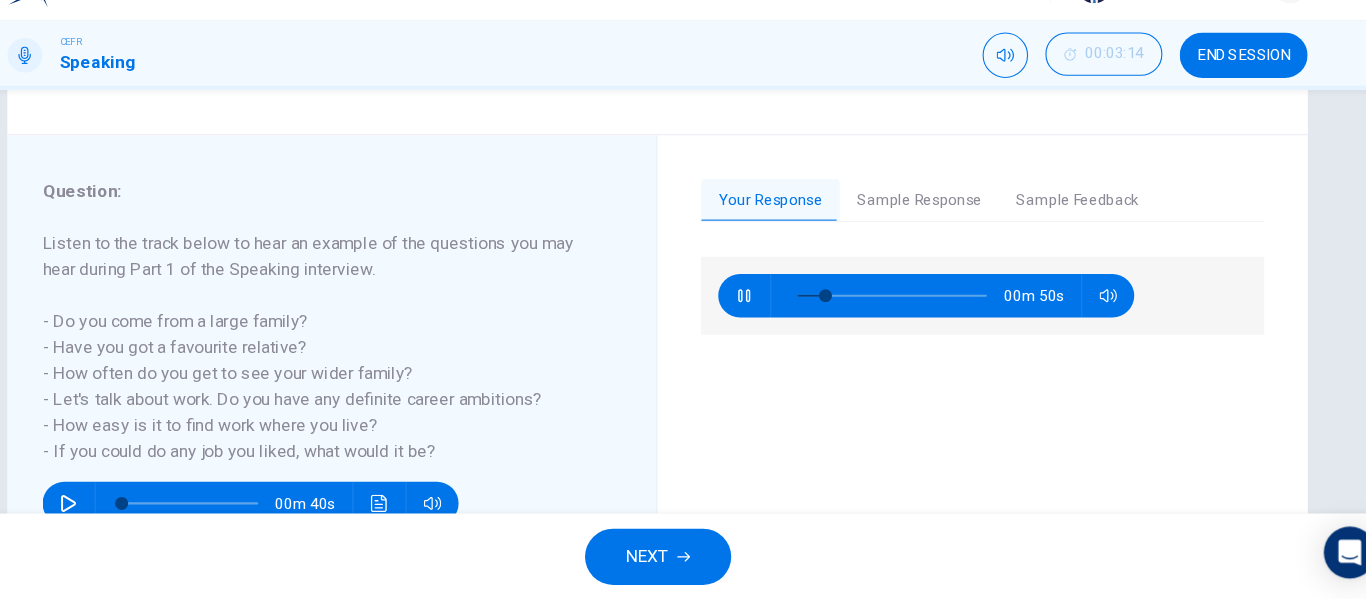 click on "Sample Response" at bounding box center [924, 231] 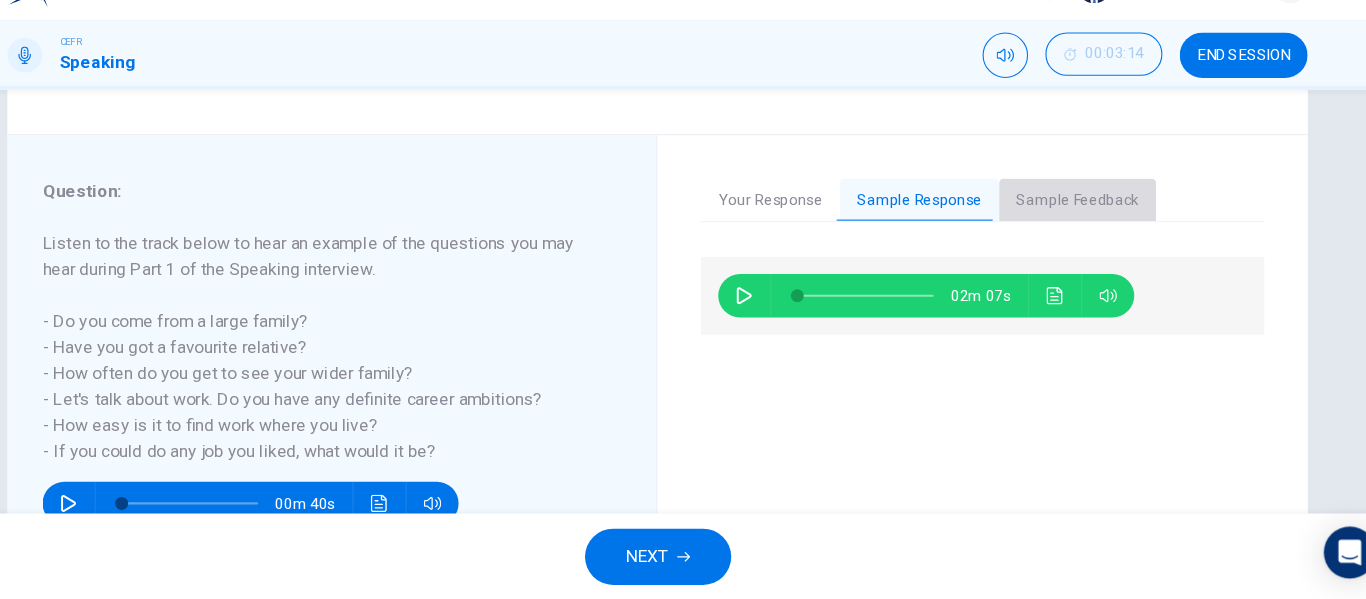 click on "Sample Feedback" at bounding box center [1070, 231] 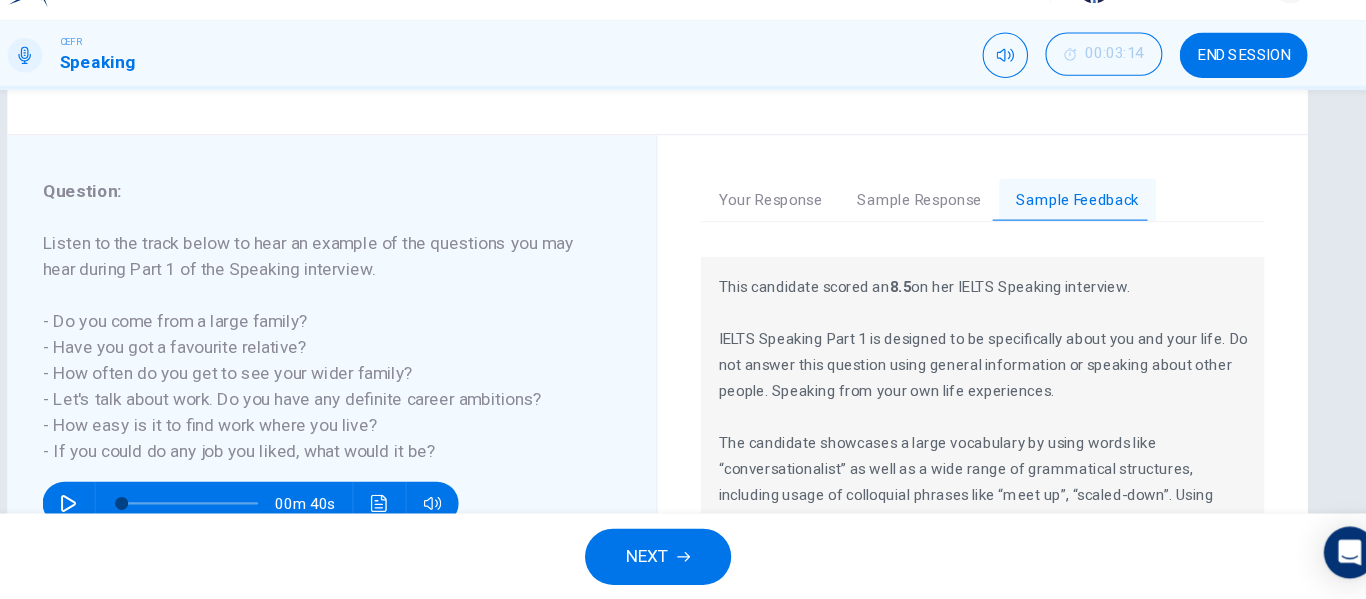 click on "Your Response" at bounding box center [787, 231] 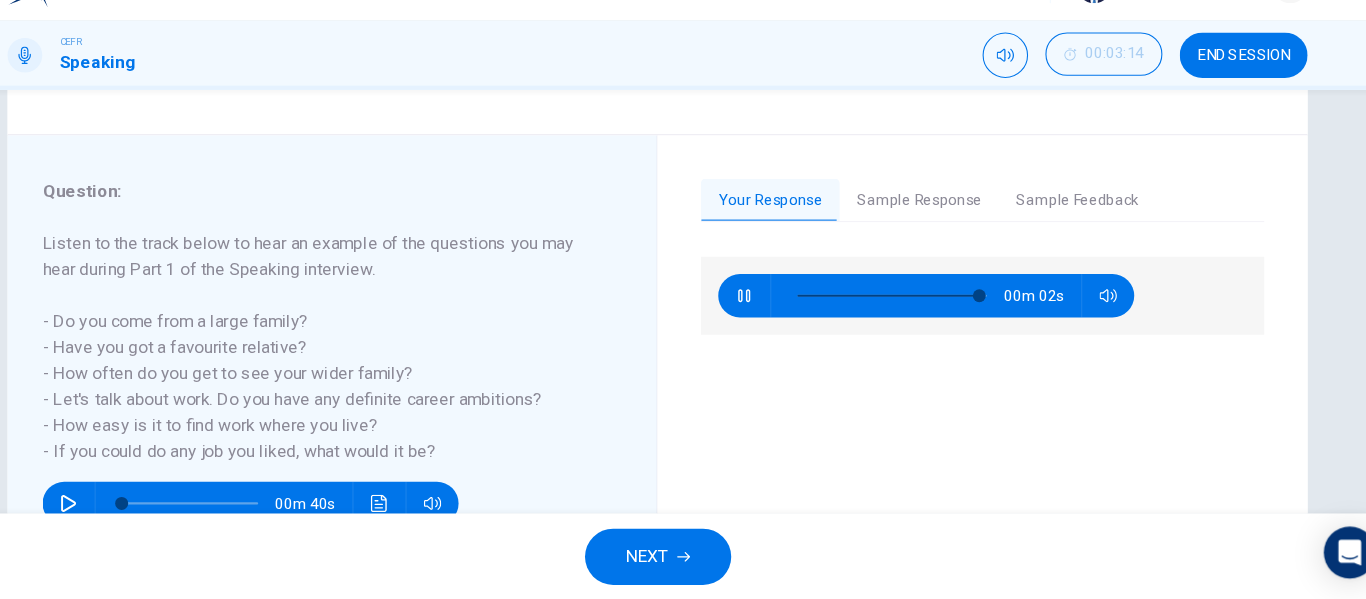 type on "97" 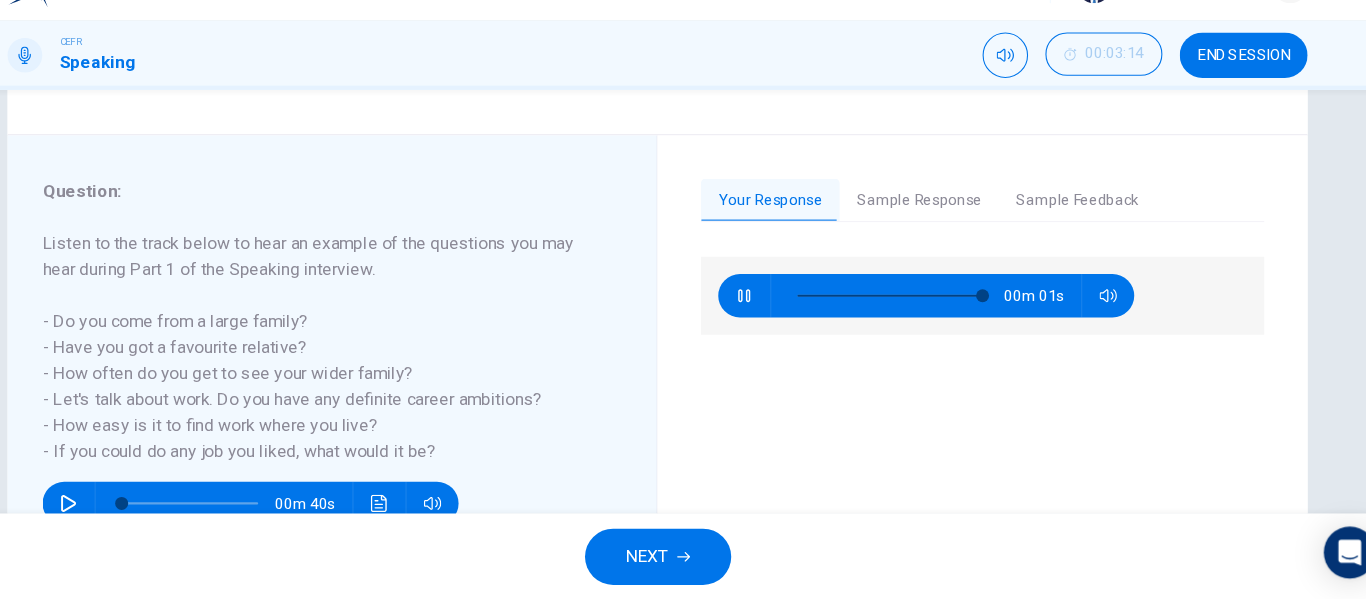 click on "Sample Response" at bounding box center (924, 231) 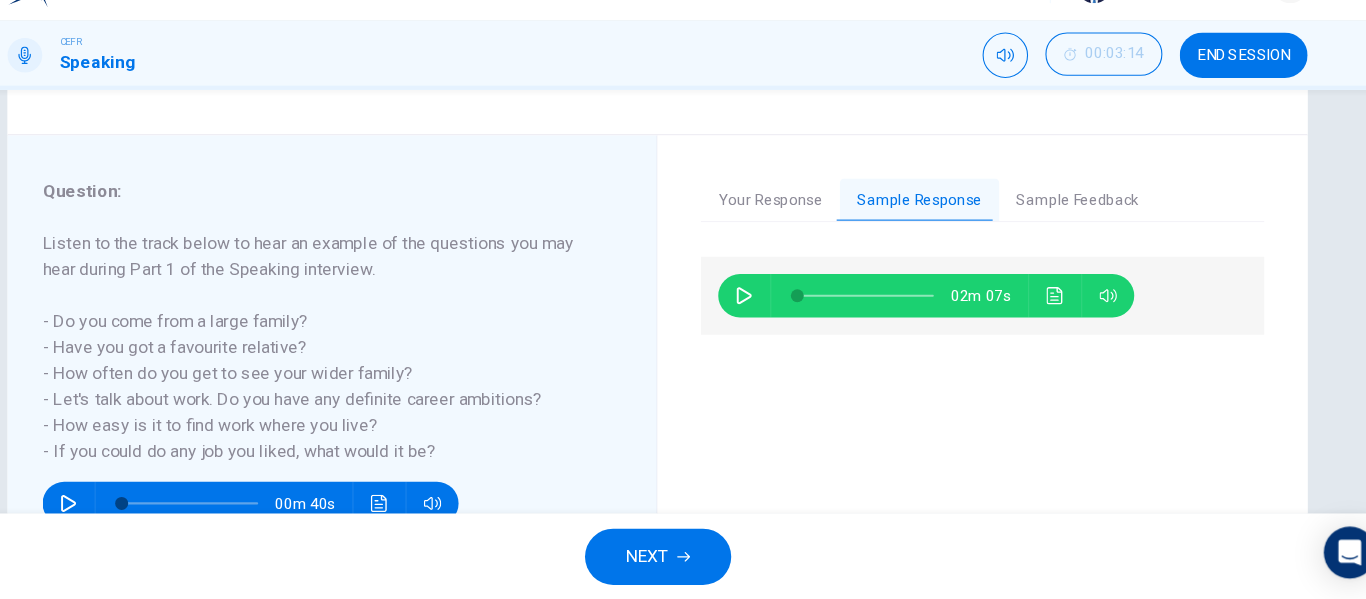 click 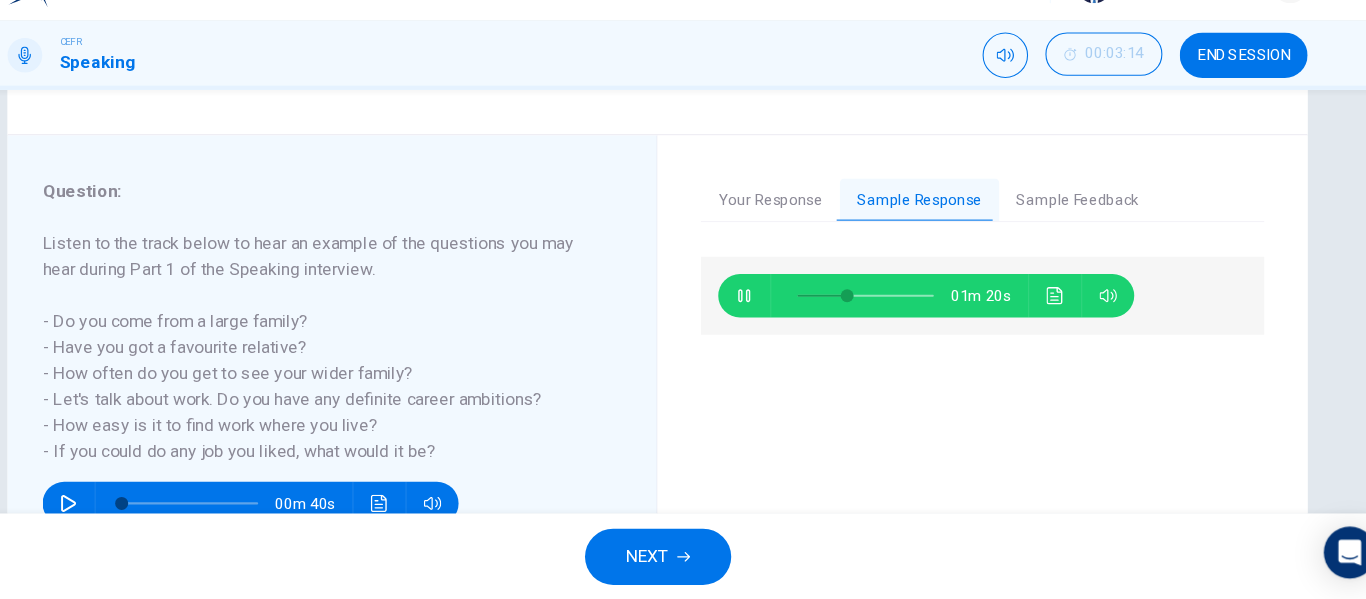 type on "38" 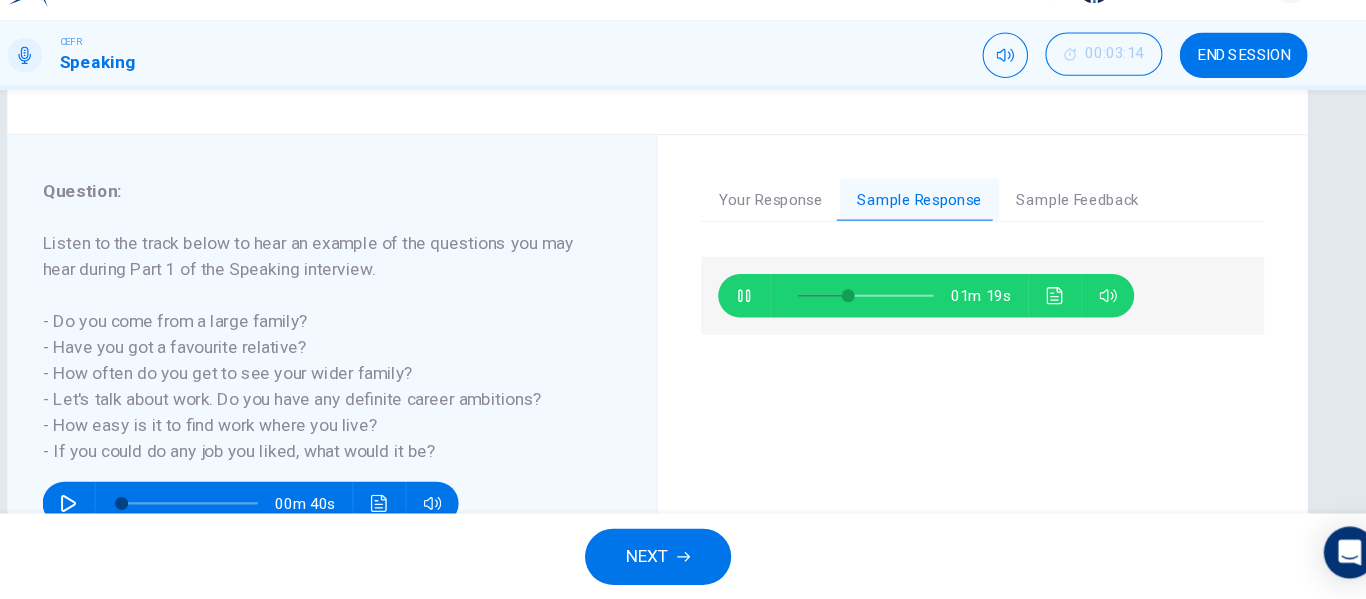 type 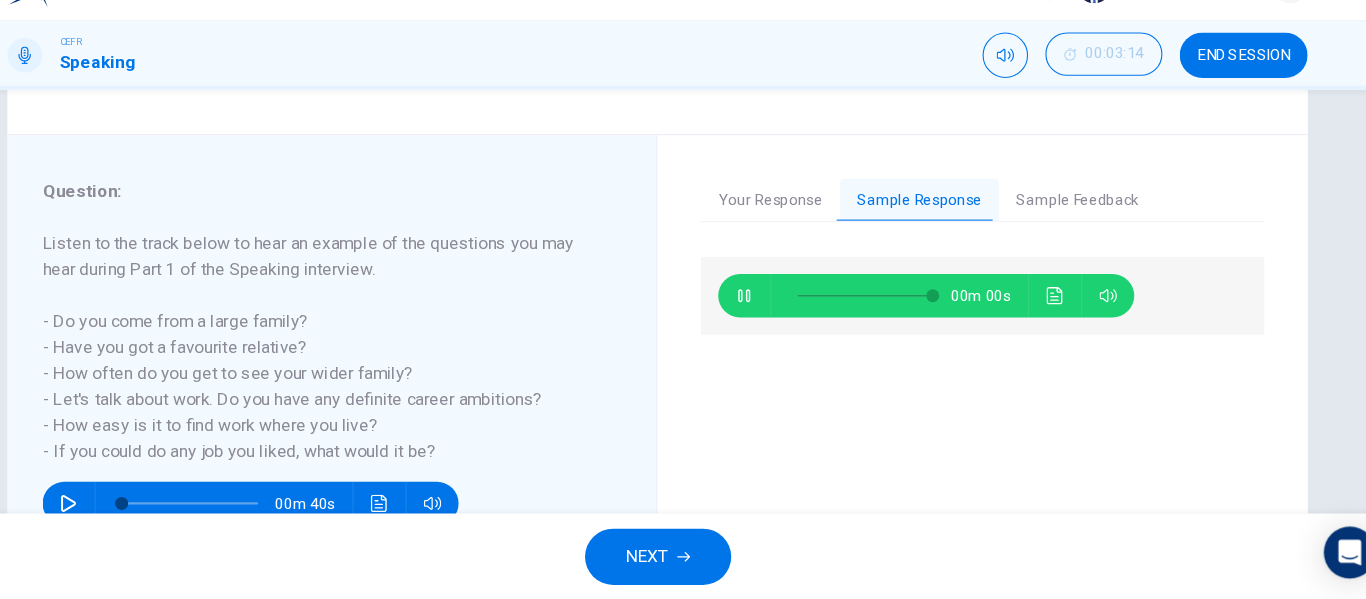 type on "0" 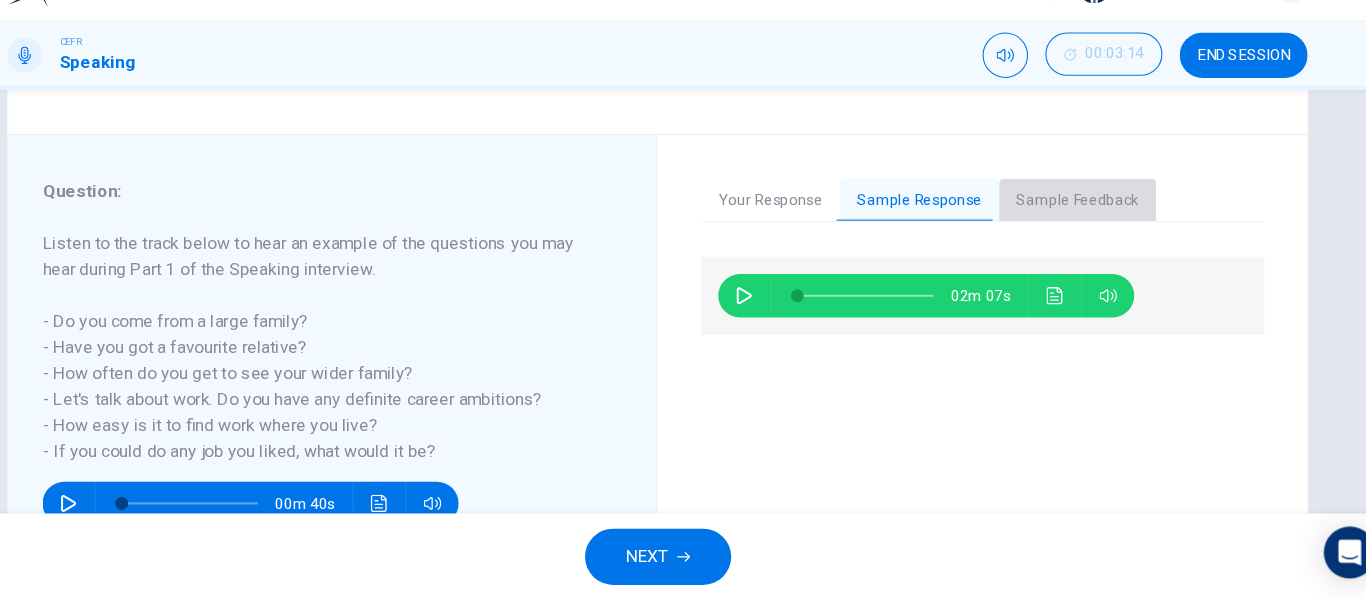 click on "Sample Feedback" at bounding box center [1070, 231] 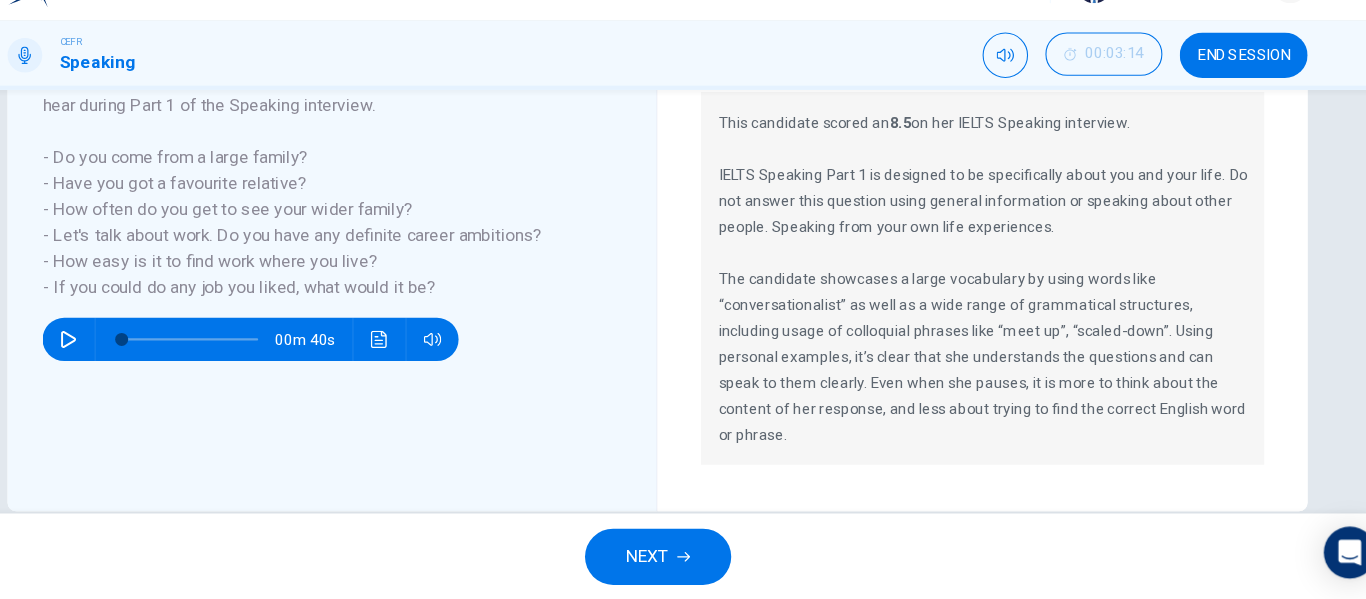 scroll, scrollTop: 384, scrollLeft: 0, axis: vertical 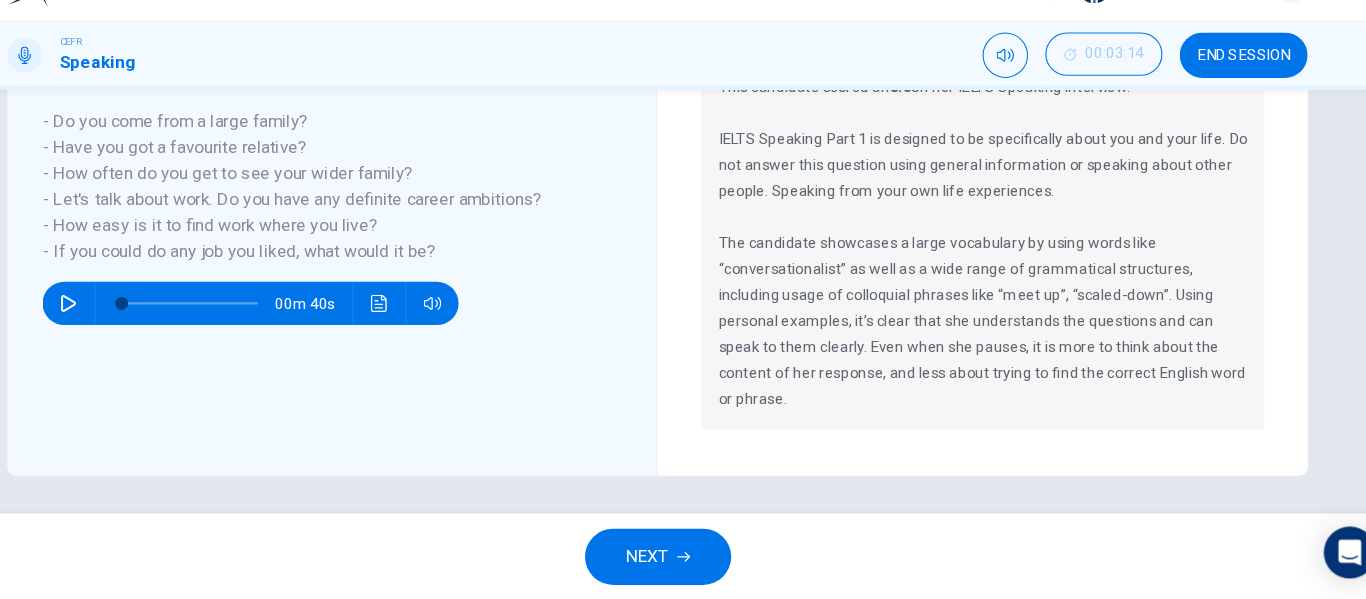 click on "NEXT" at bounding box center (673, 559) 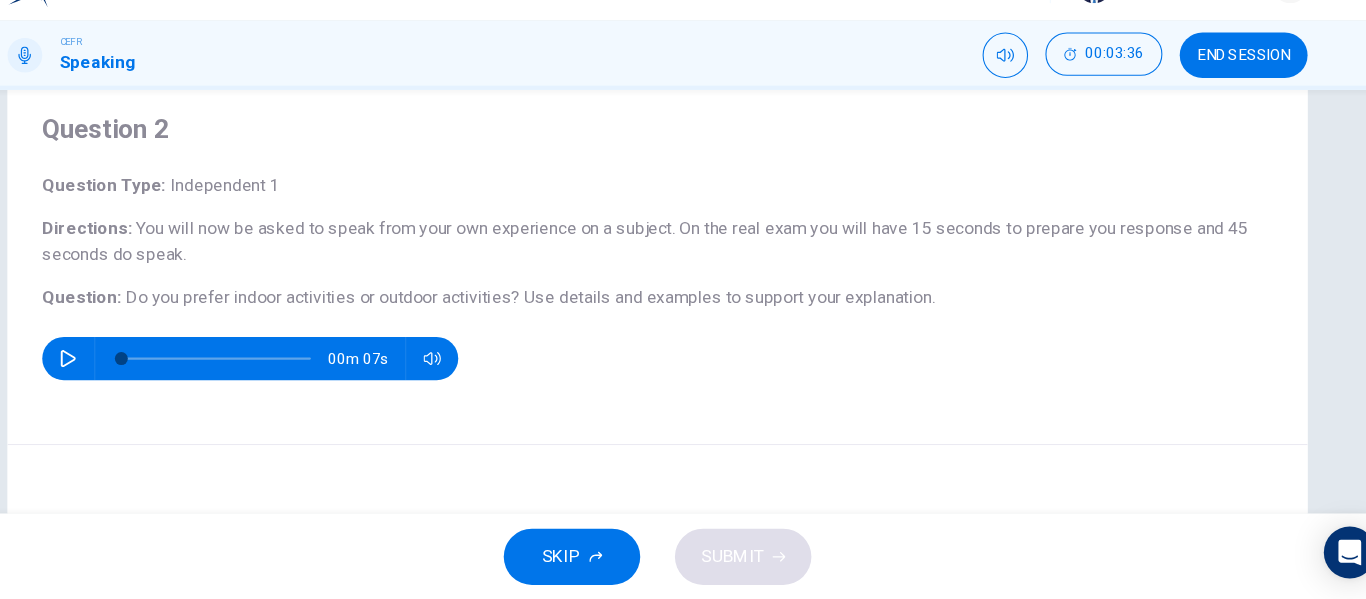 scroll, scrollTop: 92, scrollLeft: 0, axis: vertical 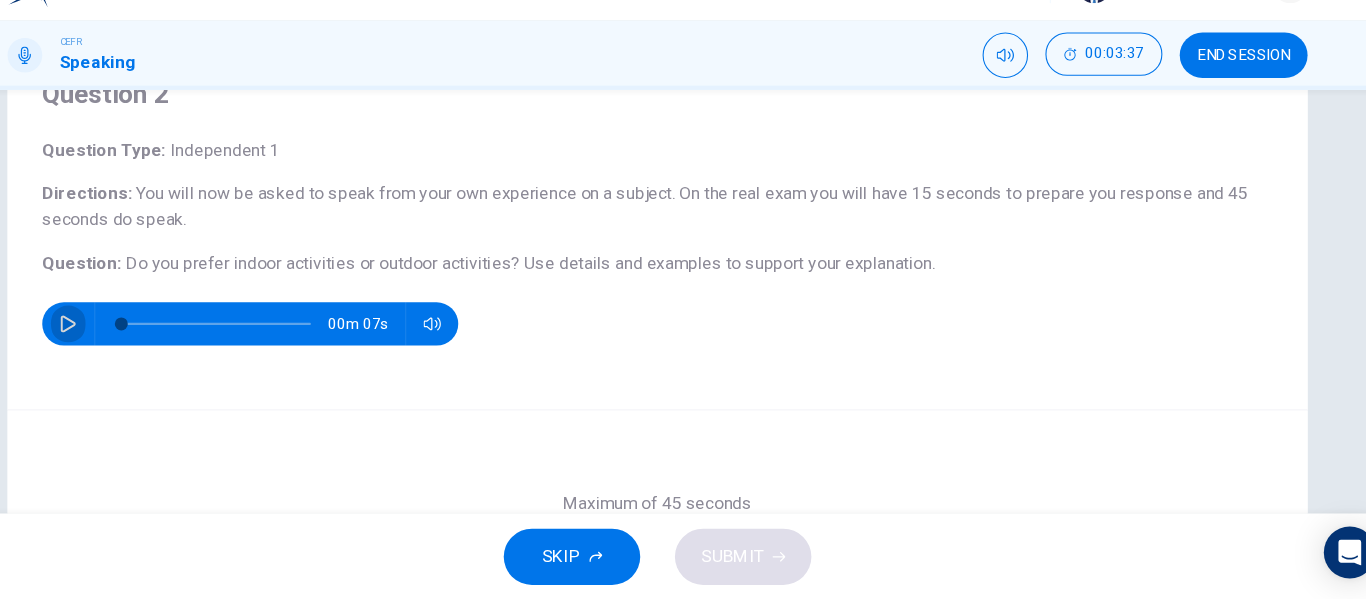 click at bounding box center (139, 344) 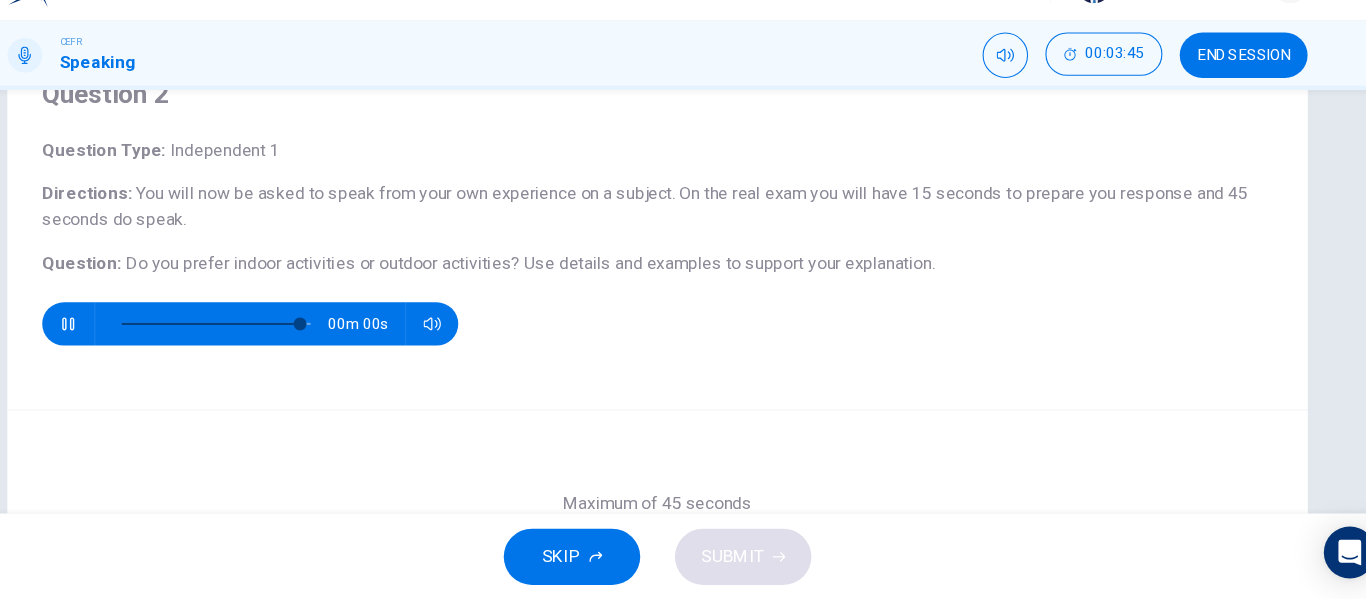 type on "0" 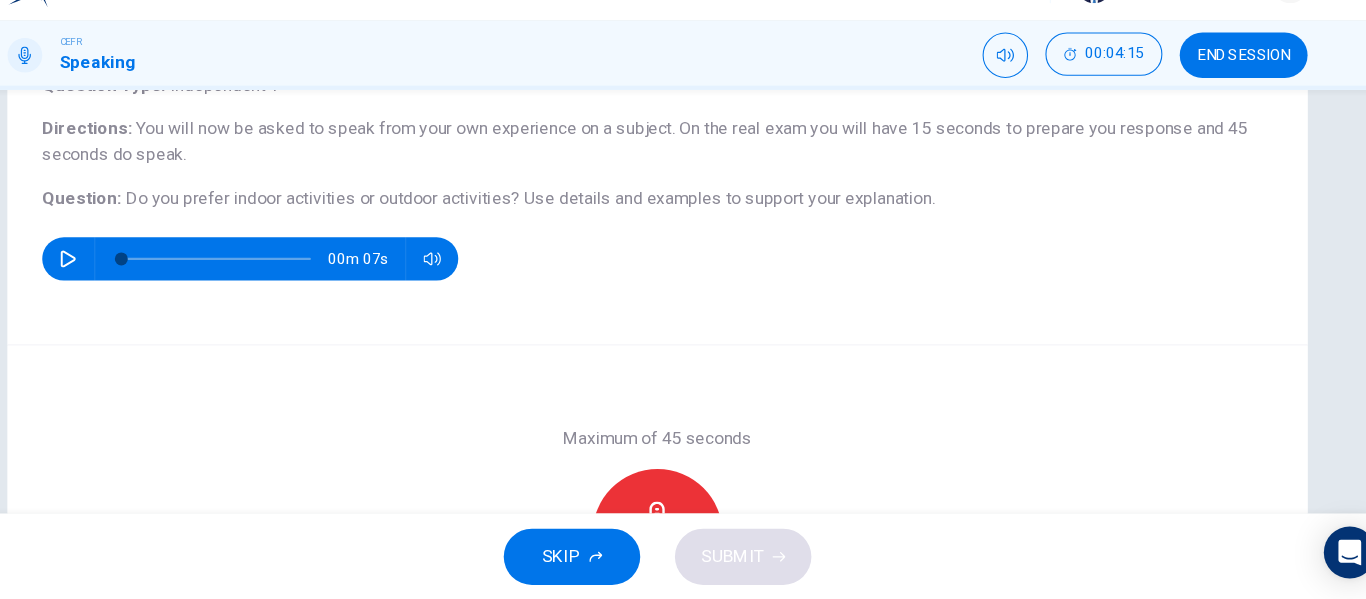 scroll, scrollTop: 185, scrollLeft: 0, axis: vertical 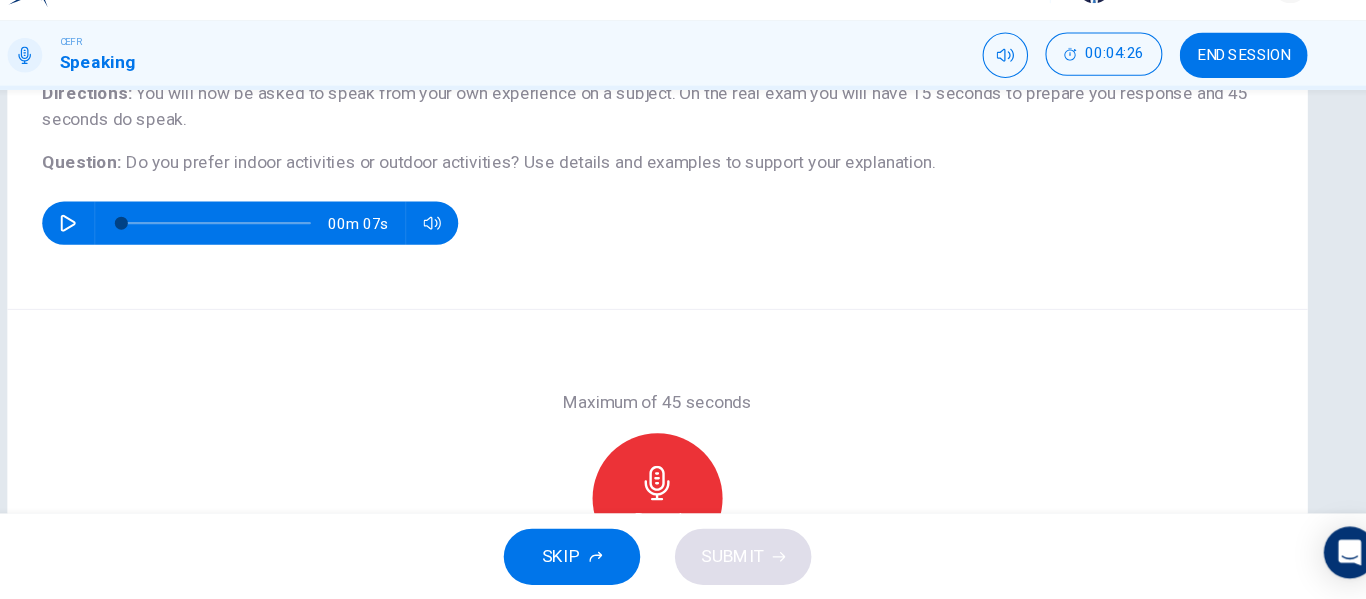 click 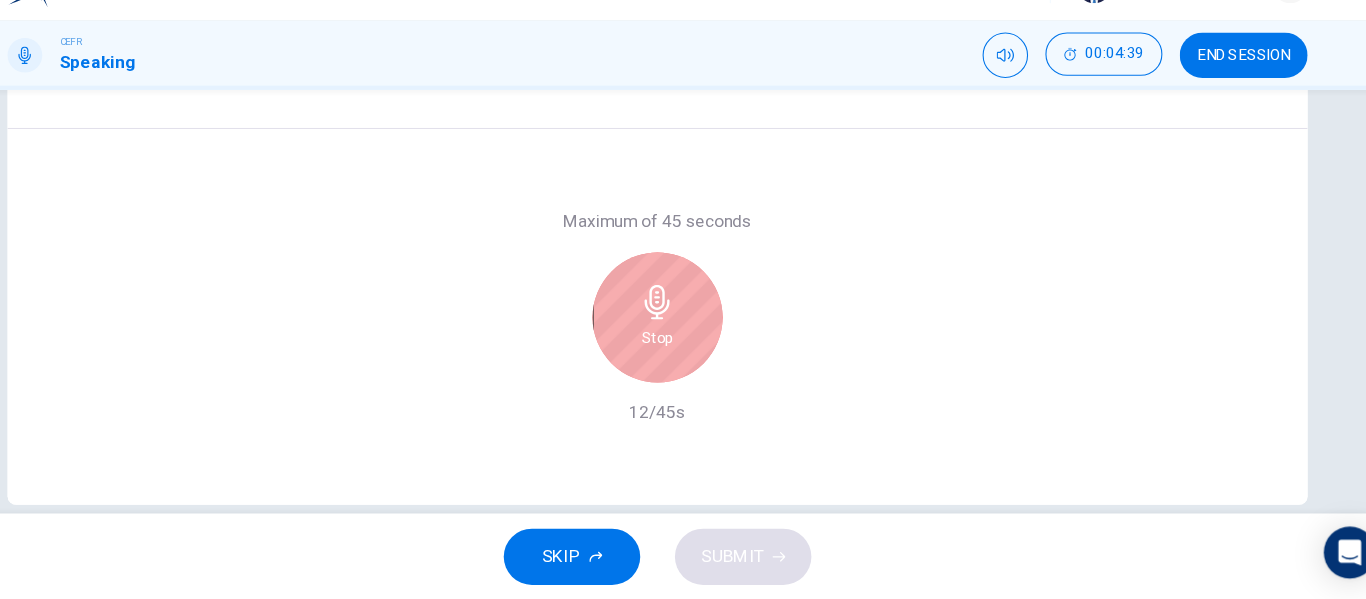 scroll, scrollTop: 369, scrollLeft: 0, axis: vertical 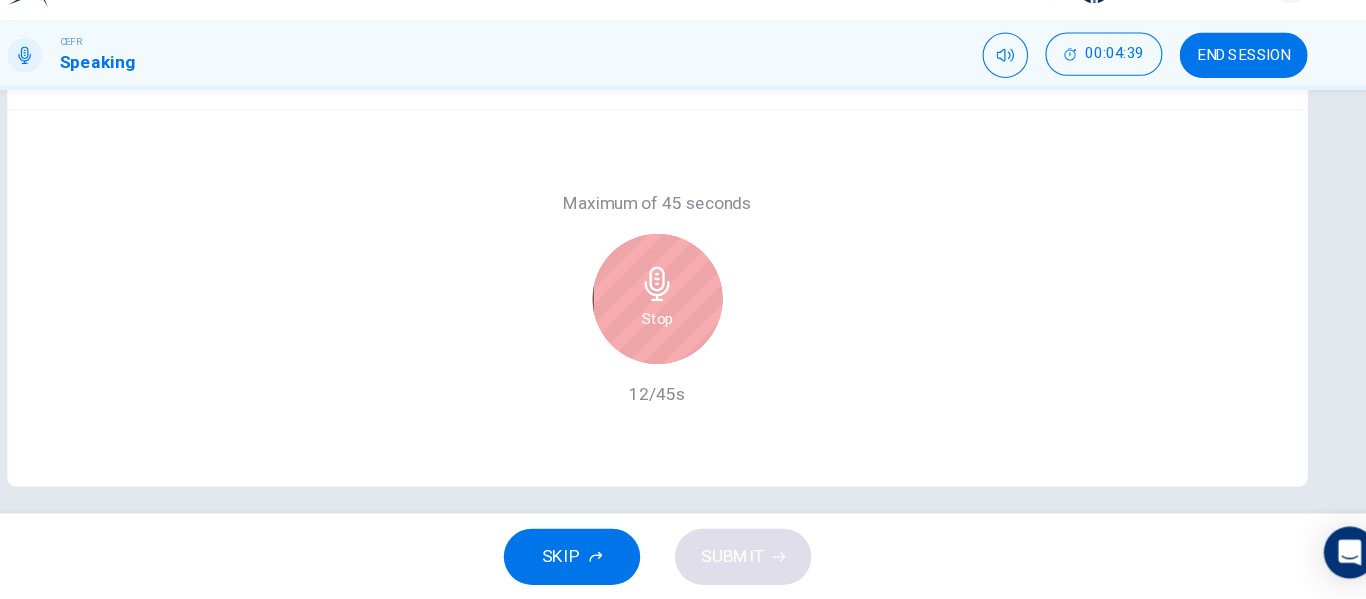 click 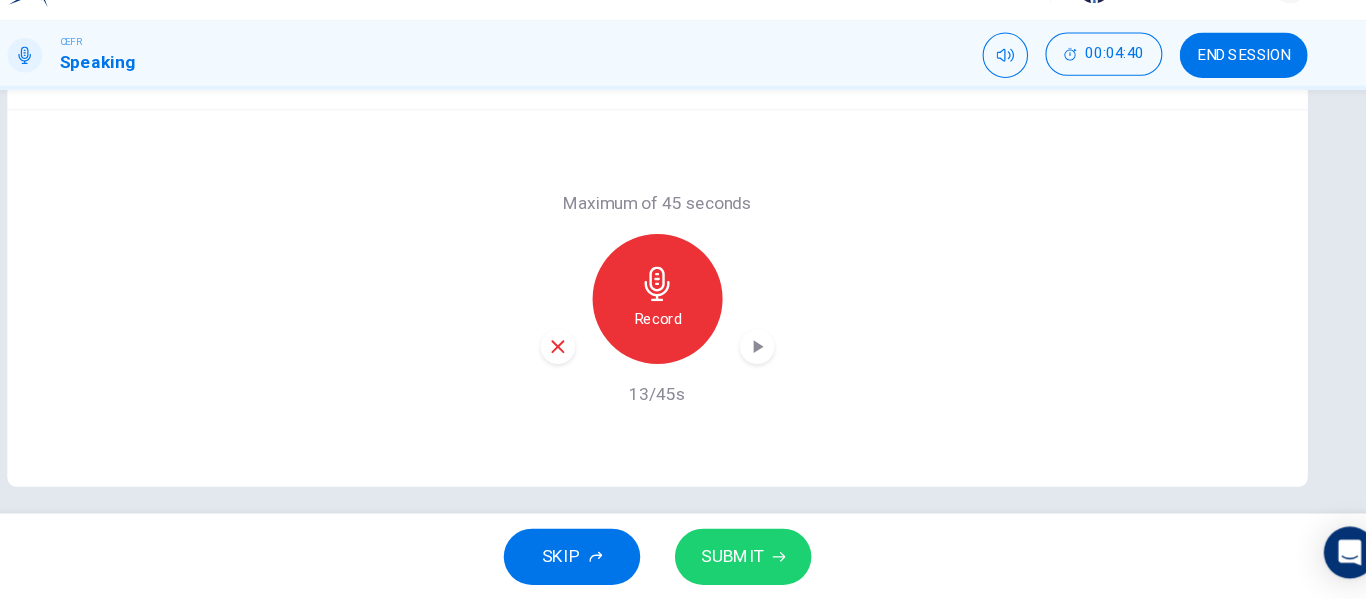 click 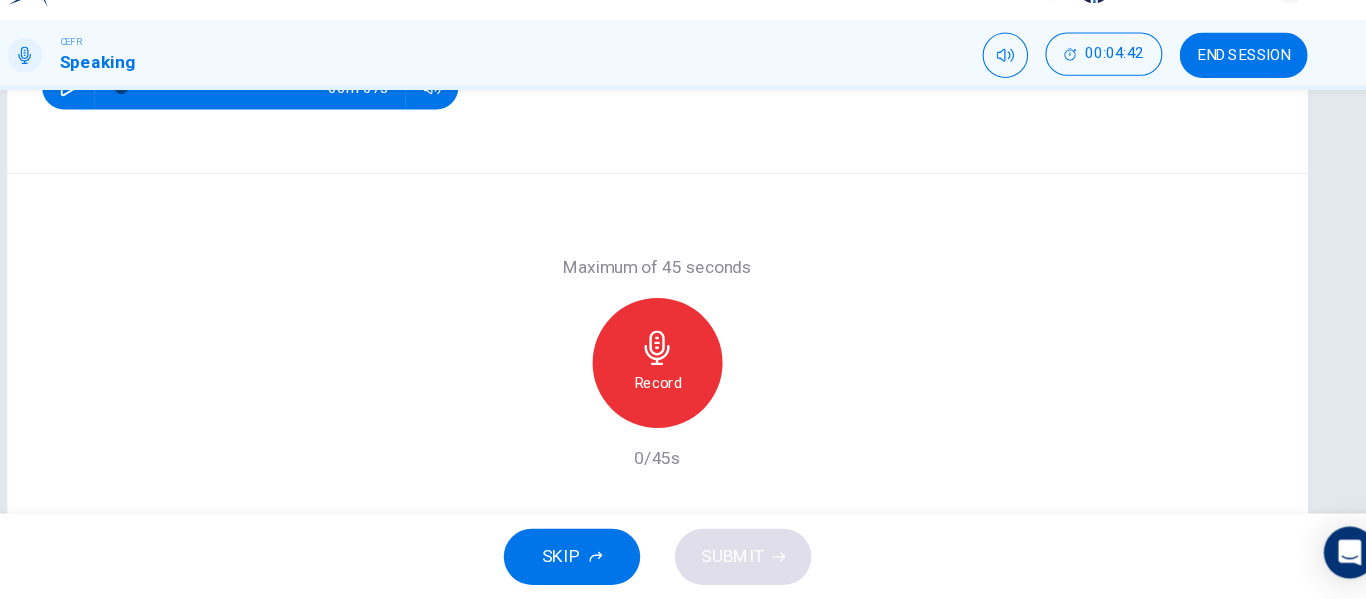 scroll, scrollTop: 277, scrollLeft: 0, axis: vertical 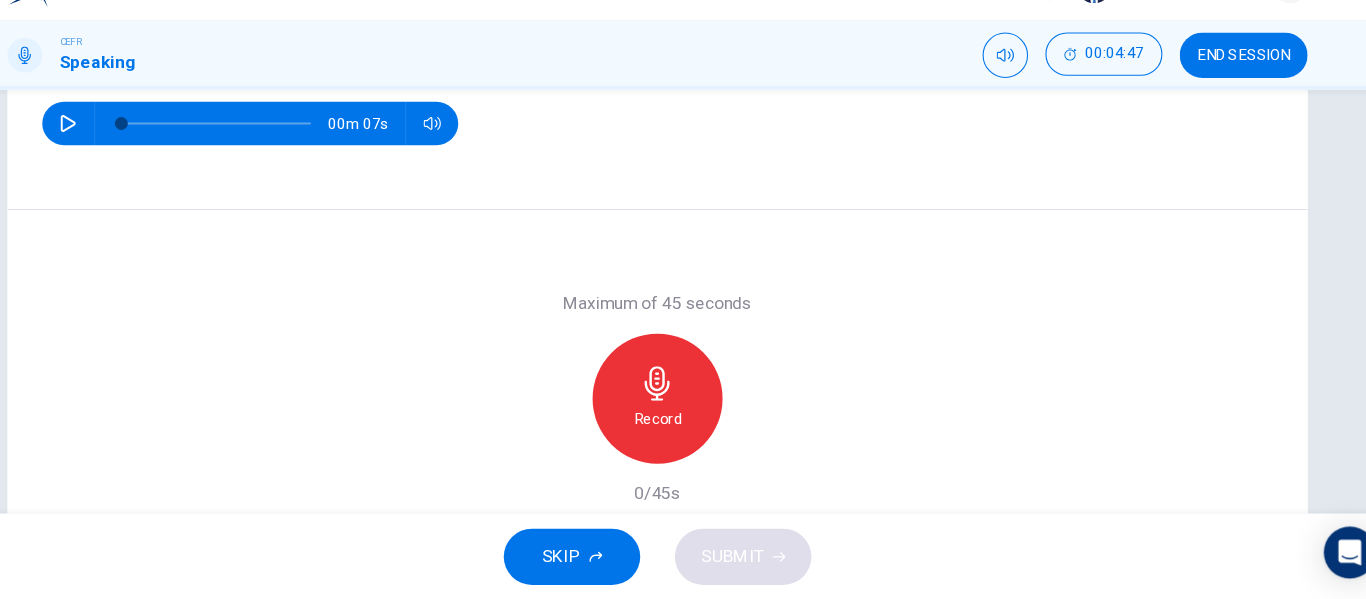 click on "Record" at bounding box center (683, 431) 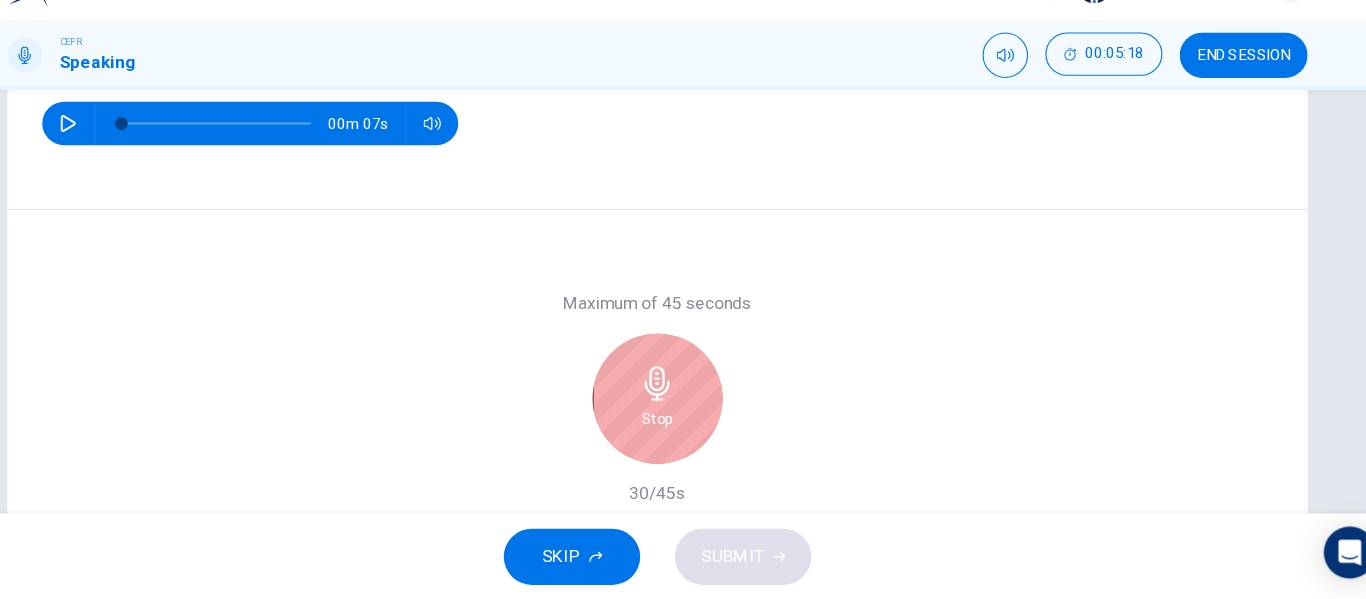 scroll, scrollTop: 369, scrollLeft: 0, axis: vertical 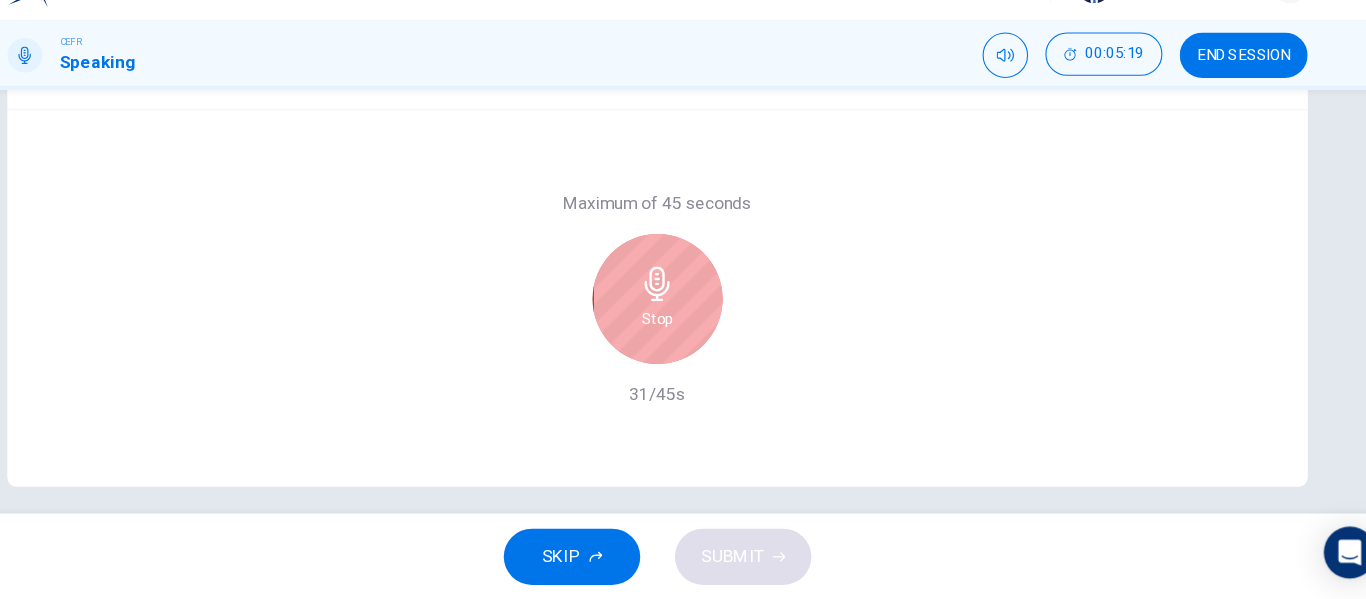 click on "Stop" at bounding box center (683, 339) 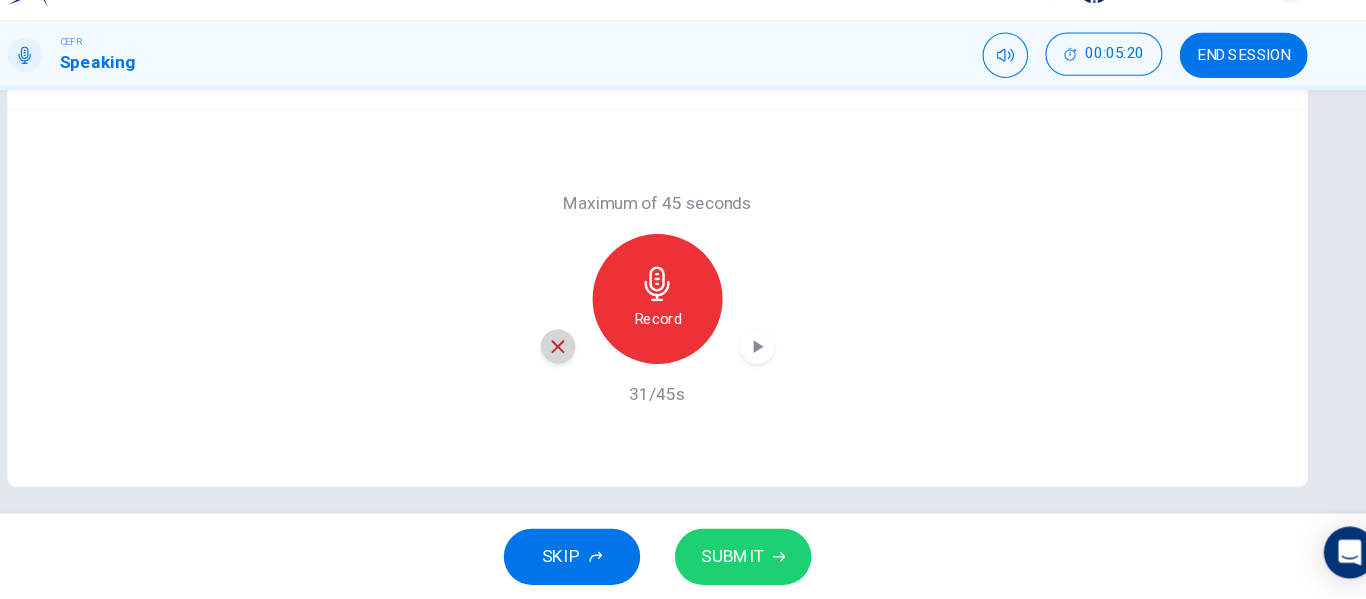 click 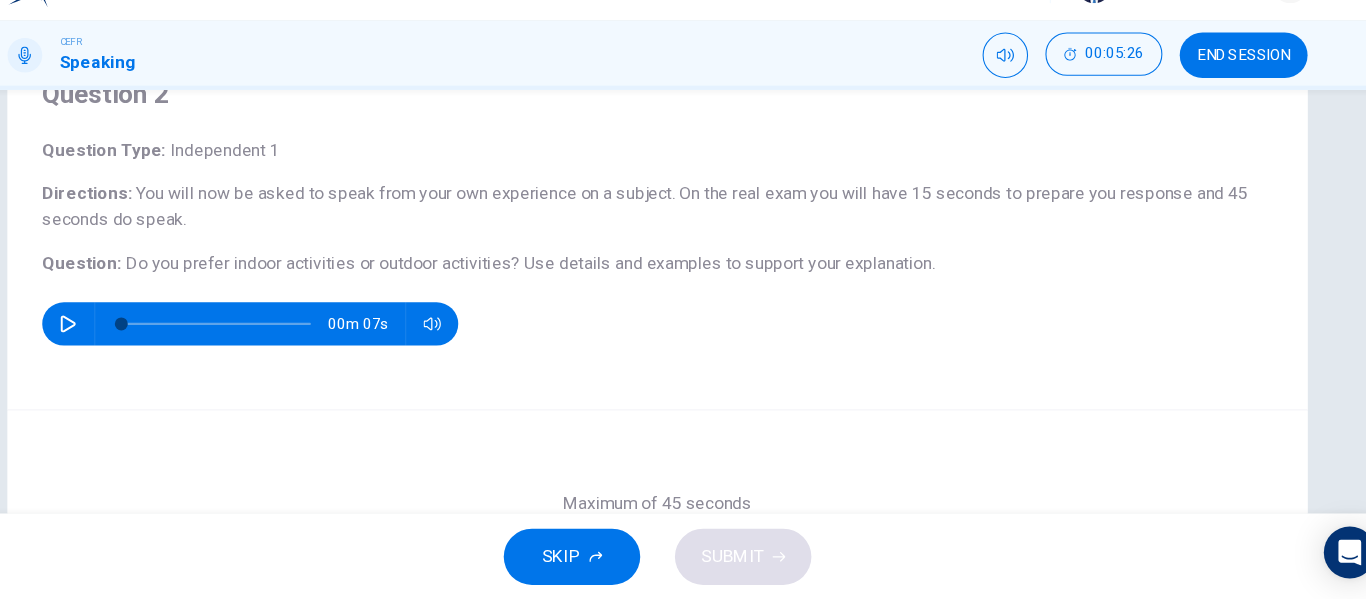 scroll, scrollTop: 369, scrollLeft: 0, axis: vertical 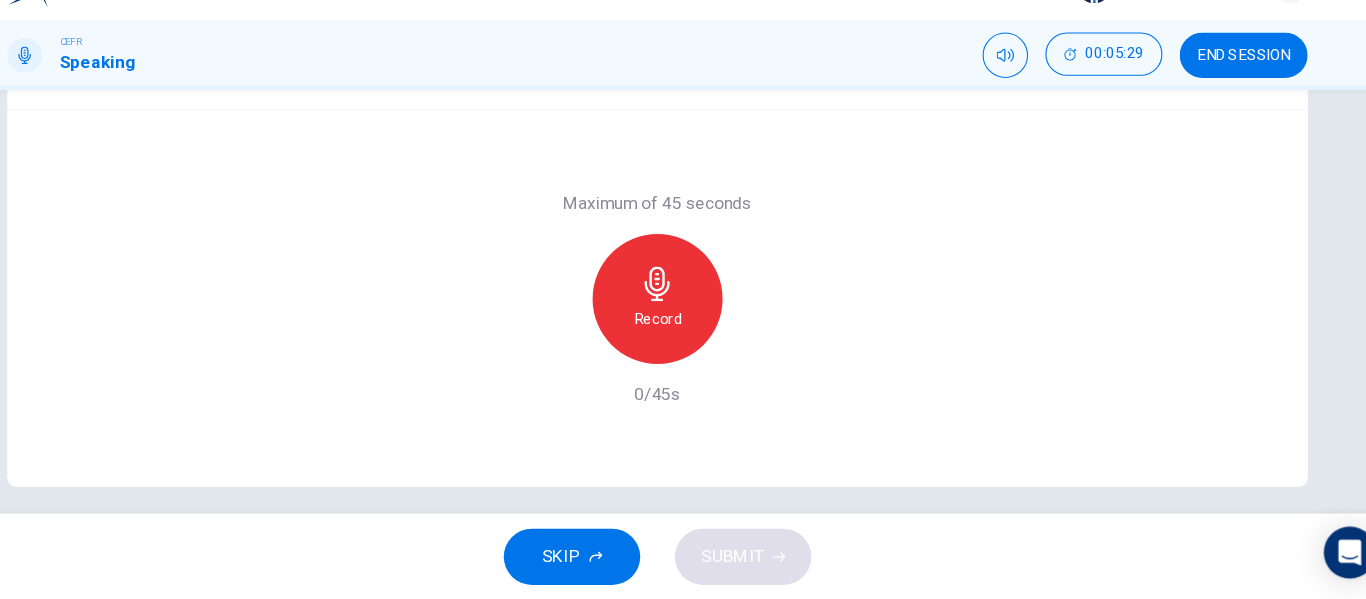 click on "Record" at bounding box center [683, 321] 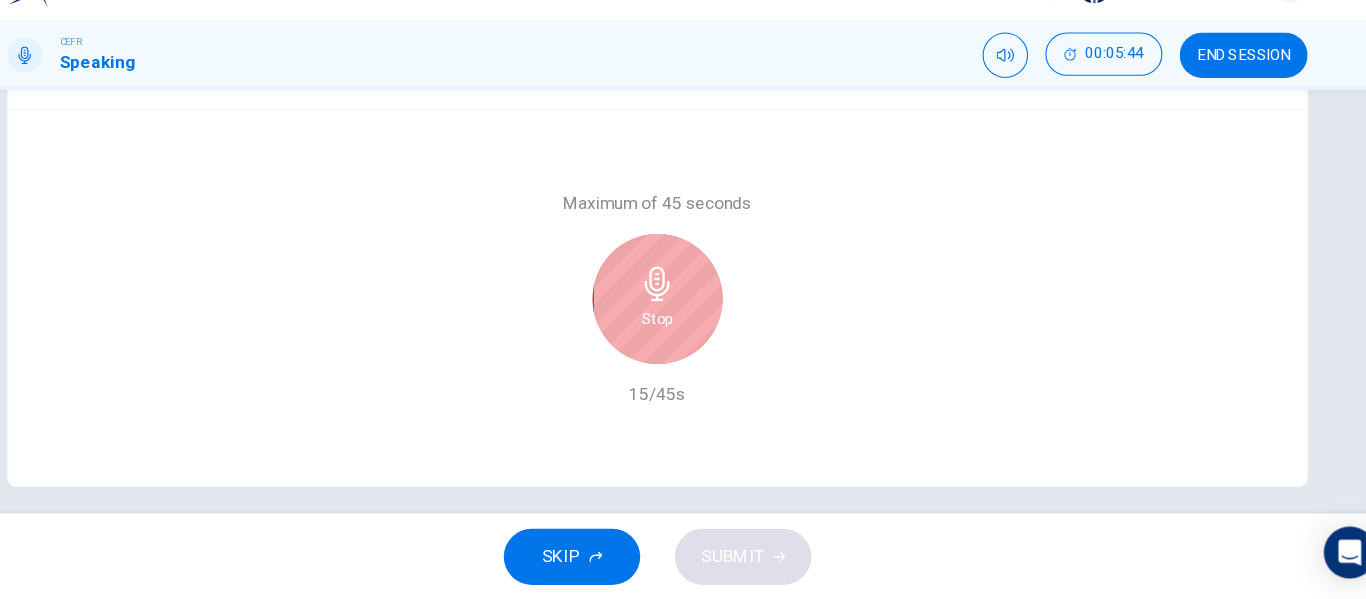 click on "Stop" at bounding box center [683, 321] 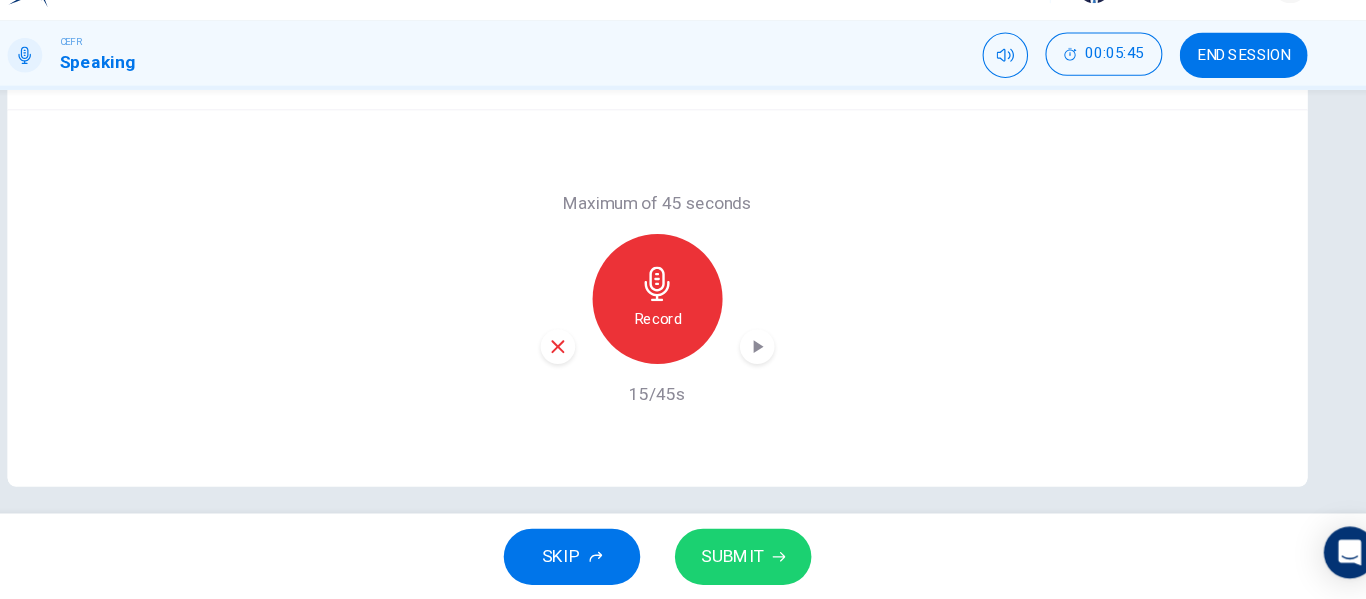 click at bounding box center [591, 365] 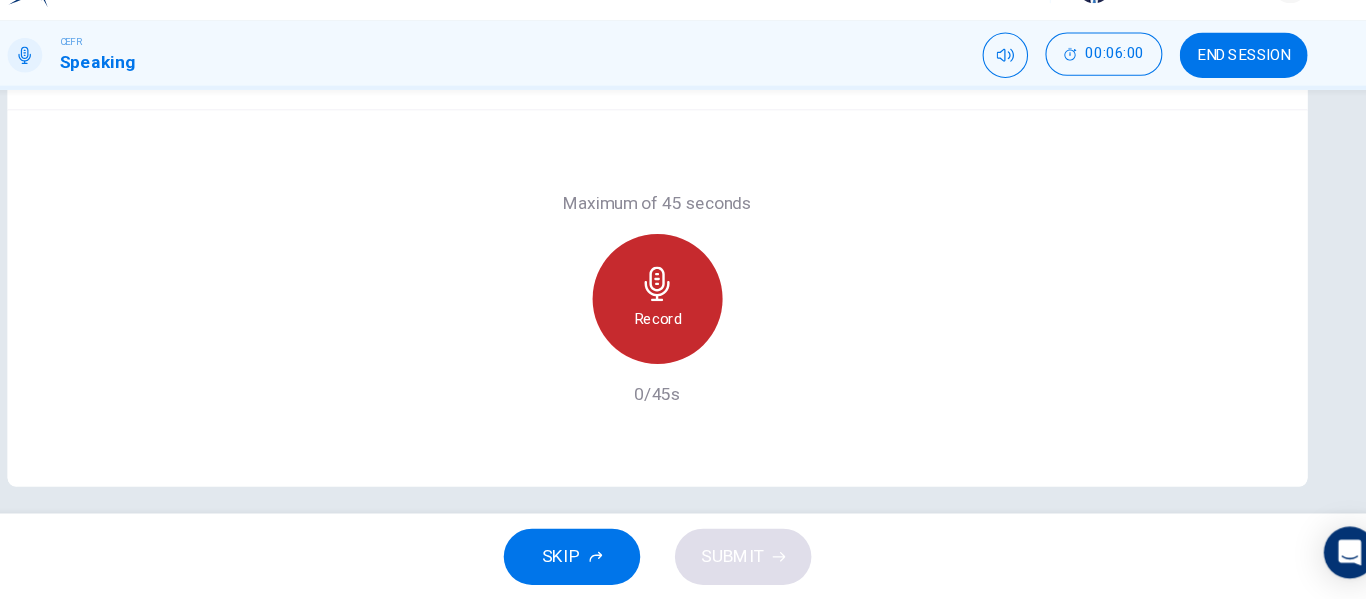 click on "Record" at bounding box center (683, 321) 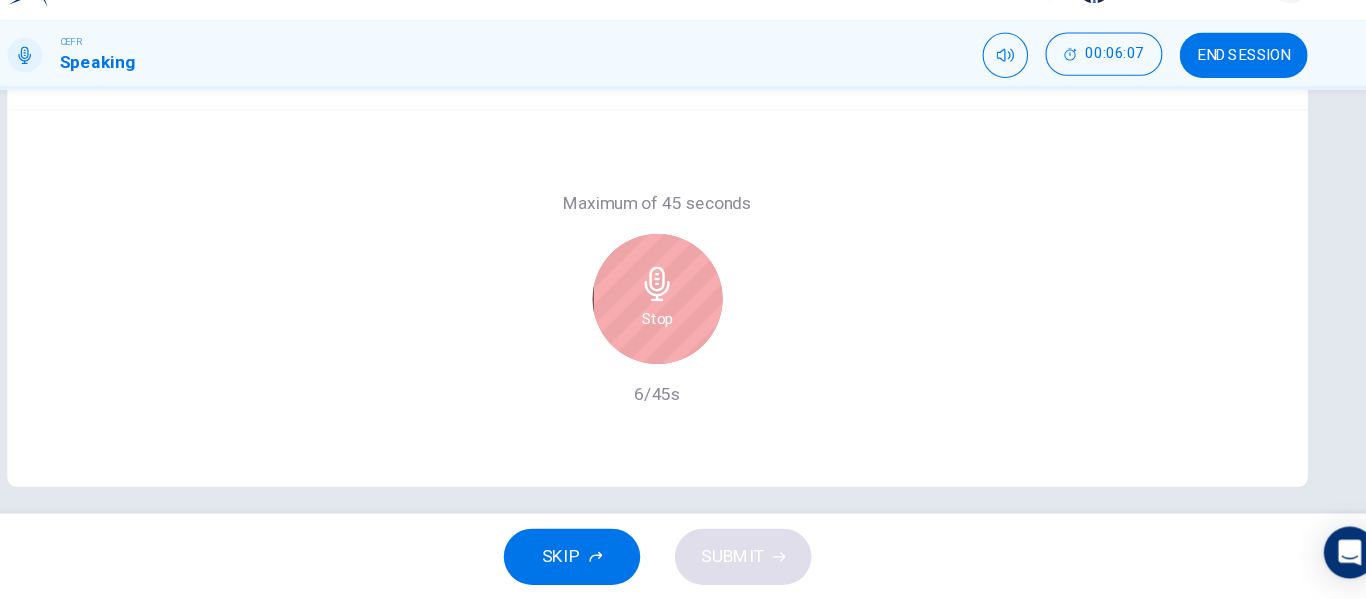 click on "Stop" at bounding box center (683, 321) 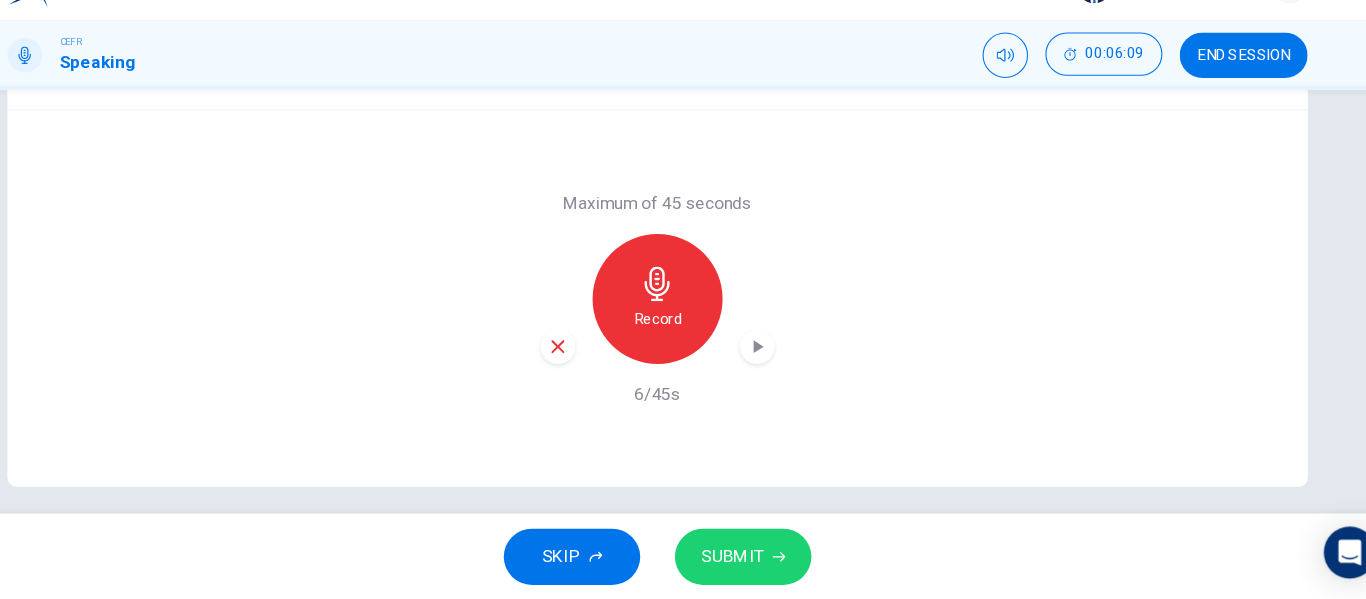 click 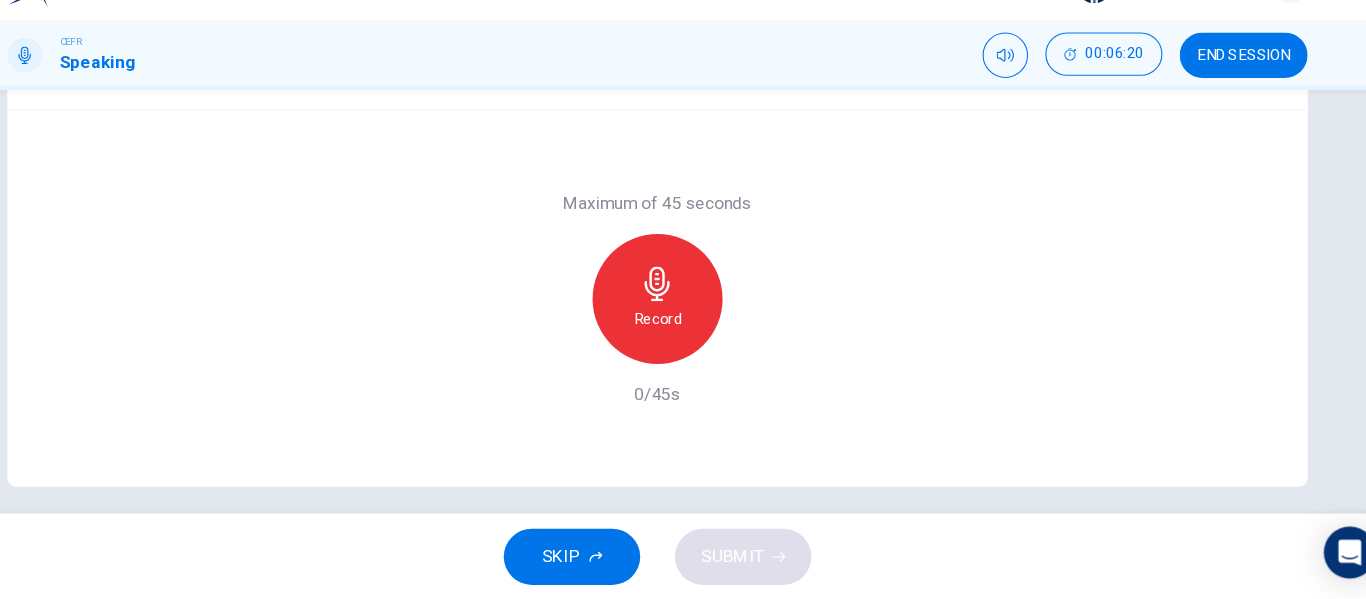 click 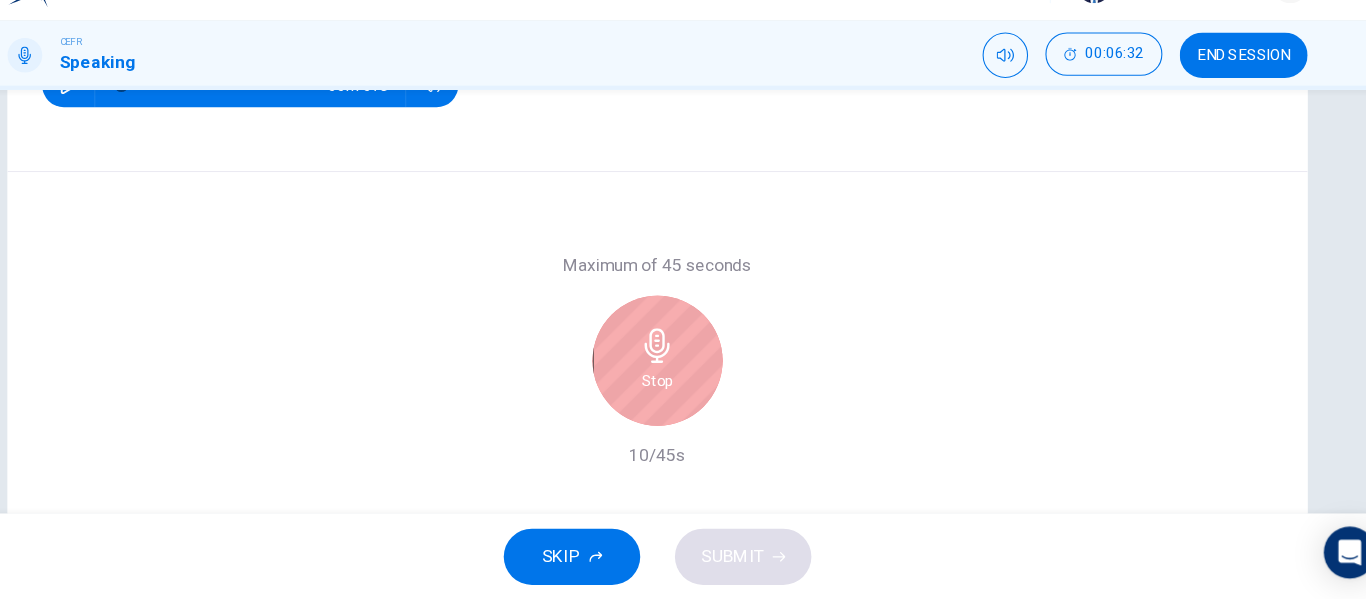 scroll, scrollTop: 369, scrollLeft: 0, axis: vertical 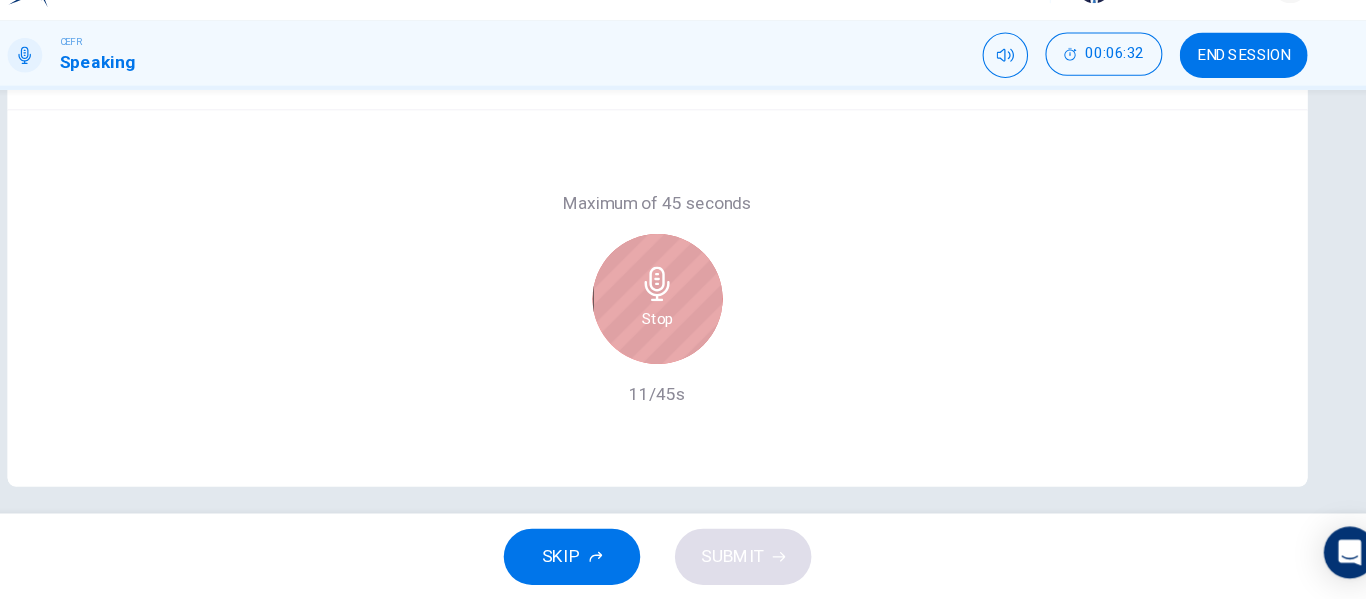 click 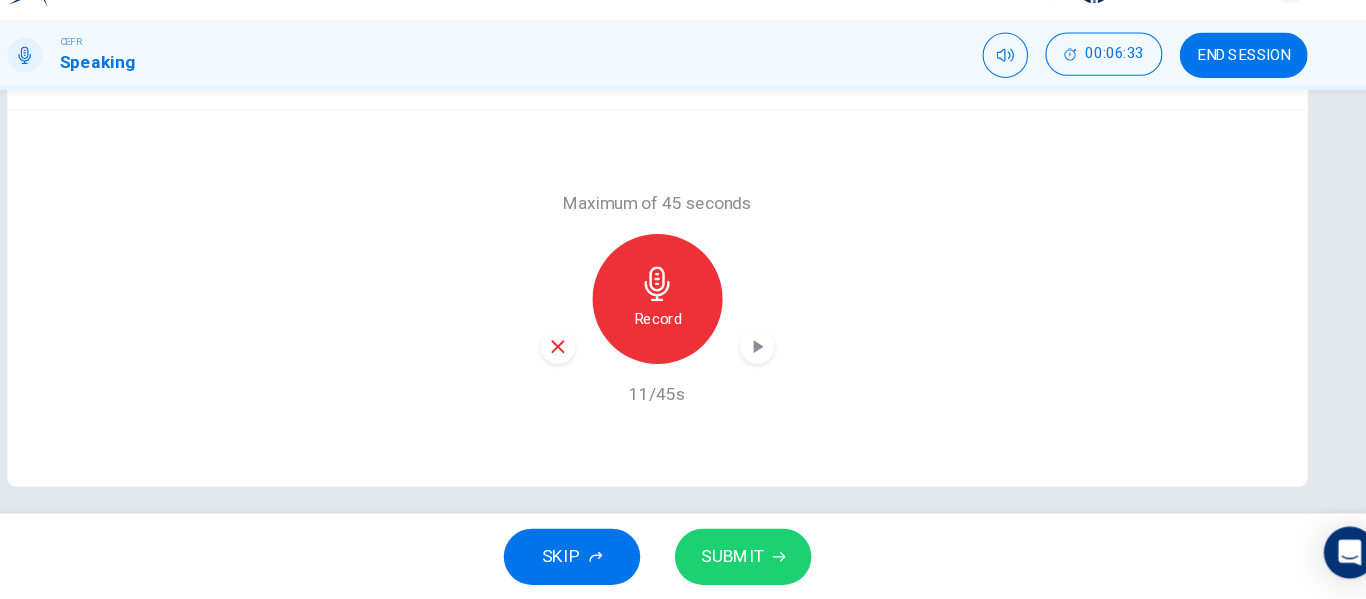 click 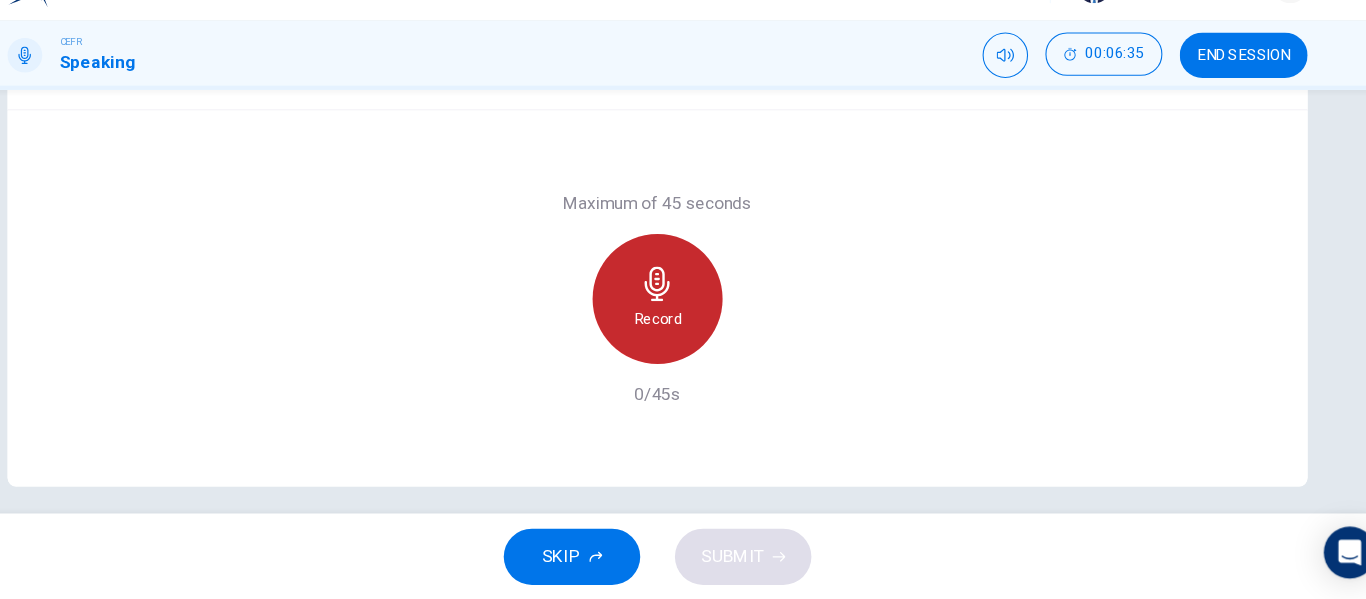 click 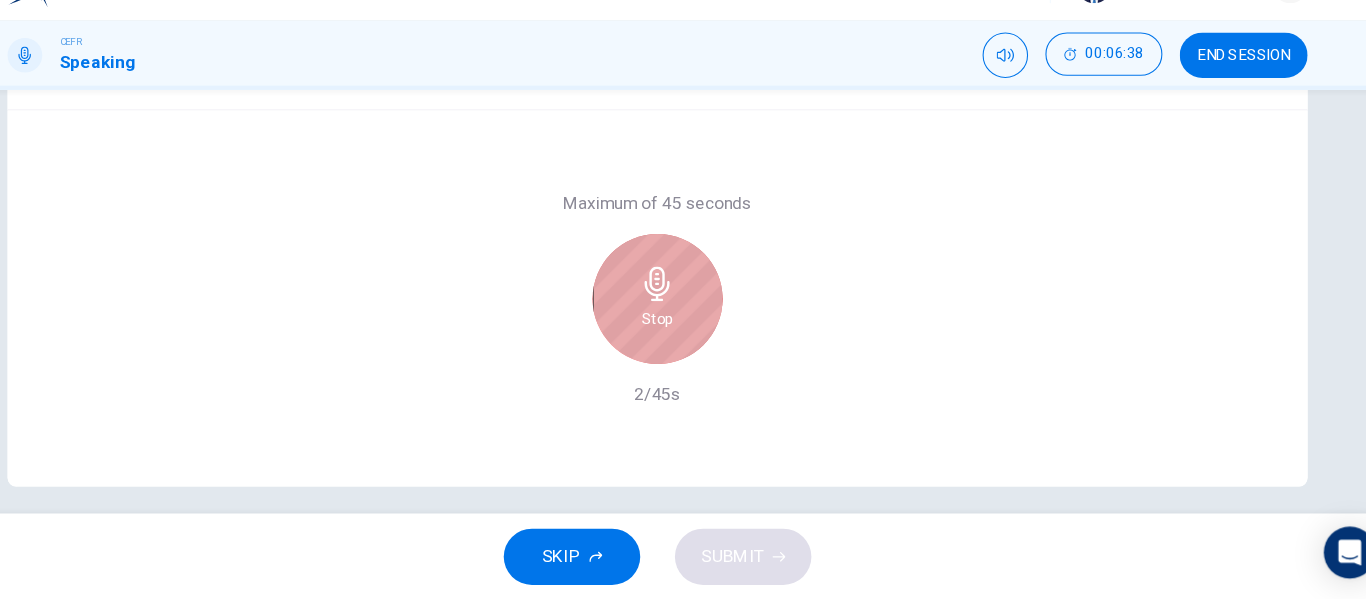 drag, startPoint x: 664, startPoint y: 310, endPoint x: 654, endPoint y: 384, distance: 74.672615 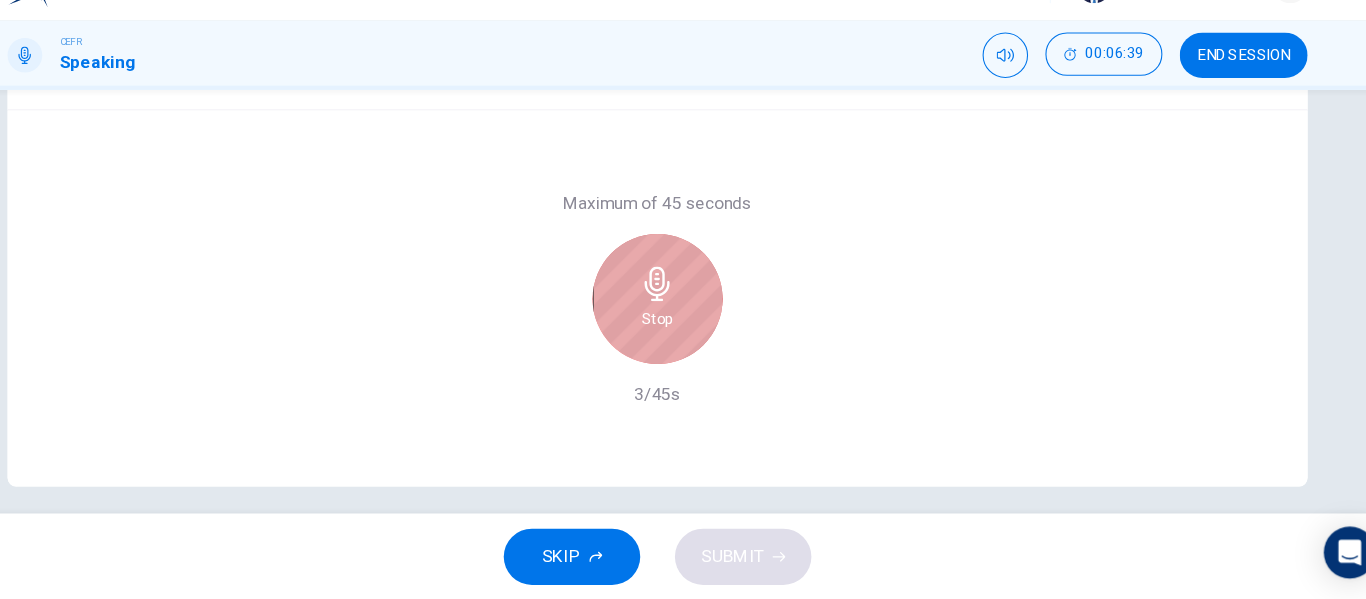 click on "Stop" at bounding box center (683, 321) 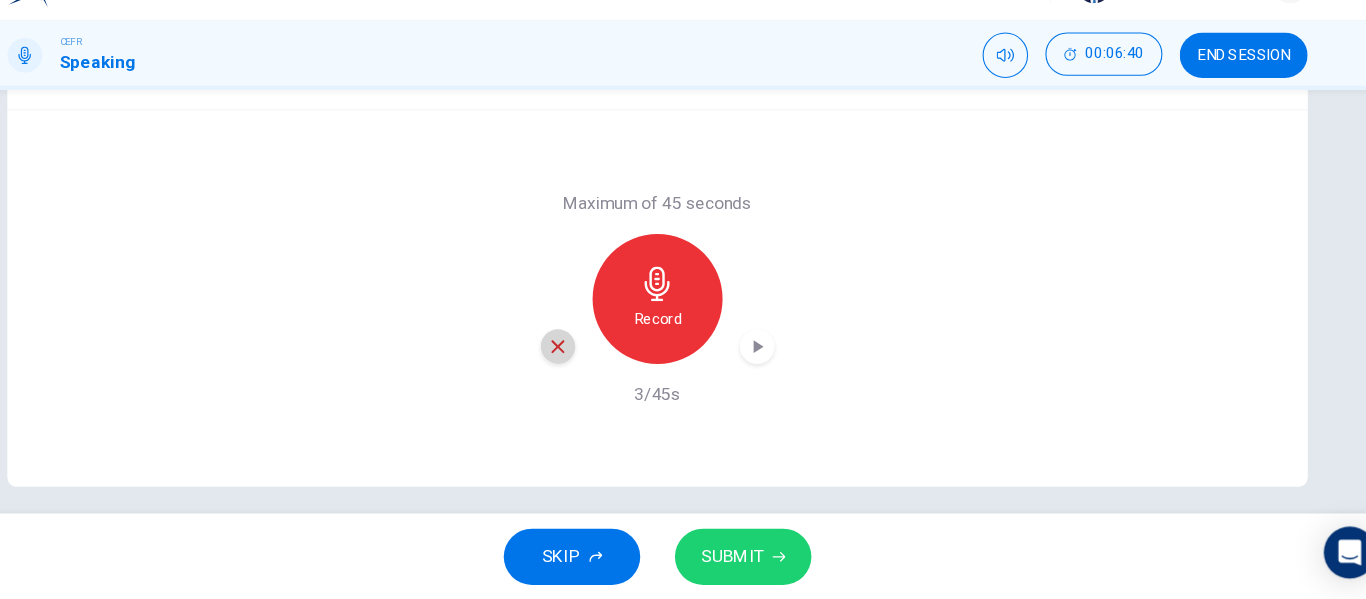 click 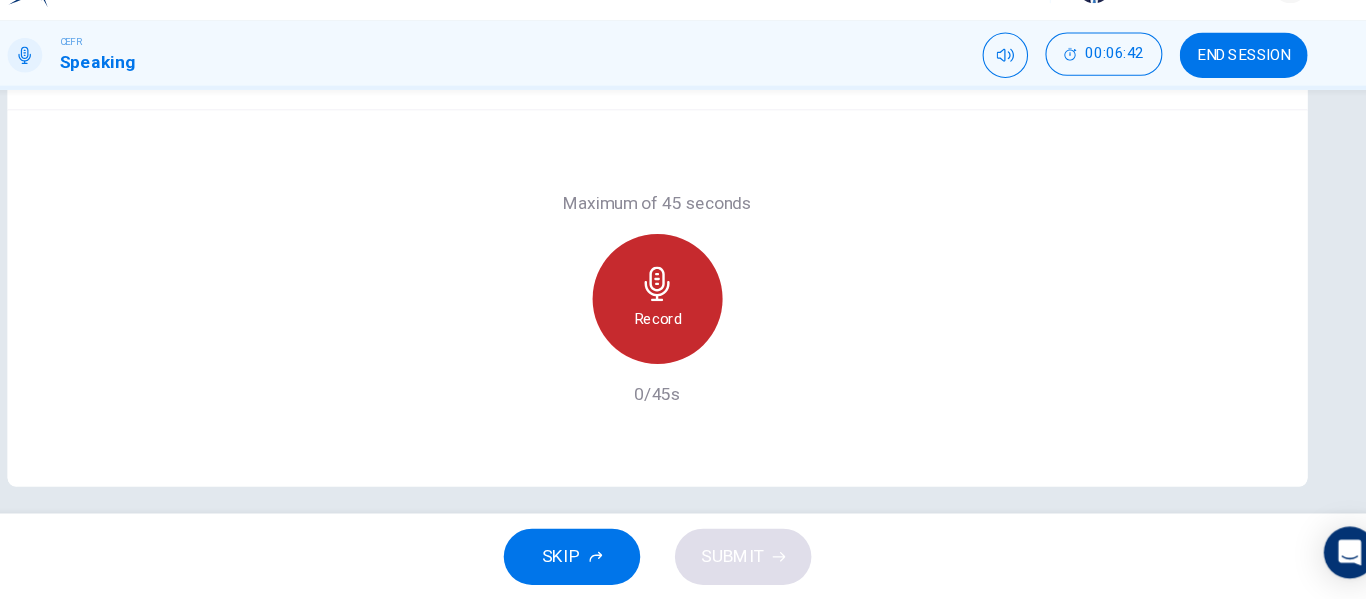 click 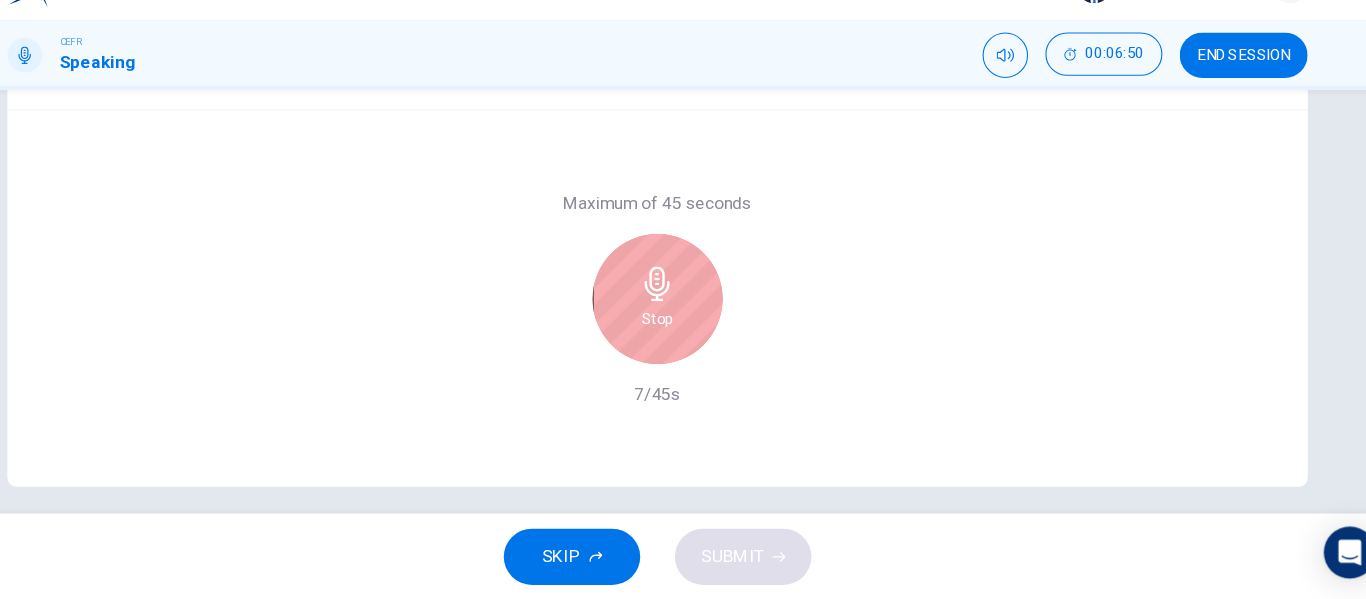 click on "Stop" at bounding box center (683, 321) 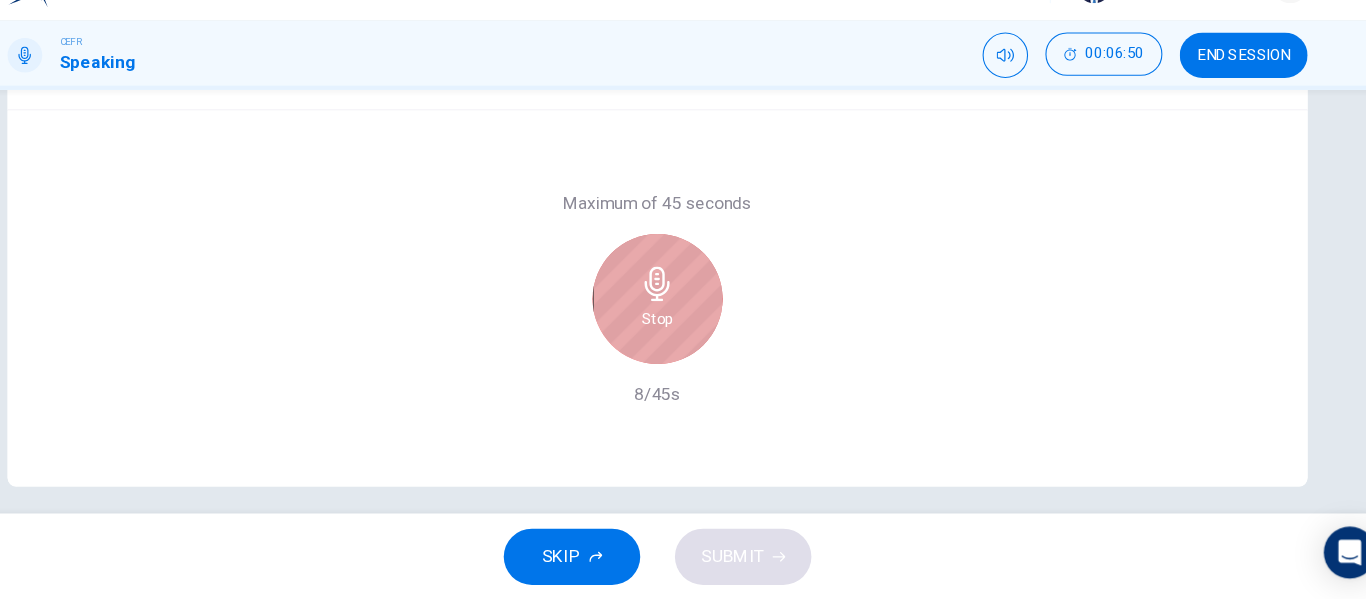 click 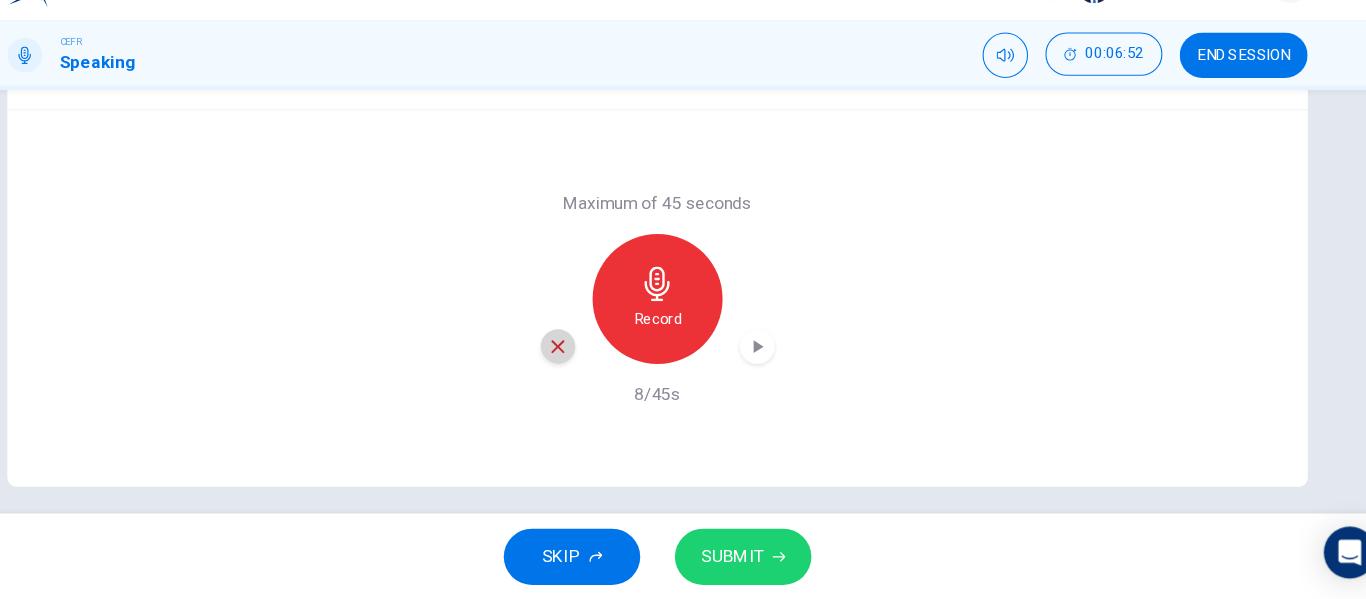 click 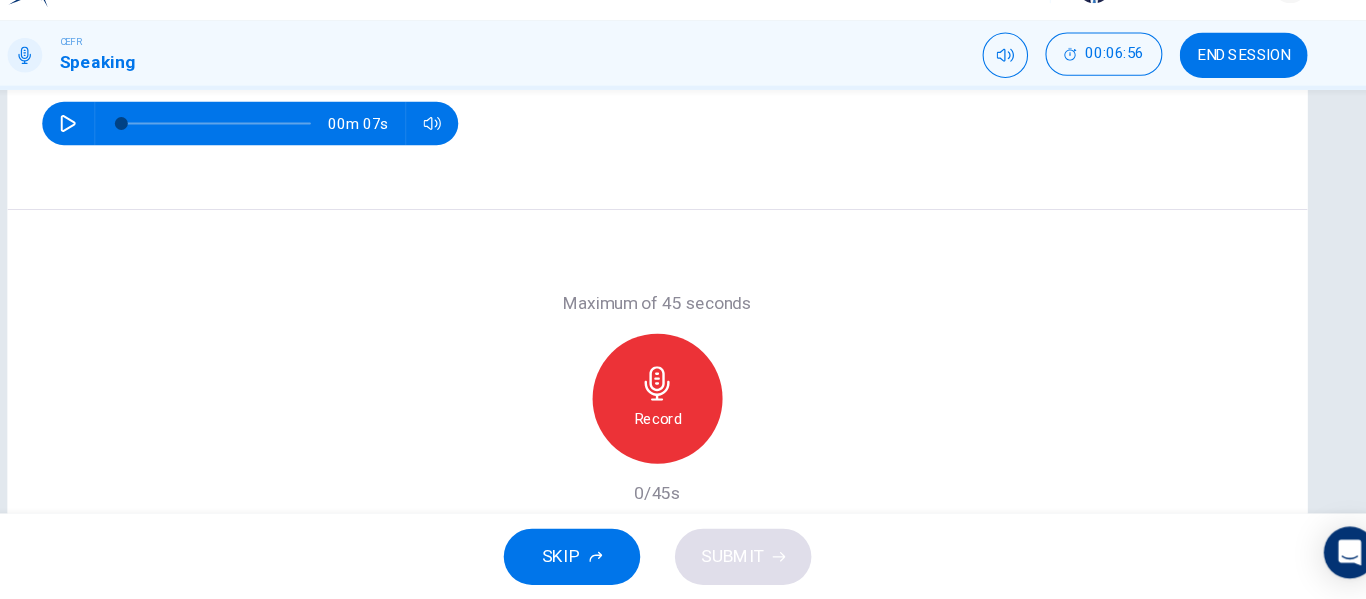 scroll, scrollTop: 369, scrollLeft: 0, axis: vertical 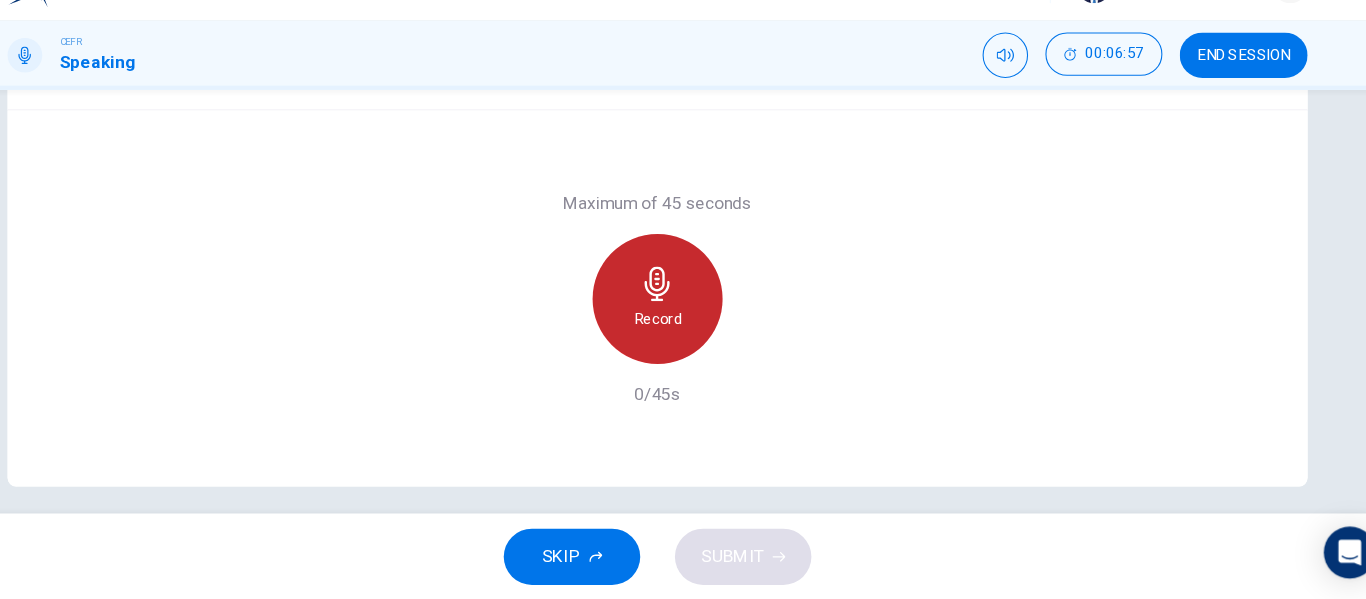 click 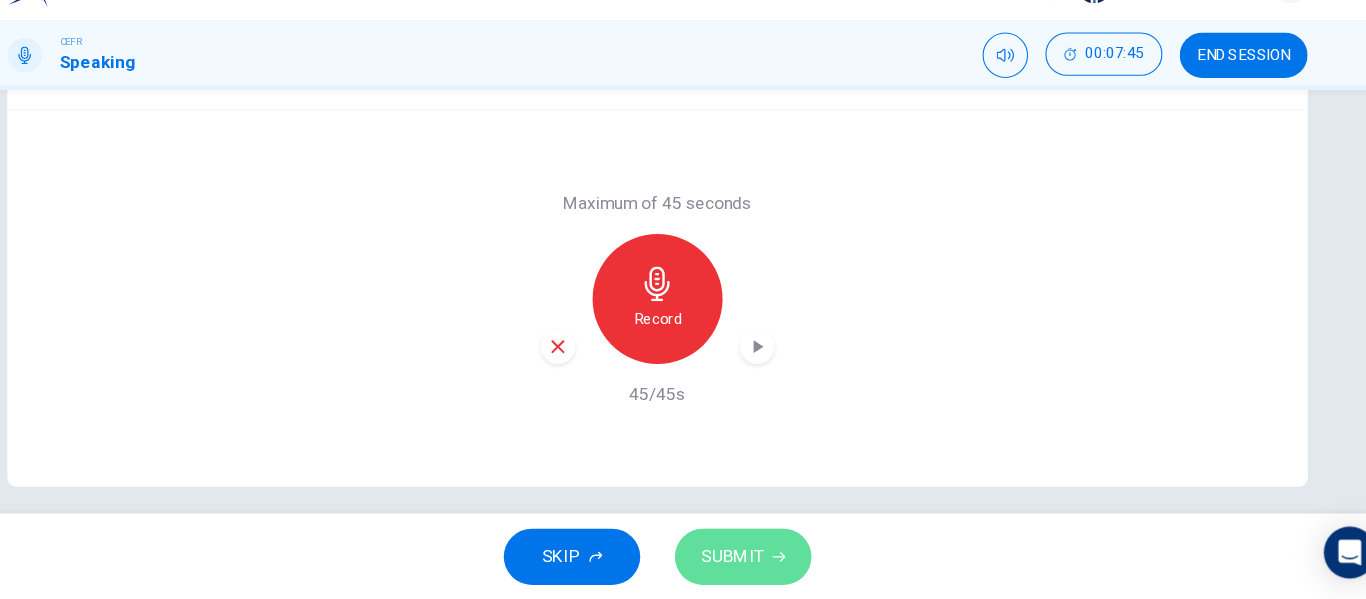 drag, startPoint x: 771, startPoint y: 548, endPoint x: 769, endPoint y: 525, distance: 23.086792 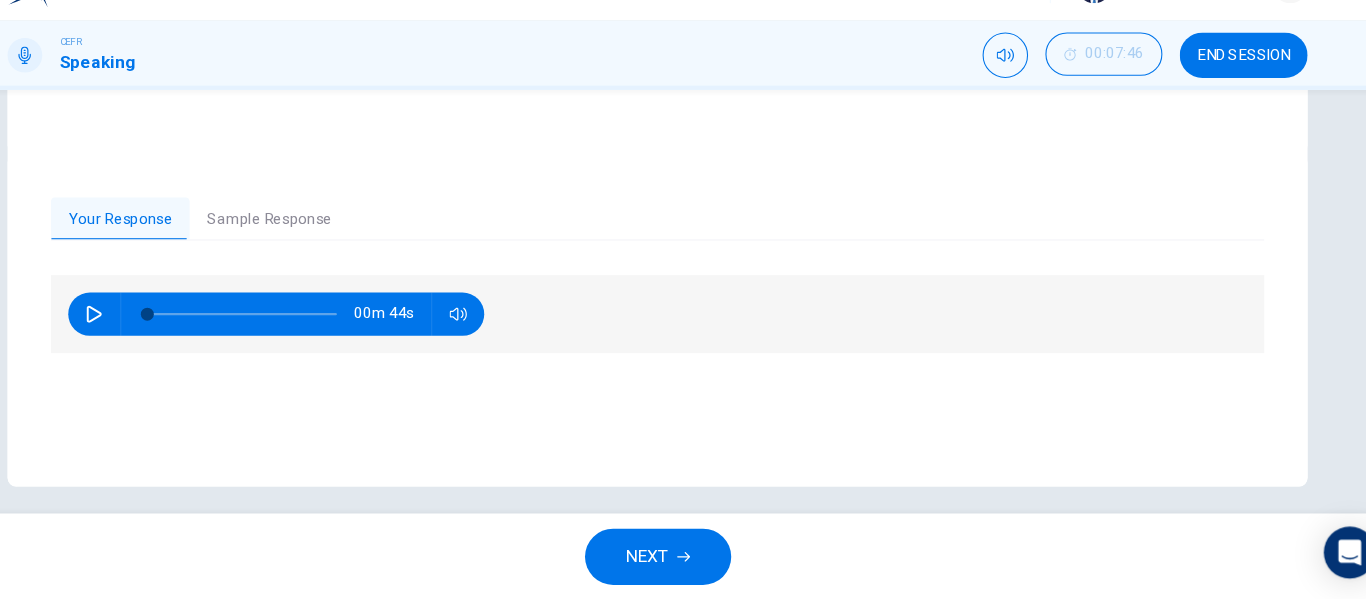 click 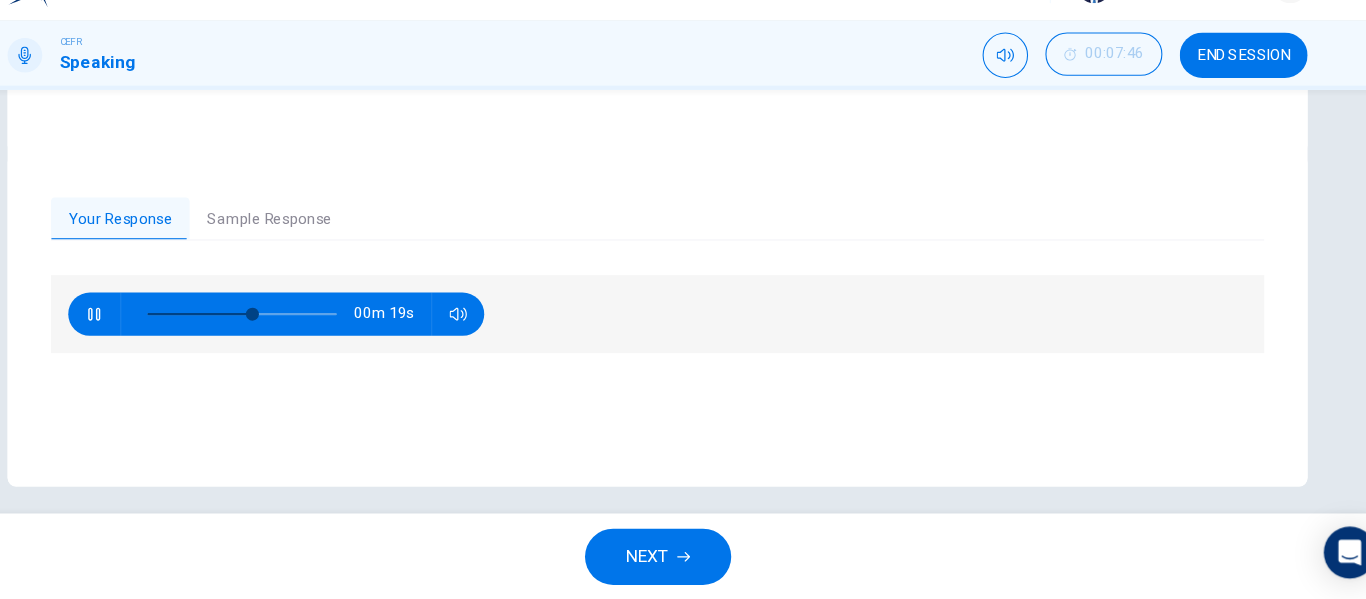 type on "58" 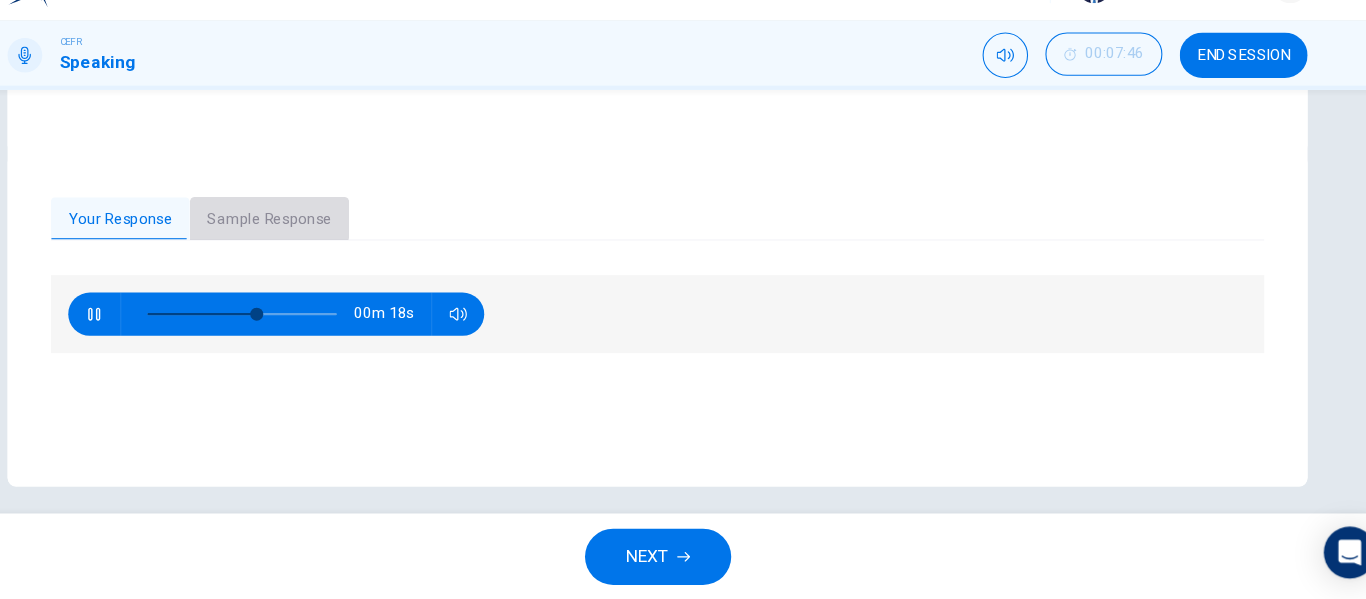 click on "Sample Response" at bounding box center (324, 248) 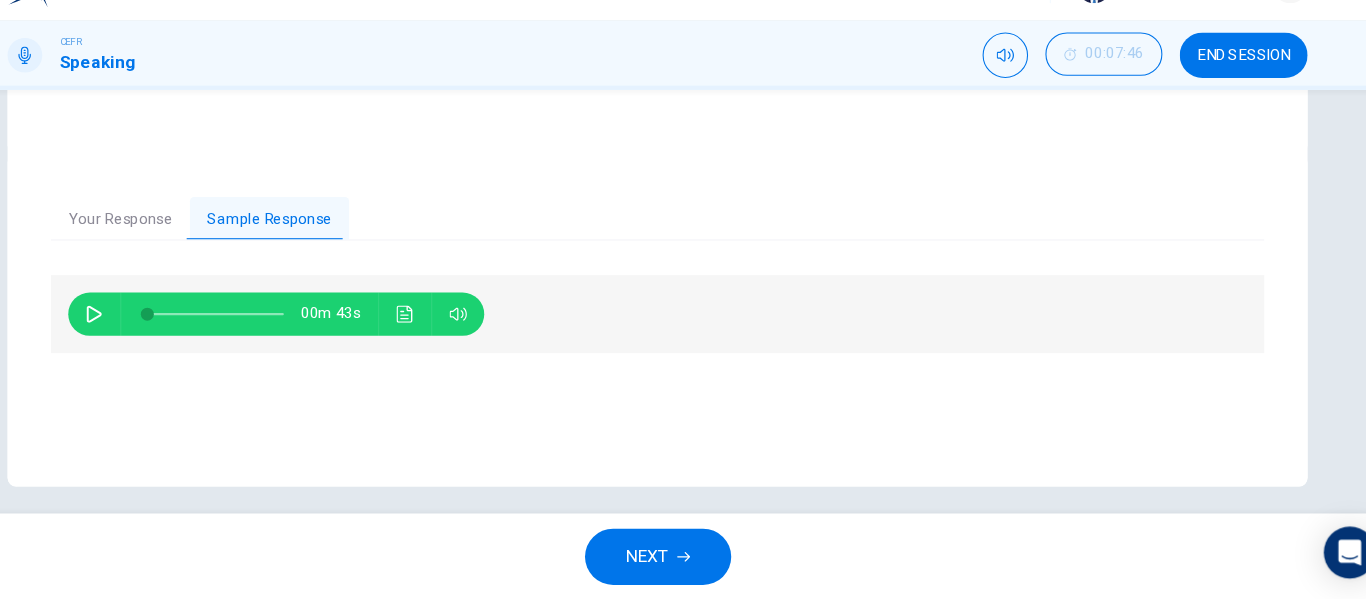 click at bounding box center (163, 335) 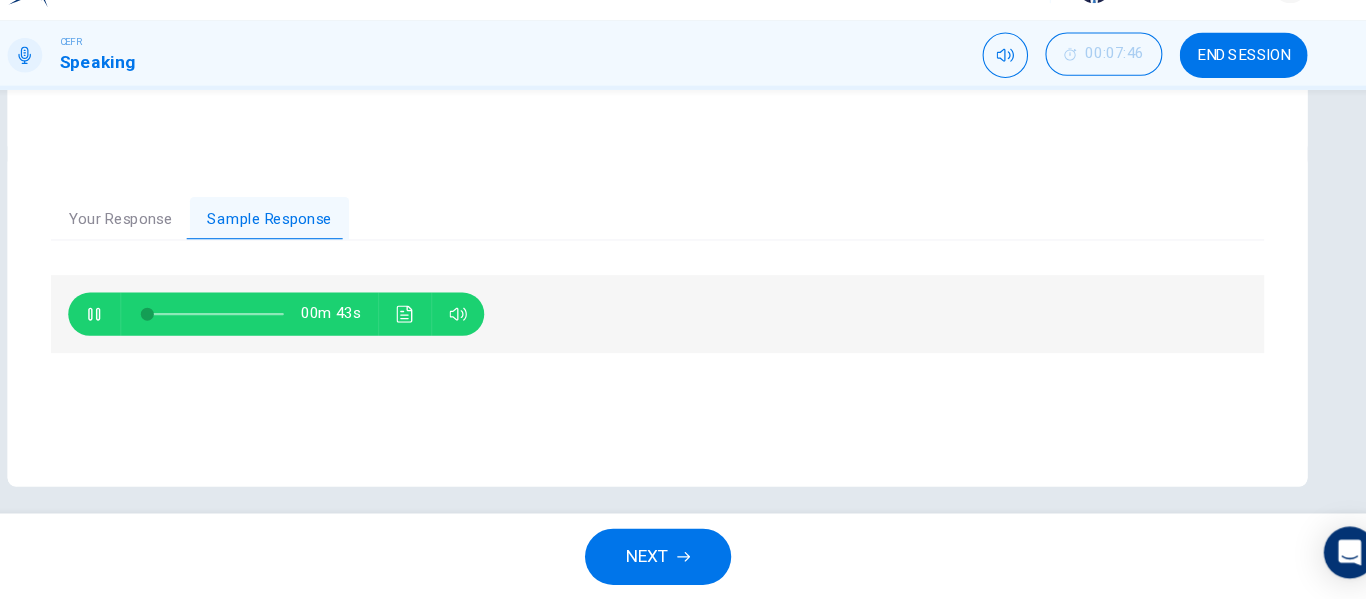 type on "2" 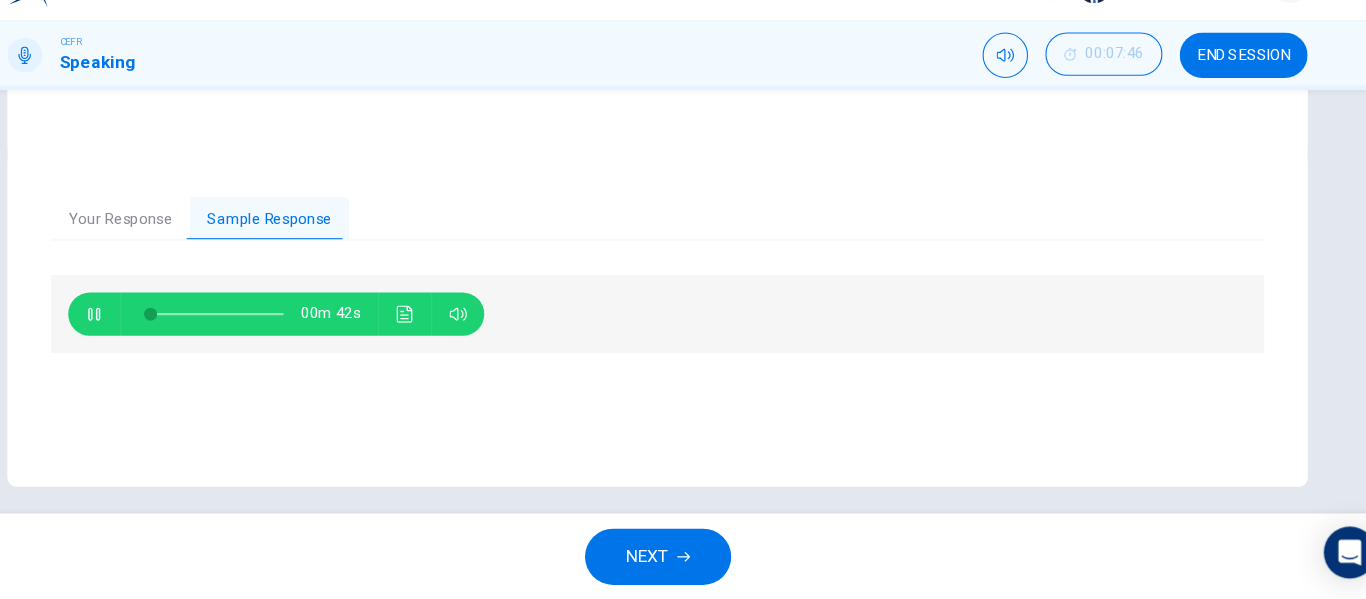 click on "Your Response" at bounding box center [187, 248] 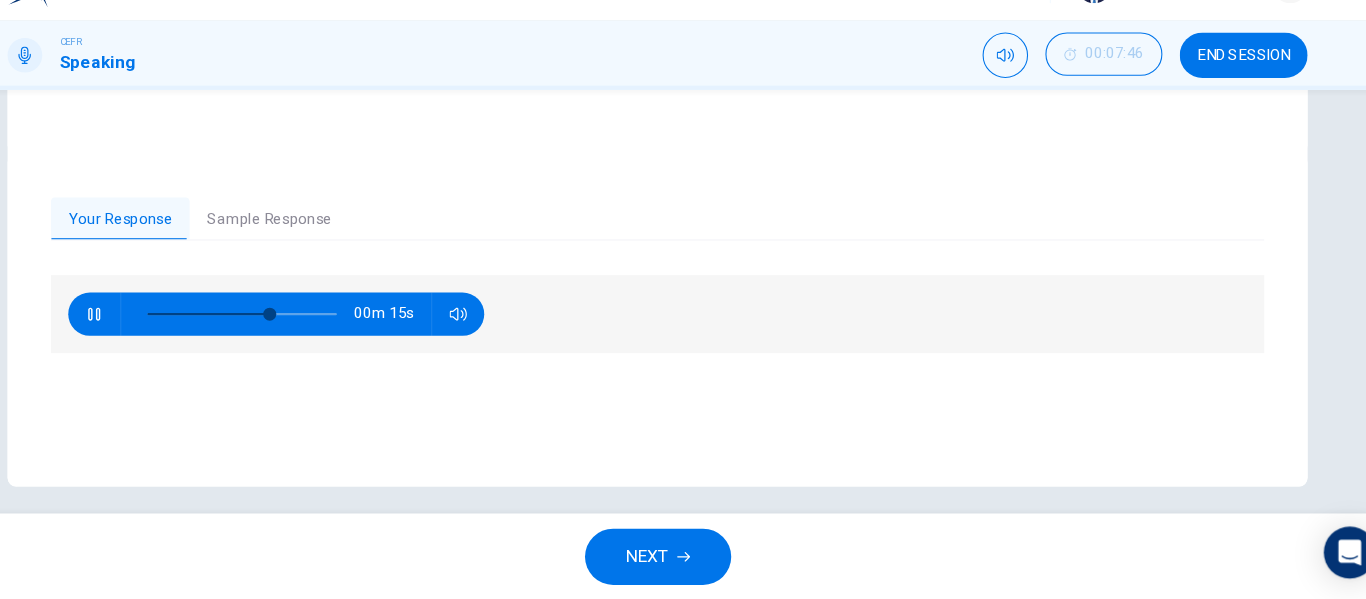 type on "67" 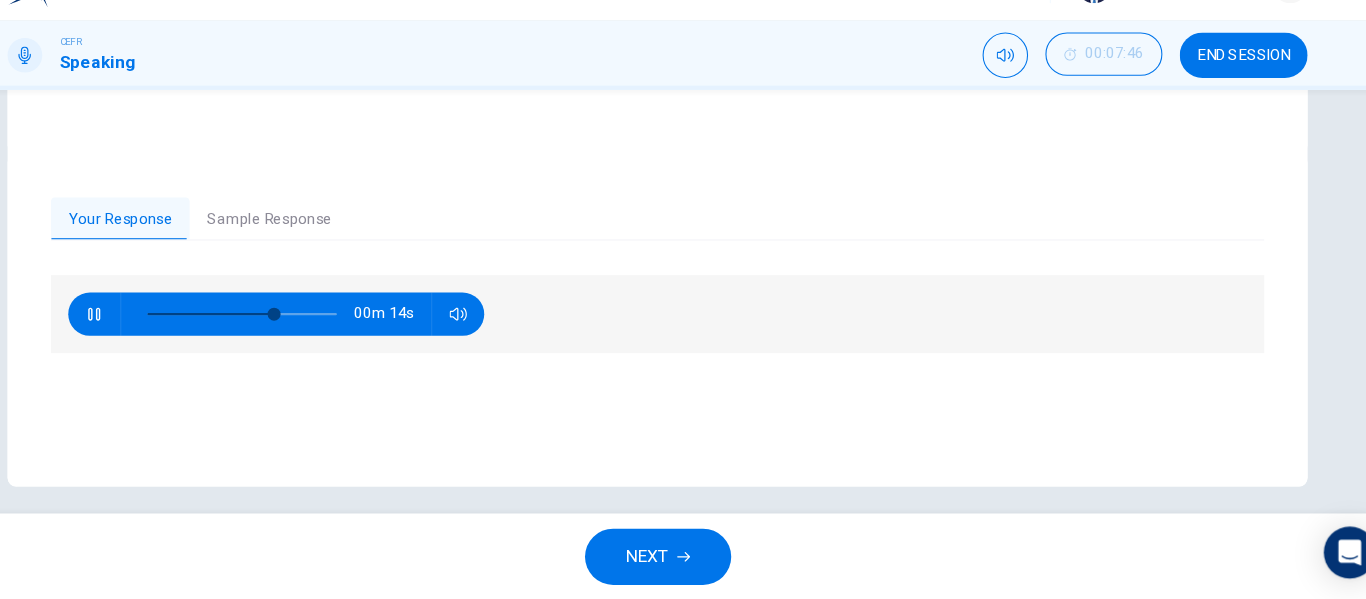 type on "5" 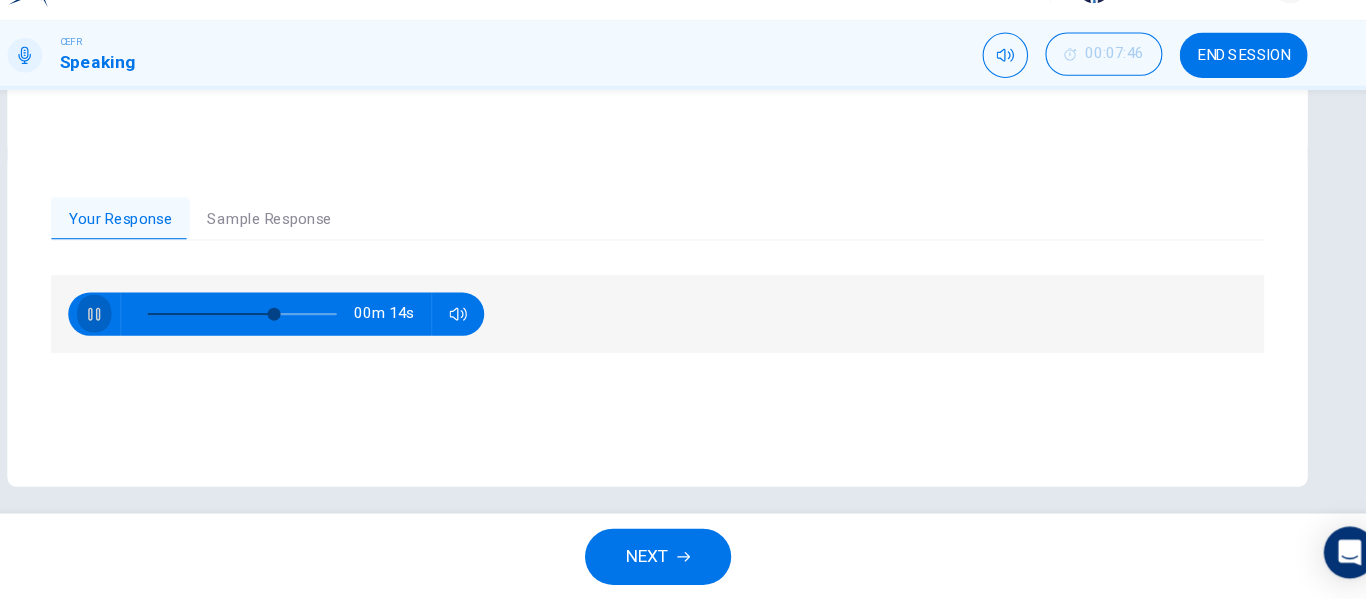 drag, startPoint x: 153, startPoint y: 334, endPoint x: 230, endPoint y: 263, distance: 104.73777 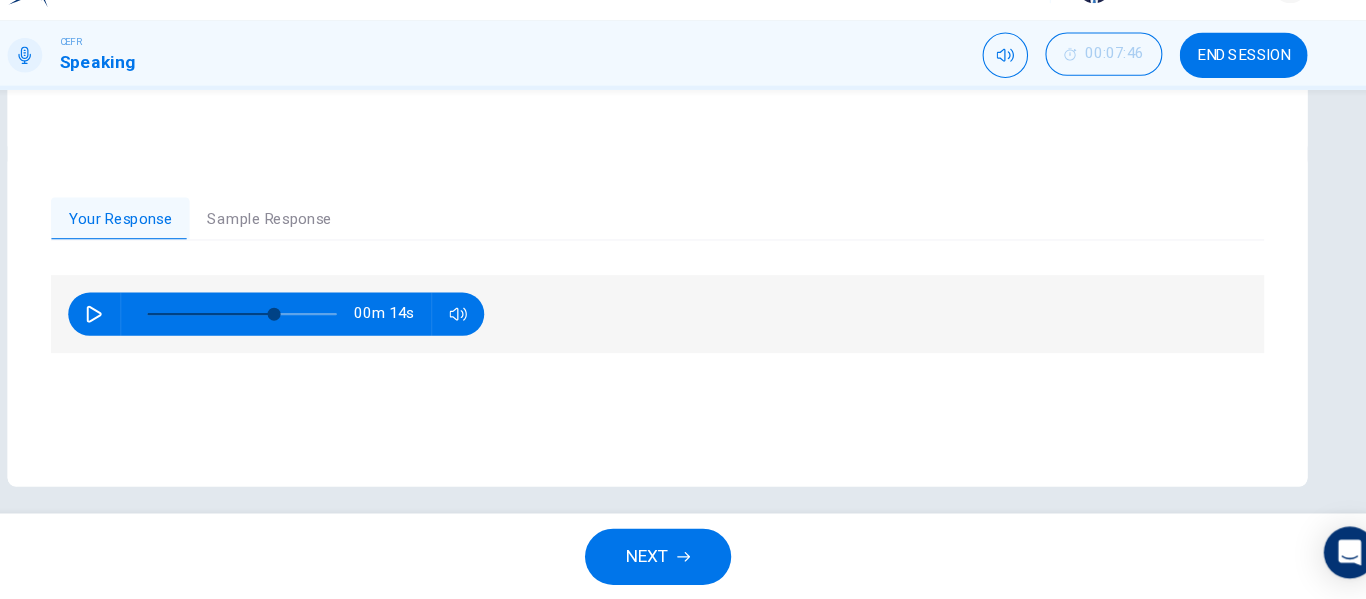 click on "Sample Response" at bounding box center [324, 248] 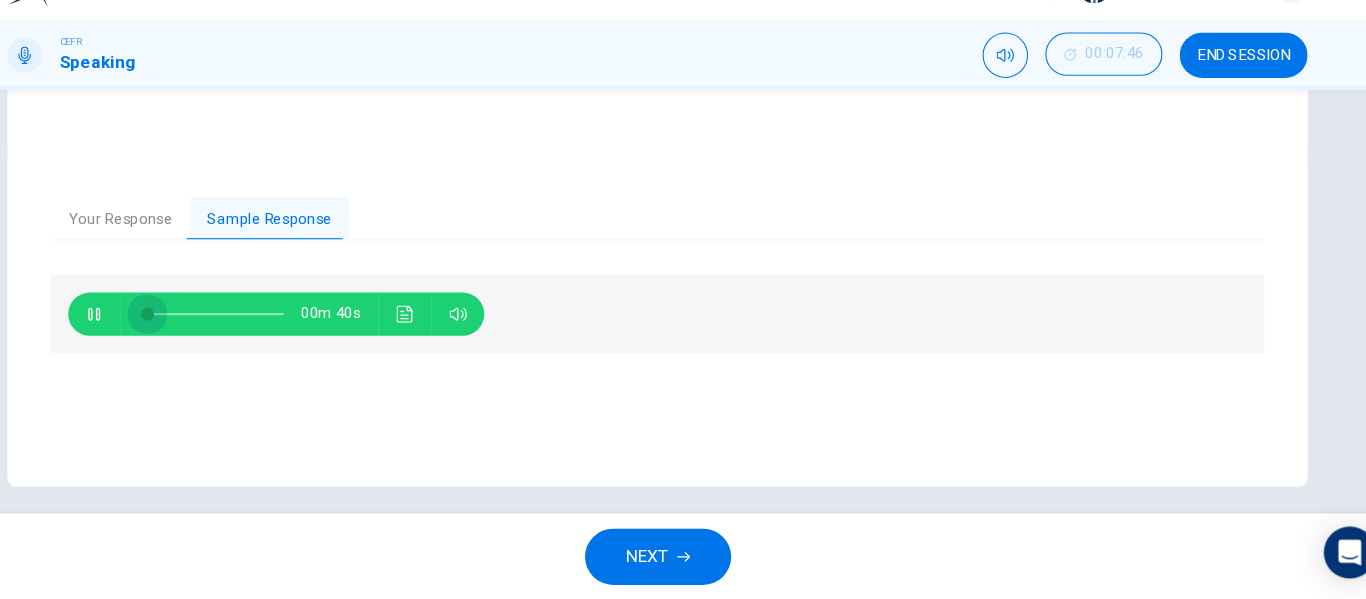 drag, startPoint x: 240, startPoint y: 336, endPoint x: 185, endPoint y: 333, distance: 55.081757 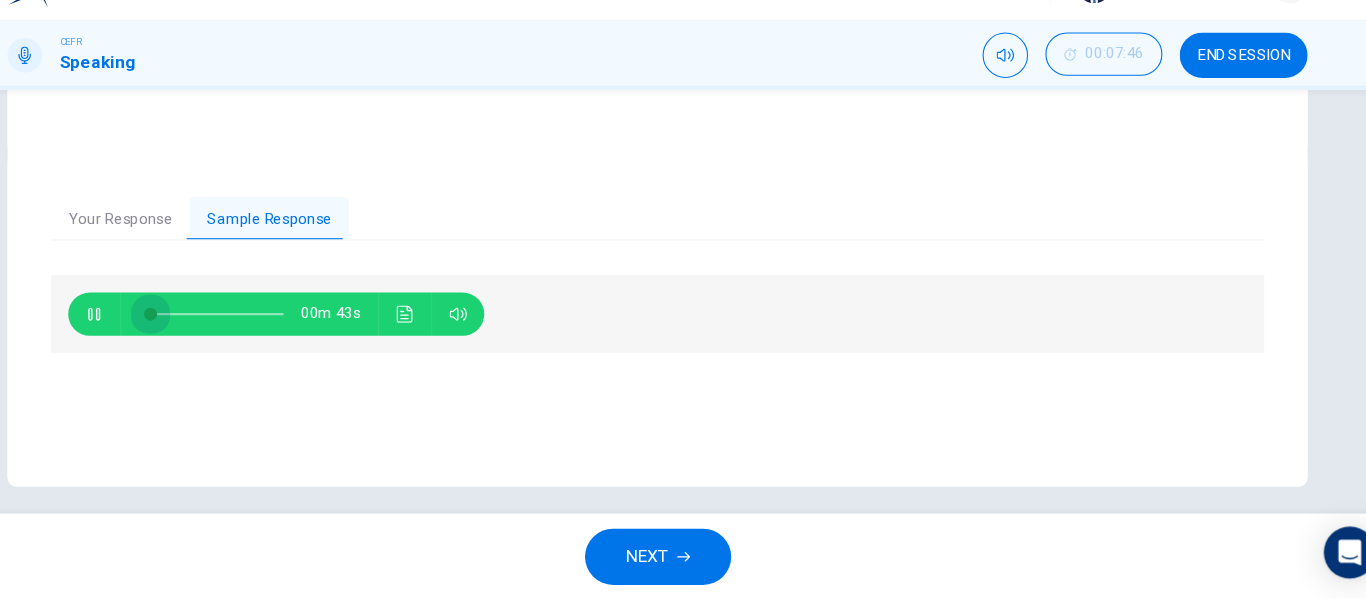 type on "0" 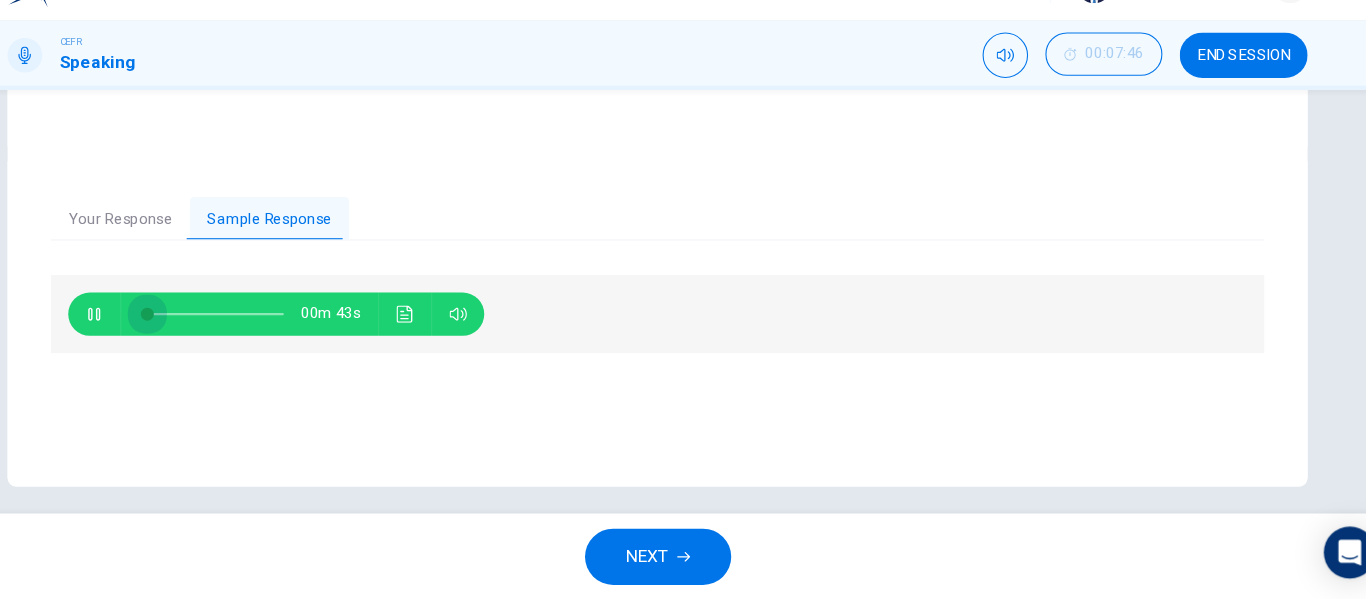 drag, startPoint x: 209, startPoint y: 335, endPoint x: 154, endPoint y: 349, distance: 56.753853 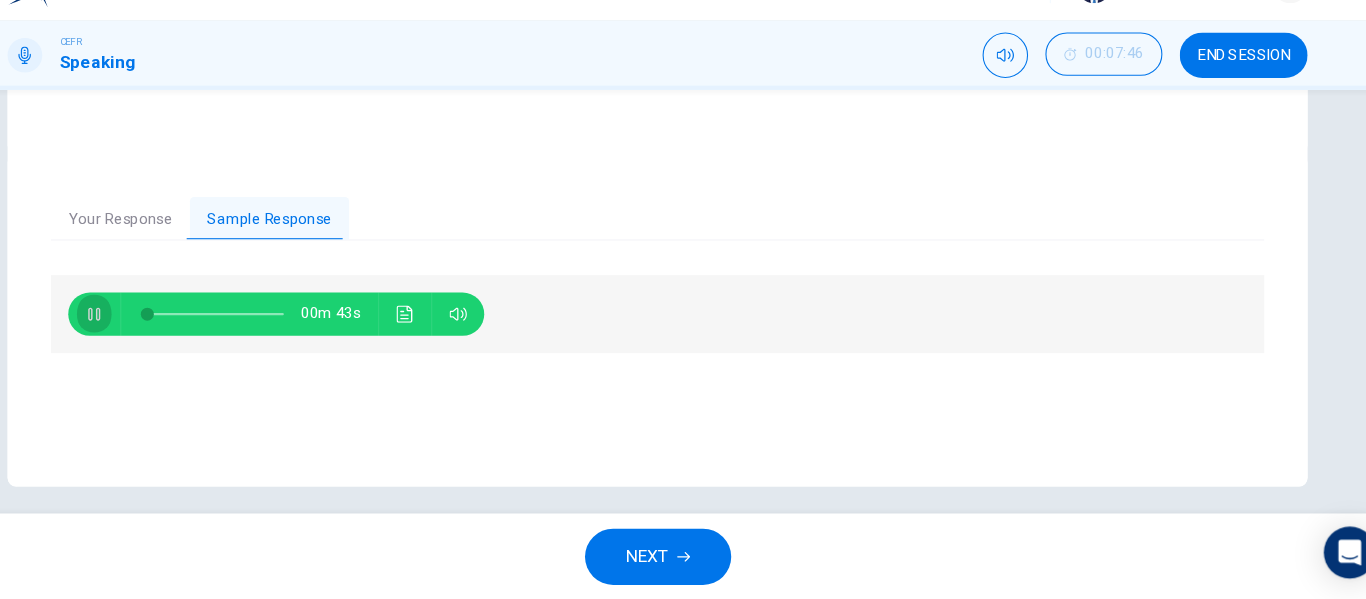 click 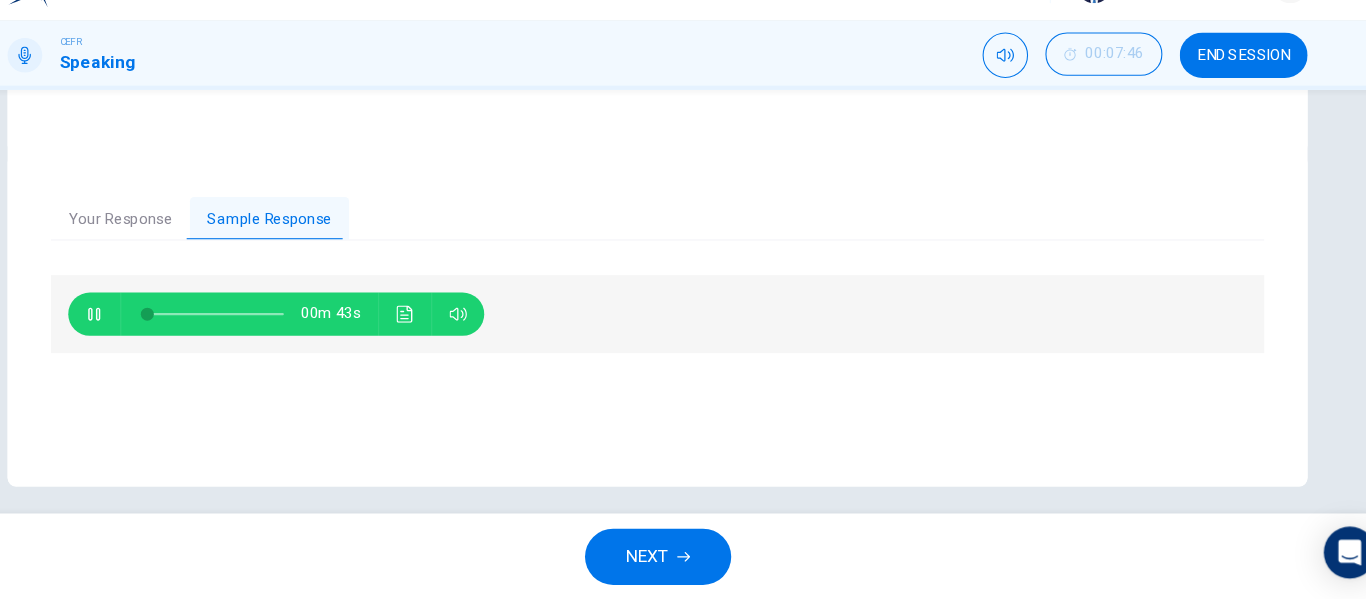 click 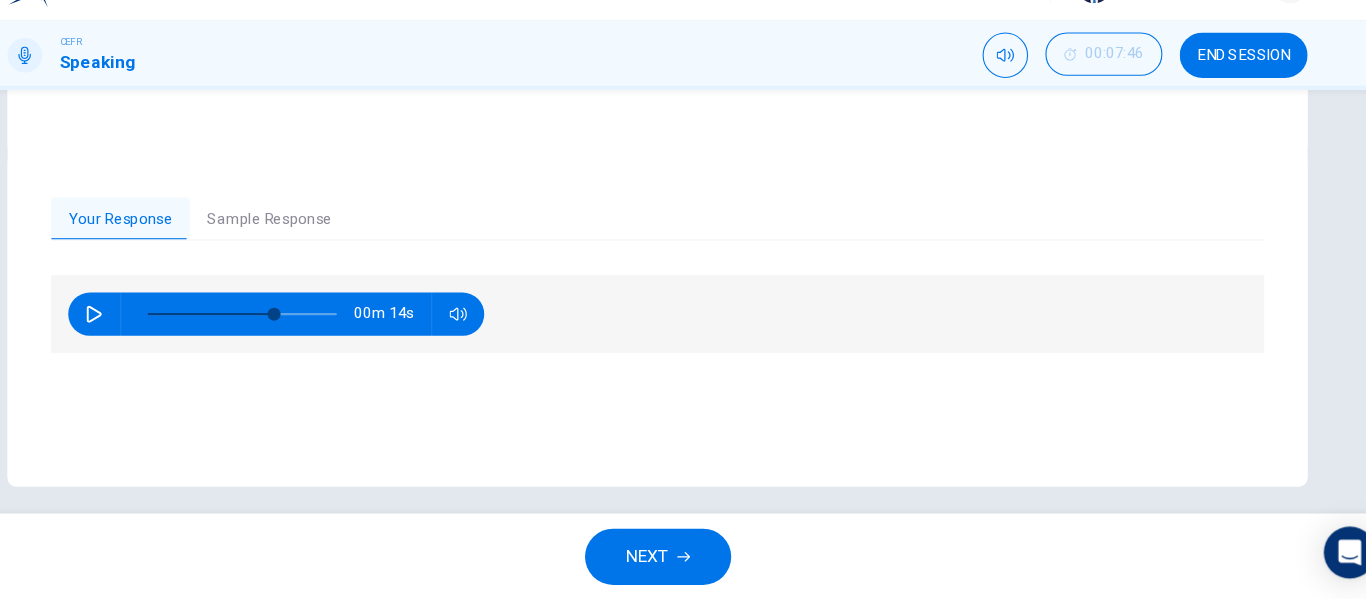 click 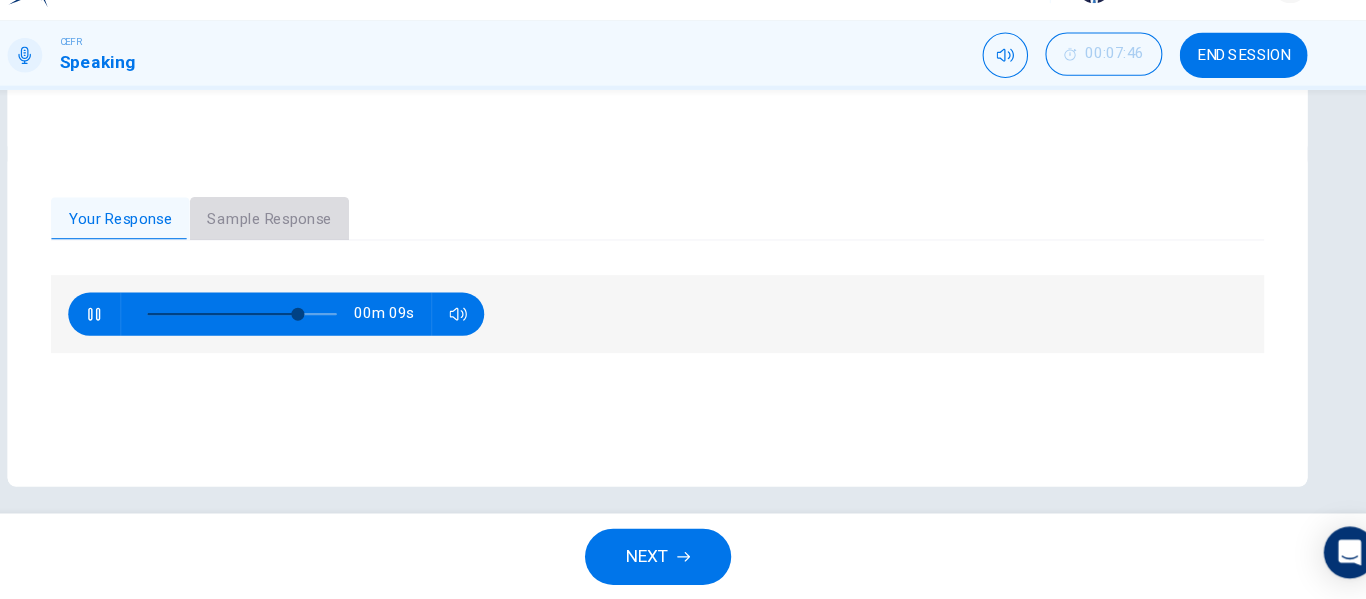 click on "Sample Response" at bounding box center [324, 248] 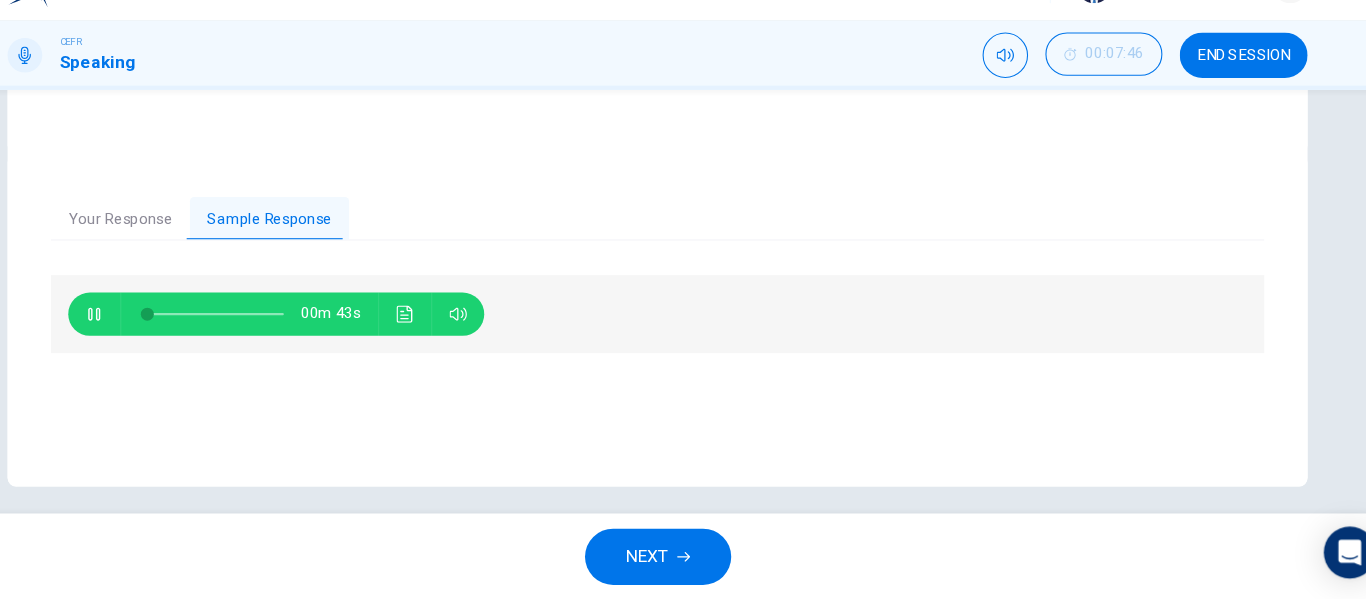 click on "Your Response" at bounding box center [187, 248] 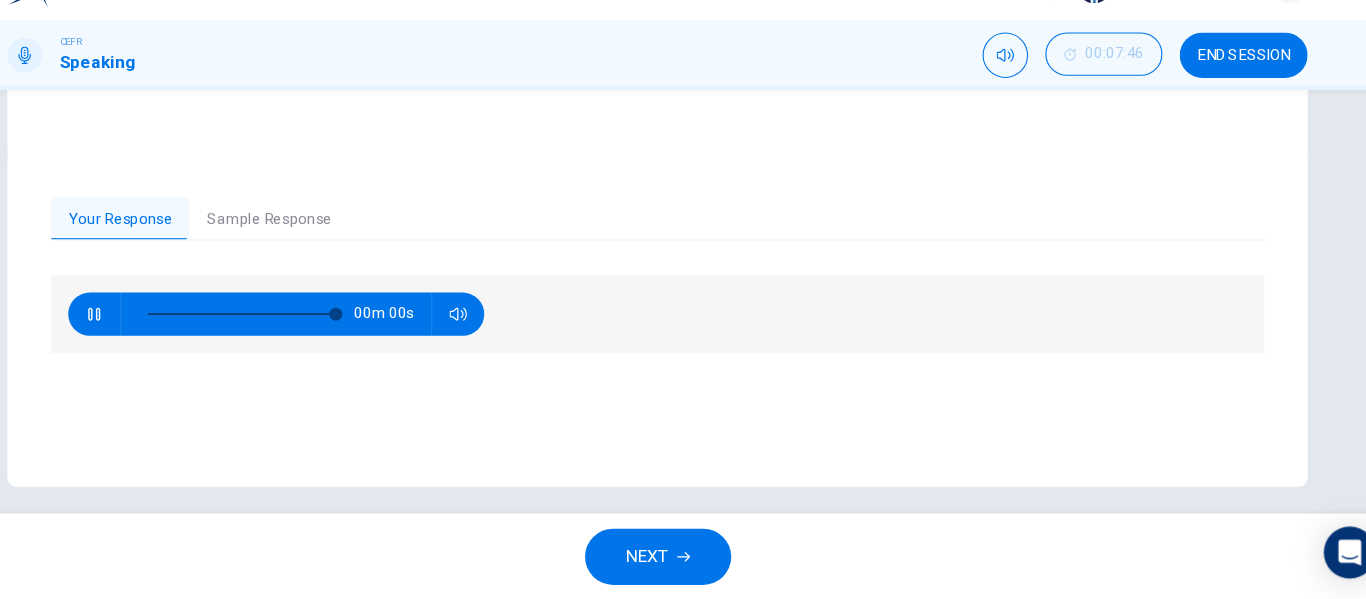 type on "0" 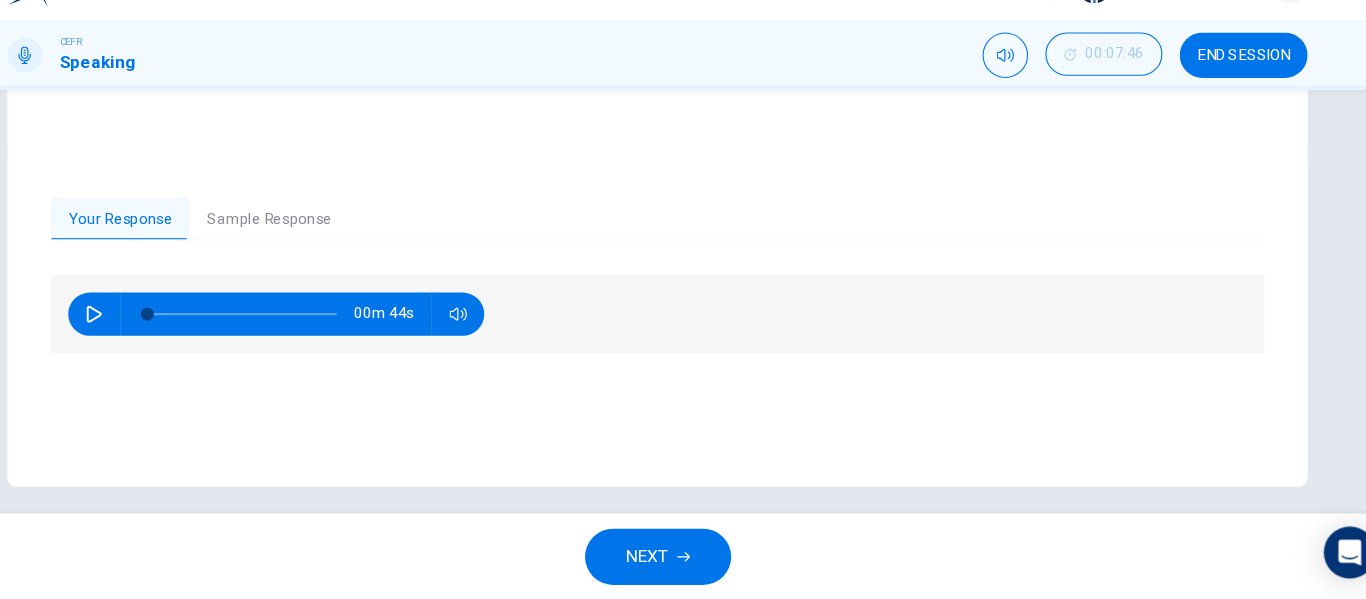 click on "Sample Response" at bounding box center (324, 248) 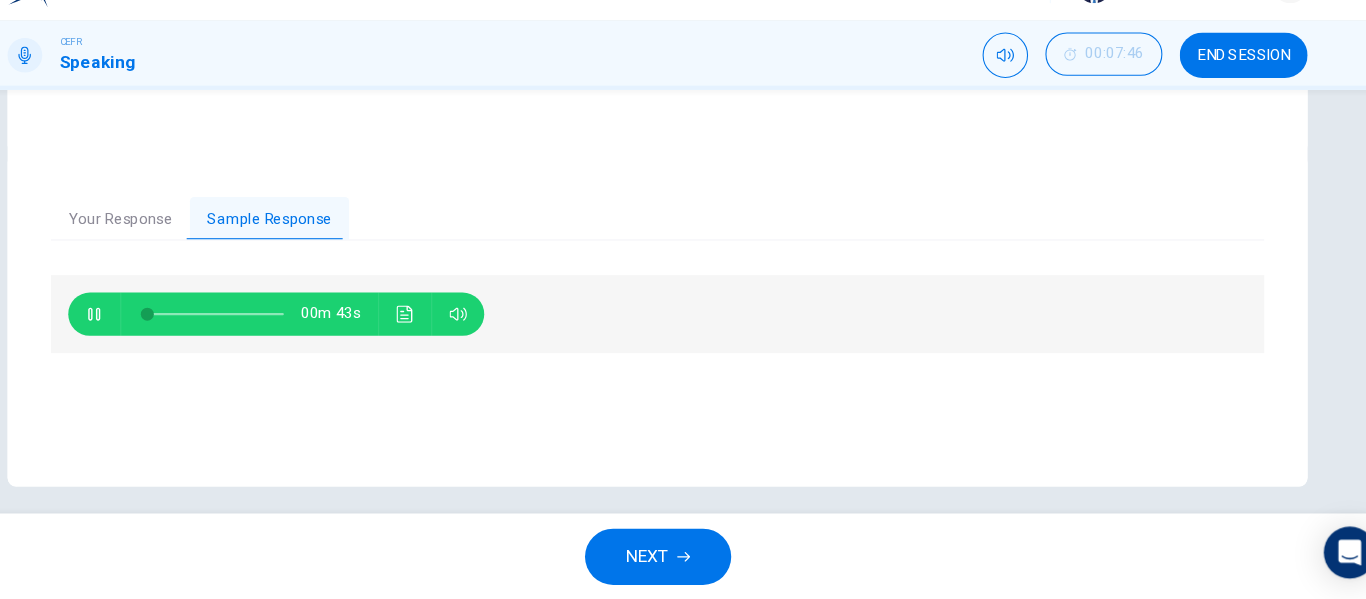 click at bounding box center [163, 335] 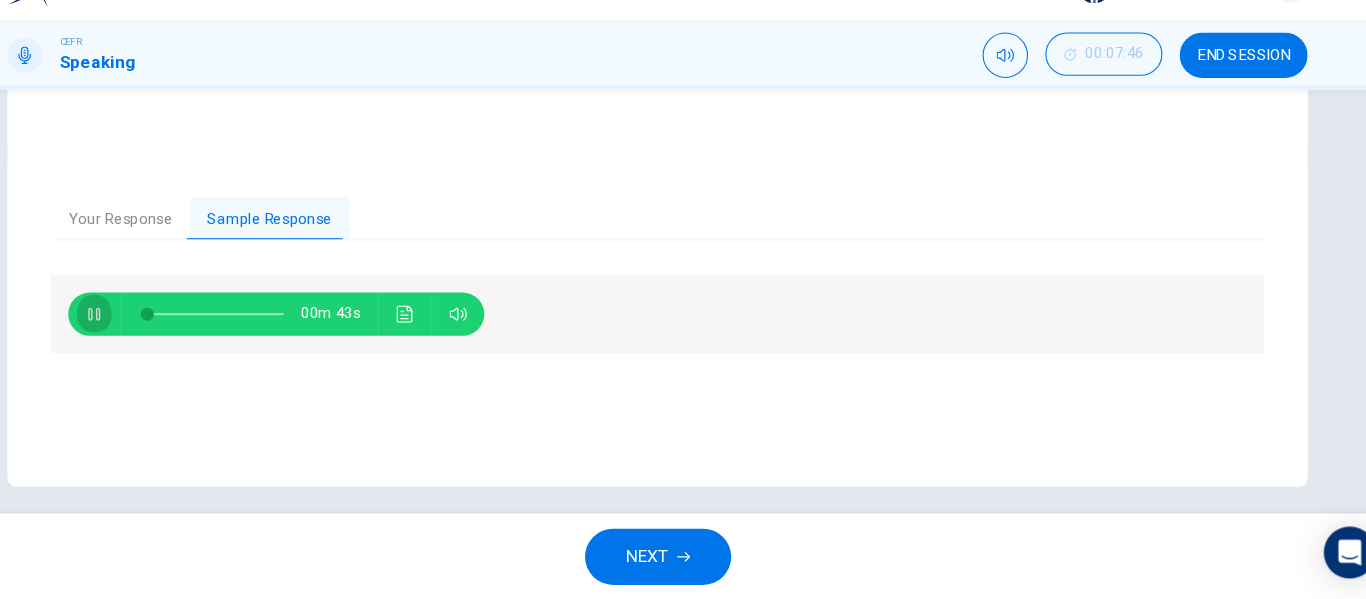 click at bounding box center (163, 335) 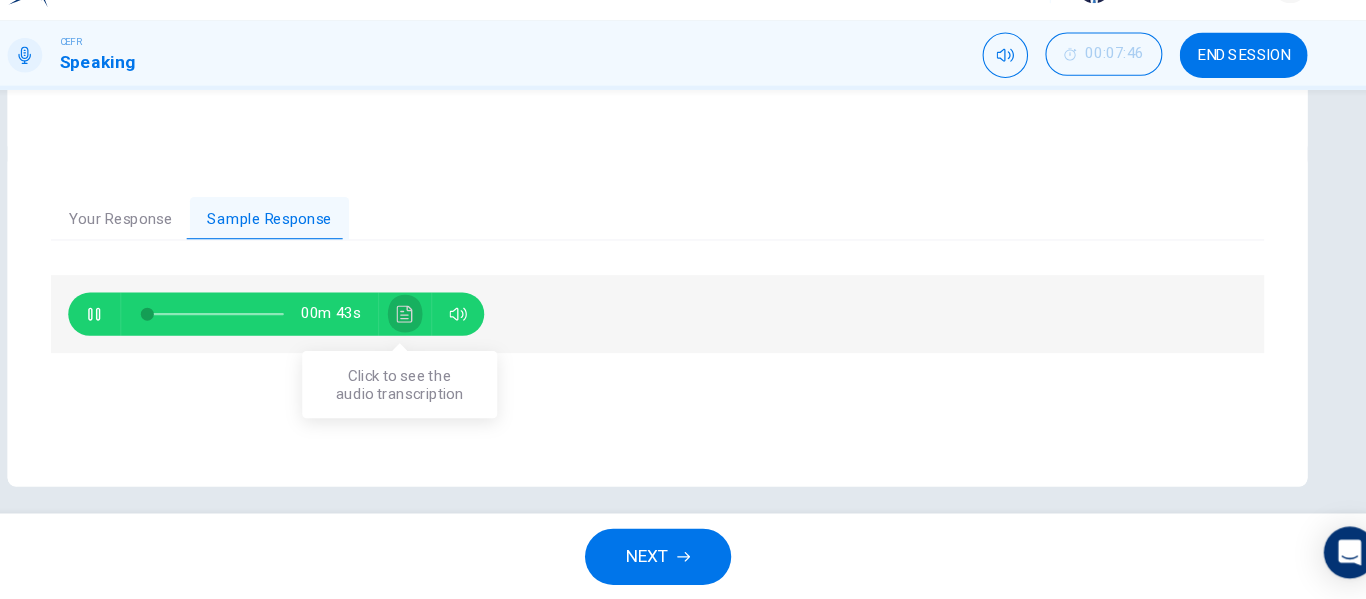 click 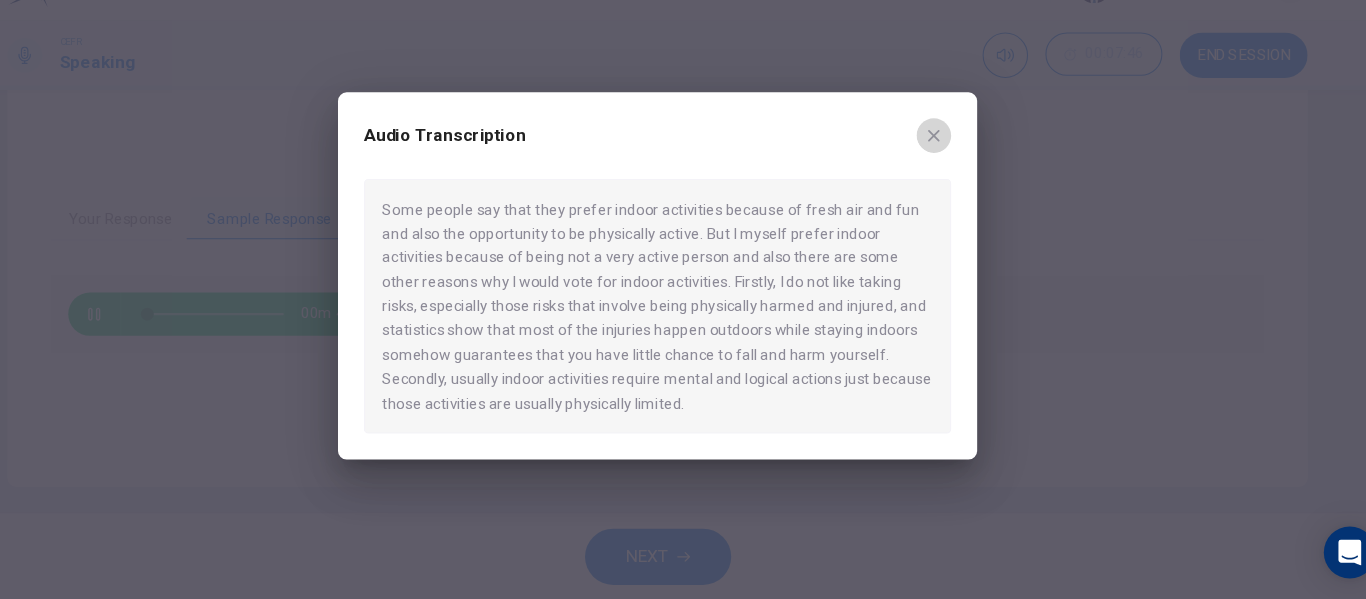 click at bounding box center (938, 170) 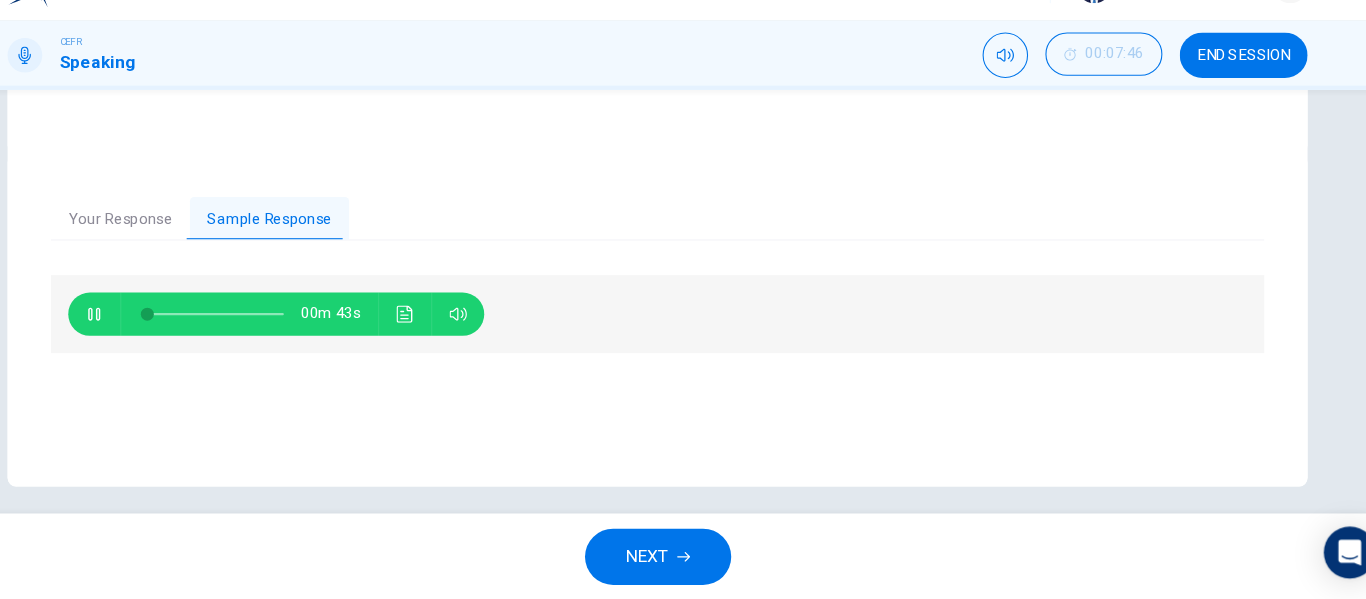 click on "NEXT" at bounding box center (673, 559) 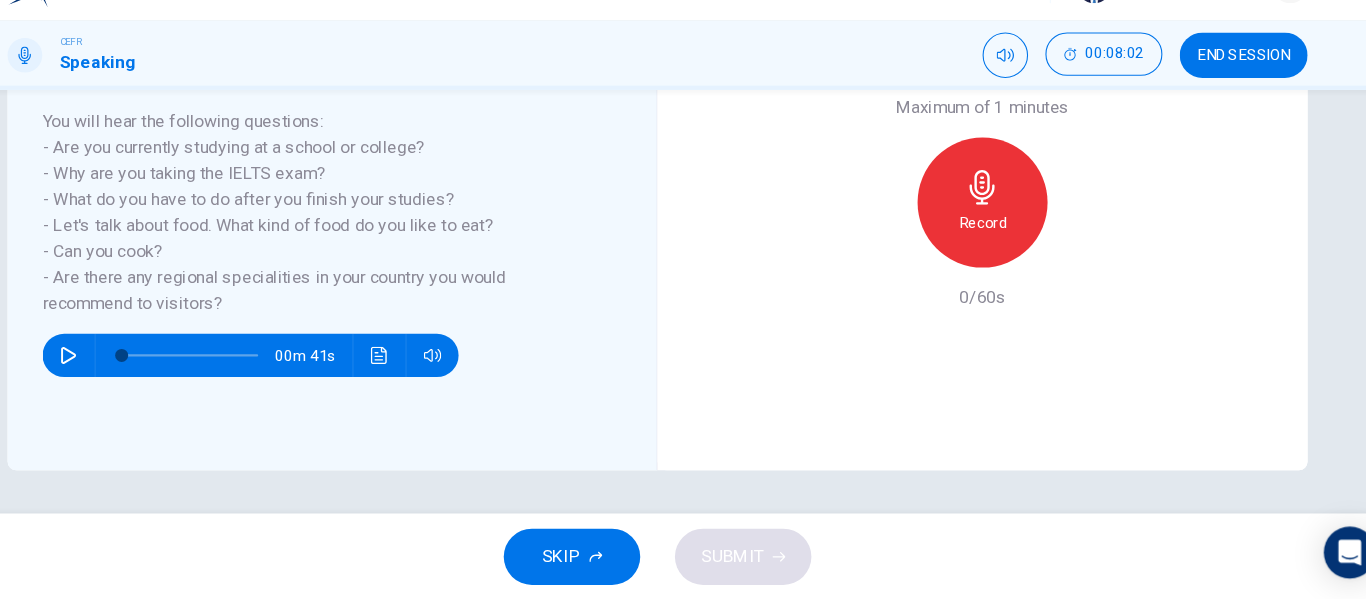 scroll, scrollTop: 292, scrollLeft: 0, axis: vertical 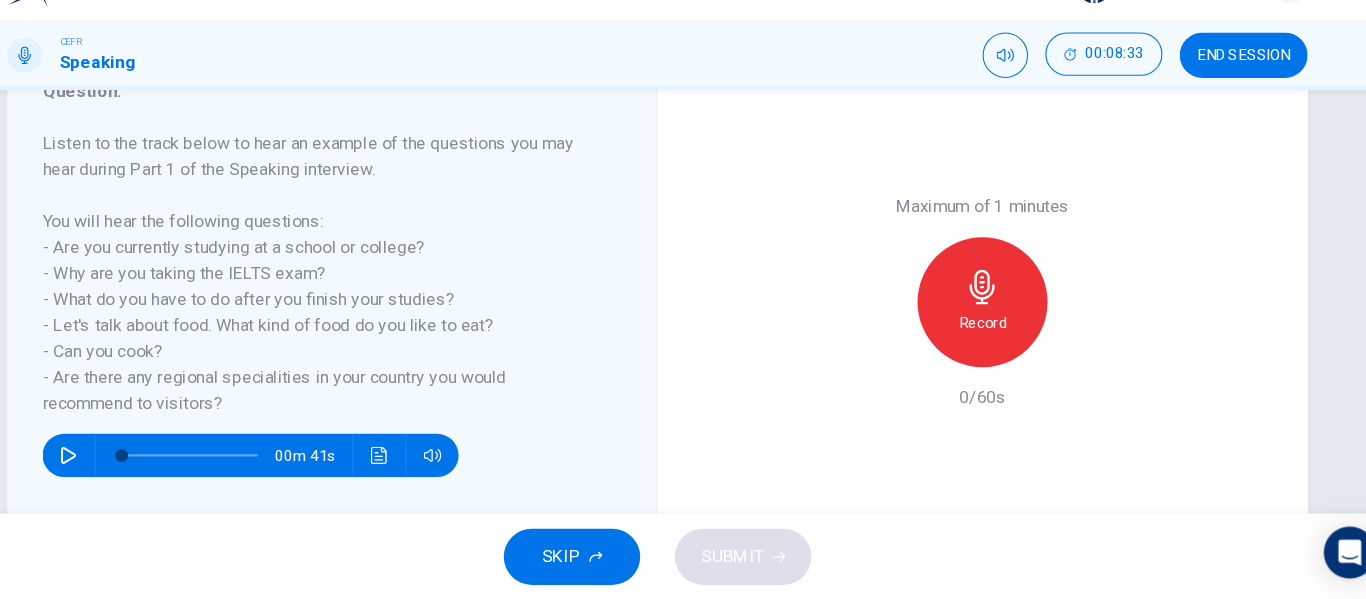 click 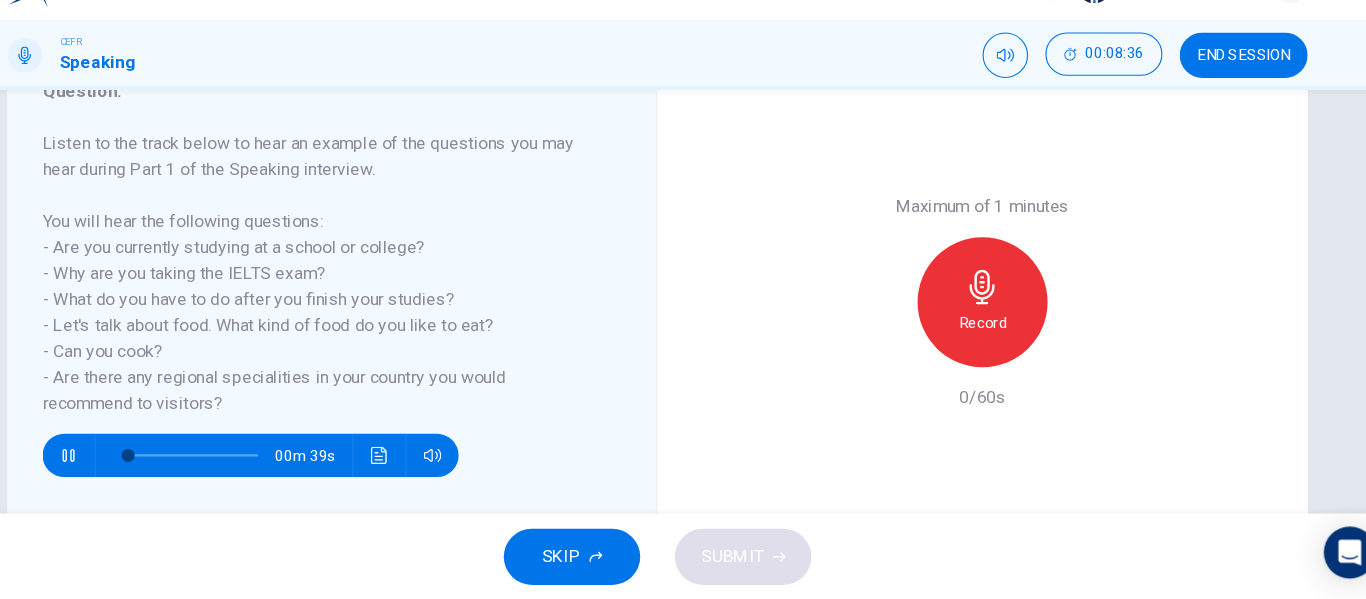 click 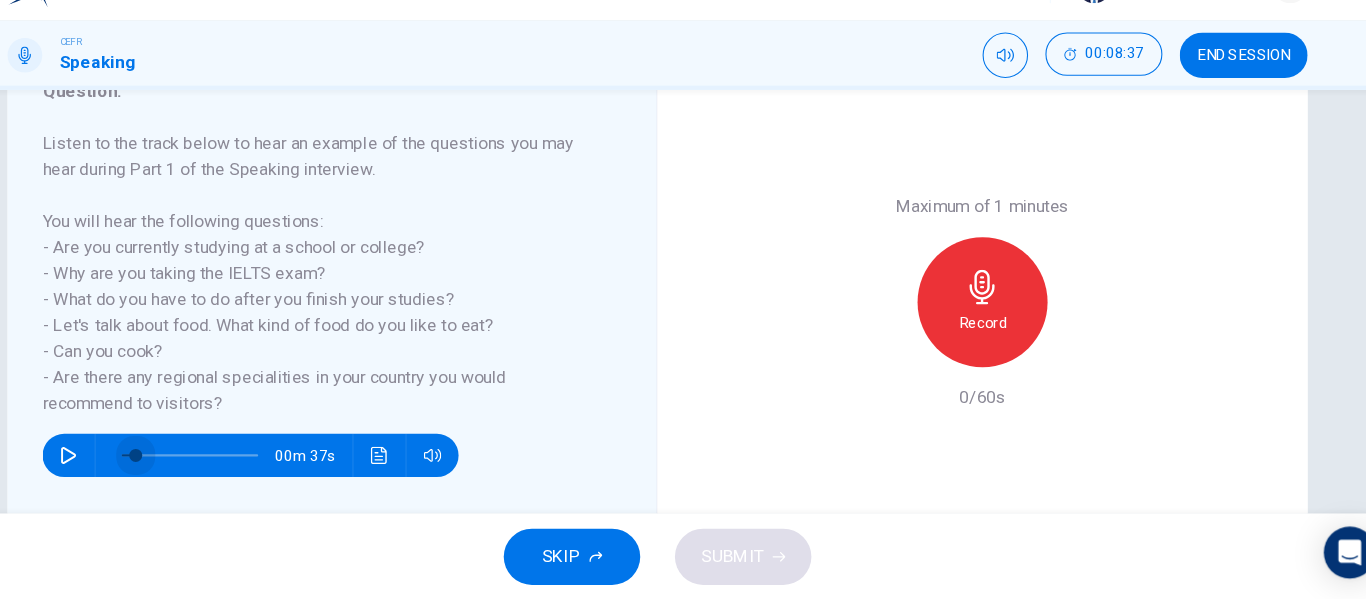 type on "0" 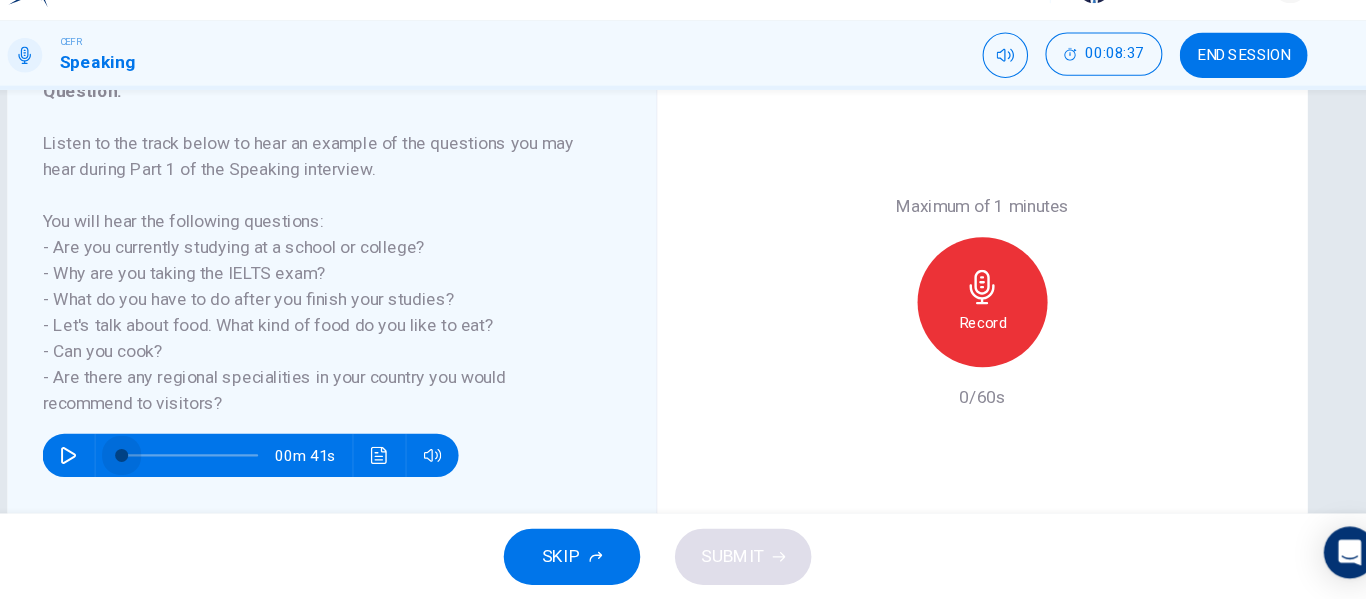 drag, startPoint x: 196, startPoint y: 464, endPoint x: 178, endPoint y: 474, distance: 20.59126 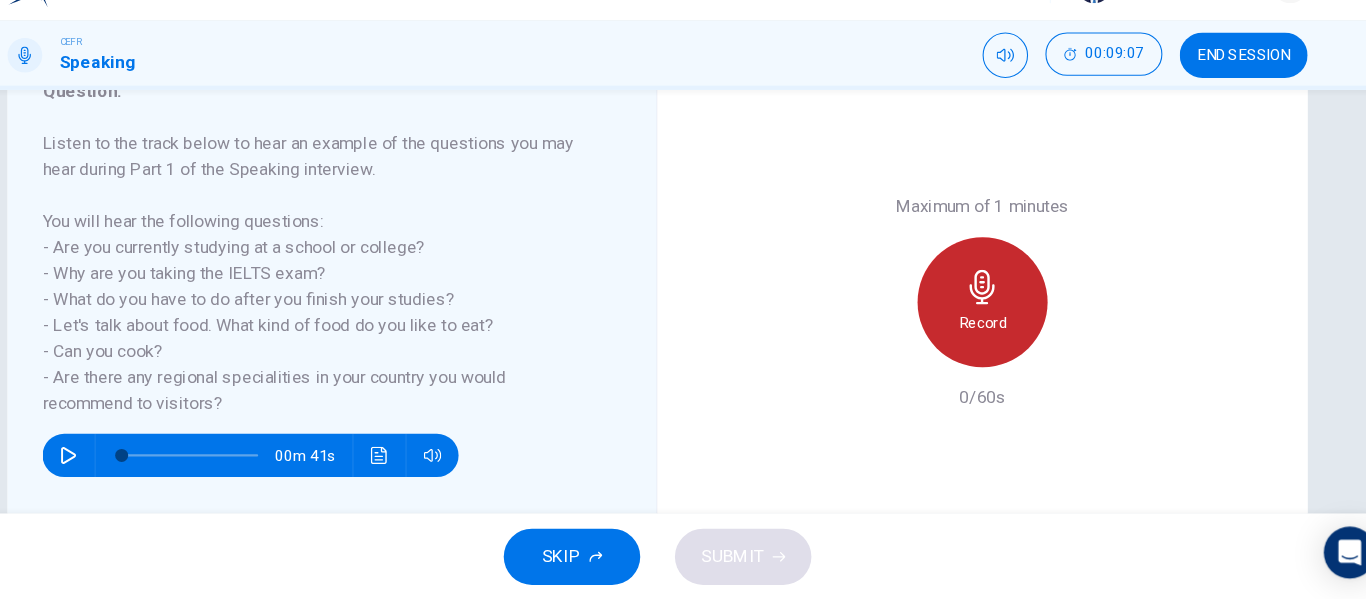 click on "Record" at bounding box center [983, 324] 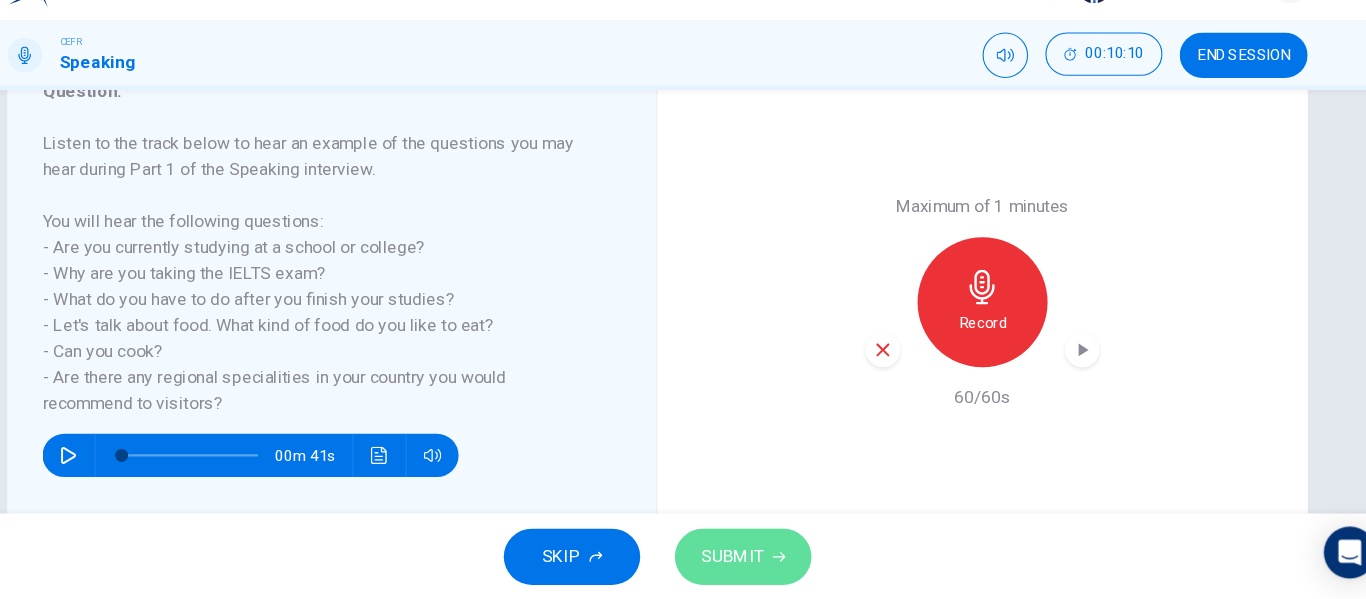 click on "SUBMIT" at bounding box center [762, 559] 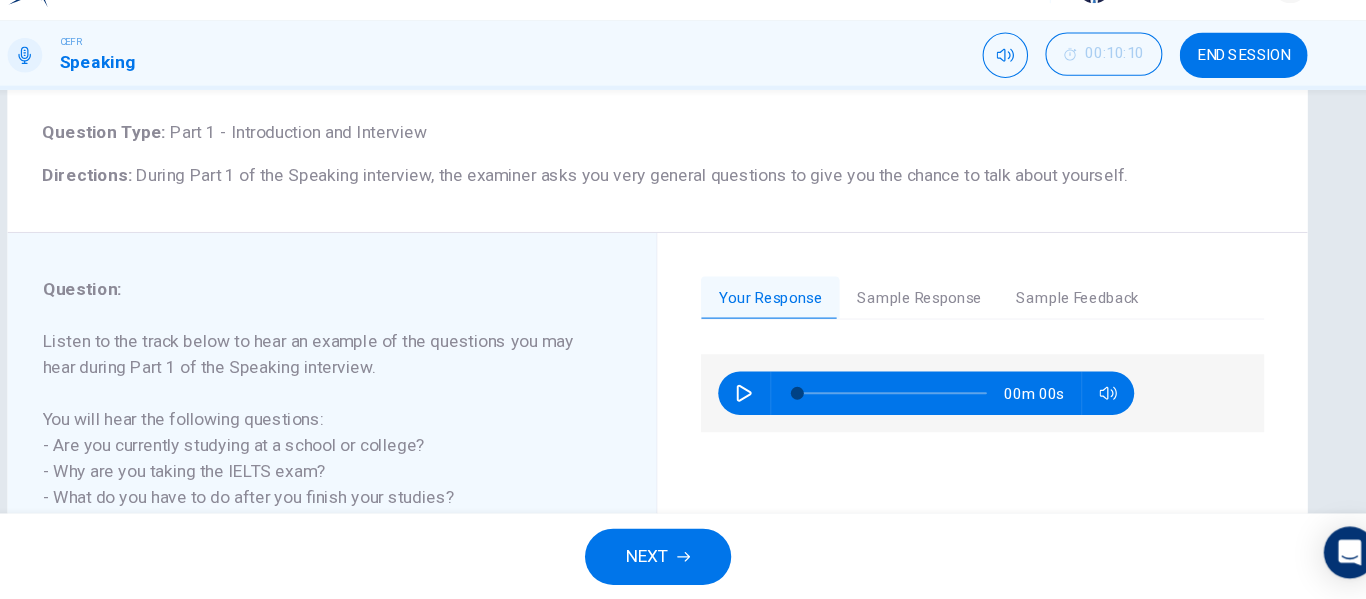 scroll, scrollTop: 107, scrollLeft: 0, axis: vertical 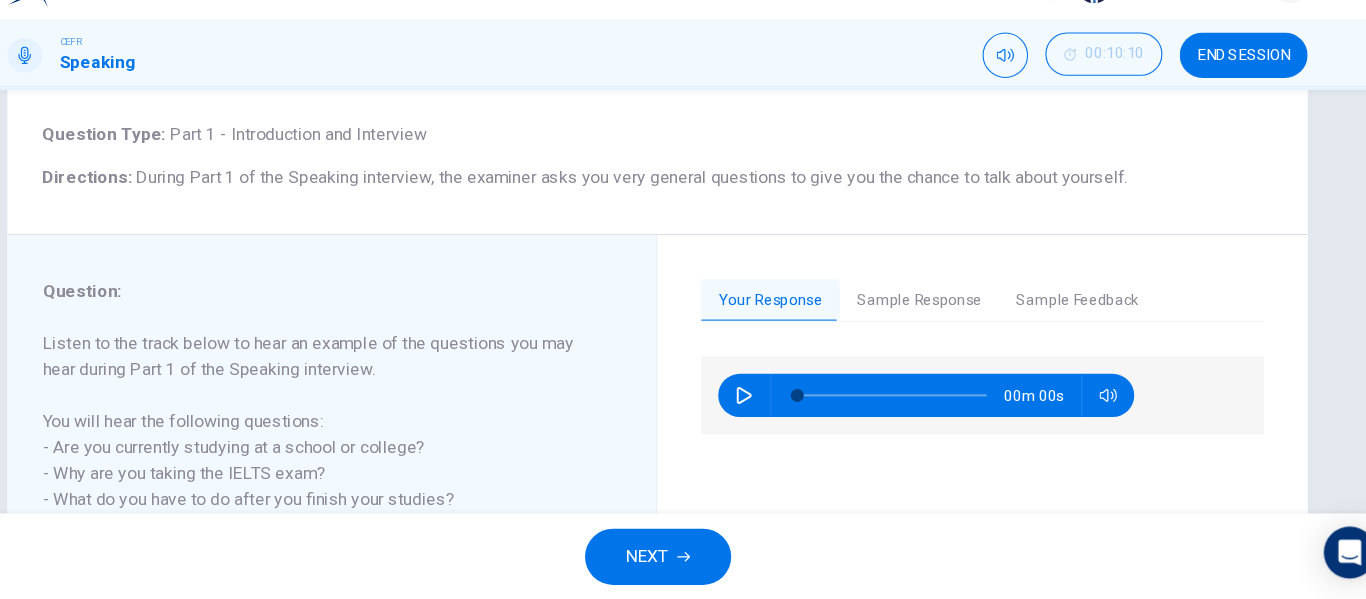 click at bounding box center (763, 410) 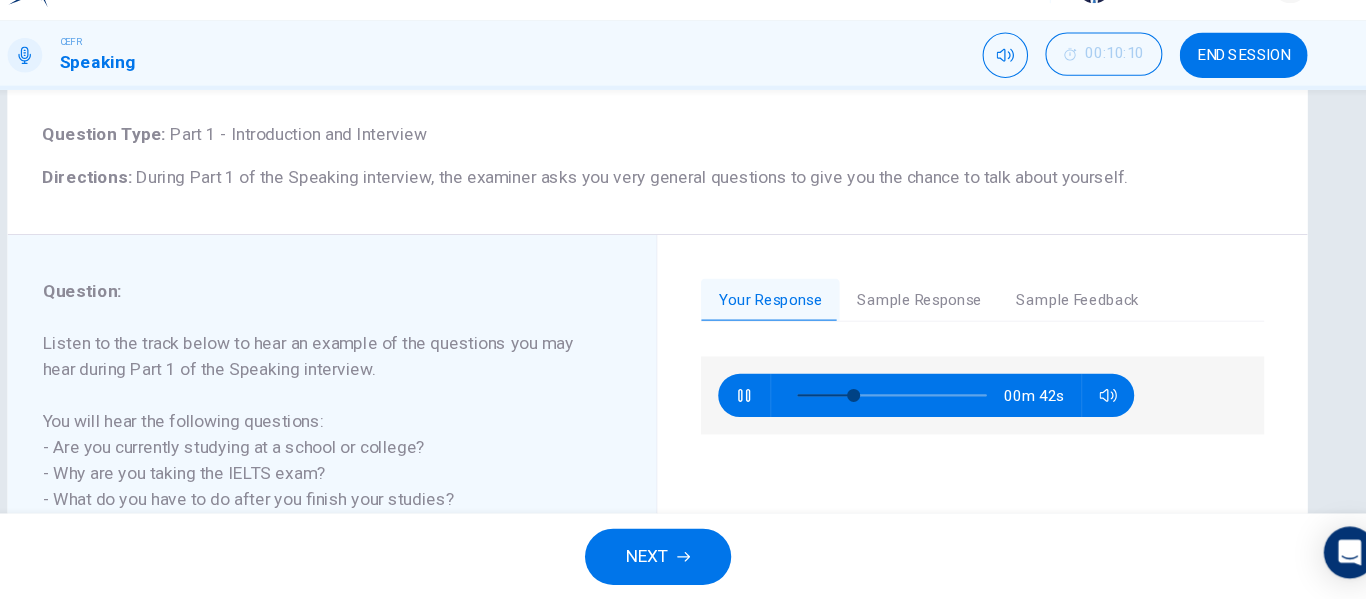 click on "Sample Feedback" at bounding box center (1070, 323) 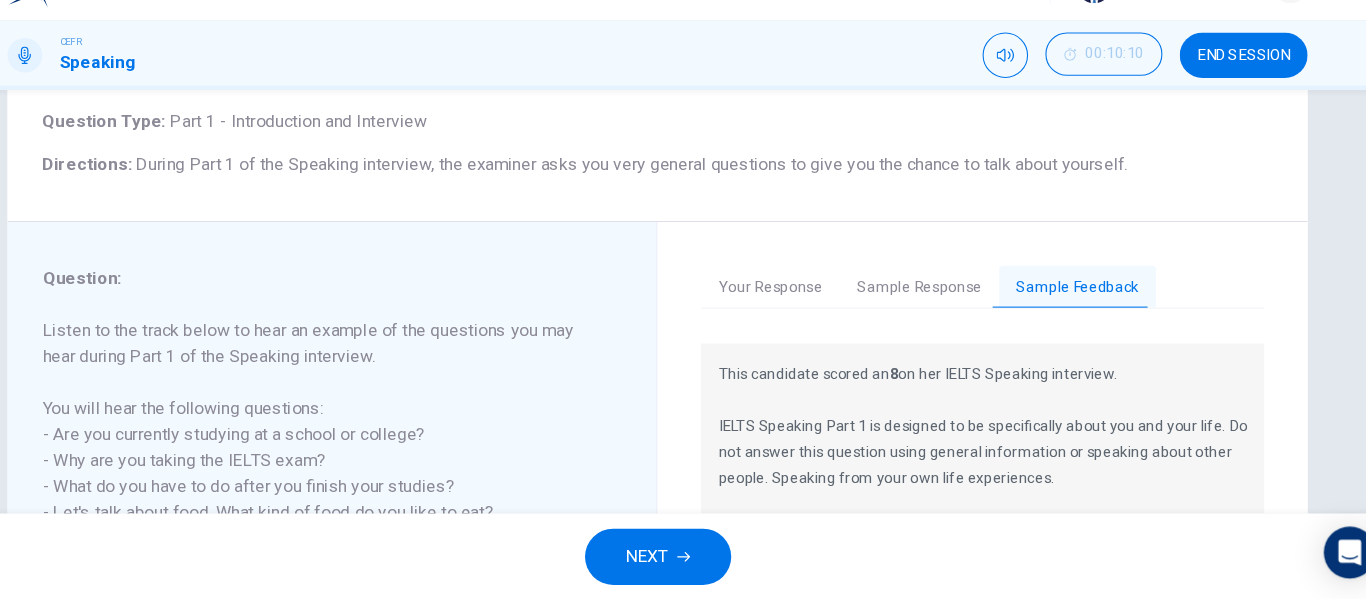 scroll, scrollTop: 107, scrollLeft: 0, axis: vertical 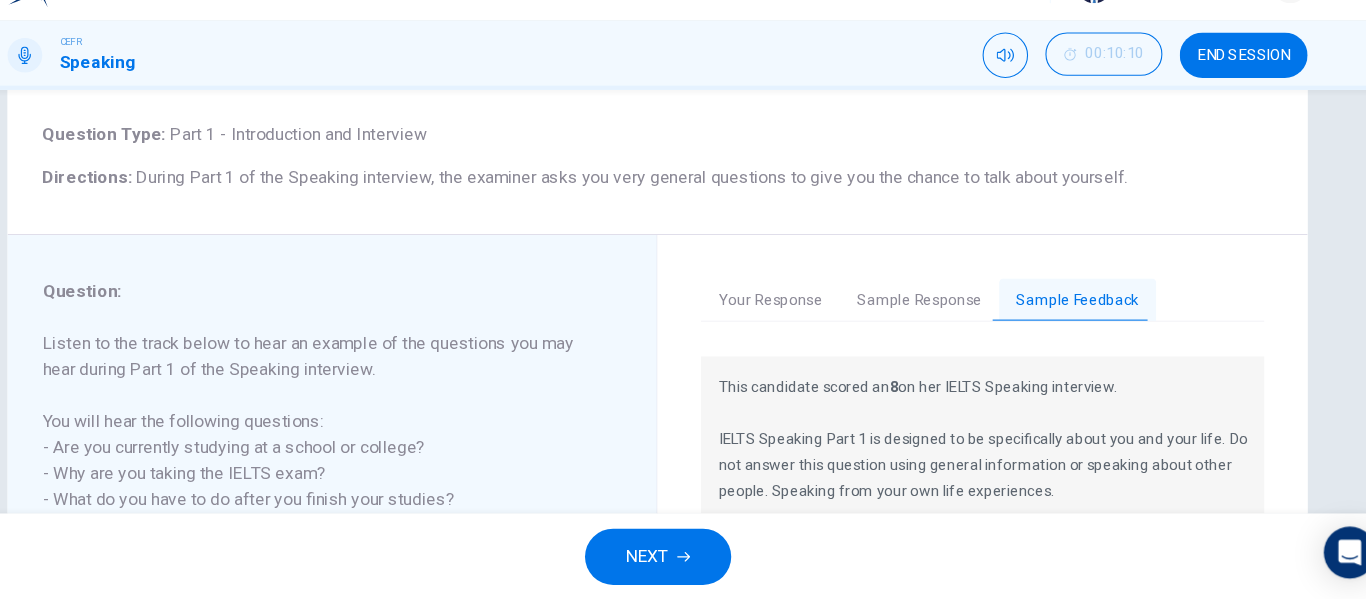 click on "Sample Response" at bounding box center [924, 323] 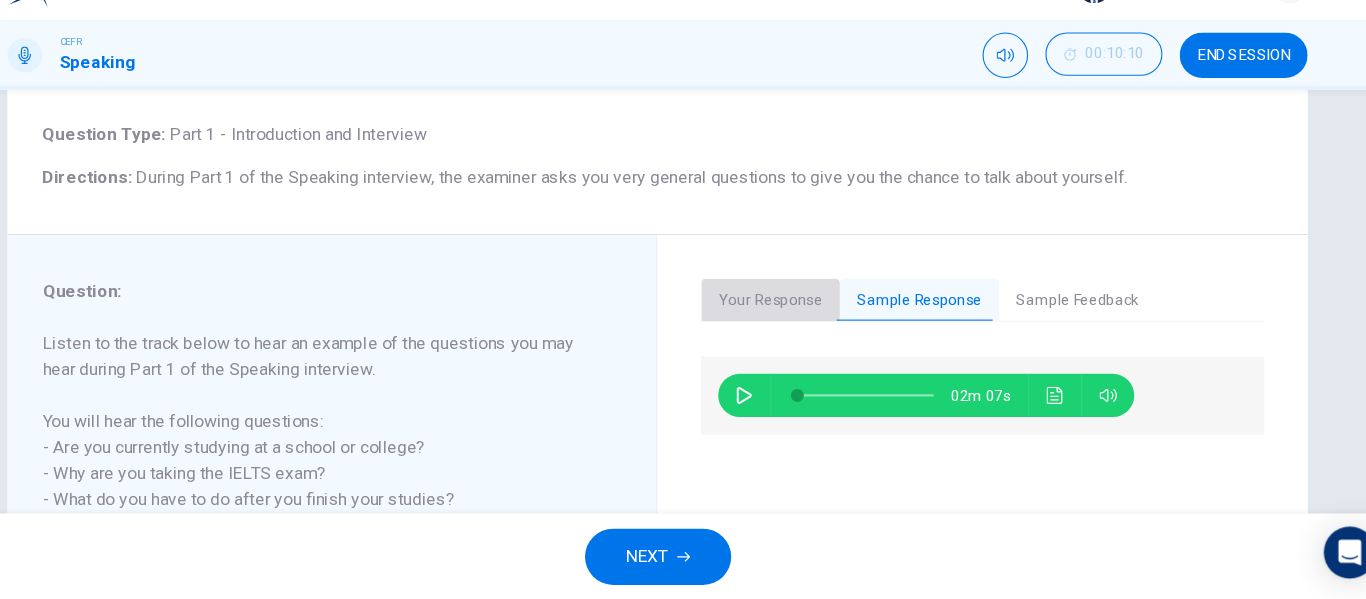 click on "Your Response" at bounding box center [787, 323] 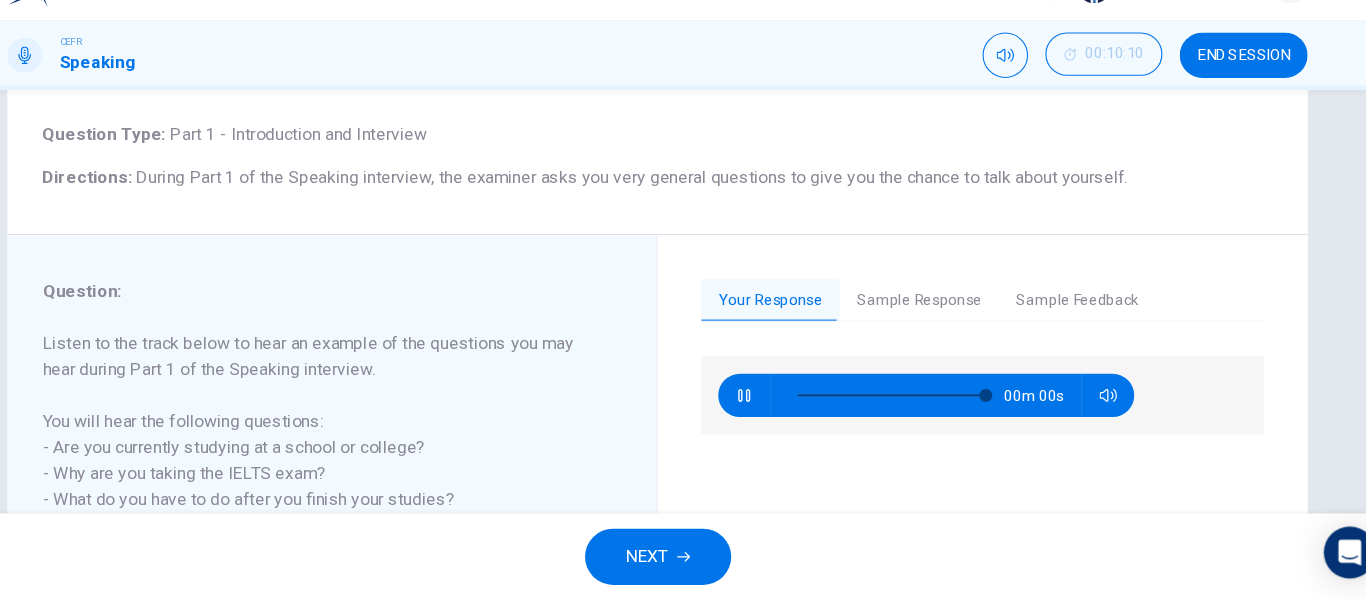 type on "0" 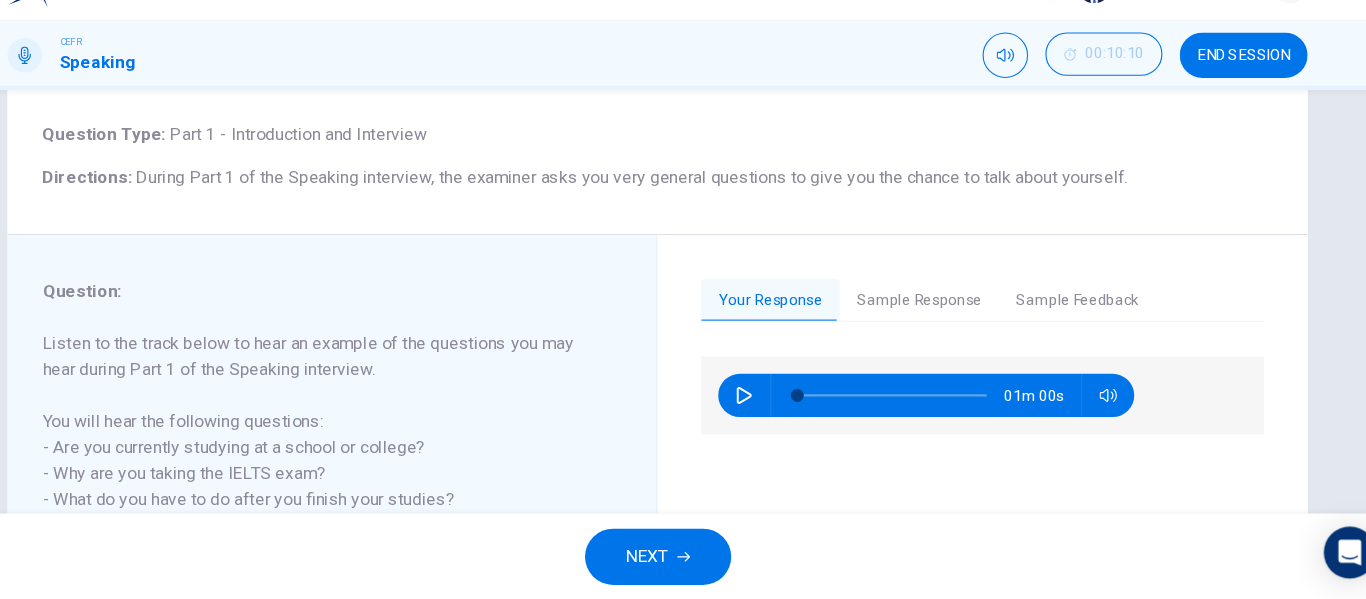 click on "Sample Response" at bounding box center (924, 323) 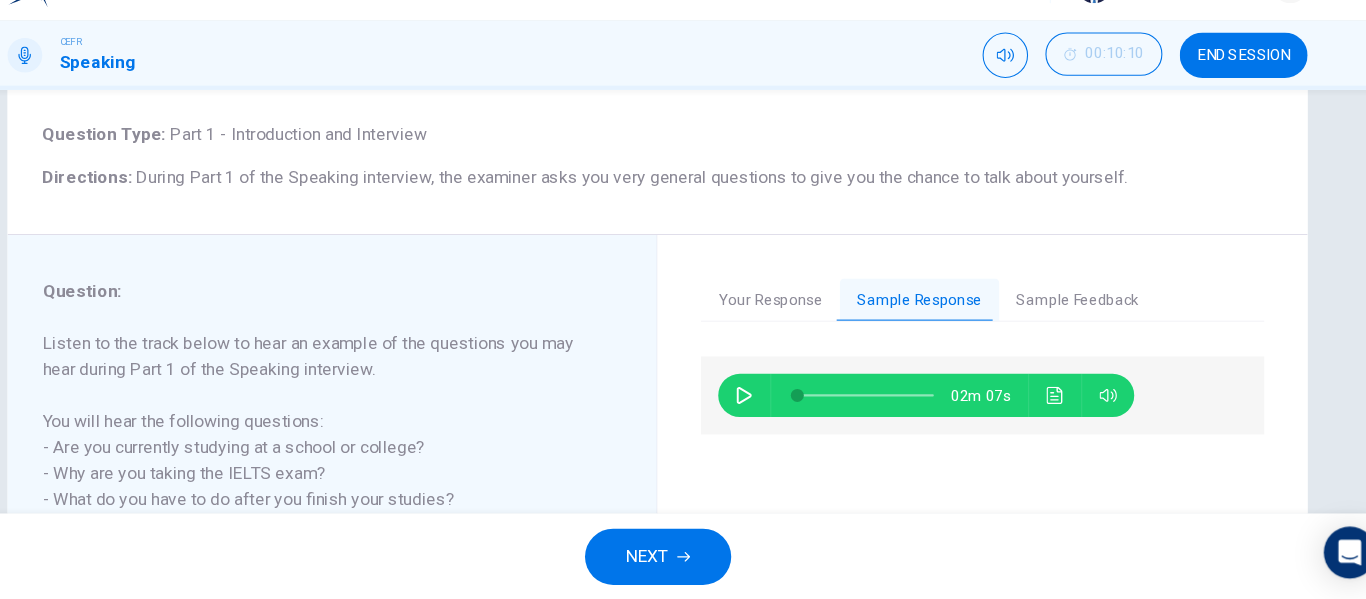 click on "02m 07s" at bounding box center [983, 410] 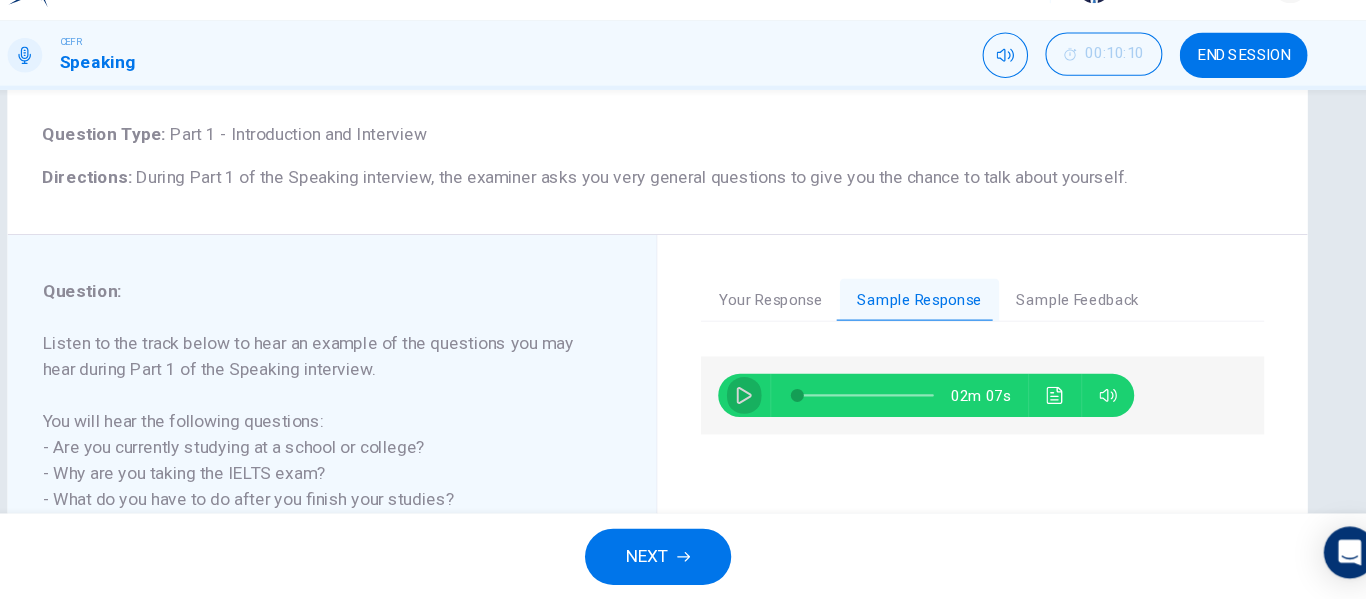 click at bounding box center [763, 410] 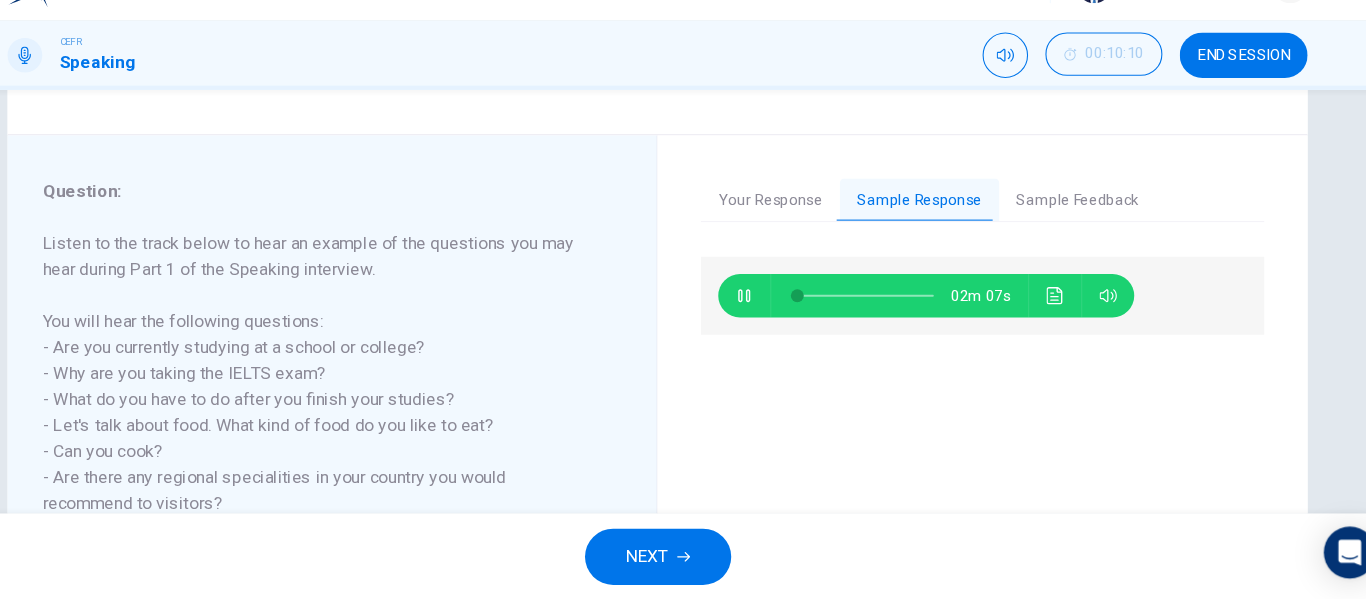 scroll, scrollTop: 292, scrollLeft: 0, axis: vertical 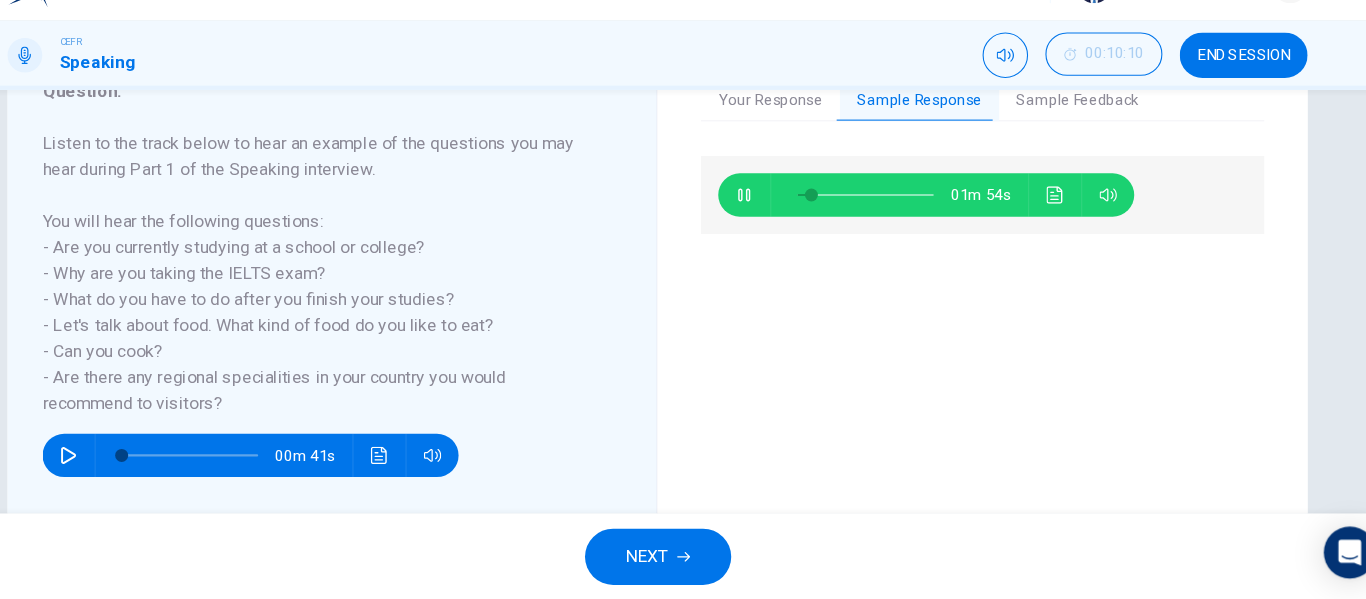 type on "11" 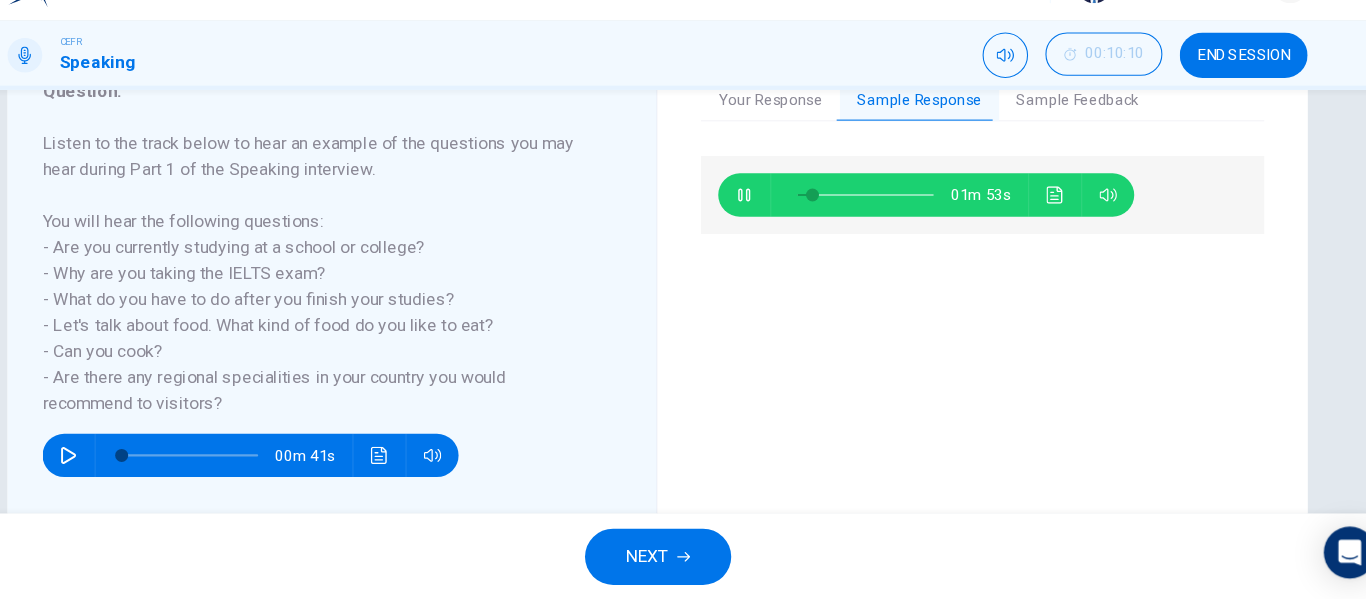 type 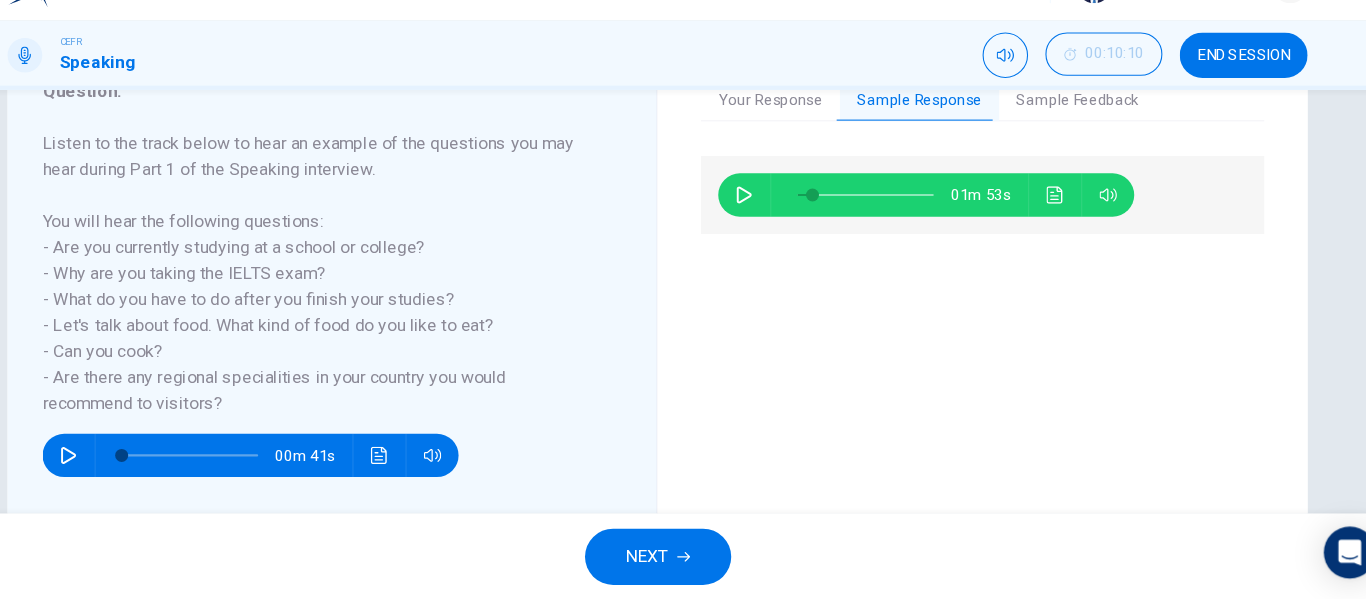 click 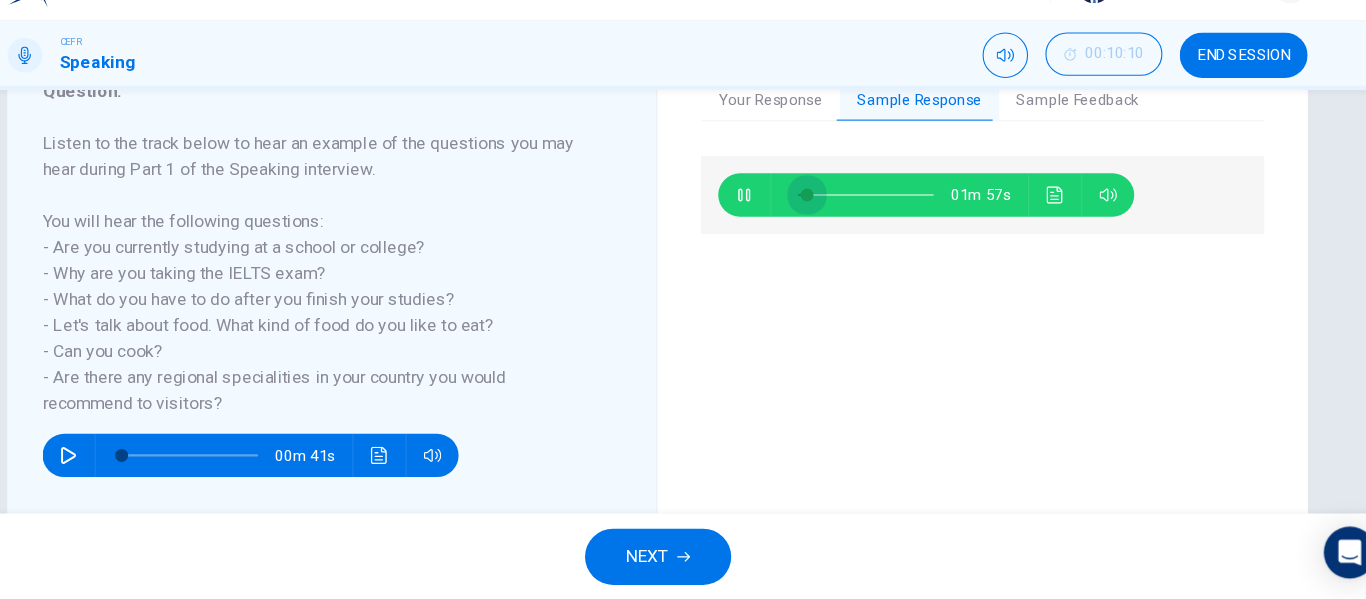 drag, startPoint x: 831, startPoint y: 224, endPoint x: 815, endPoint y: 225, distance: 16.03122 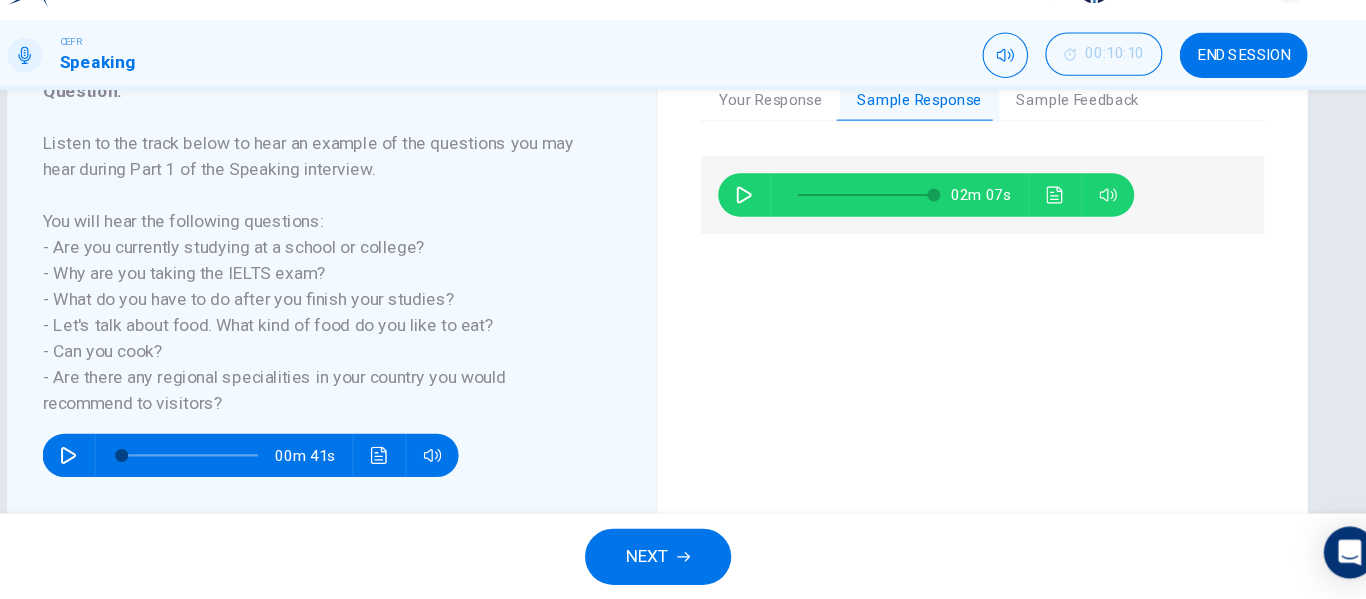 type on "0" 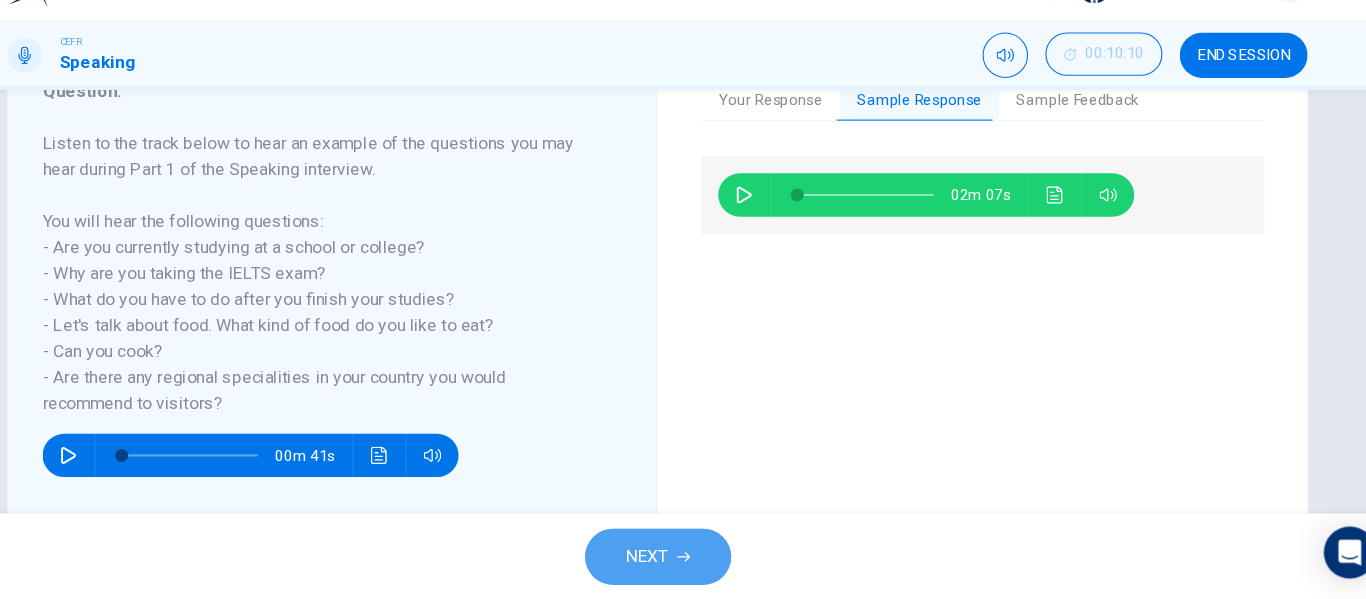 click on "NEXT" at bounding box center [673, 559] 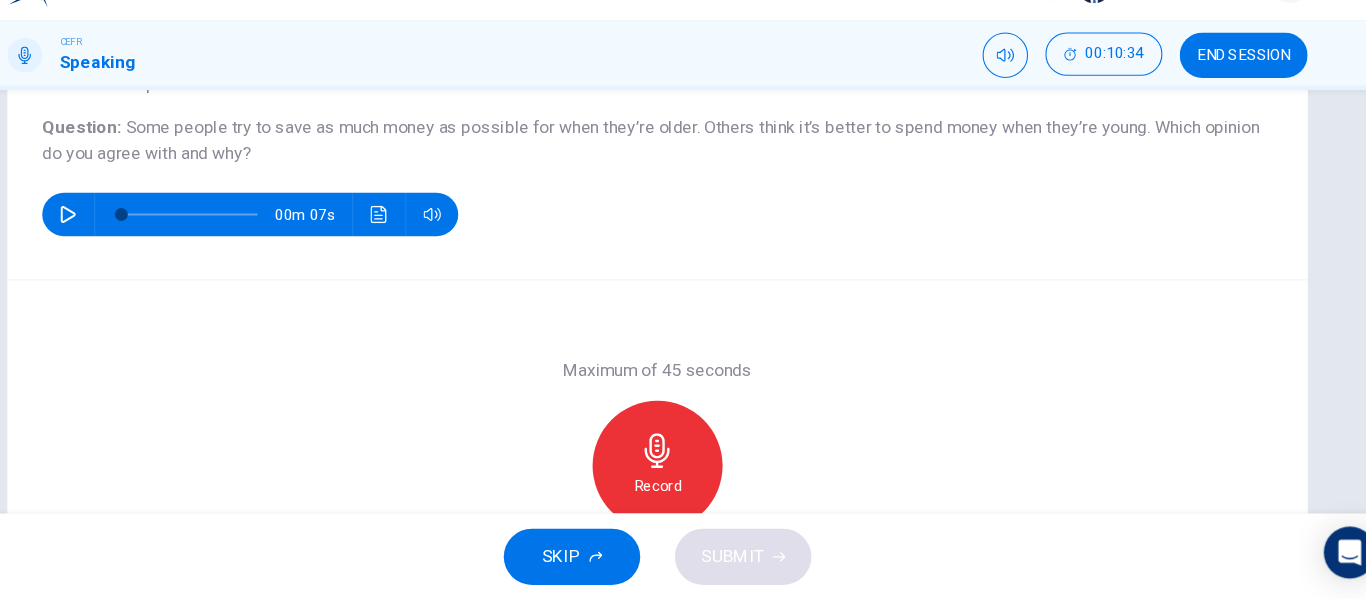 scroll, scrollTop: 185, scrollLeft: 0, axis: vertical 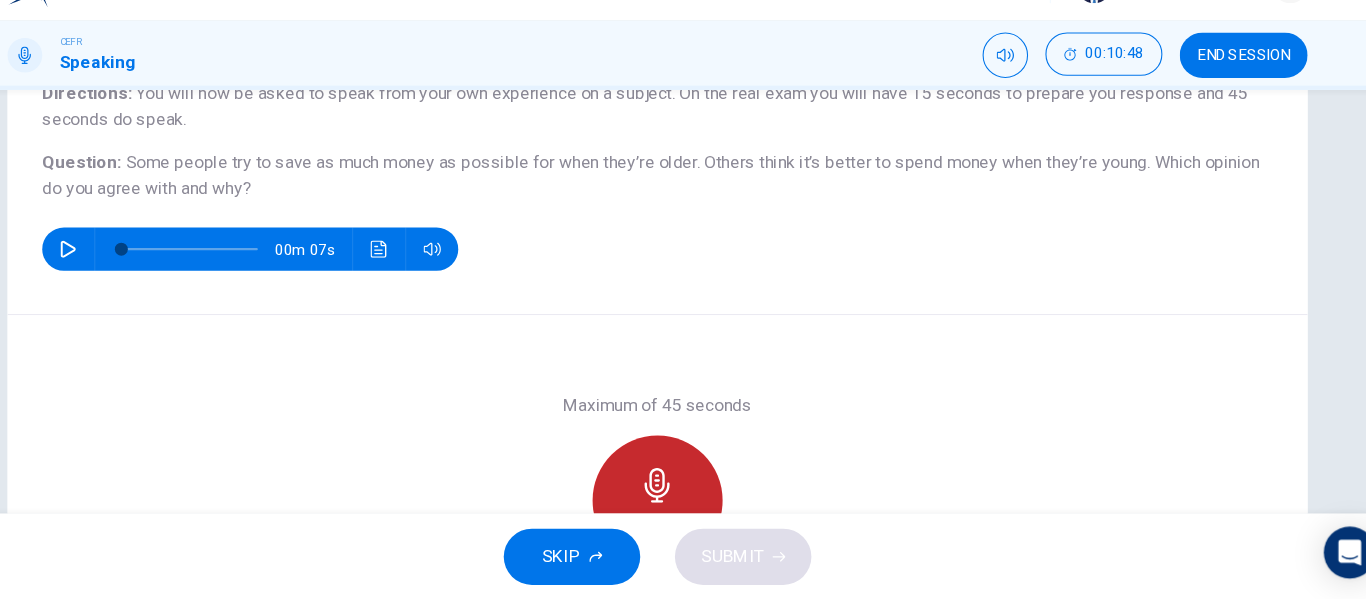 click 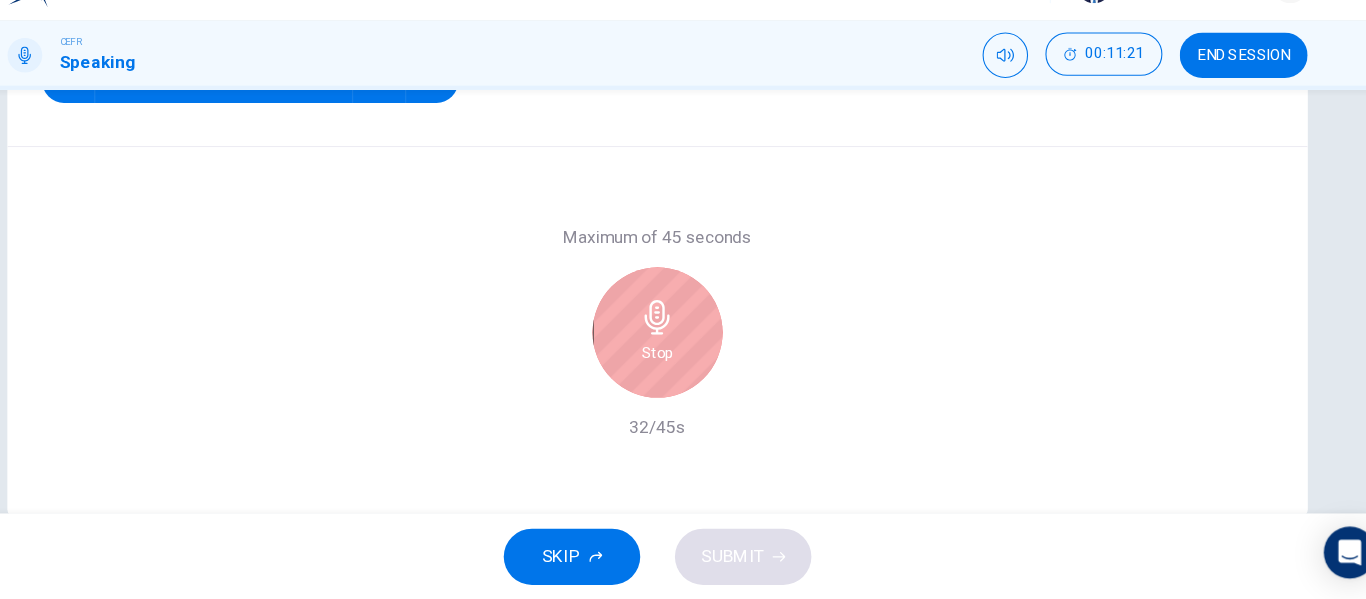 scroll, scrollTop: 369, scrollLeft: 0, axis: vertical 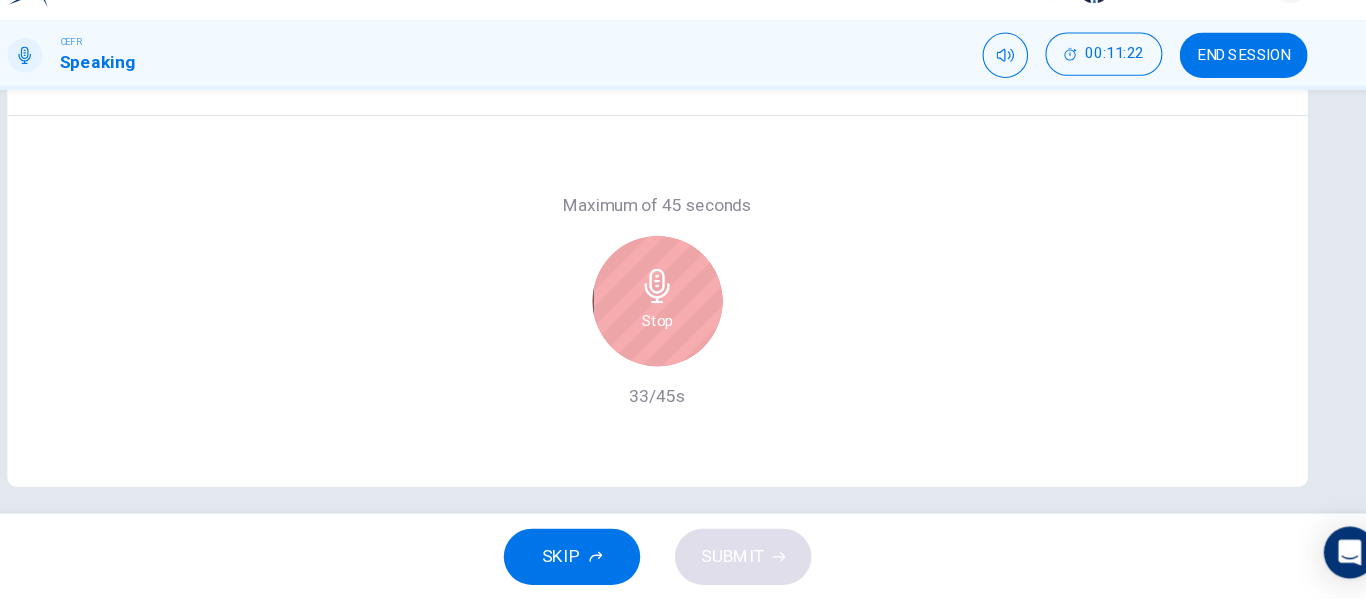 click 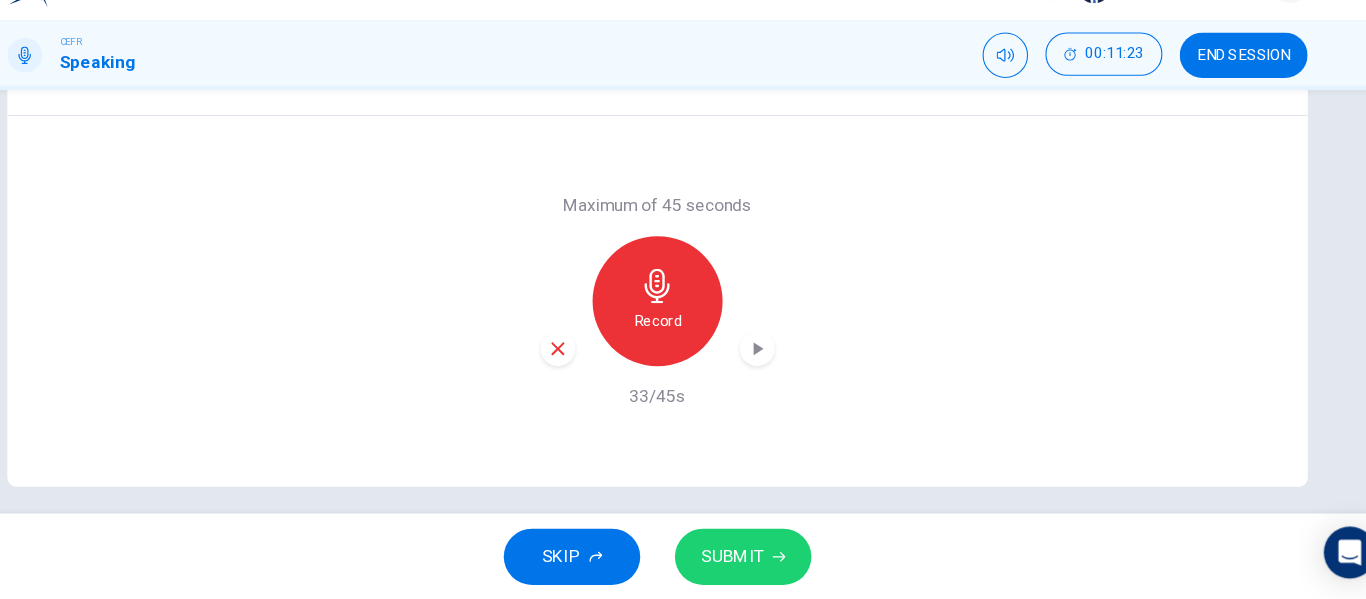 click 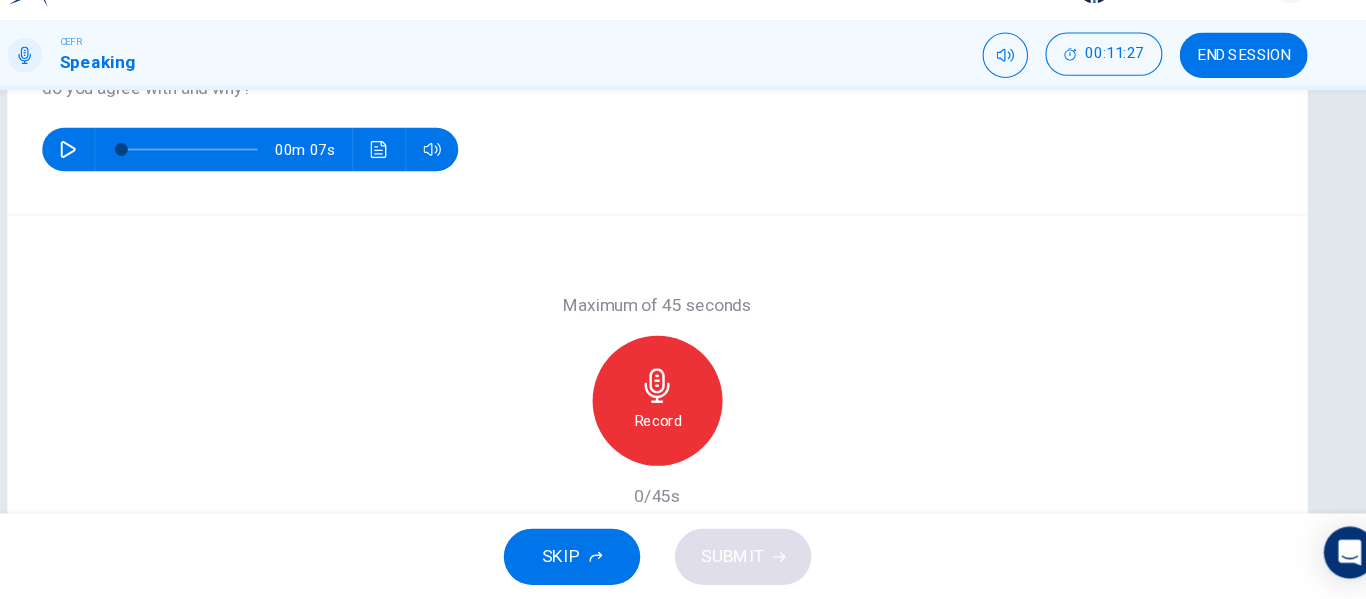 scroll, scrollTop: 185, scrollLeft: 0, axis: vertical 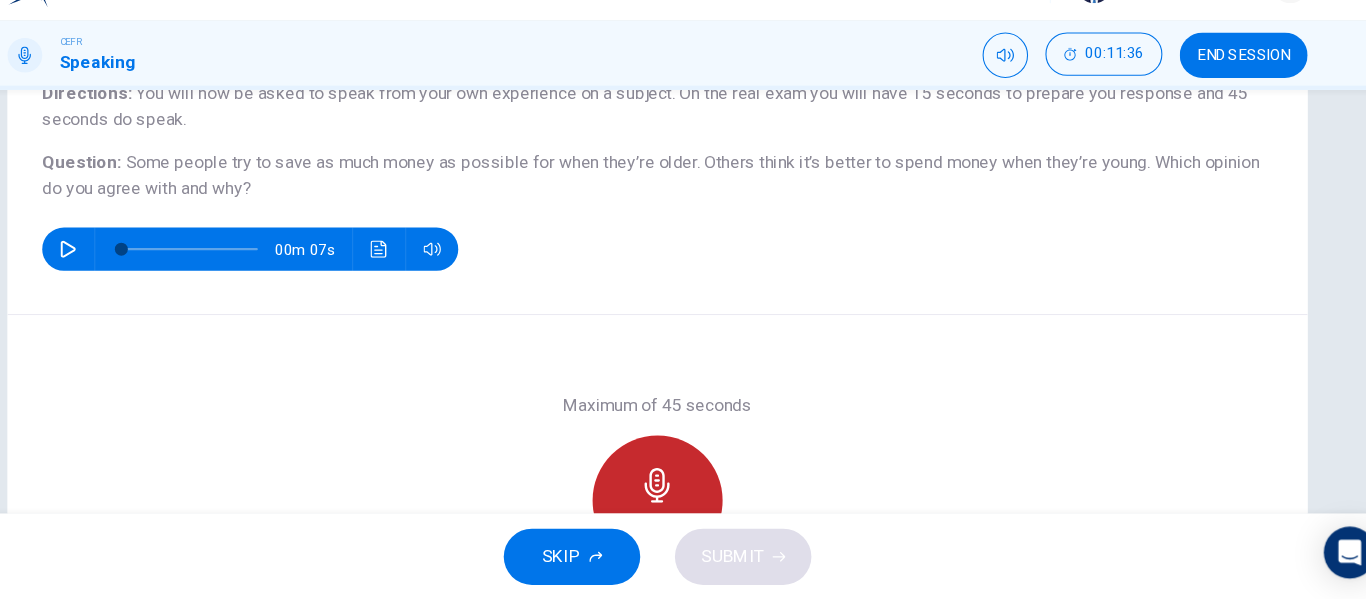 click 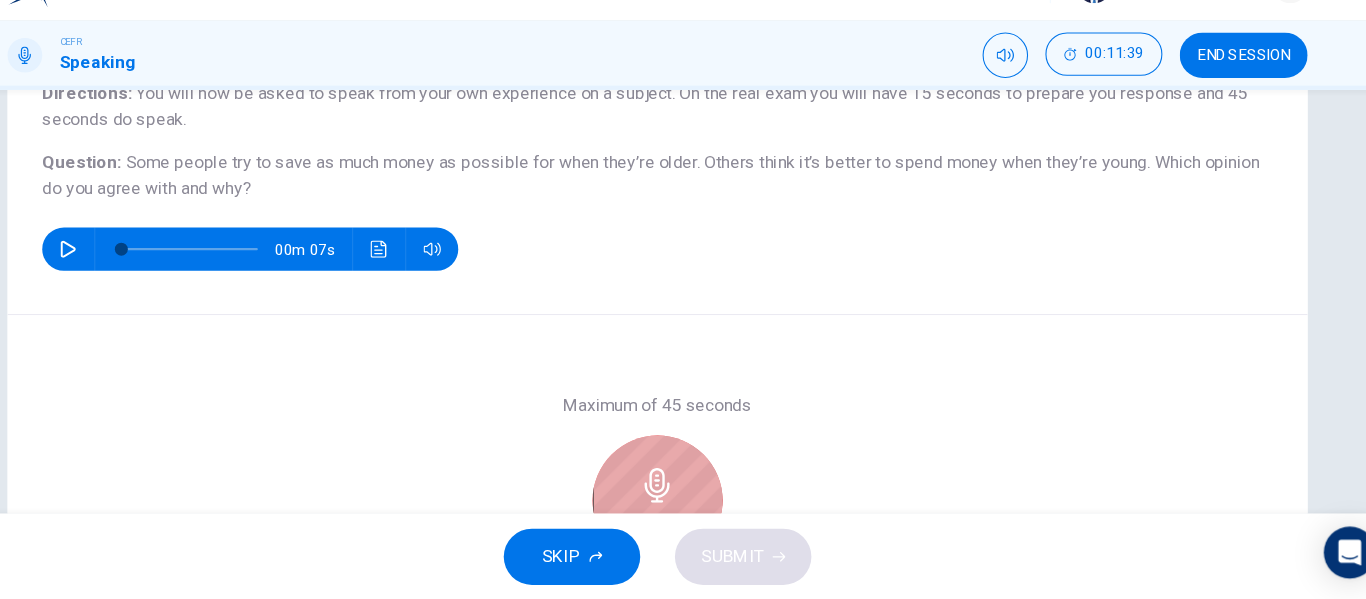 click 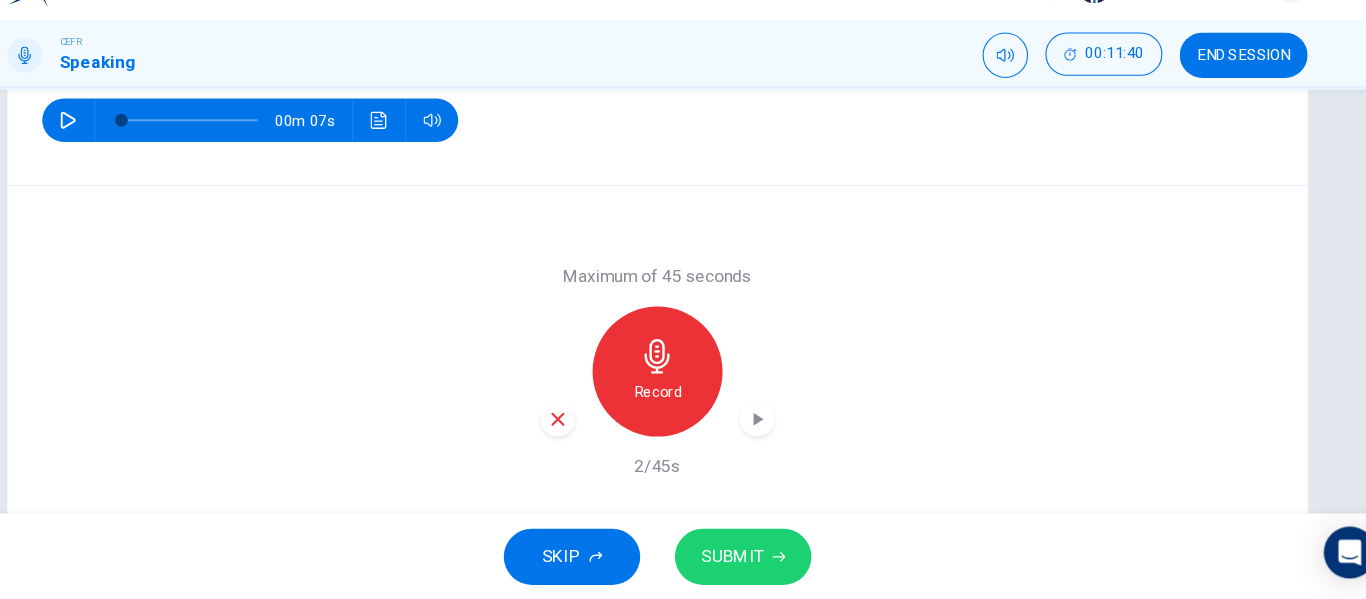 scroll, scrollTop: 369, scrollLeft: 0, axis: vertical 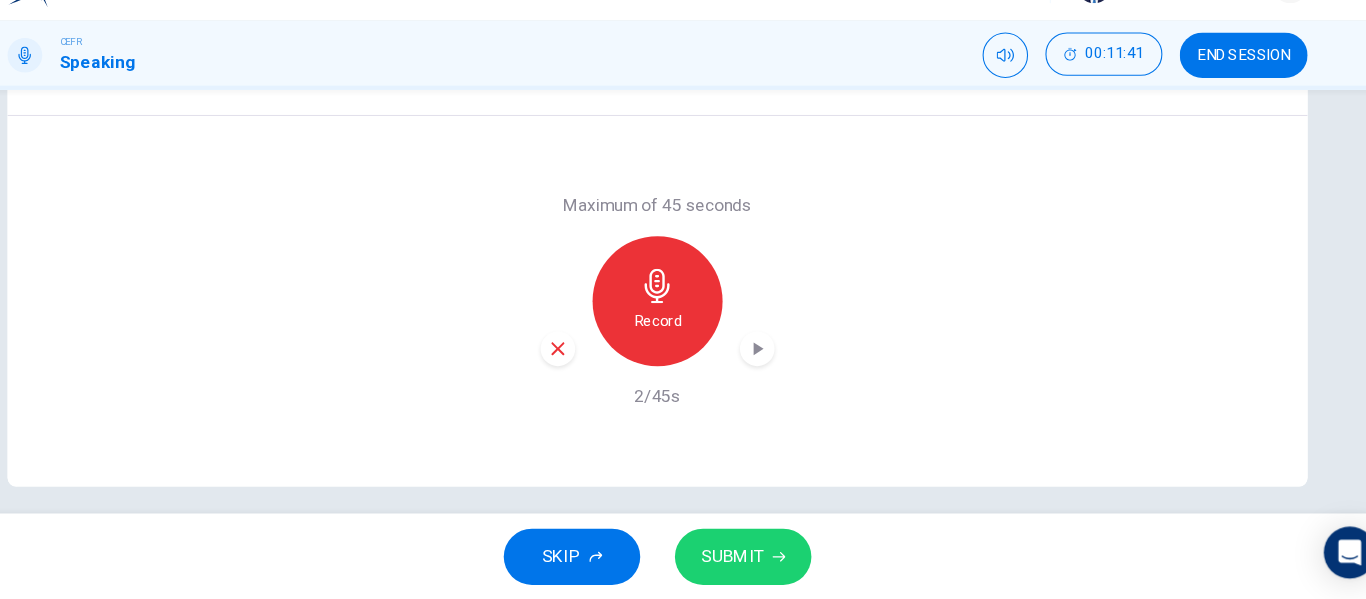 click 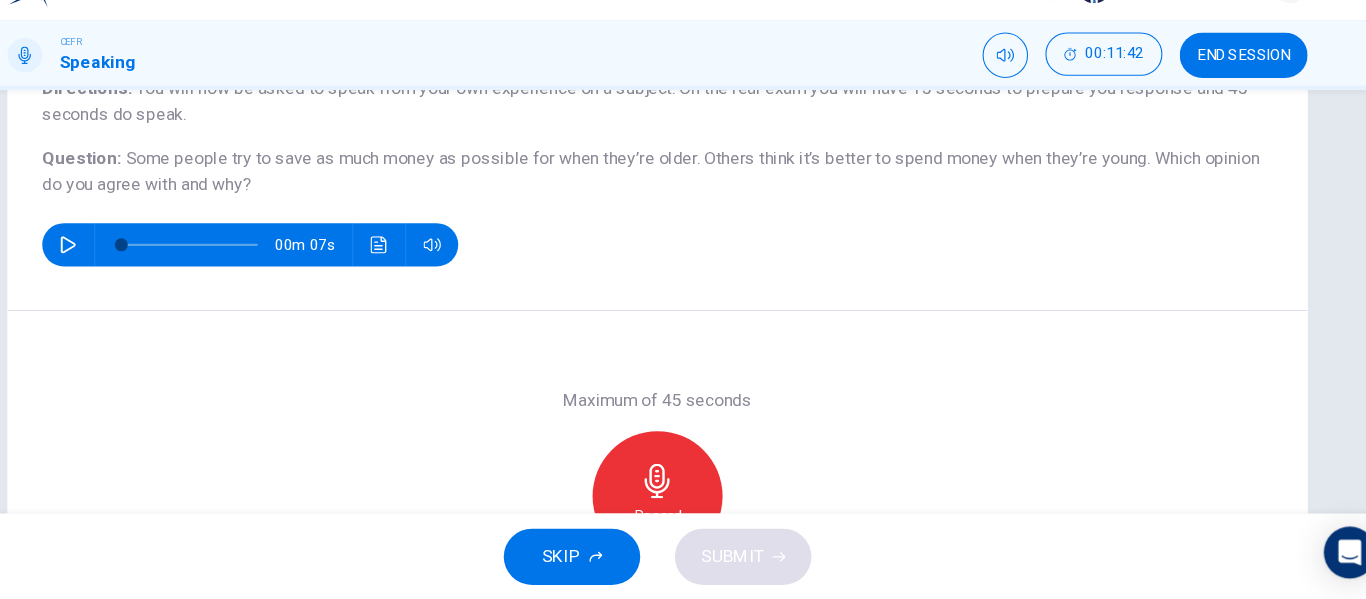 scroll, scrollTop: 185, scrollLeft: 0, axis: vertical 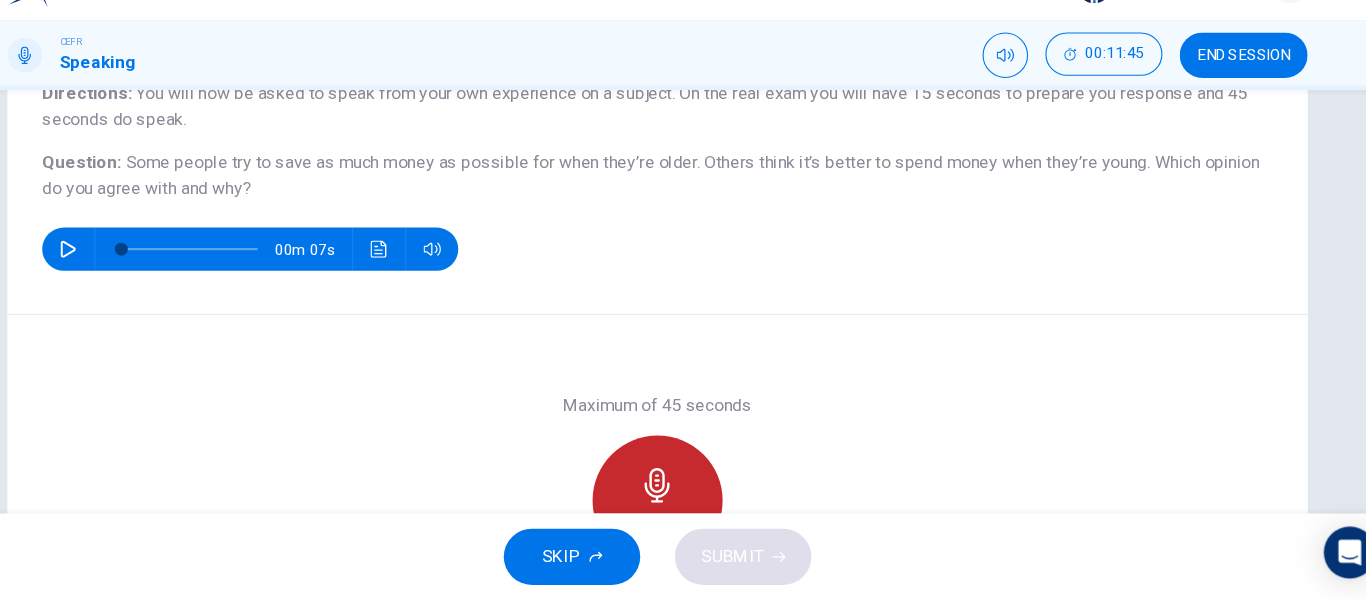 click 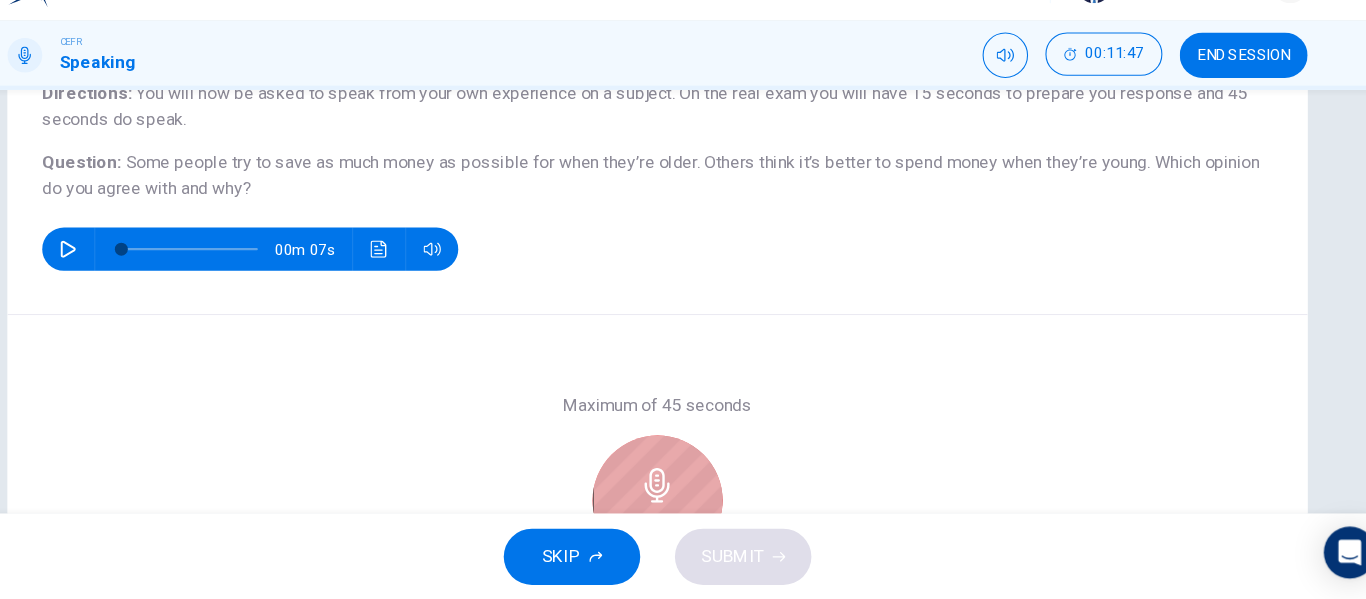 click 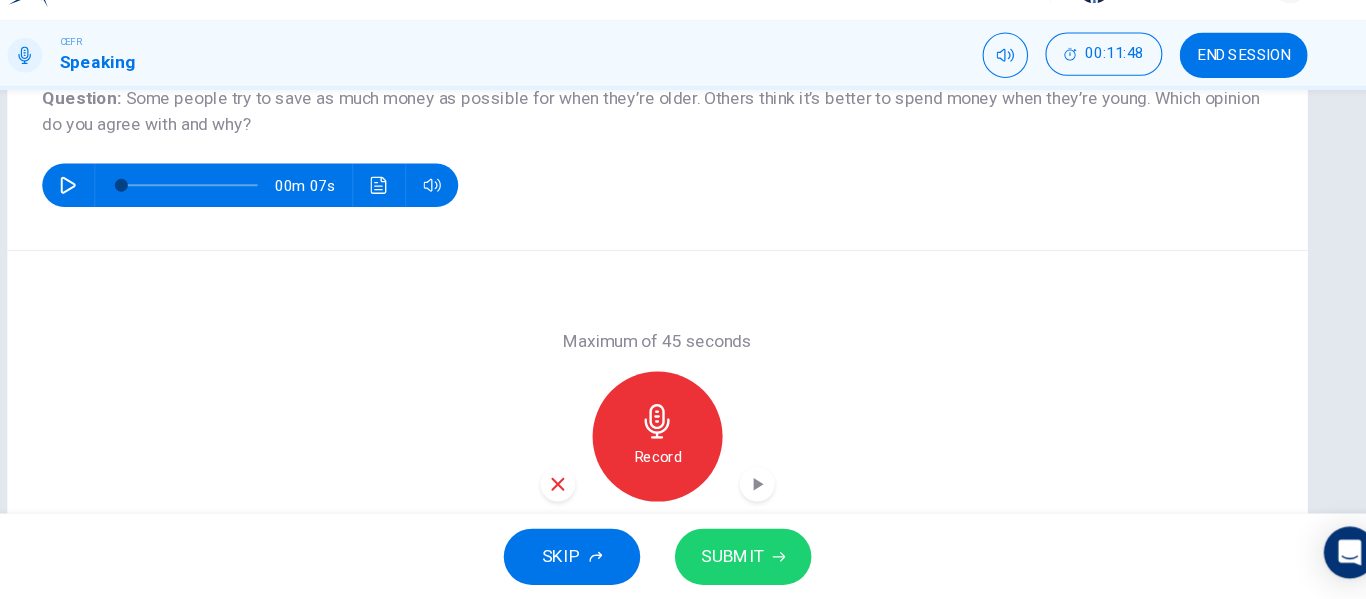 scroll, scrollTop: 277, scrollLeft: 0, axis: vertical 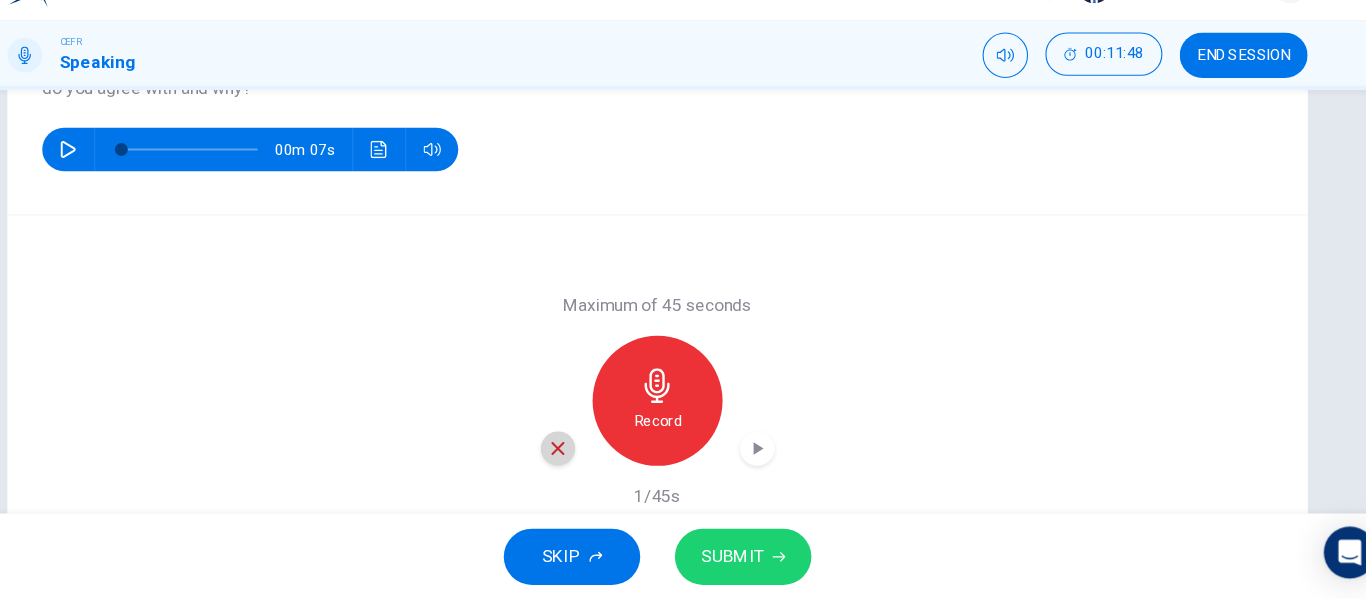 drag, startPoint x: 586, startPoint y: 466, endPoint x: 613, endPoint y: 457, distance: 28.460499 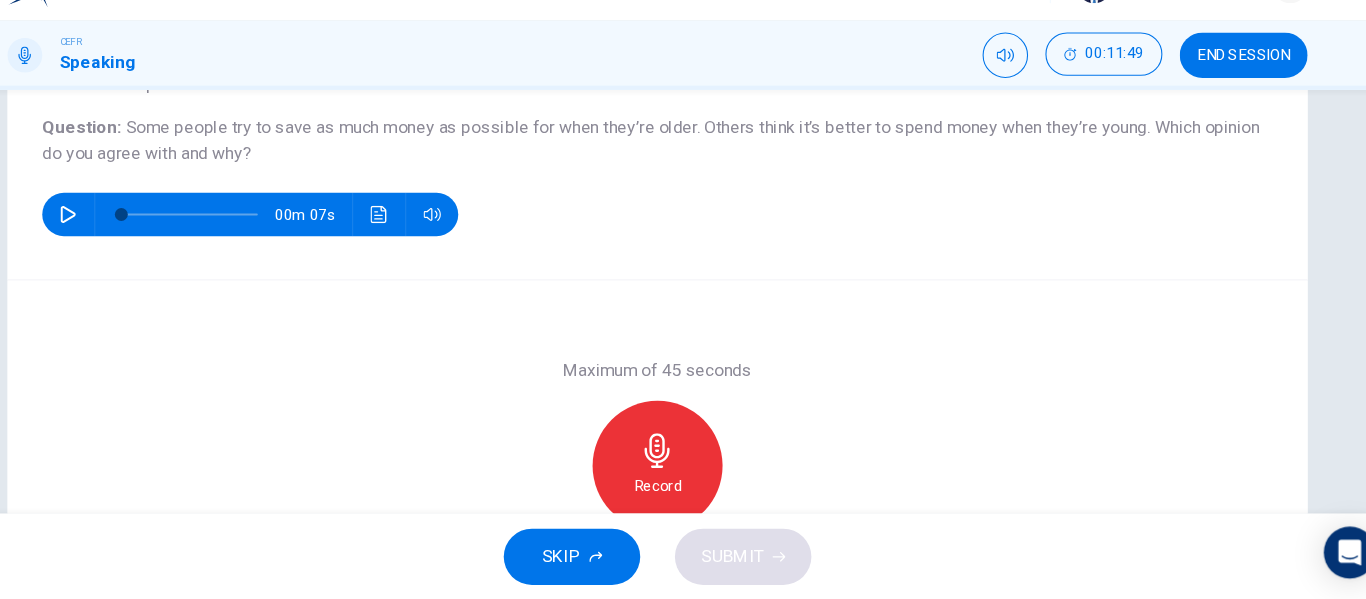 scroll, scrollTop: 185, scrollLeft: 0, axis: vertical 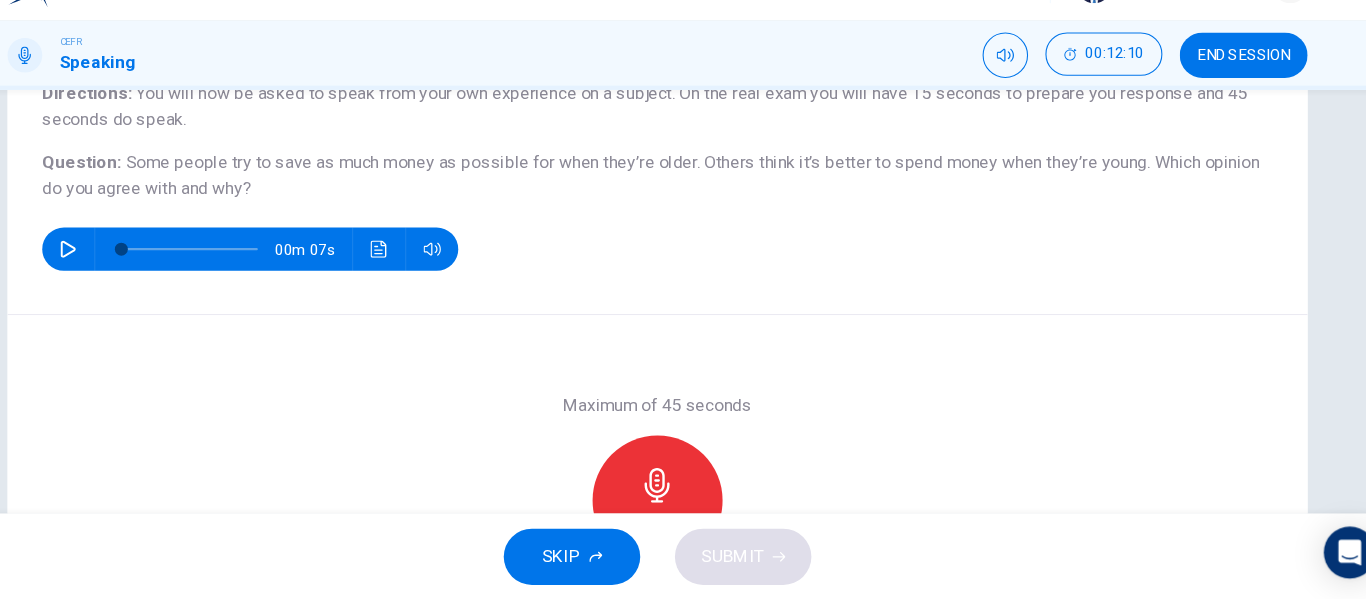click on "Record" at bounding box center (683, 507) 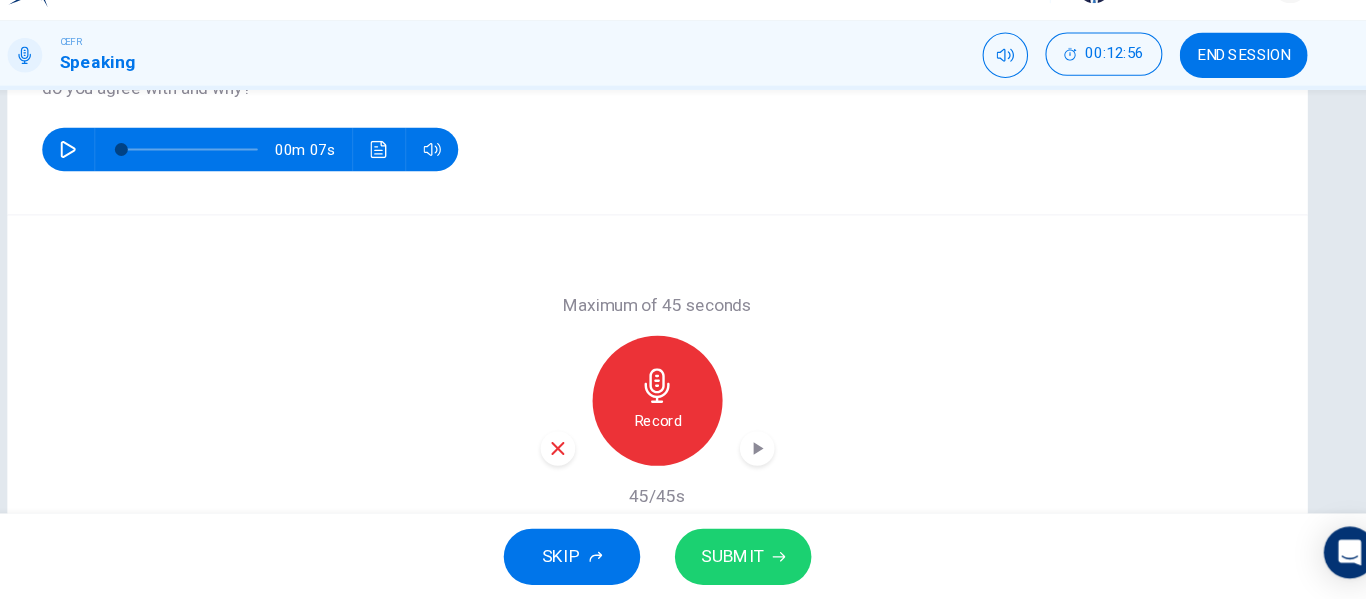 scroll, scrollTop: 369, scrollLeft: 0, axis: vertical 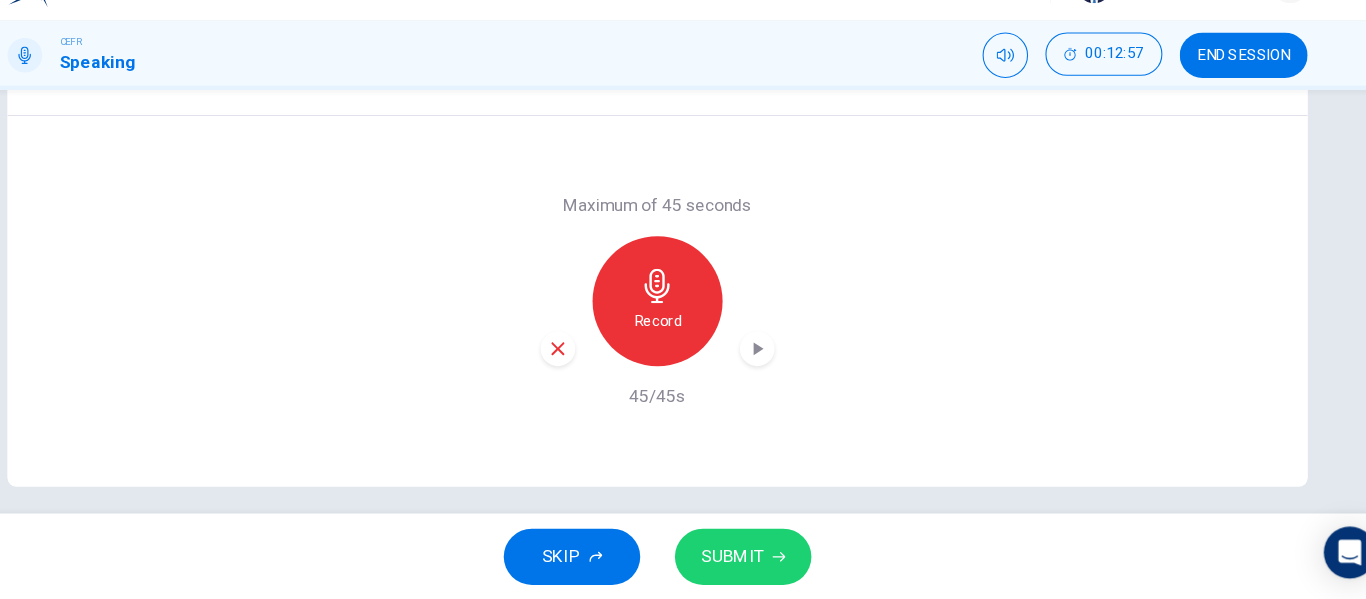 click on "SUBMIT" at bounding box center (752, 559) 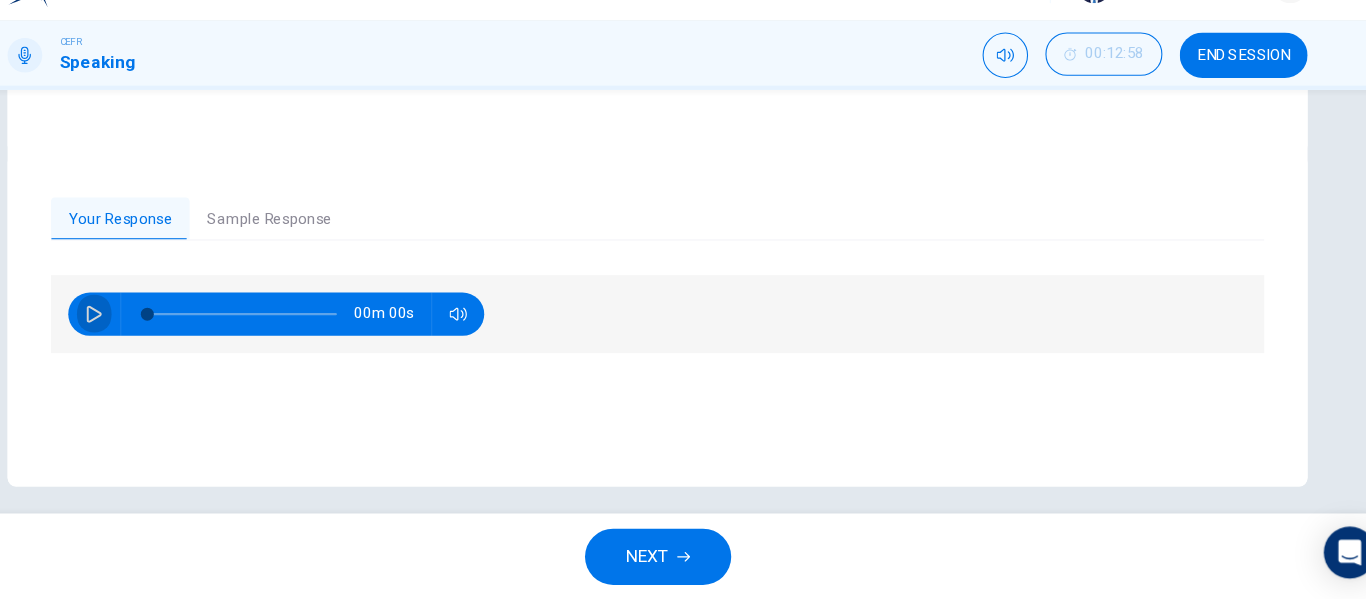 click 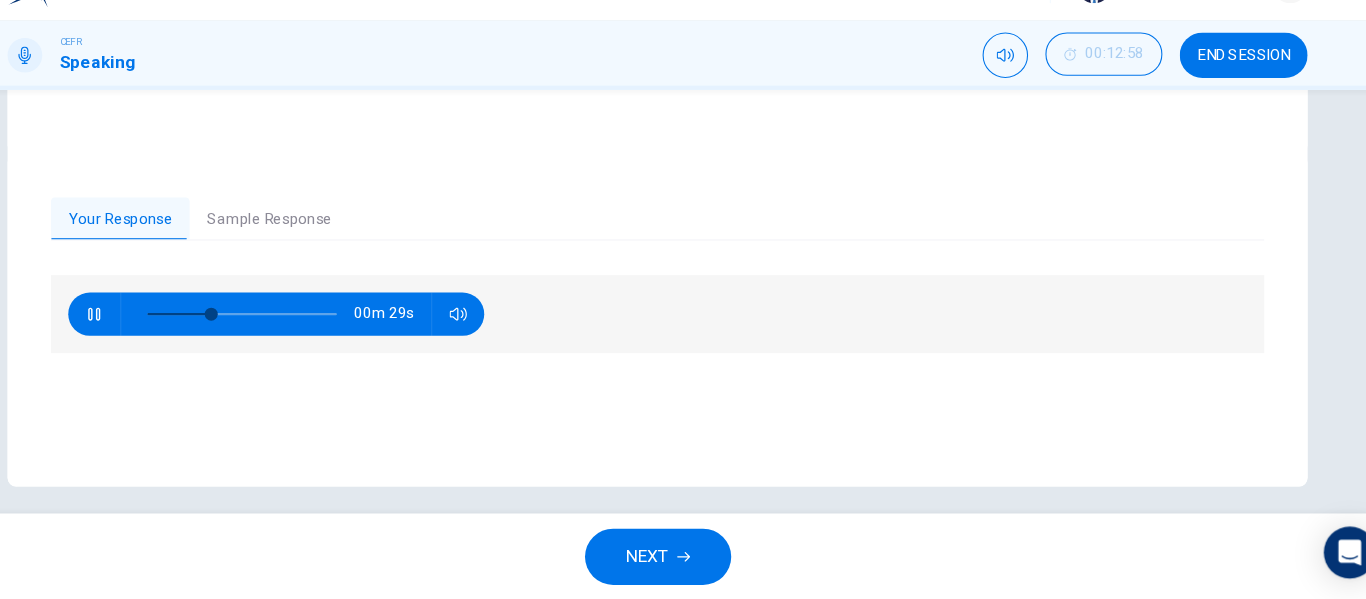 drag, startPoint x: 156, startPoint y: 330, endPoint x: 247, endPoint y: 278, distance: 104.80935 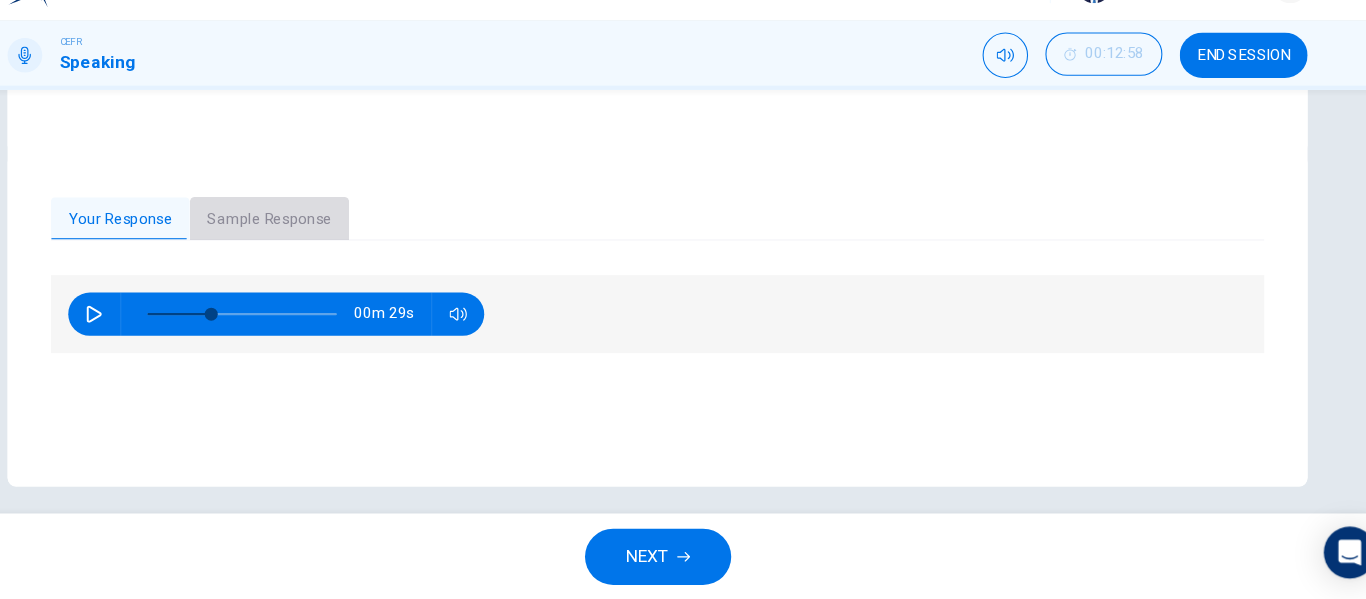 click on "Sample Response" at bounding box center [324, 248] 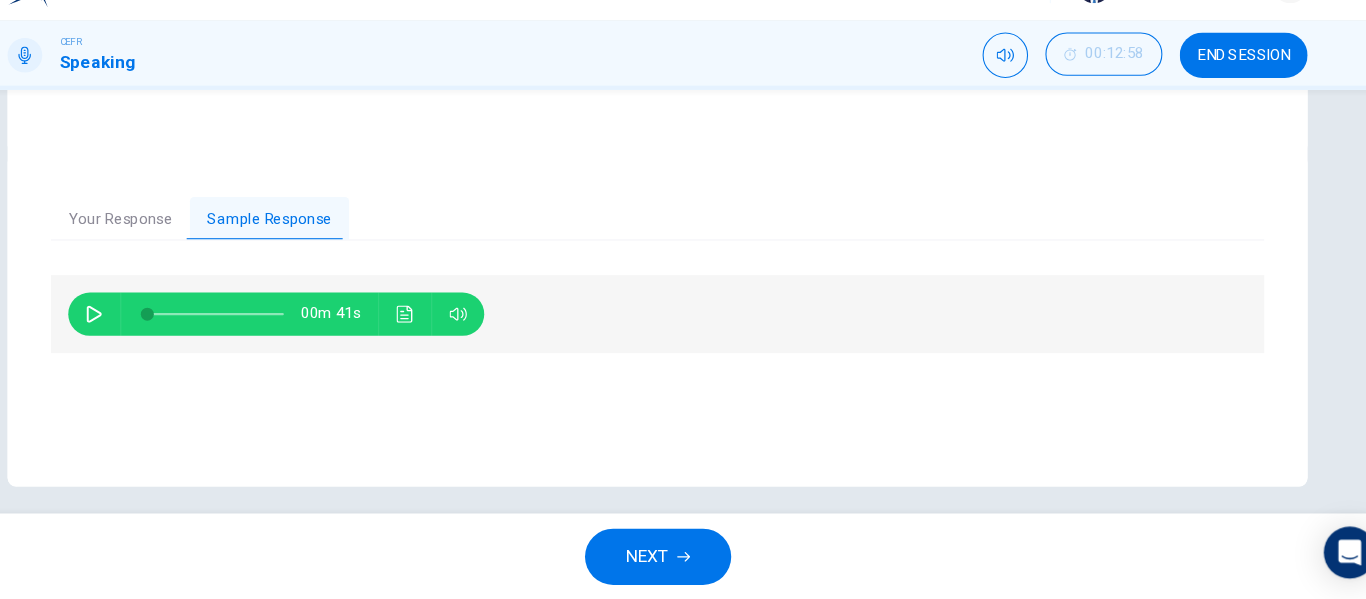 click 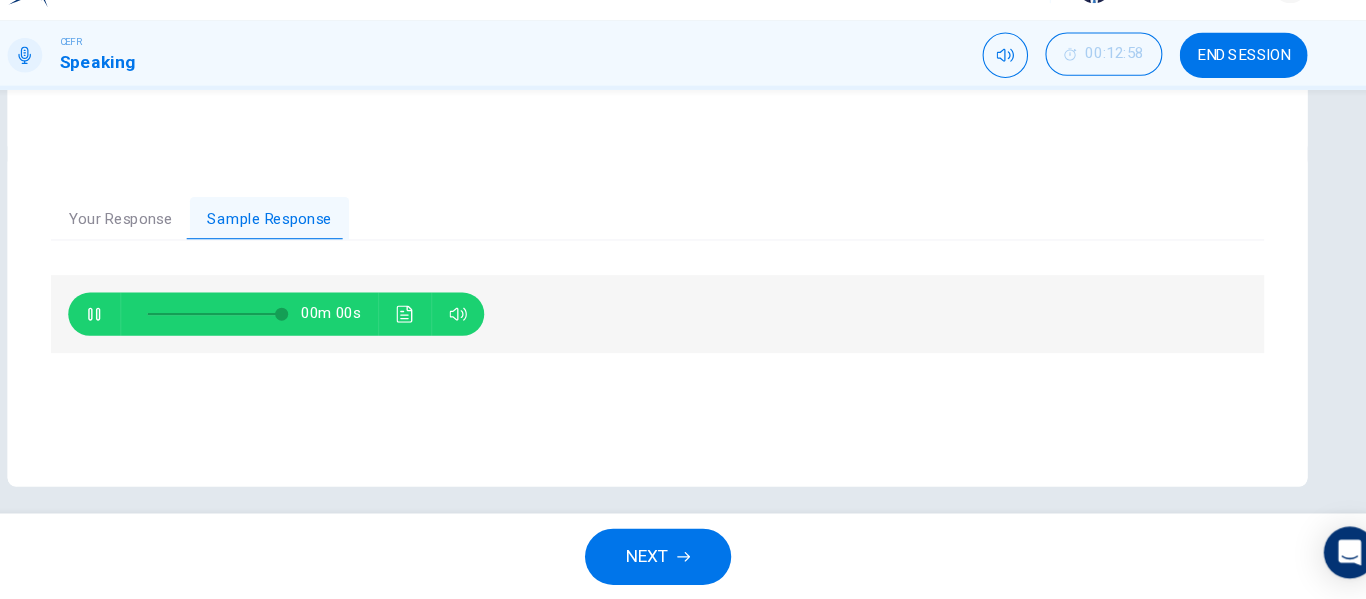 type on "0" 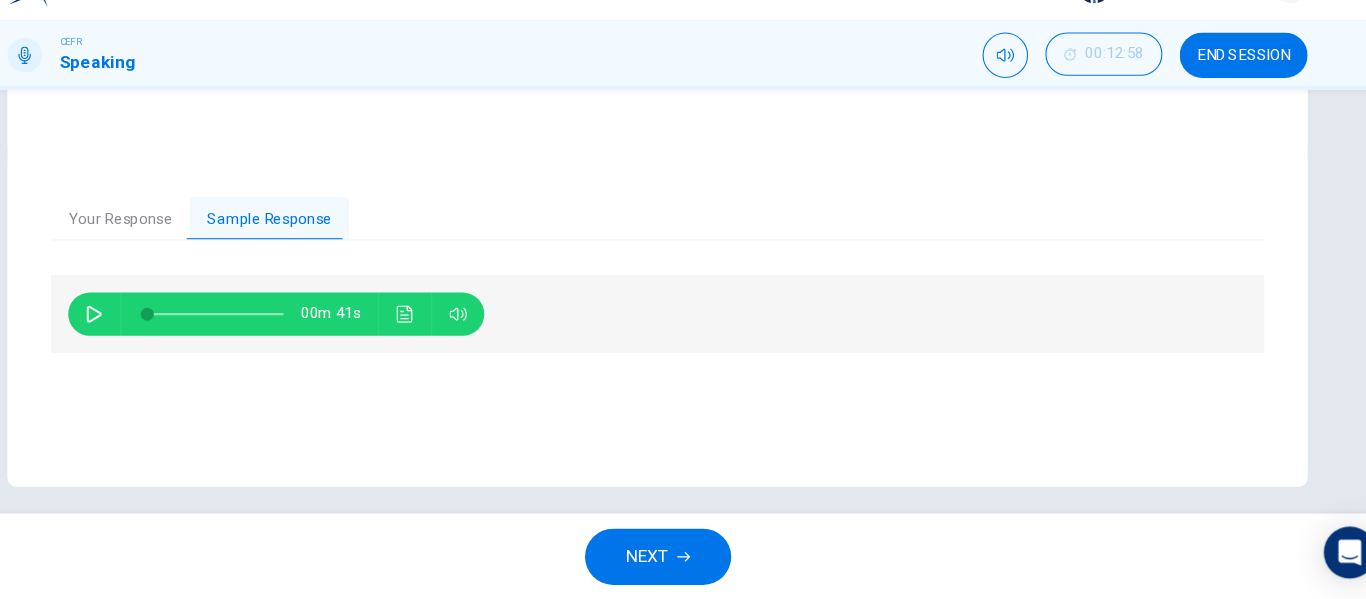 click on "NEXT" at bounding box center (673, 559) 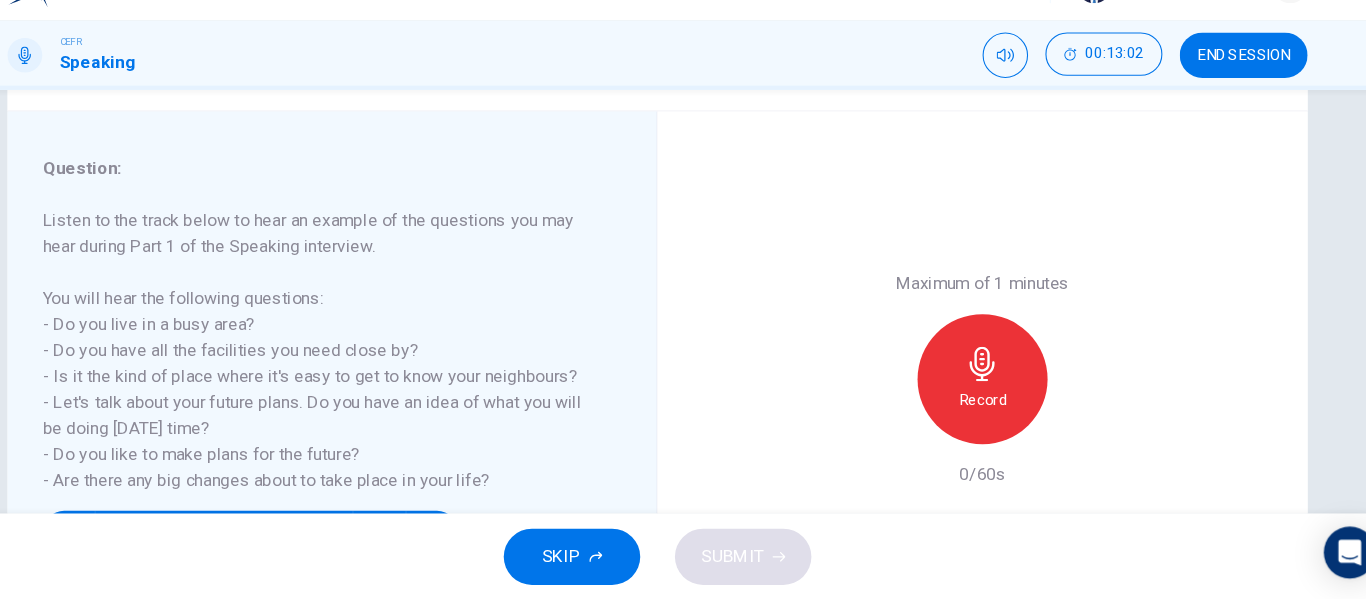 scroll, scrollTop: 277, scrollLeft: 0, axis: vertical 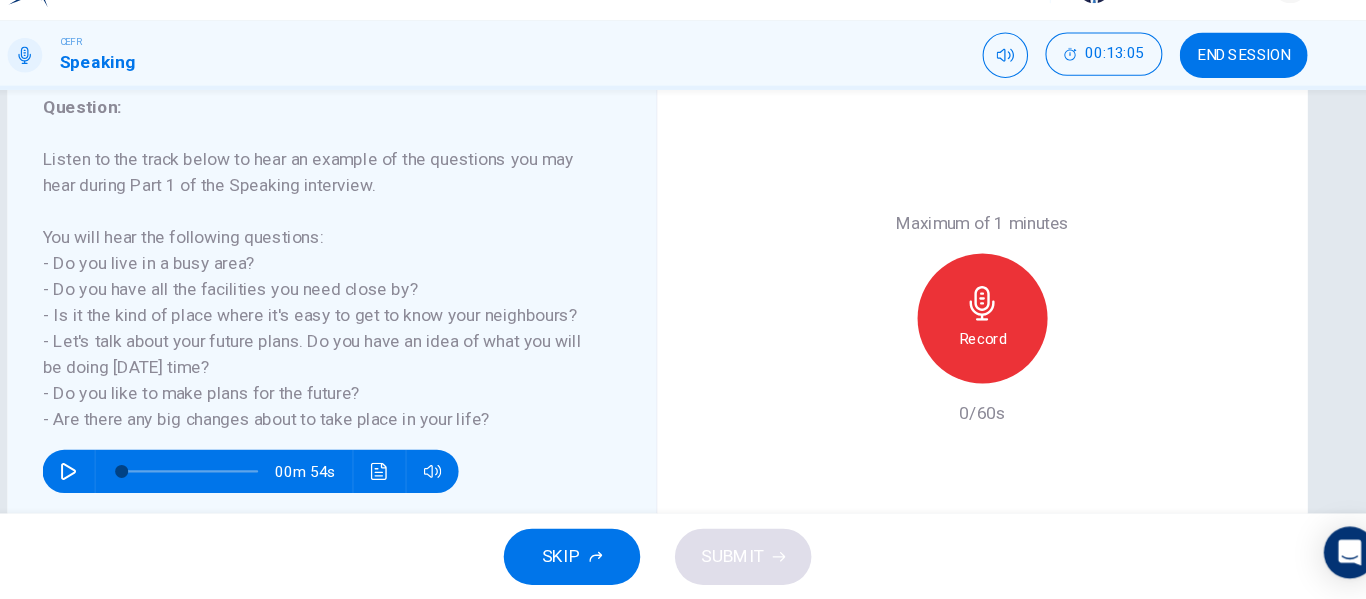 click on "END SESSION" at bounding box center (1224, 96) 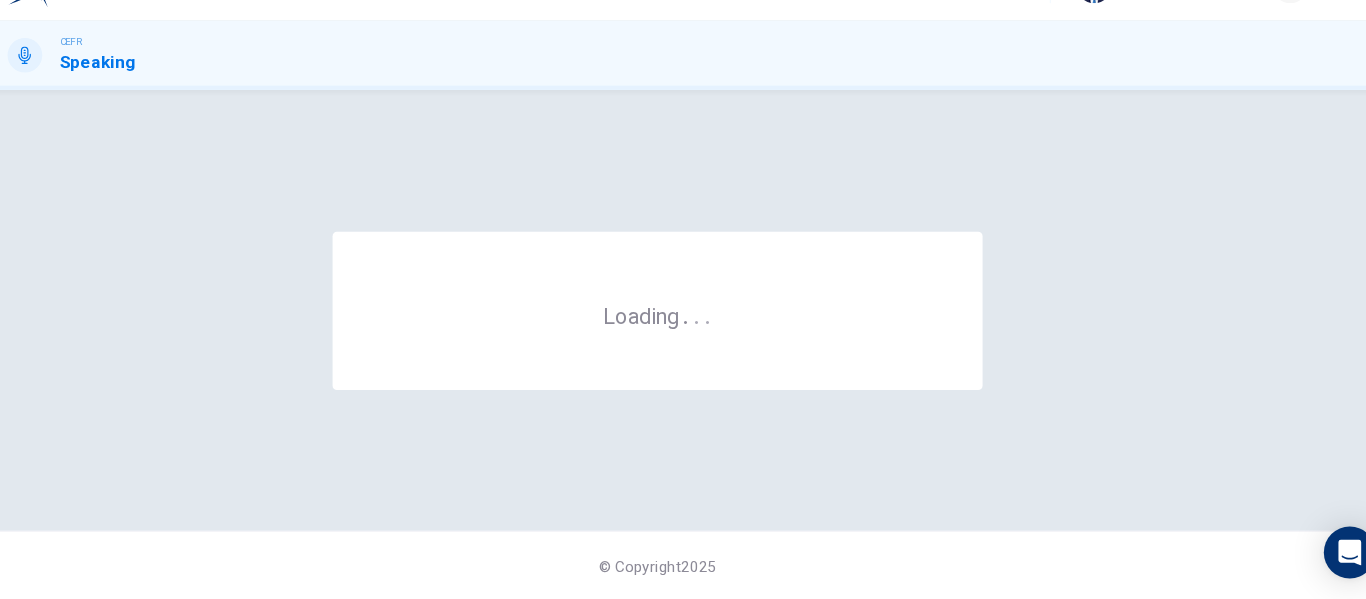 scroll, scrollTop: 0, scrollLeft: 0, axis: both 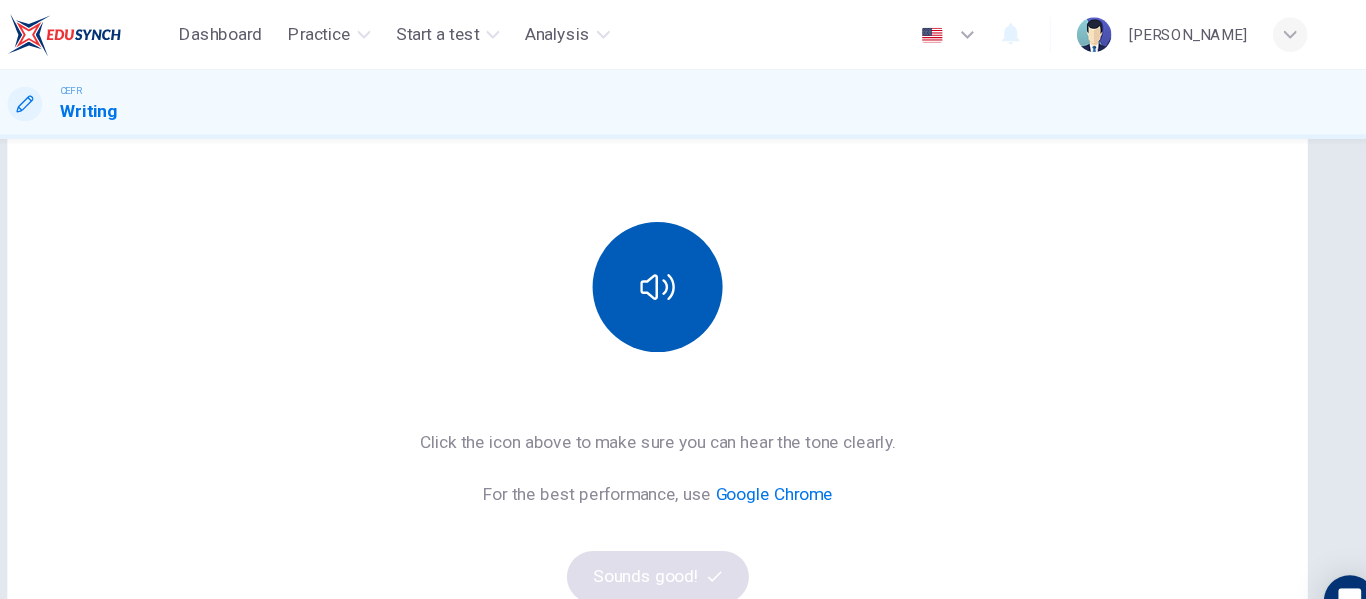 click 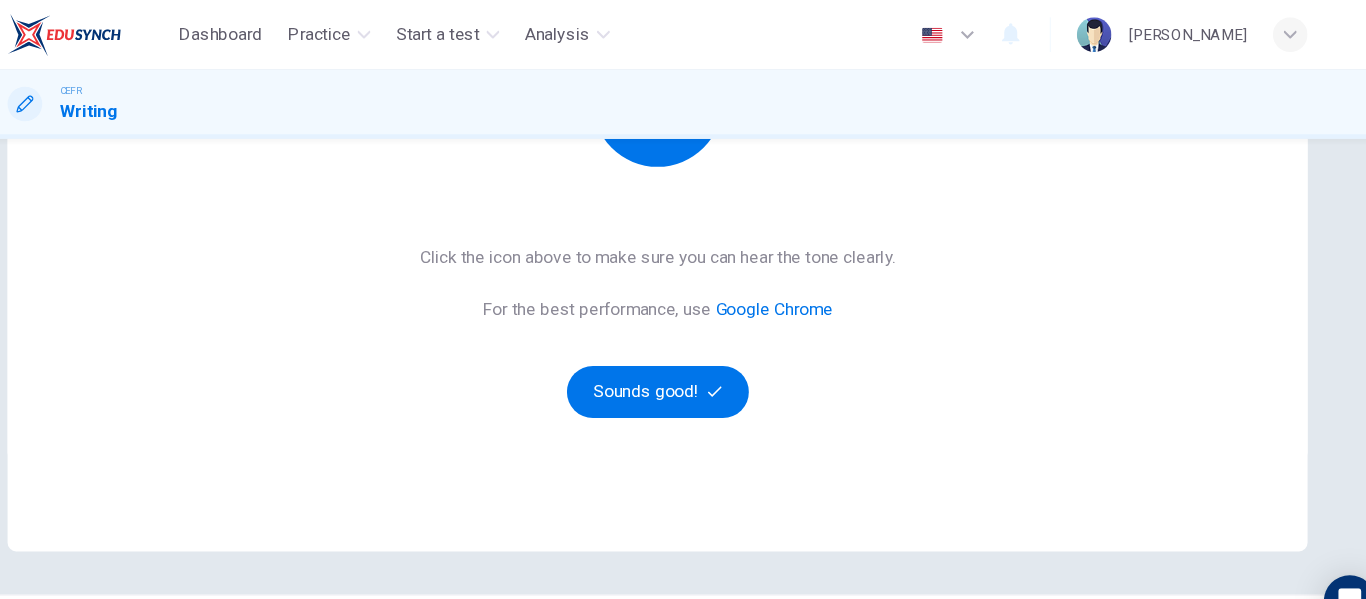 scroll, scrollTop: 368, scrollLeft: 0, axis: vertical 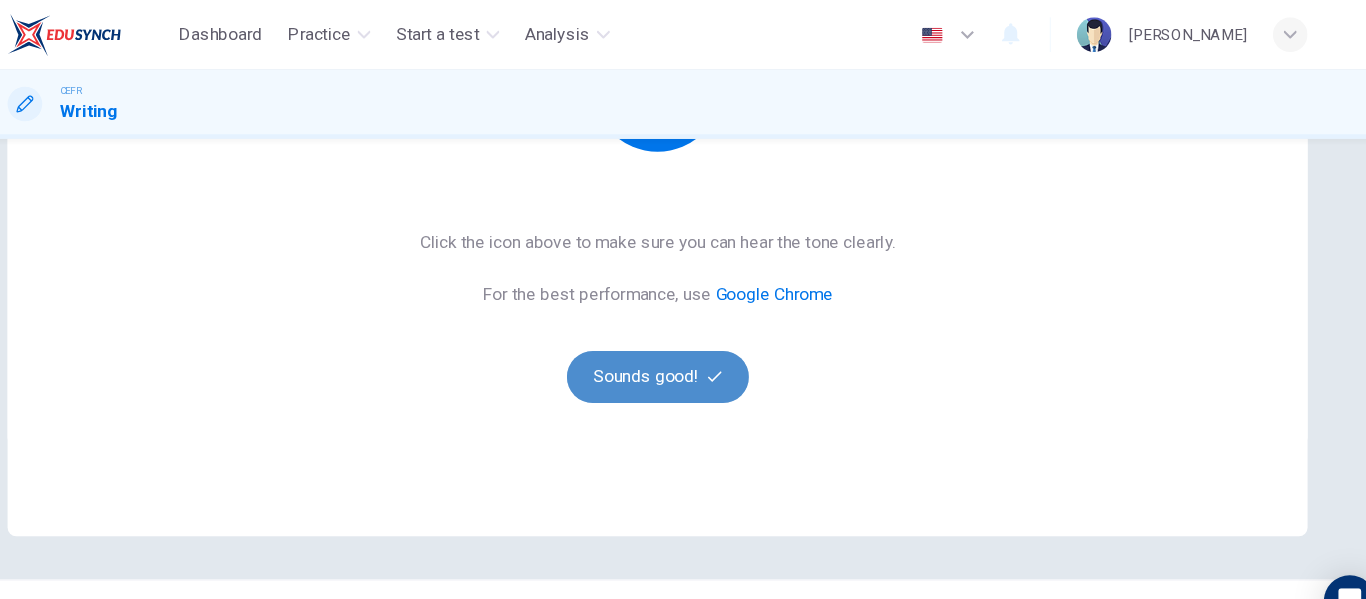click on "Sounds good!" at bounding box center (683, 348) 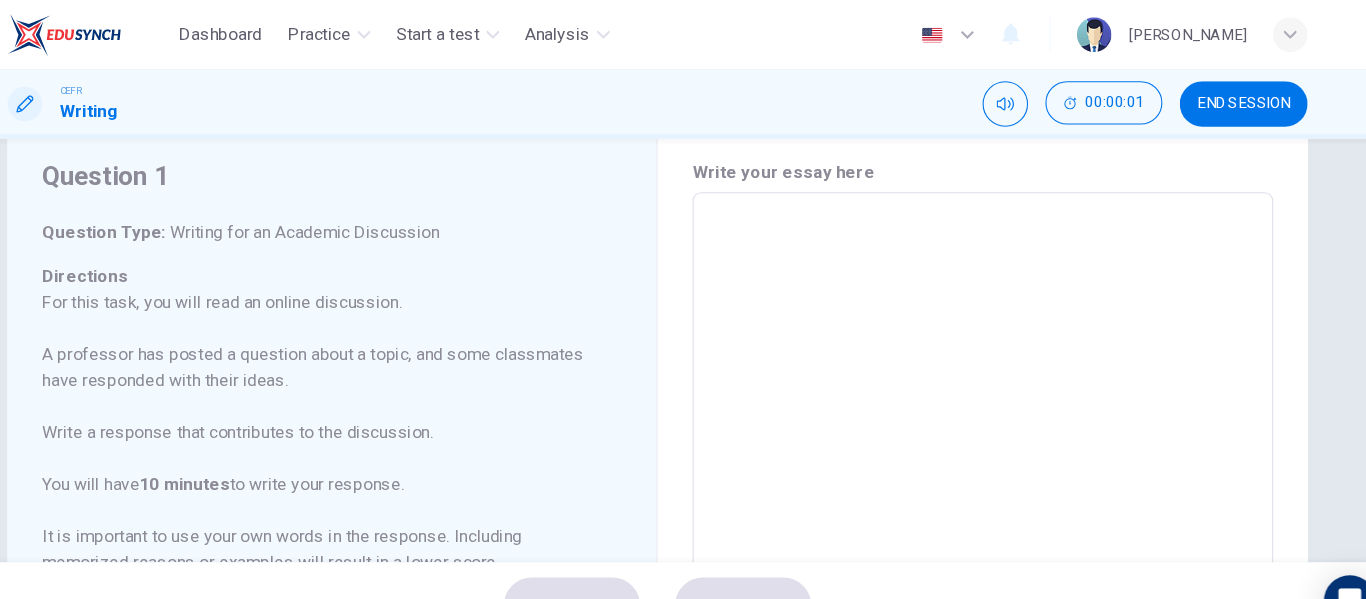 scroll, scrollTop: 0, scrollLeft: 0, axis: both 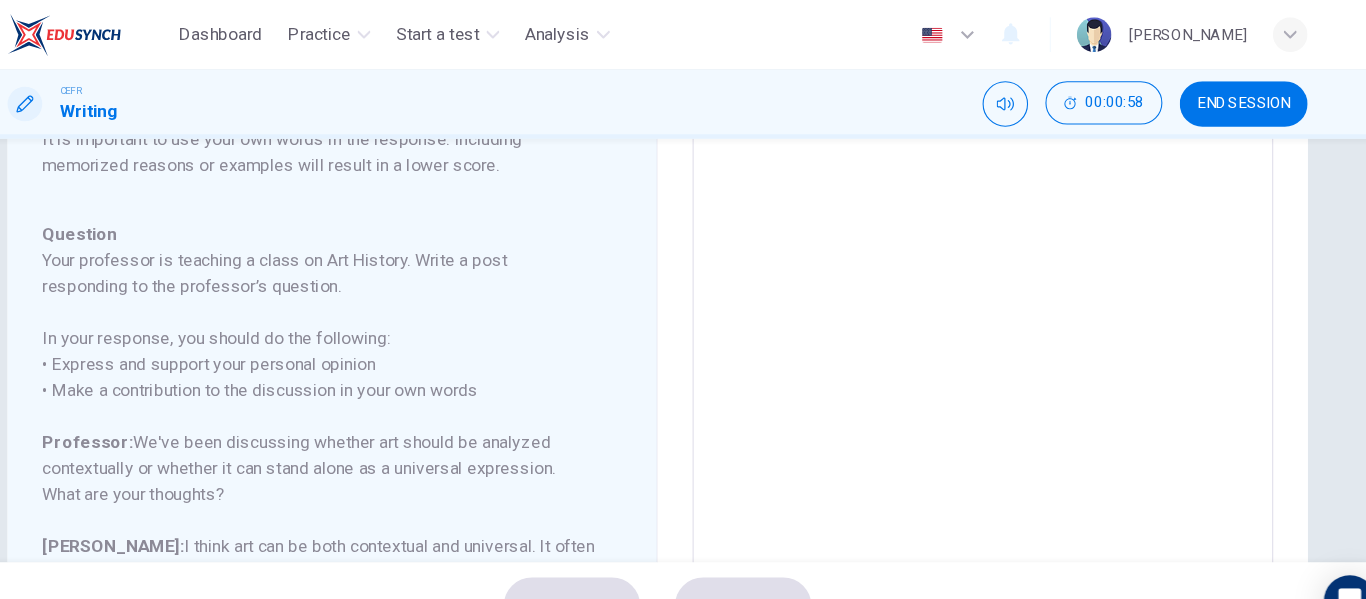click at bounding box center (983, 295) 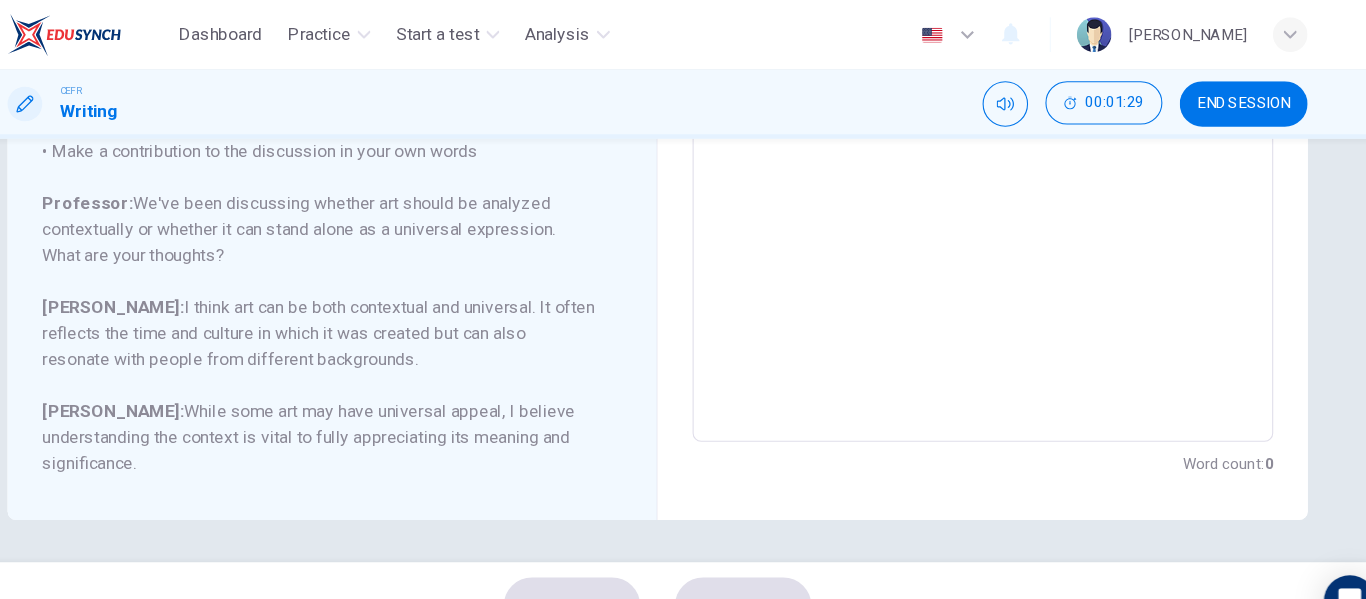 scroll, scrollTop: 499, scrollLeft: 0, axis: vertical 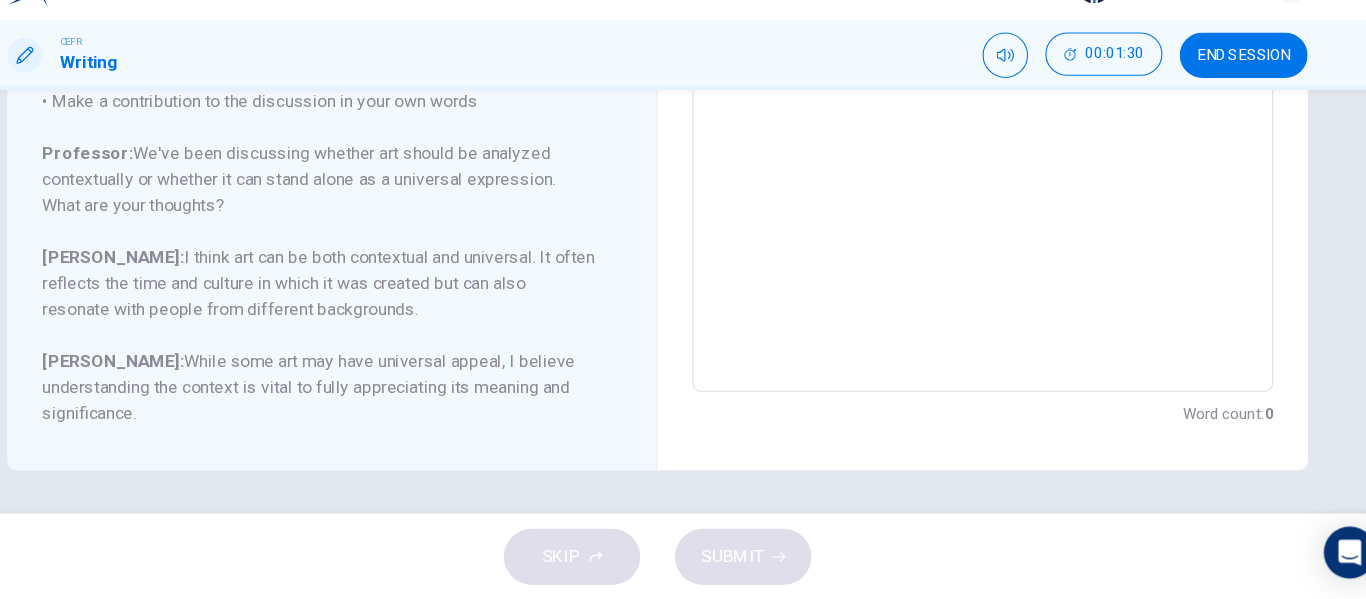 click on "SKIP SUBMIT" at bounding box center (683, 559) 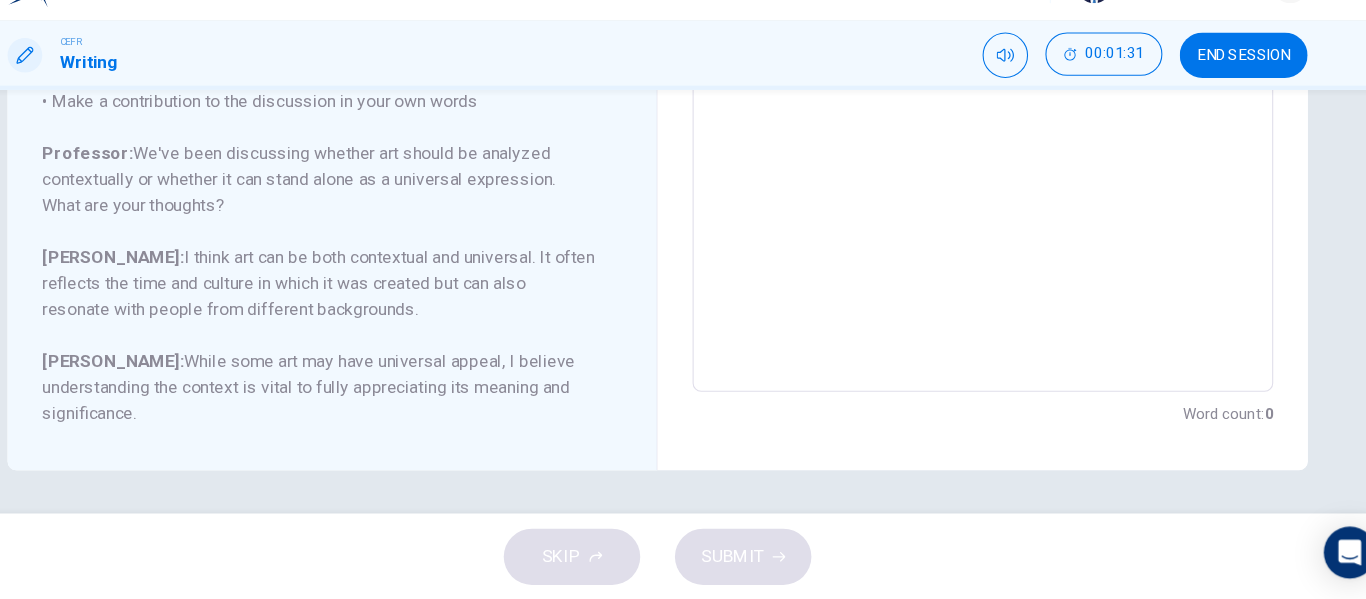 drag, startPoint x: 629, startPoint y: 561, endPoint x: 623, endPoint y: 526, distance: 35.510563 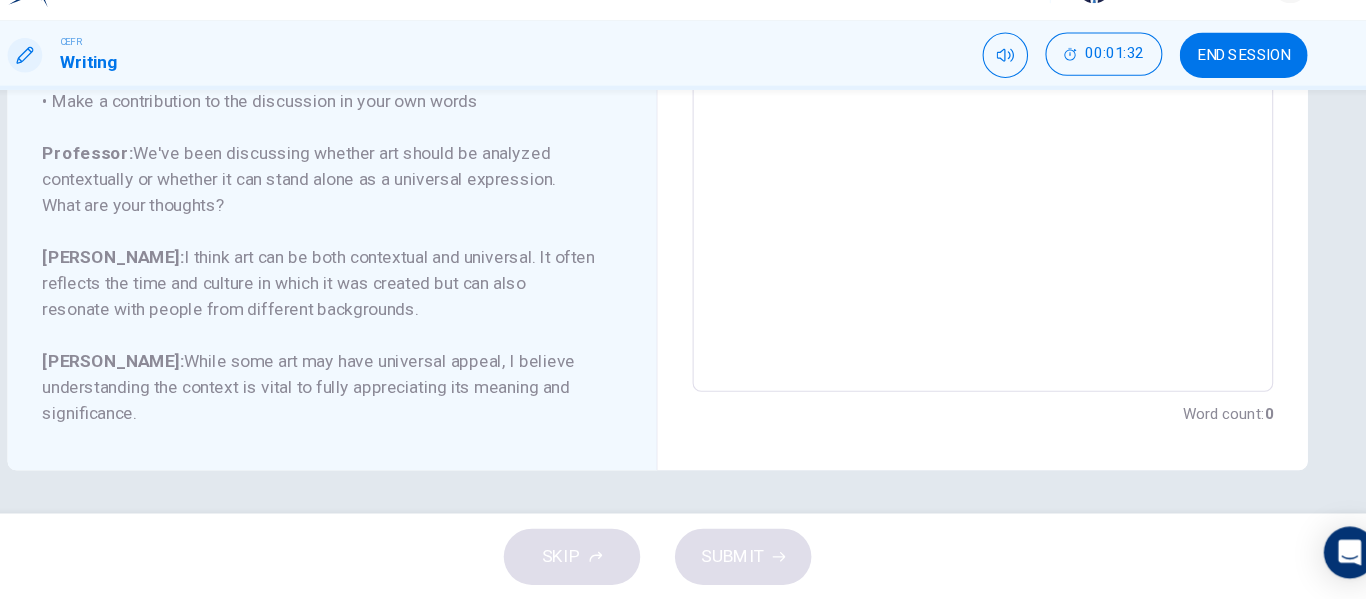 type on "g" 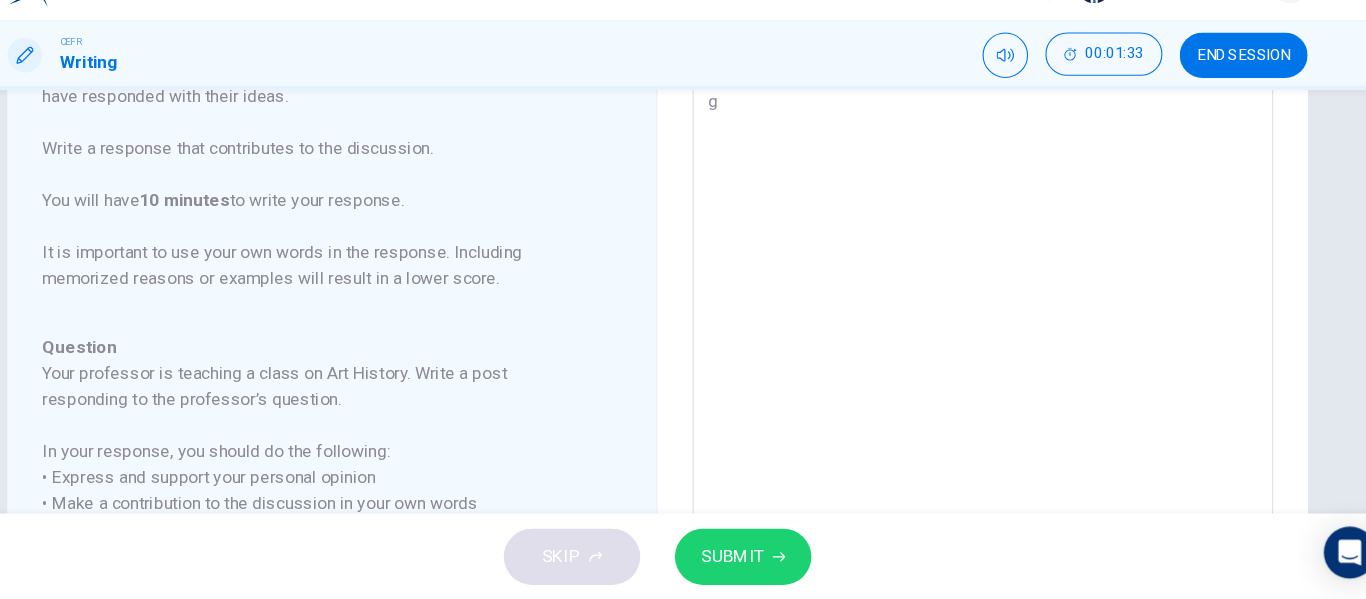 type on "gg" 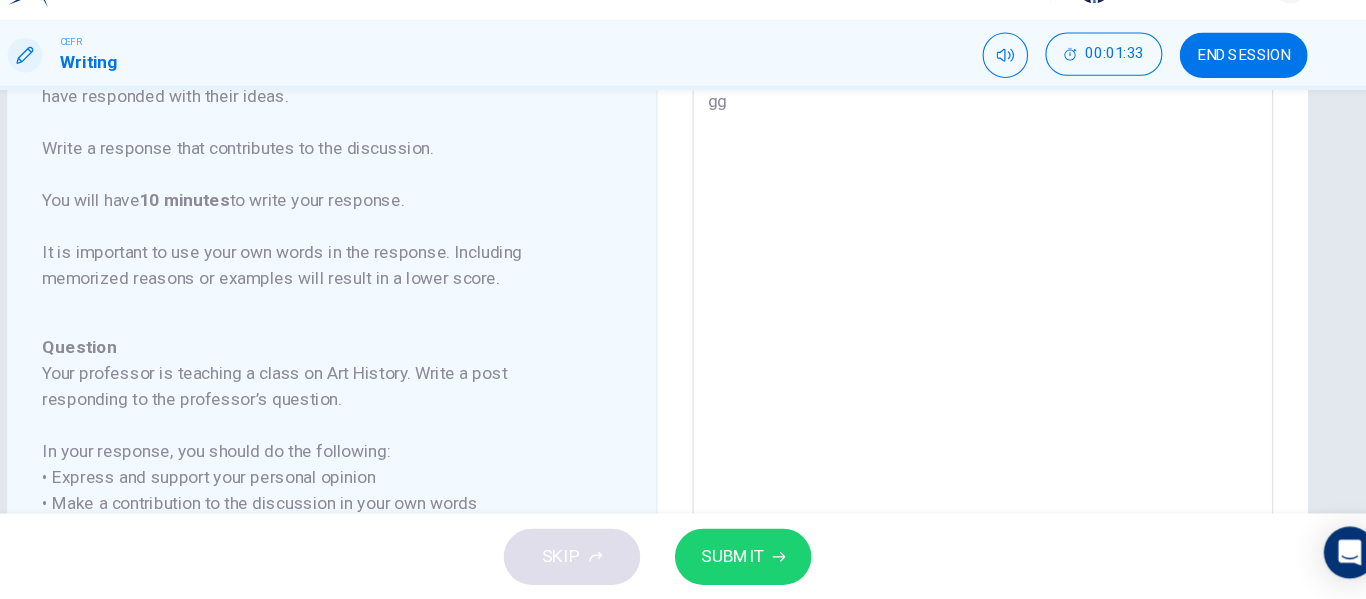 type on "ggg" 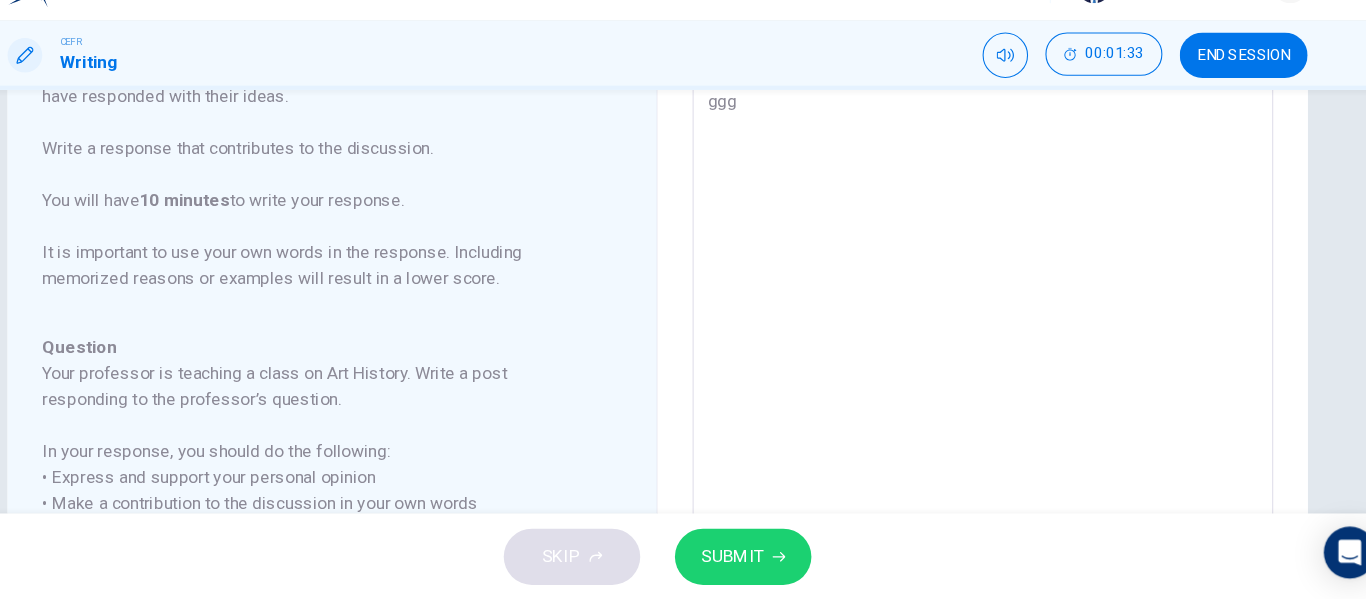 type on "x" 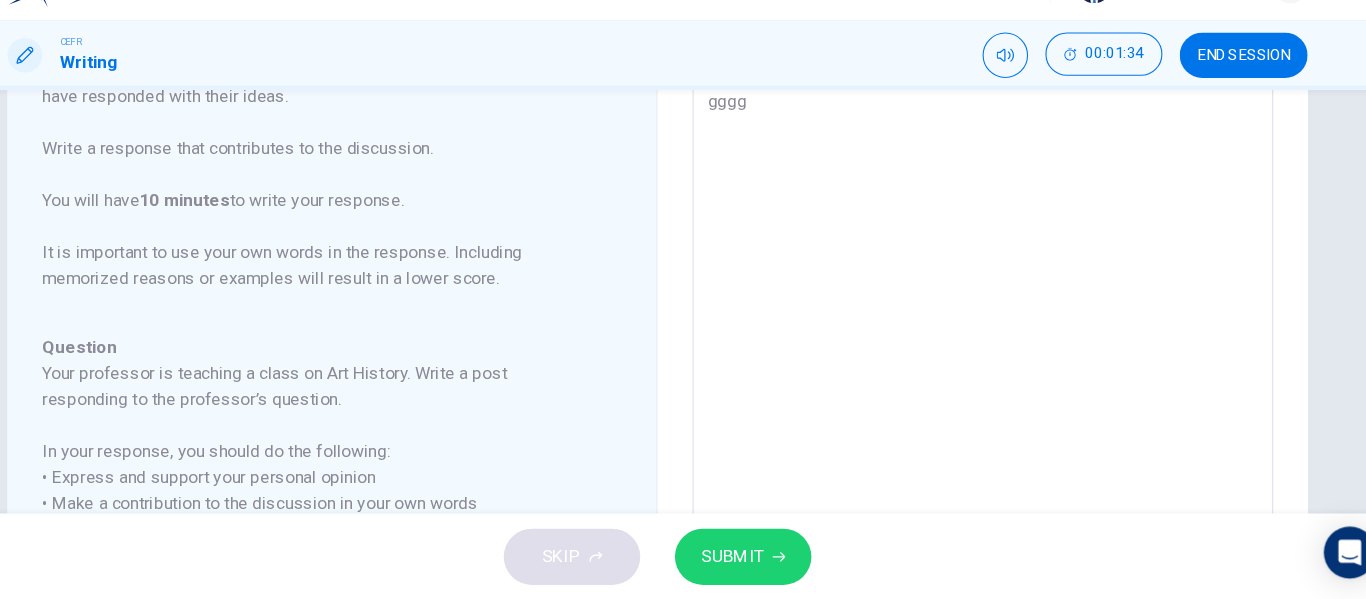 type on "ggggg" 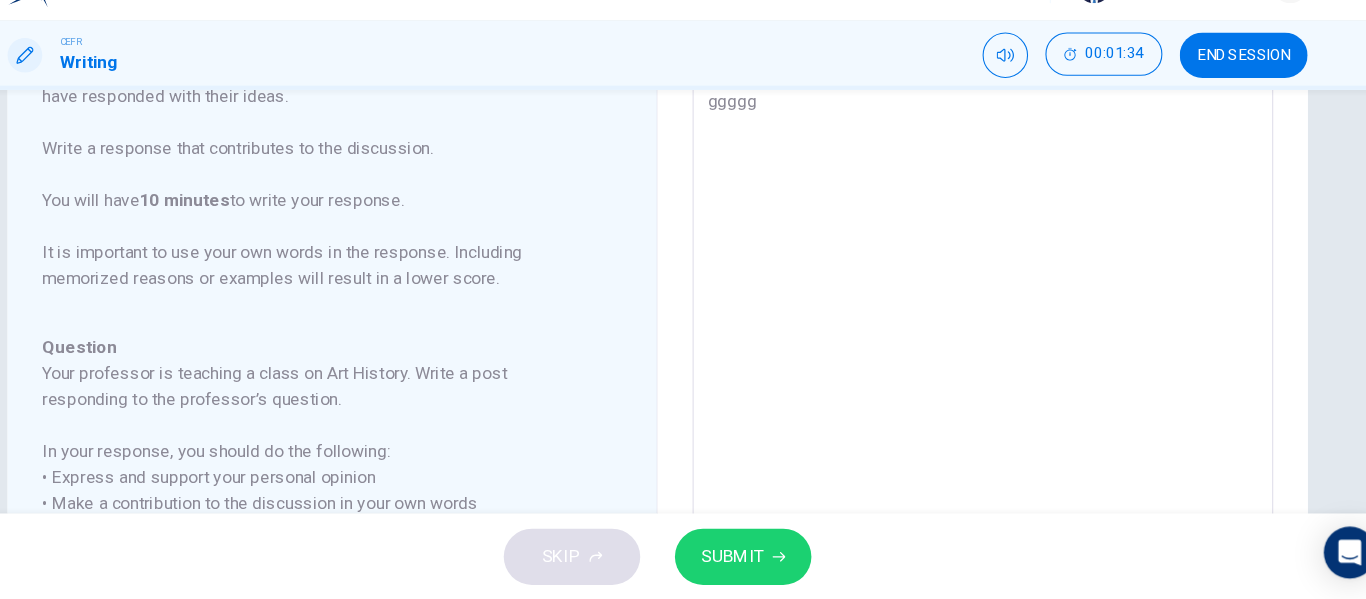 type on "x" 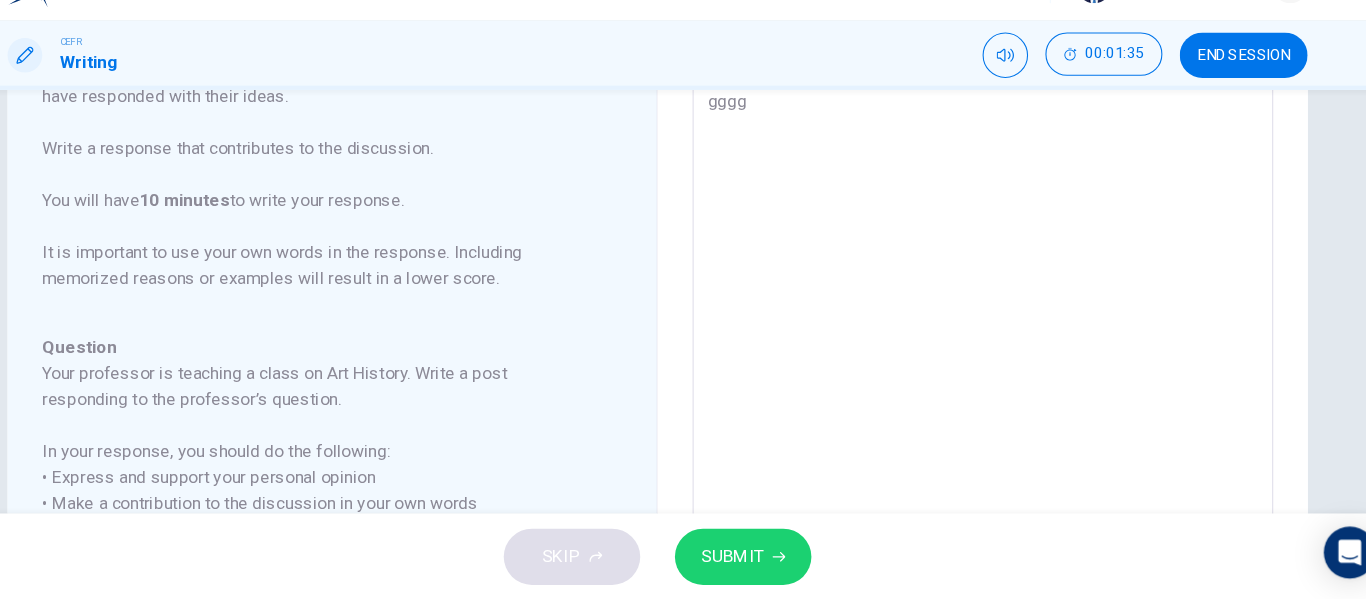 type on "ggg" 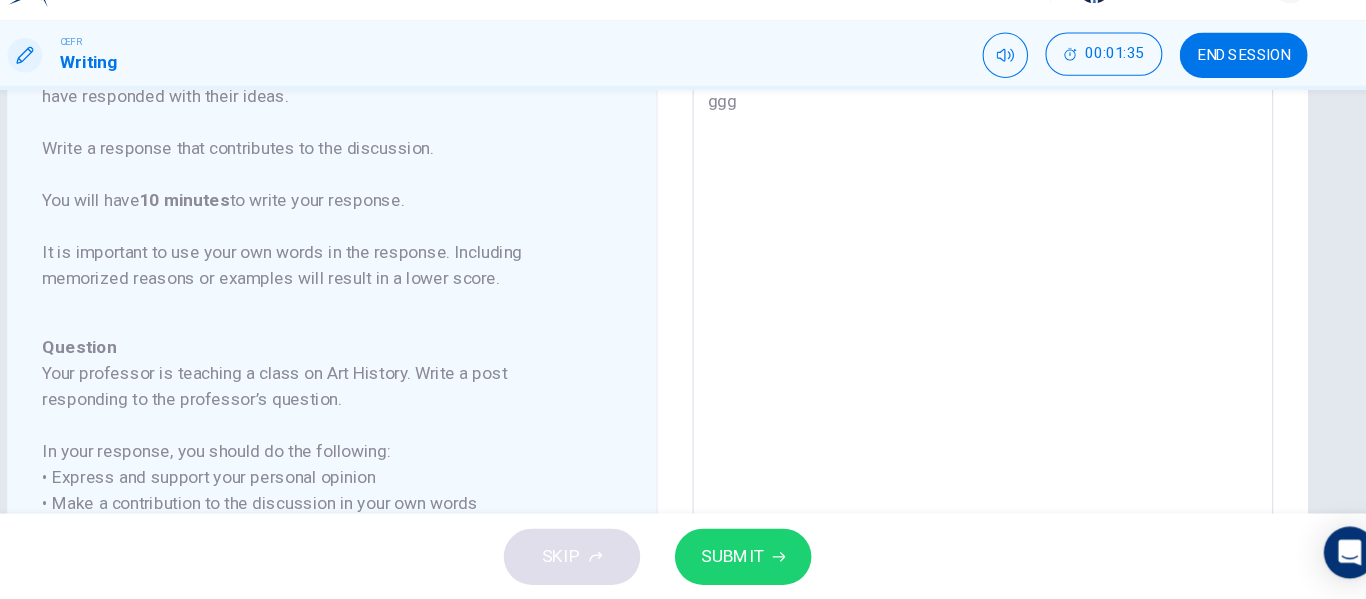 type on "x" 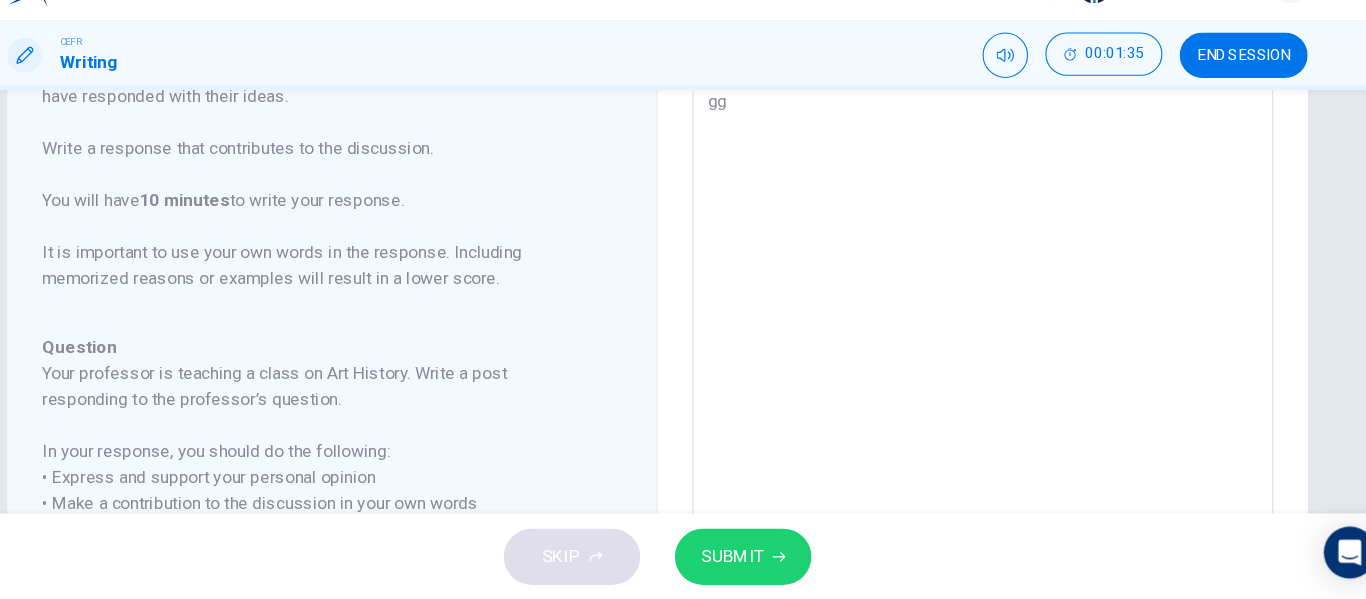type on "x" 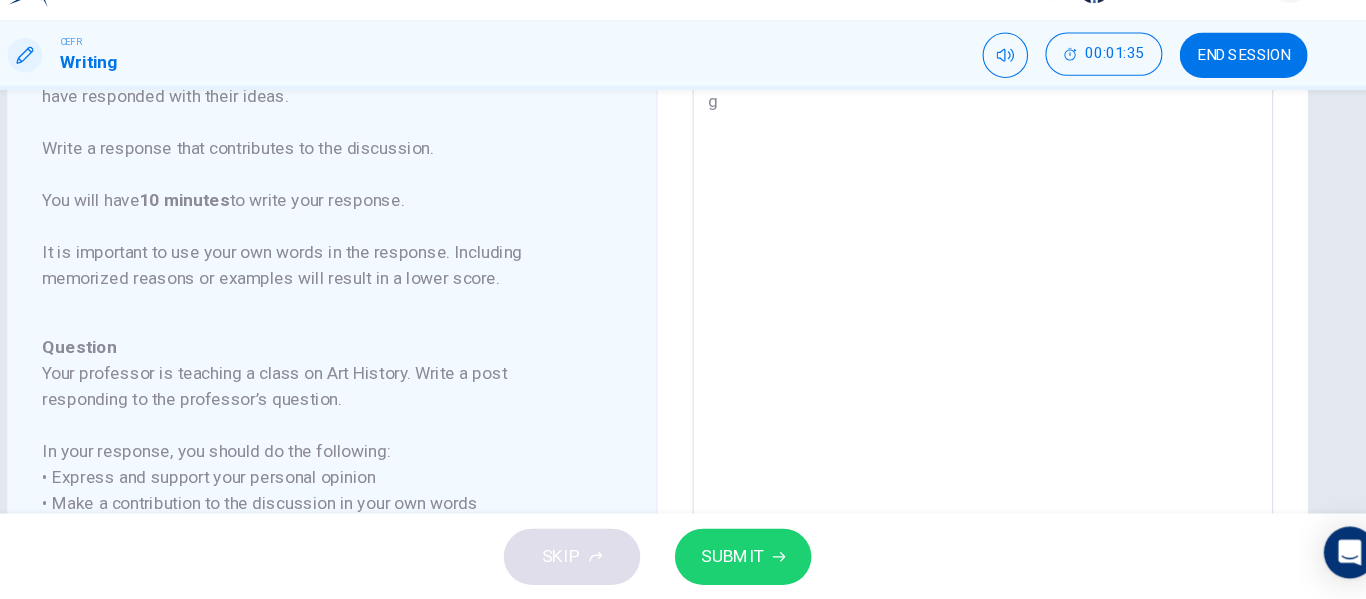 type on "x" 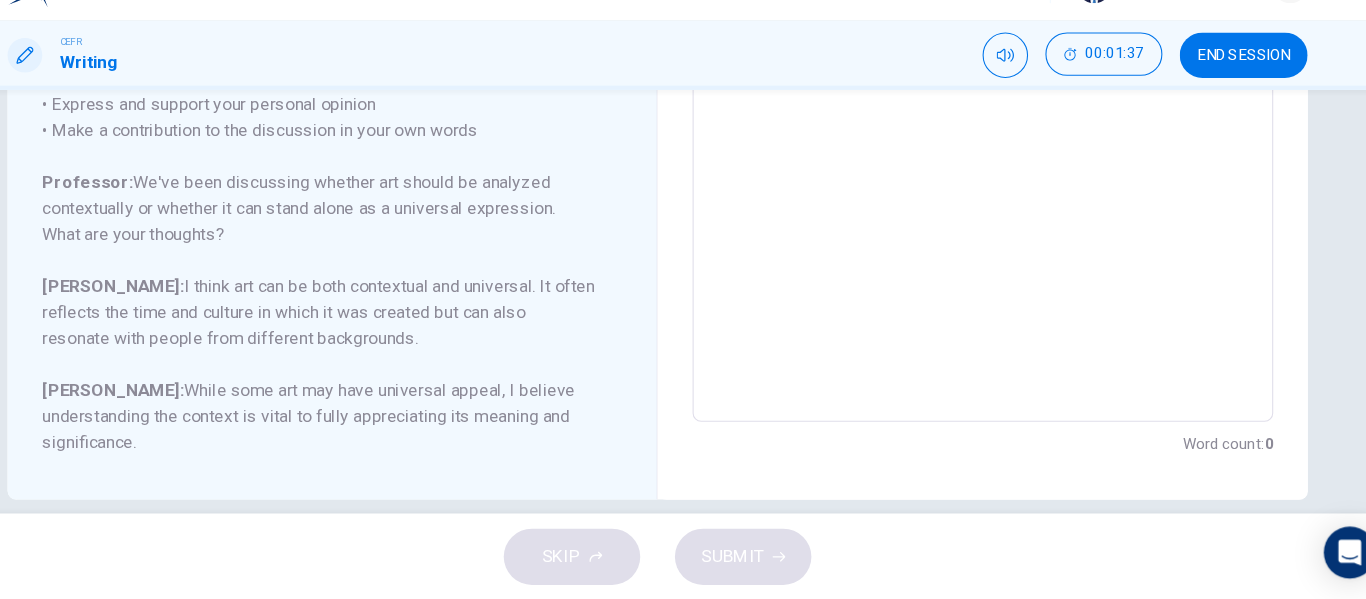 scroll, scrollTop: 499, scrollLeft: 0, axis: vertical 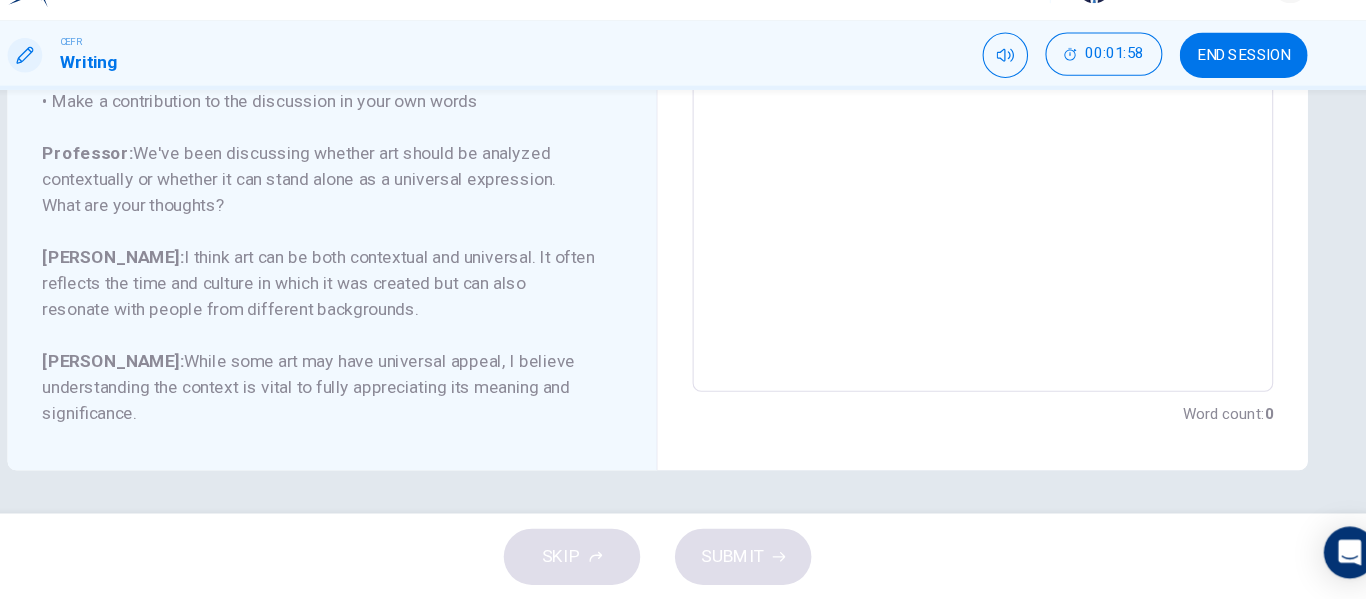 type on "I" 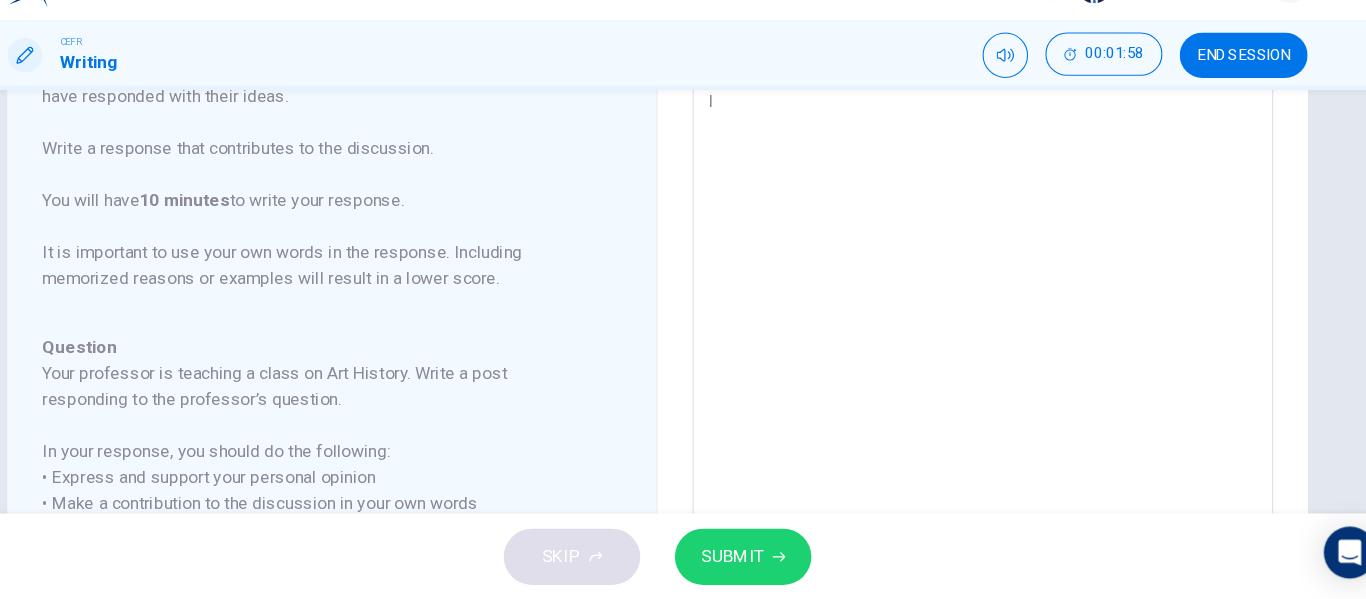 type on "I" 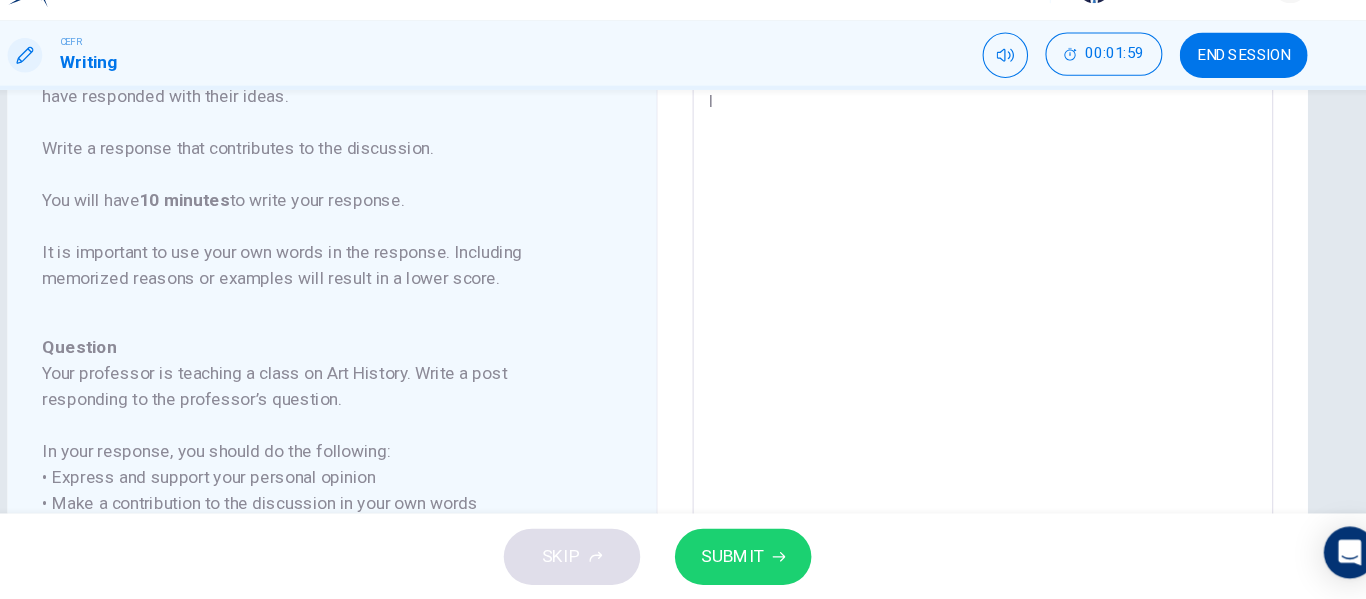 type on "I a" 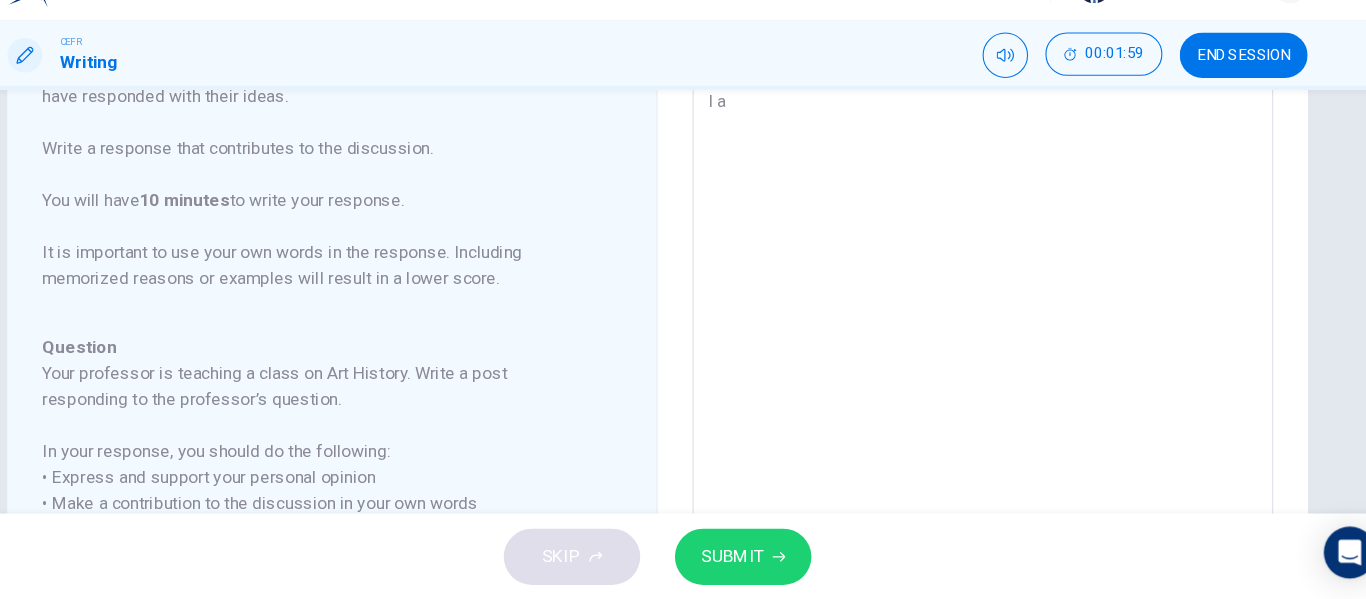 type on "I ab" 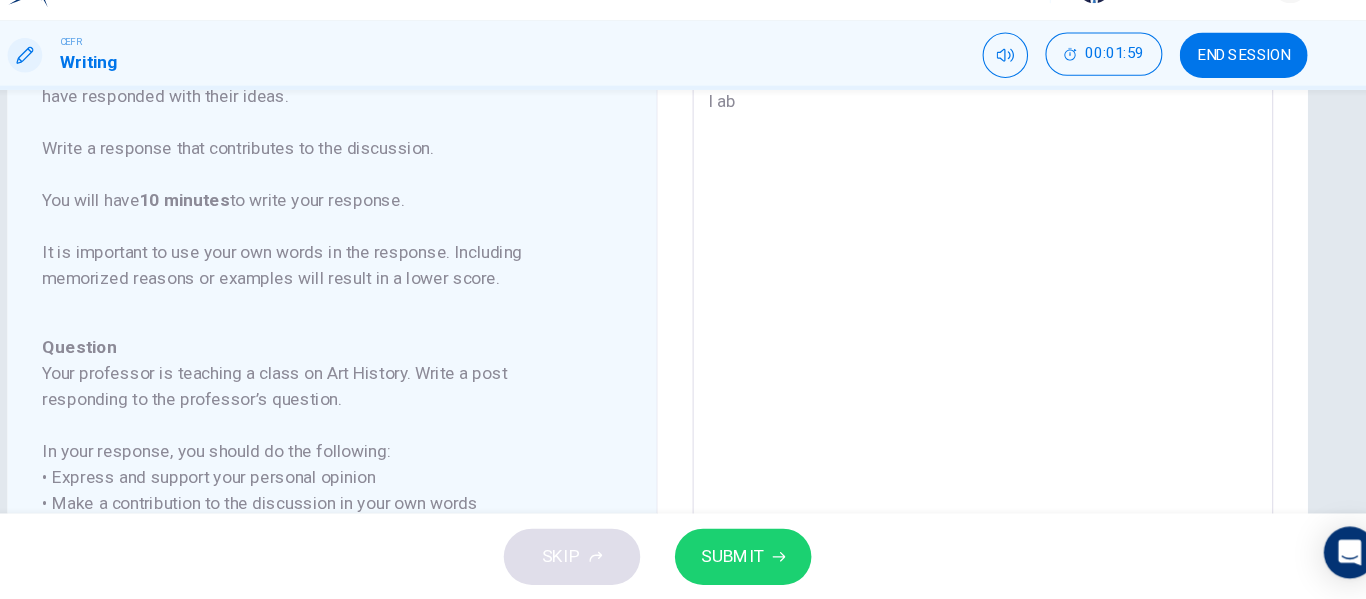 type on "x" 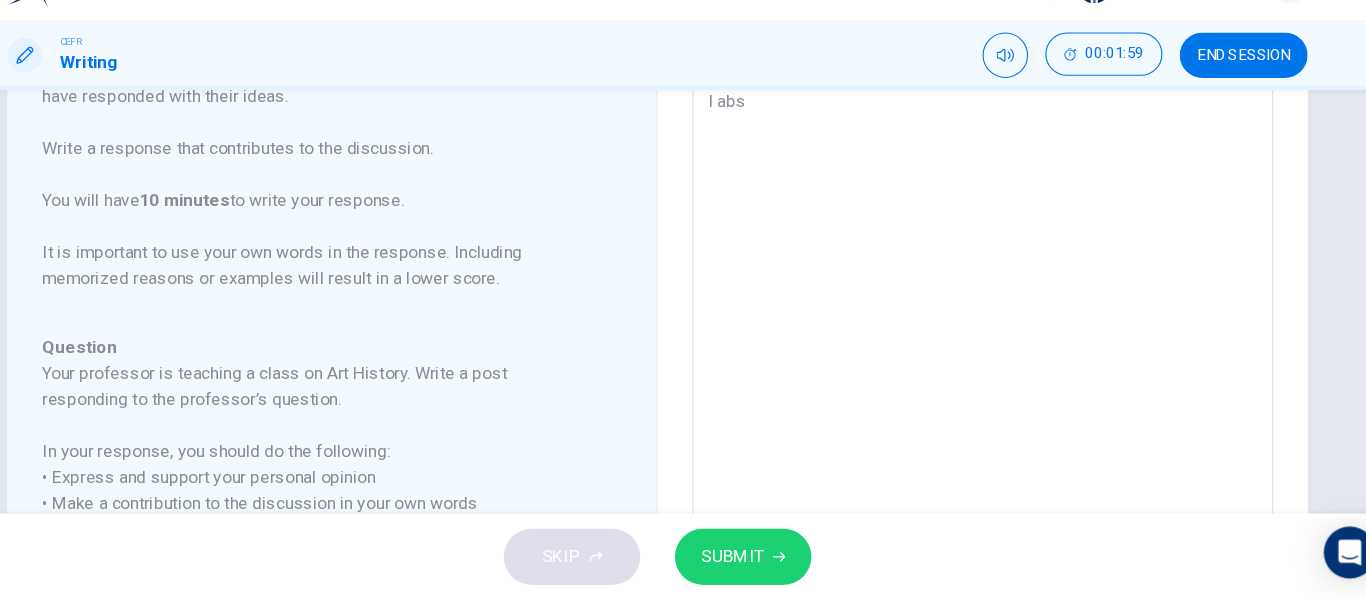 type on "x" 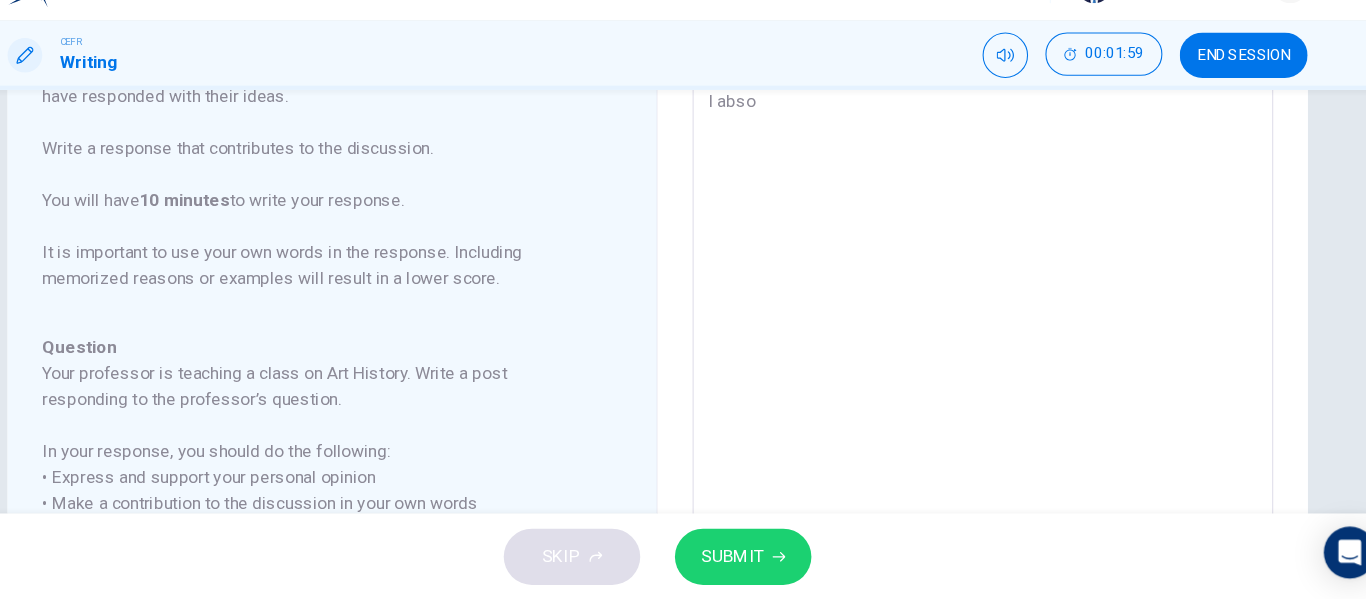 type on "I absol" 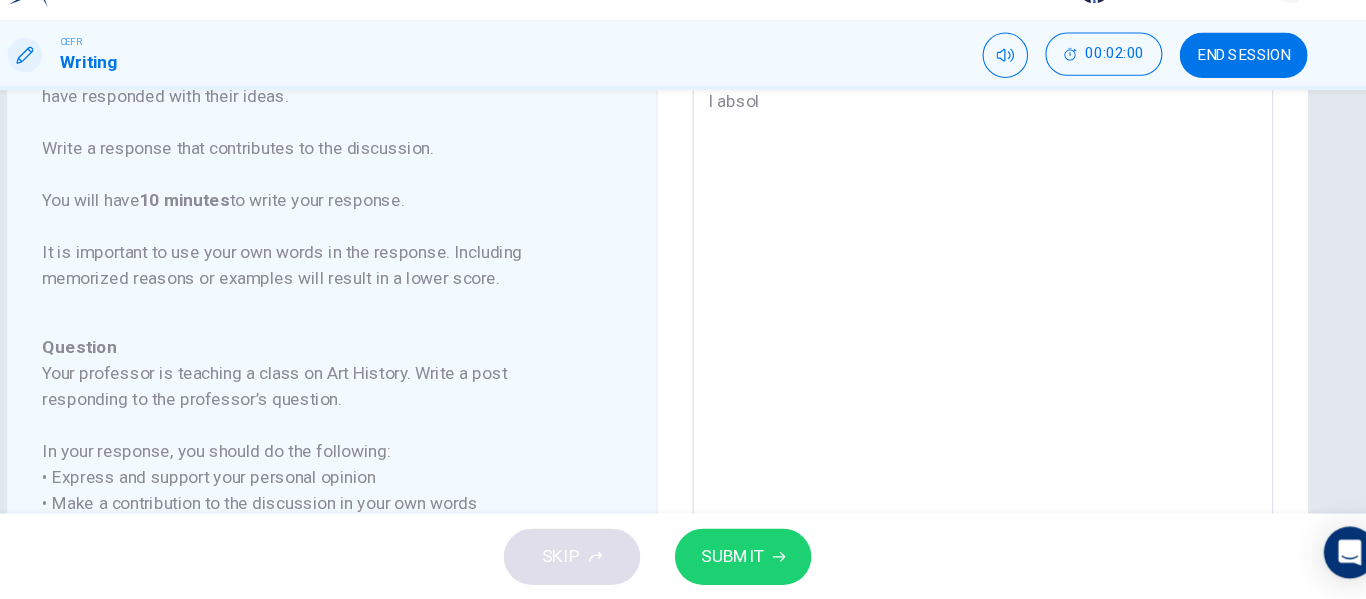 type on "x" 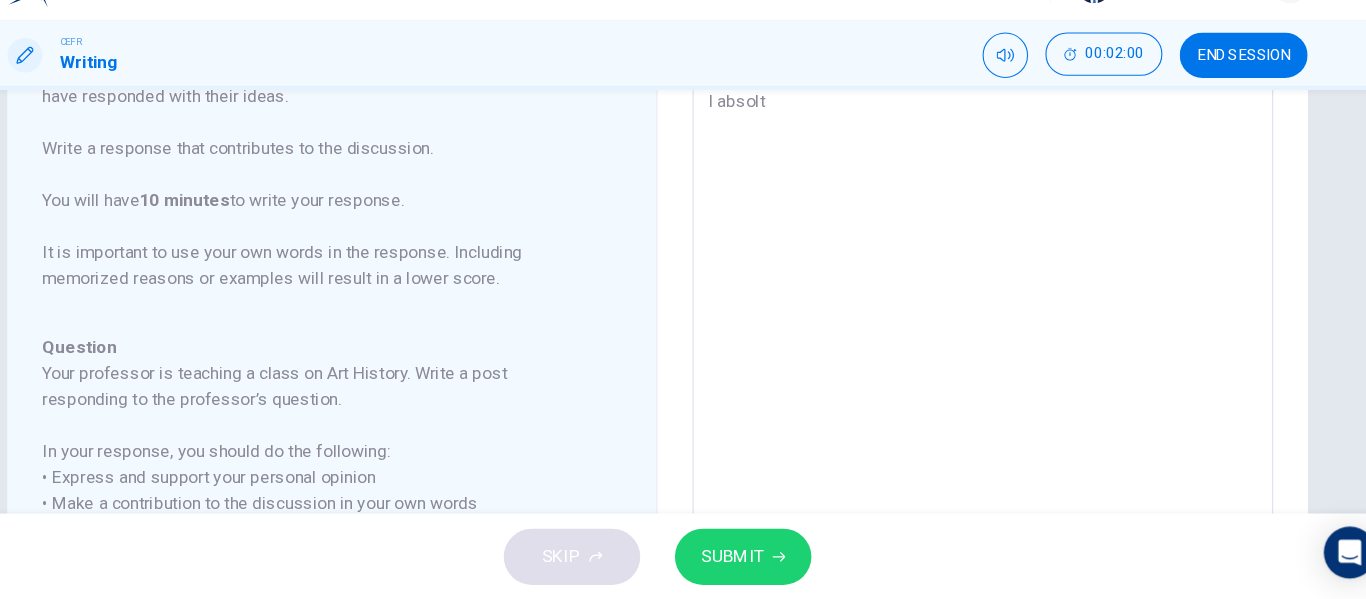 type on "x" 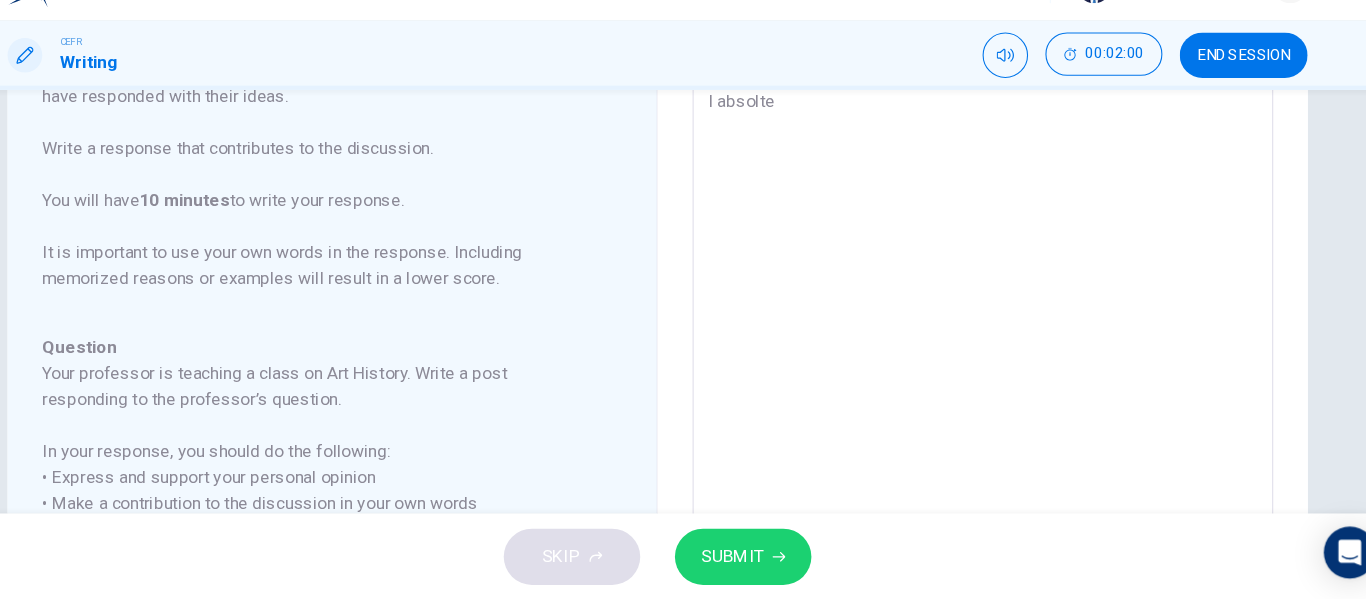 type on "x" 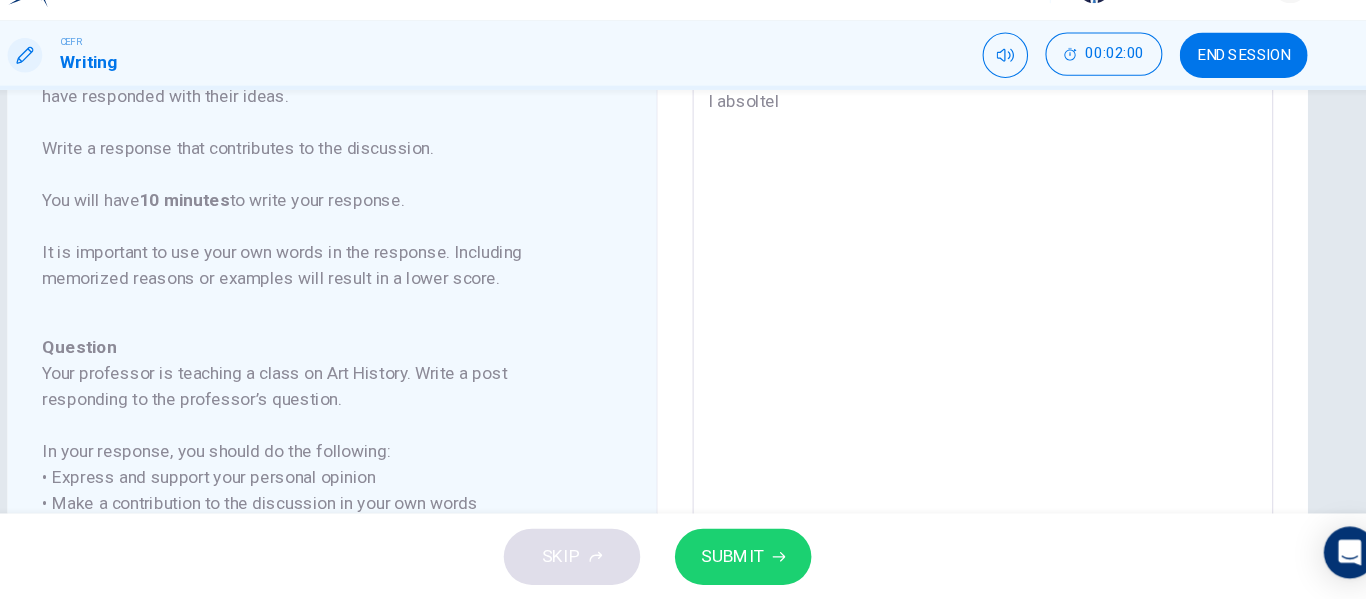 type on "x" 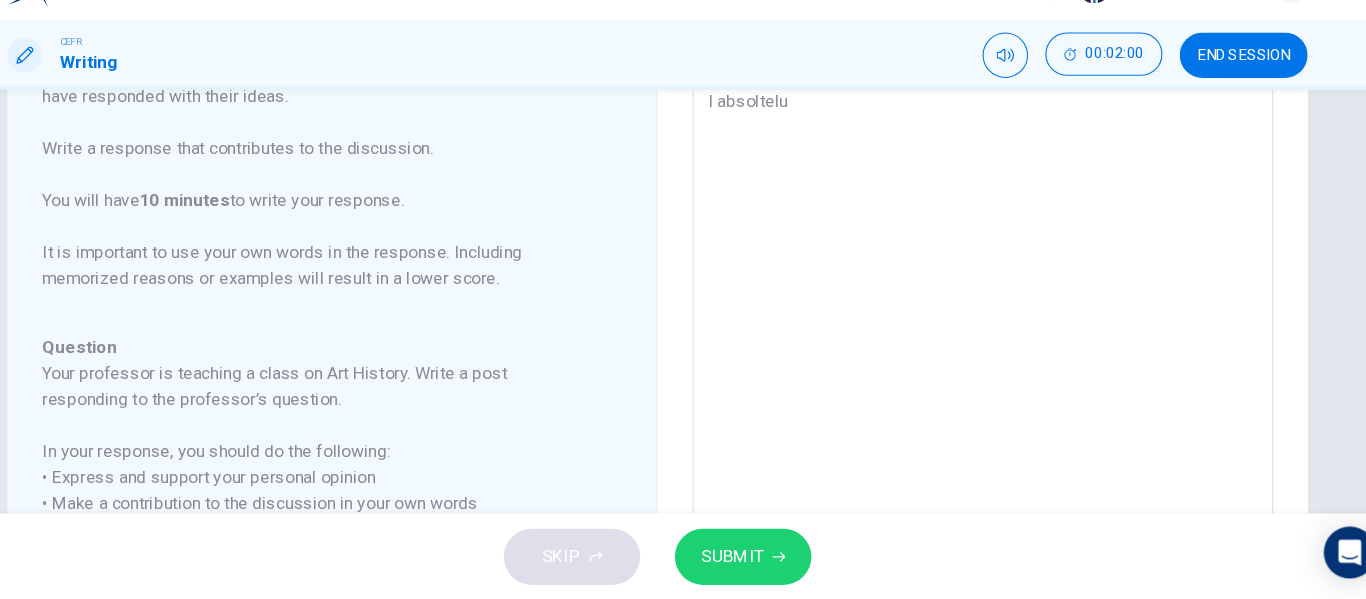 type on "x" 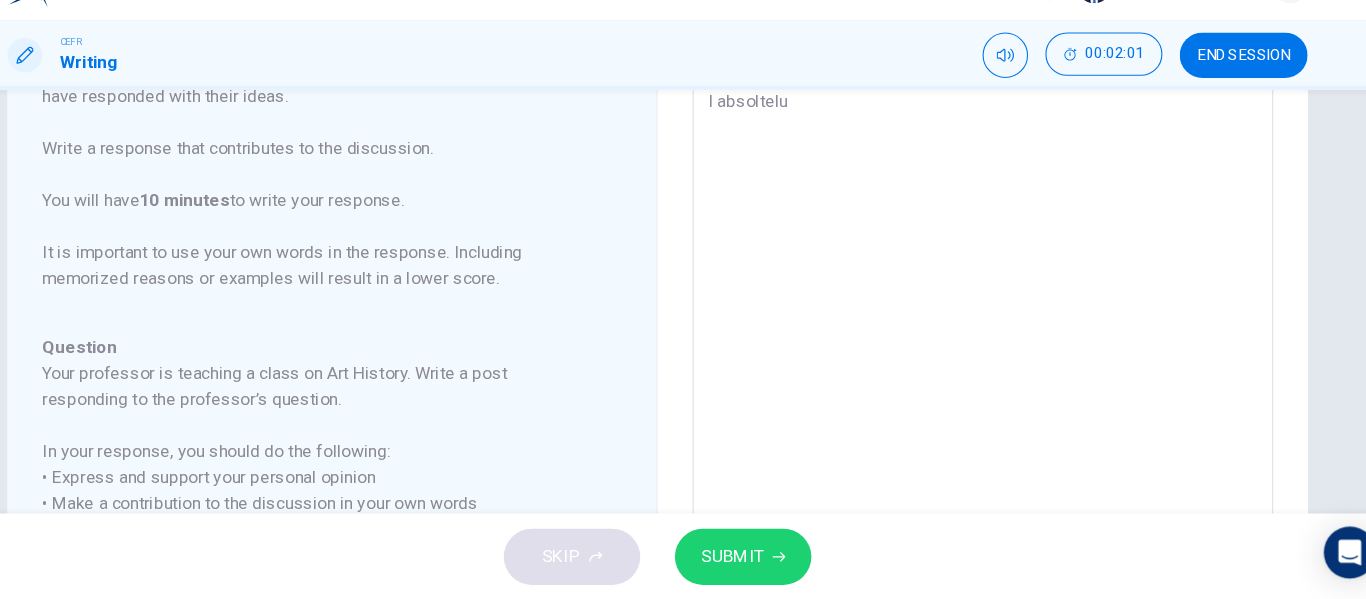 type on "I absoltelu" 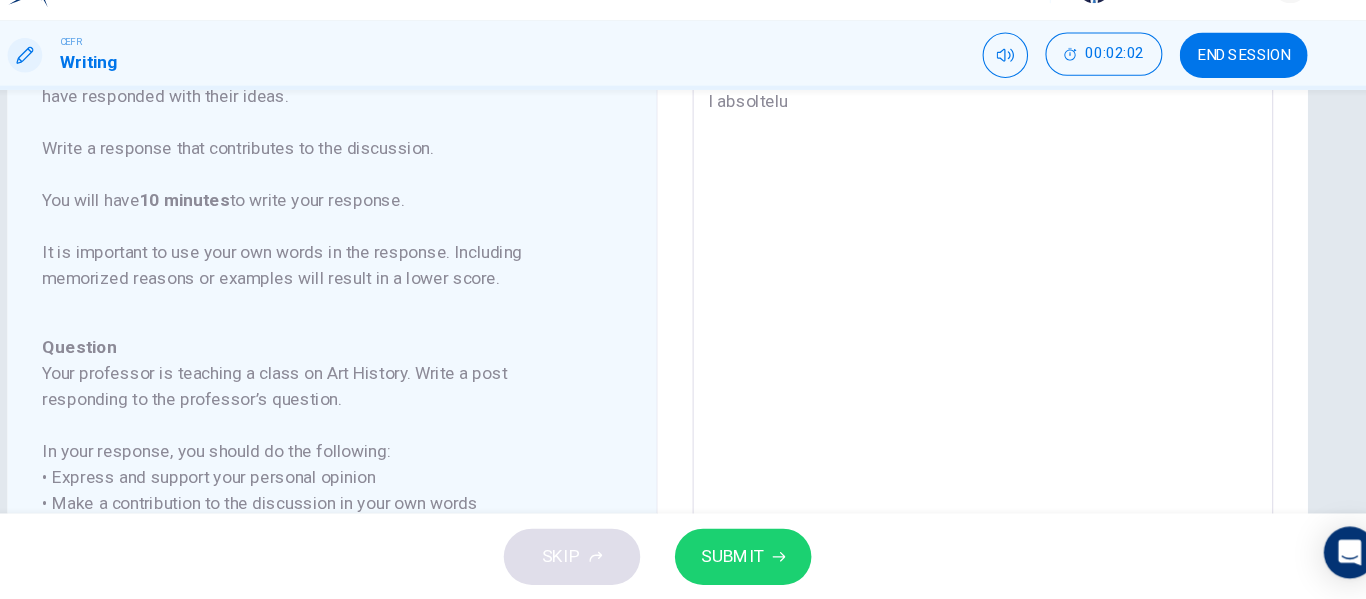type on "I absoltel" 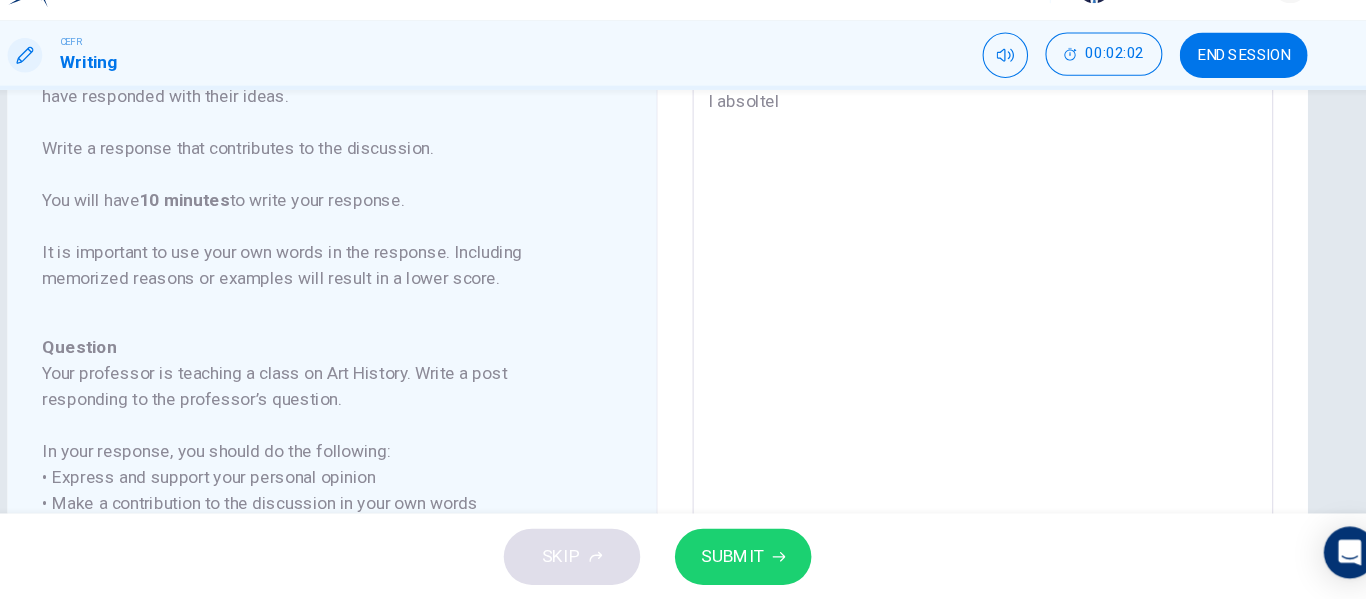 type on "x" 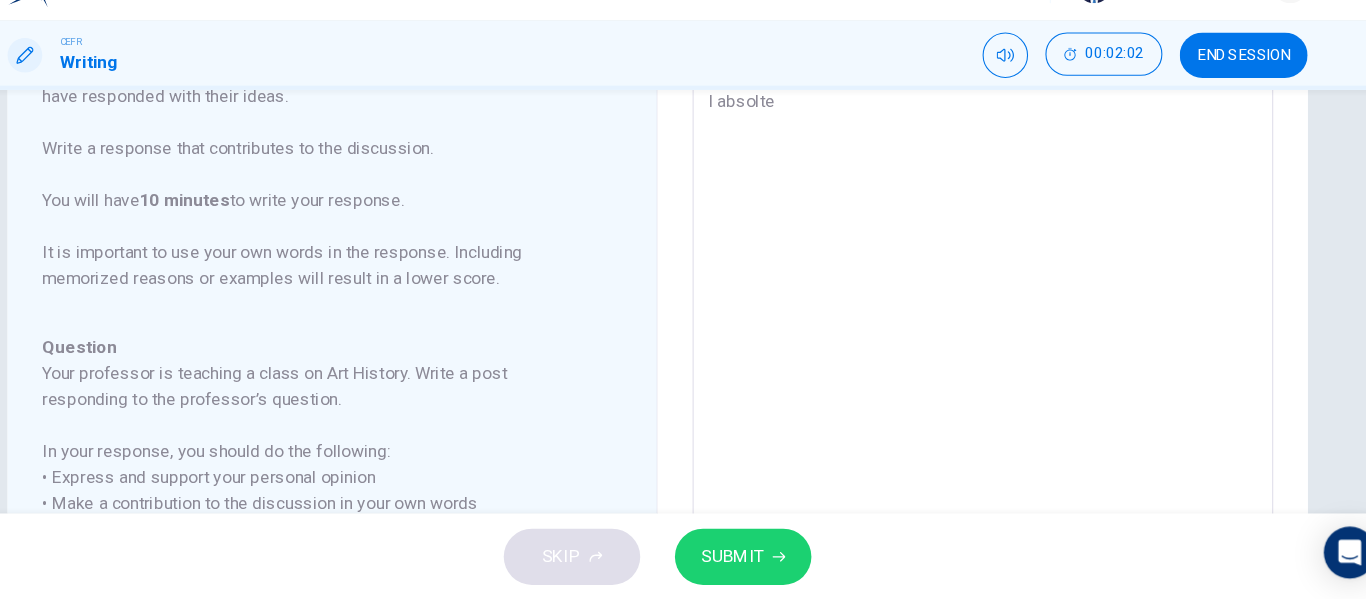 type on "x" 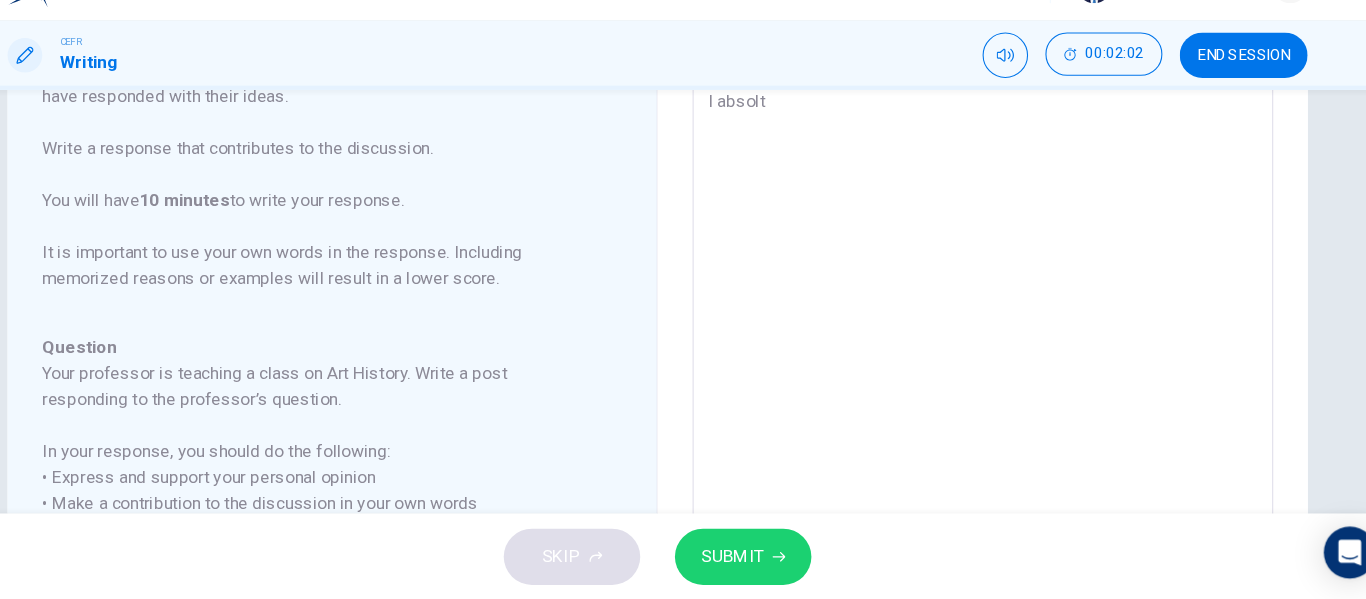type on "x" 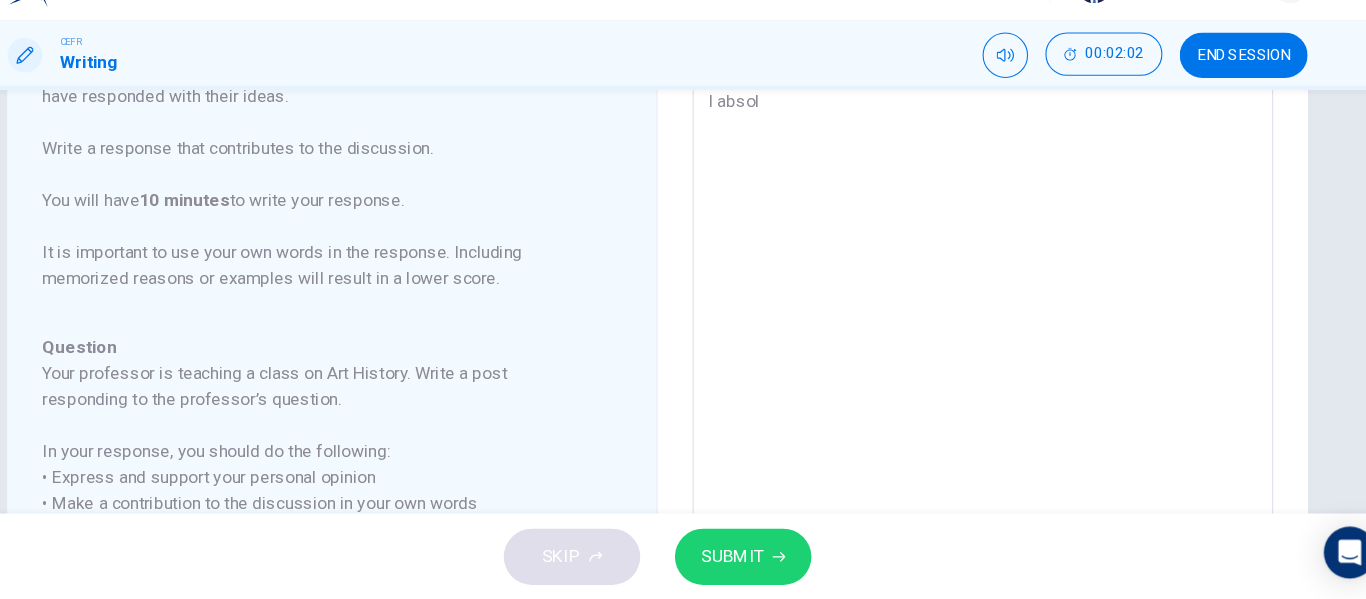 type on "x" 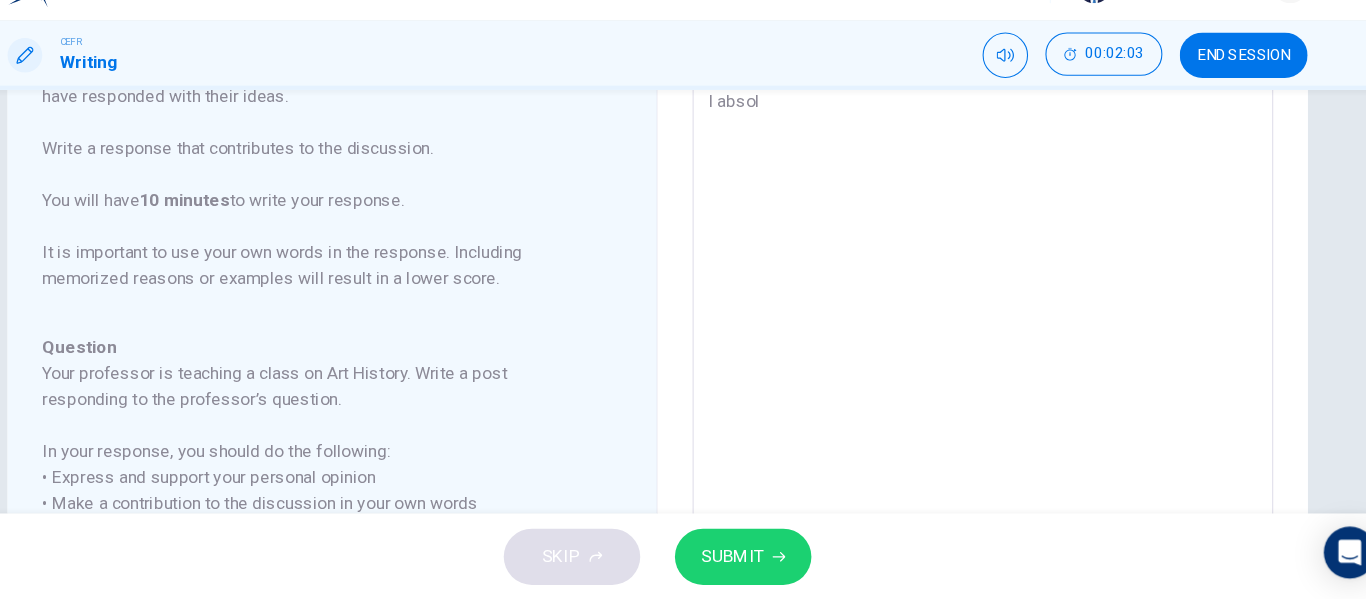type on "I absolu" 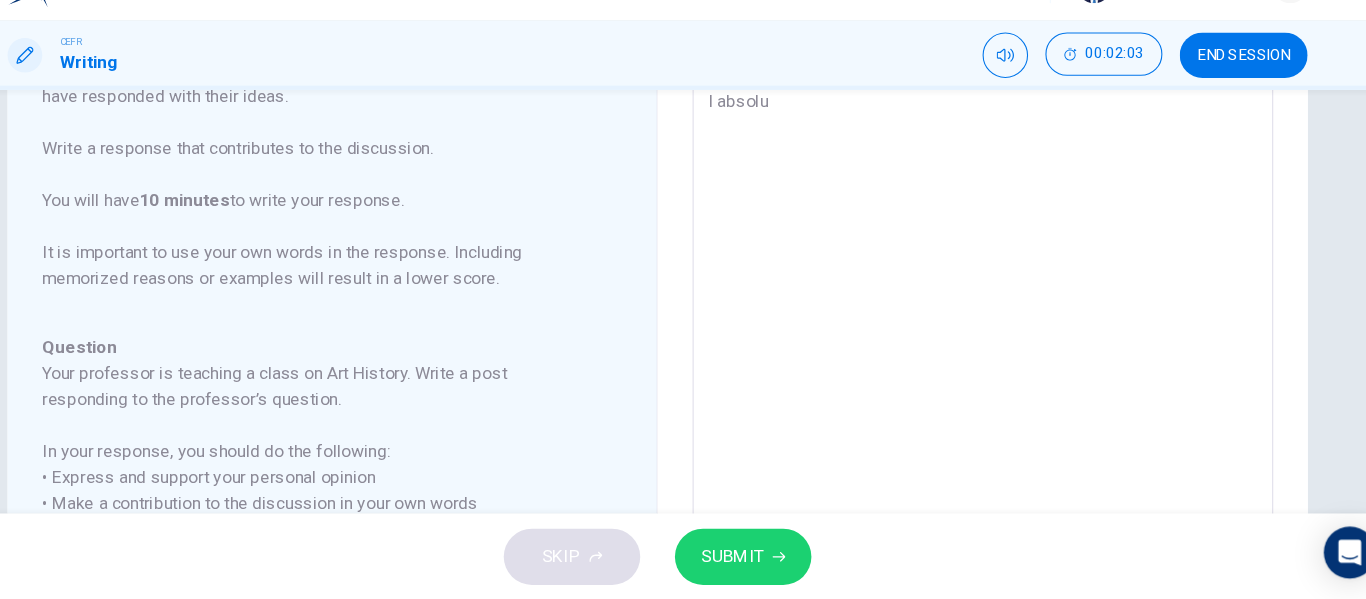type on "x" 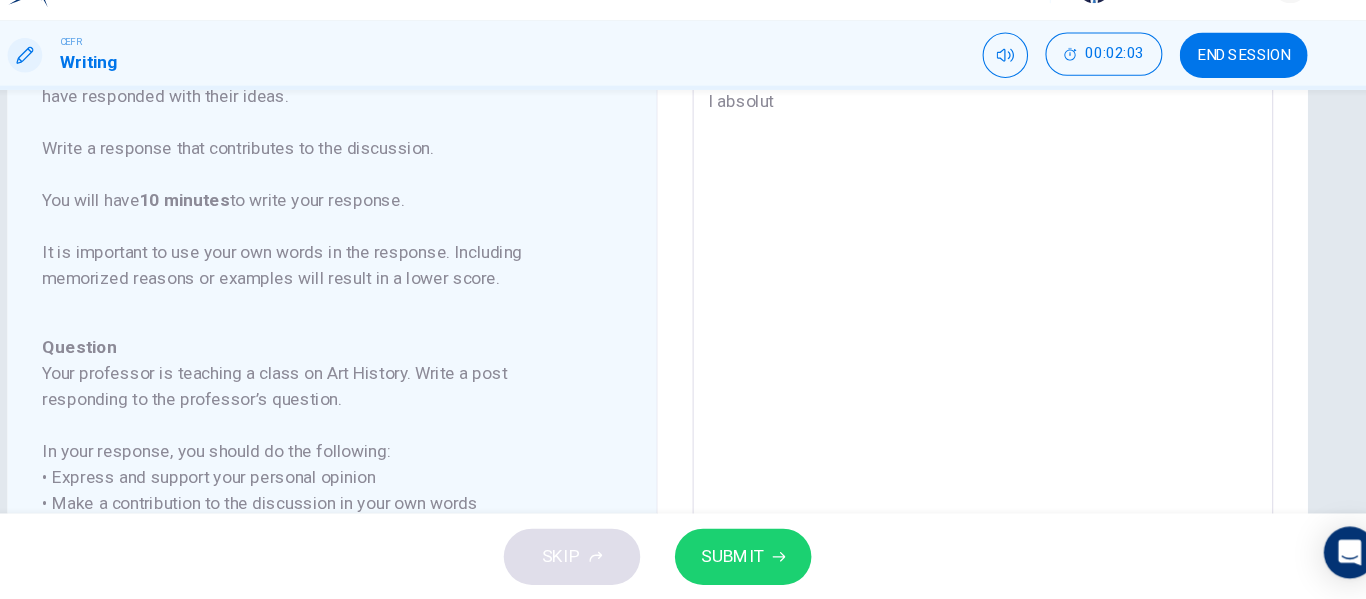type on "x" 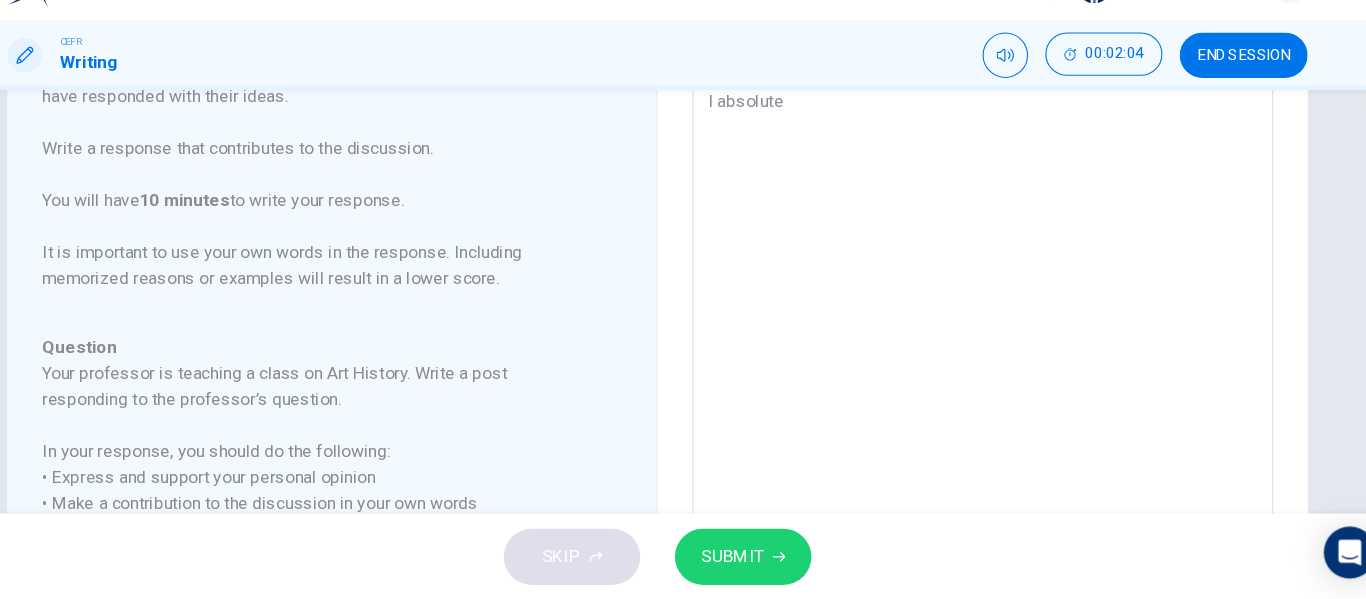 type on "I absolutel" 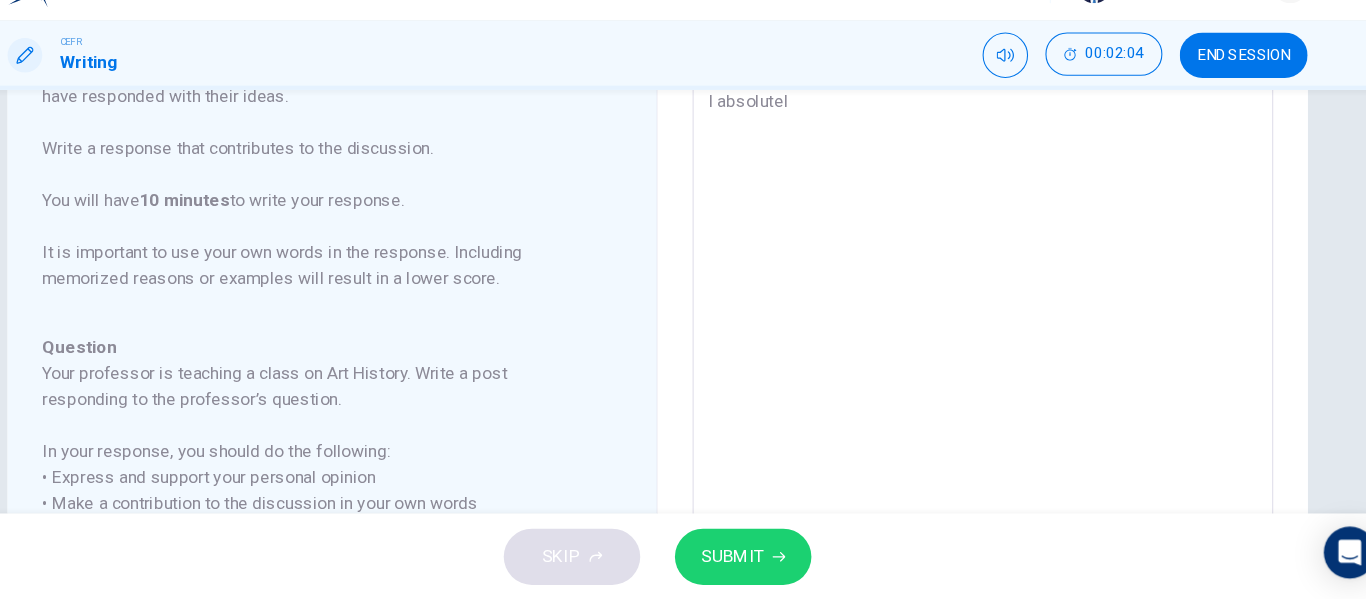 type on "x" 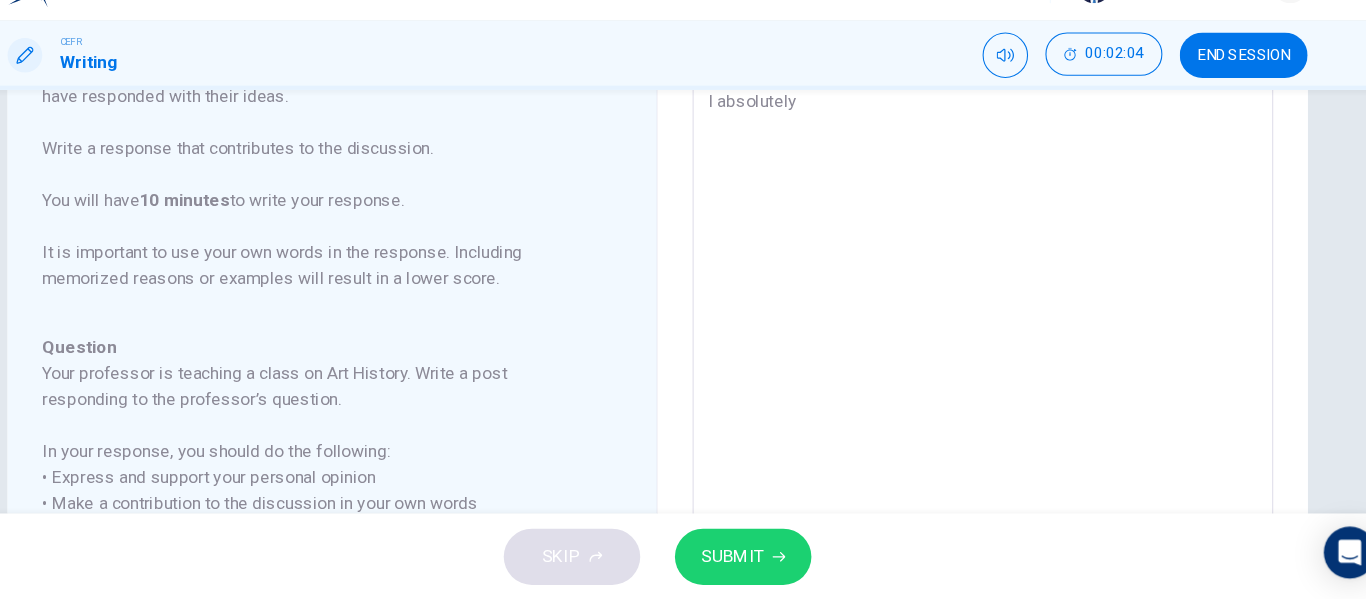 type on "x" 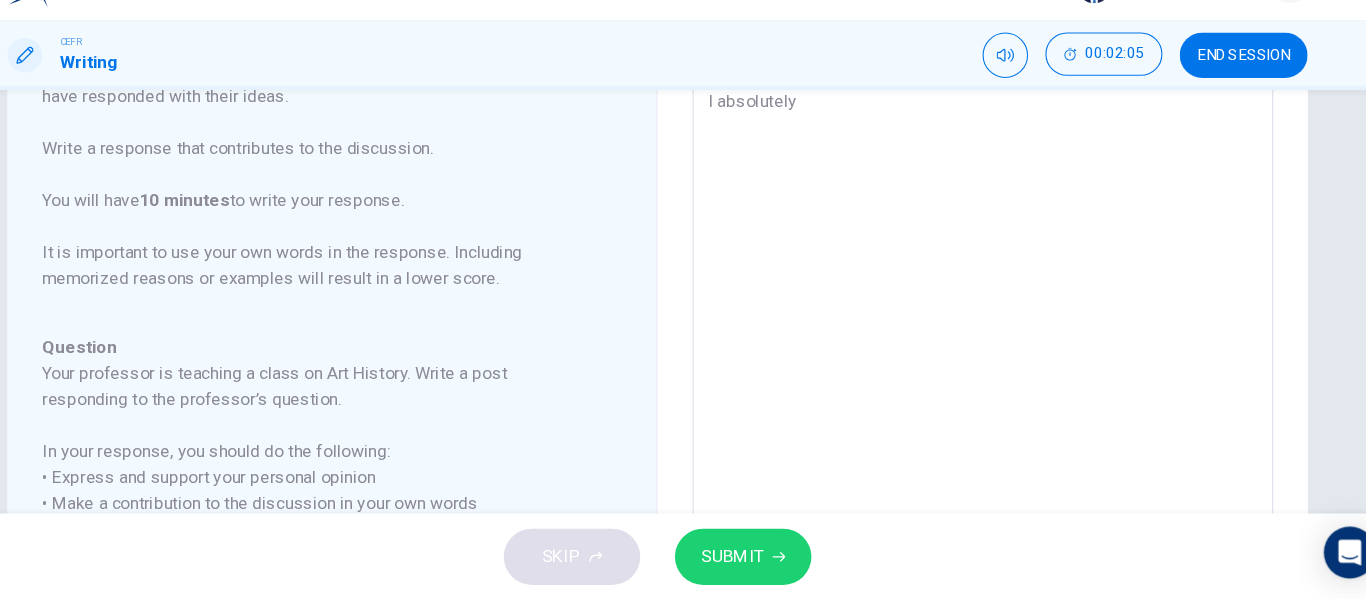 type on "I absolutely a" 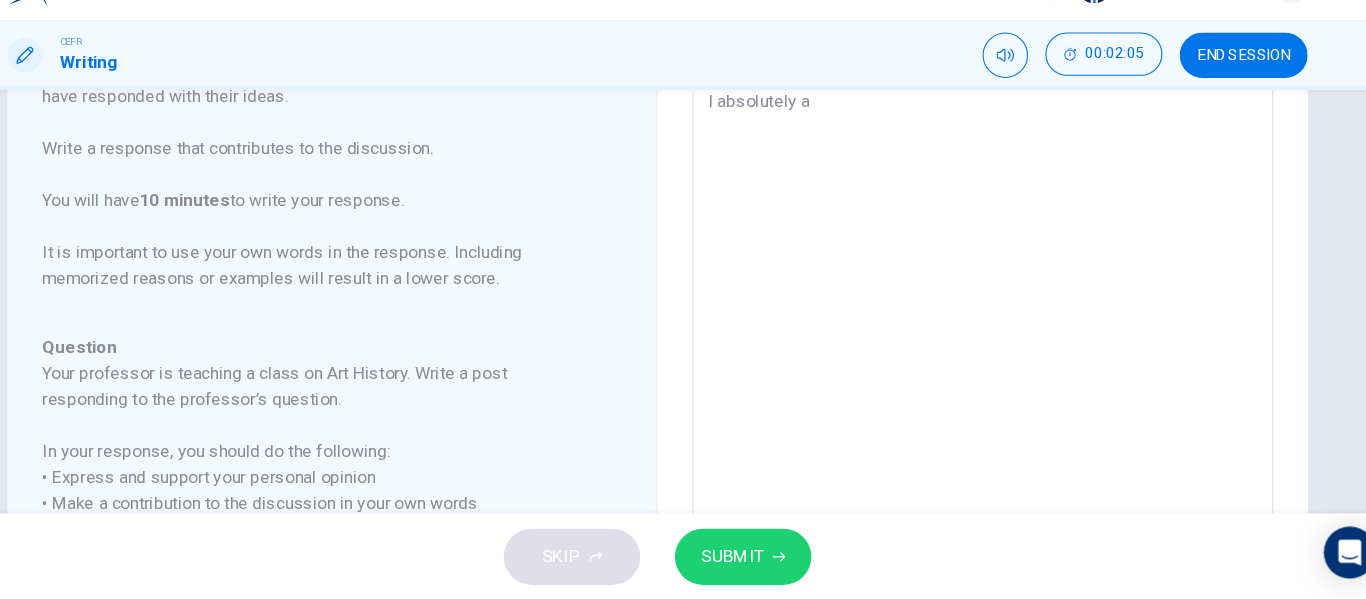 type on "I absolutely ag" 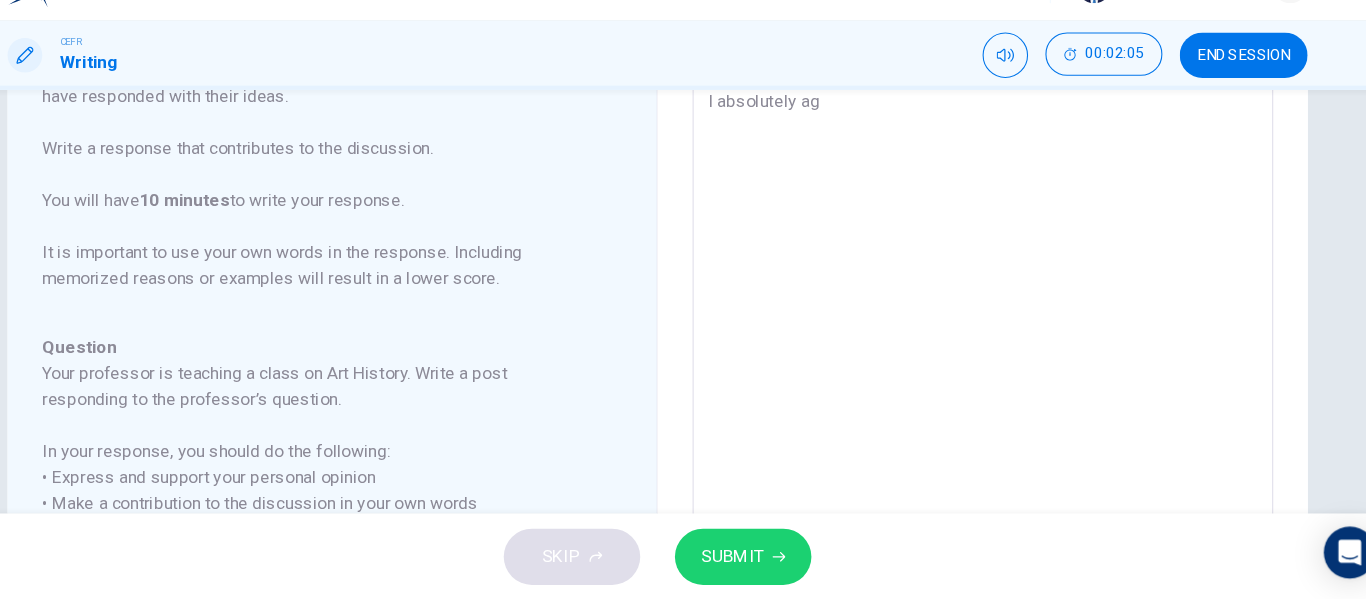 type on "x" 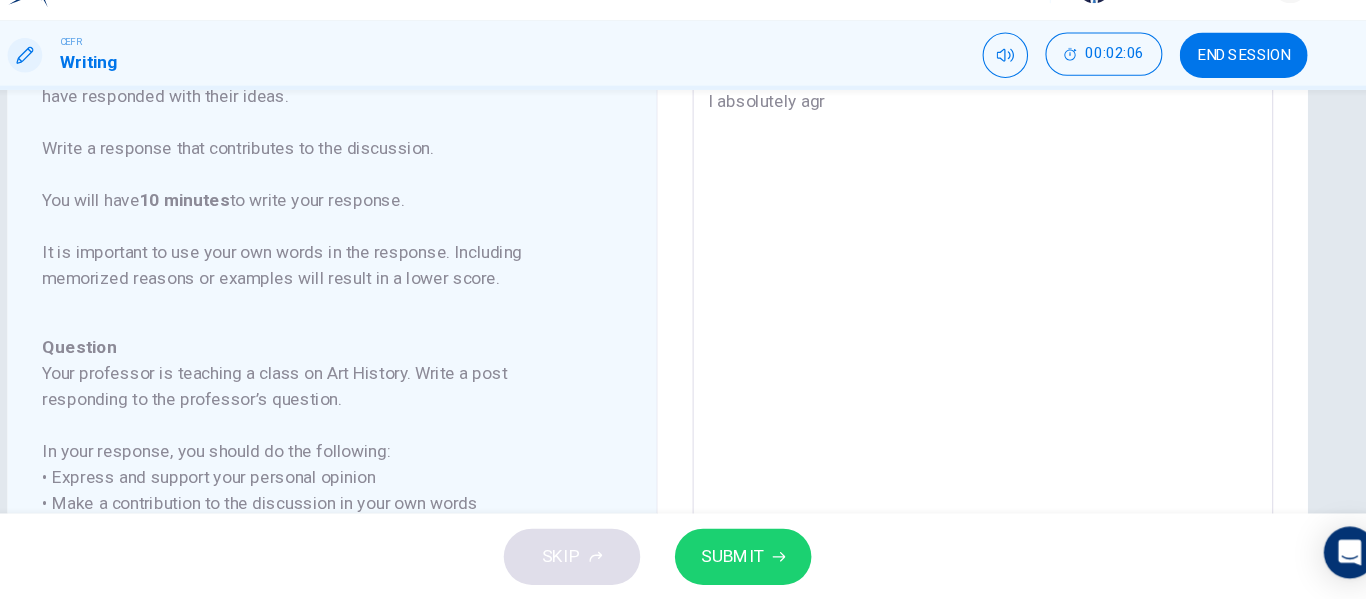 type on "I absolutely agre" 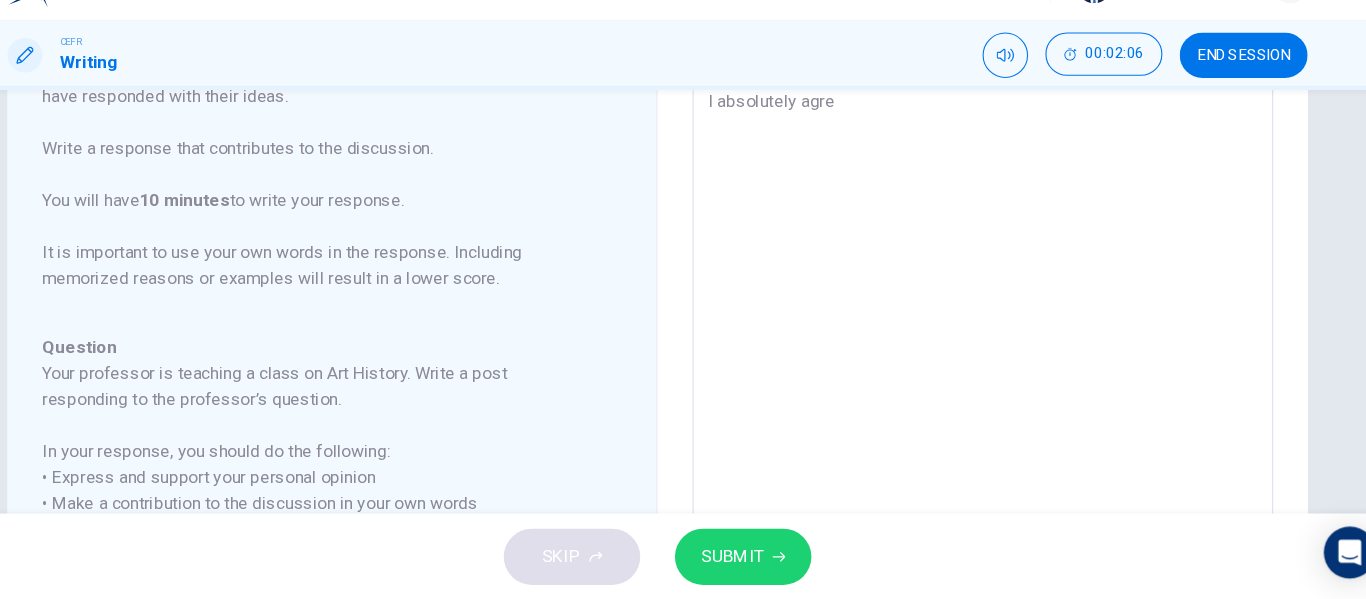type on "x" 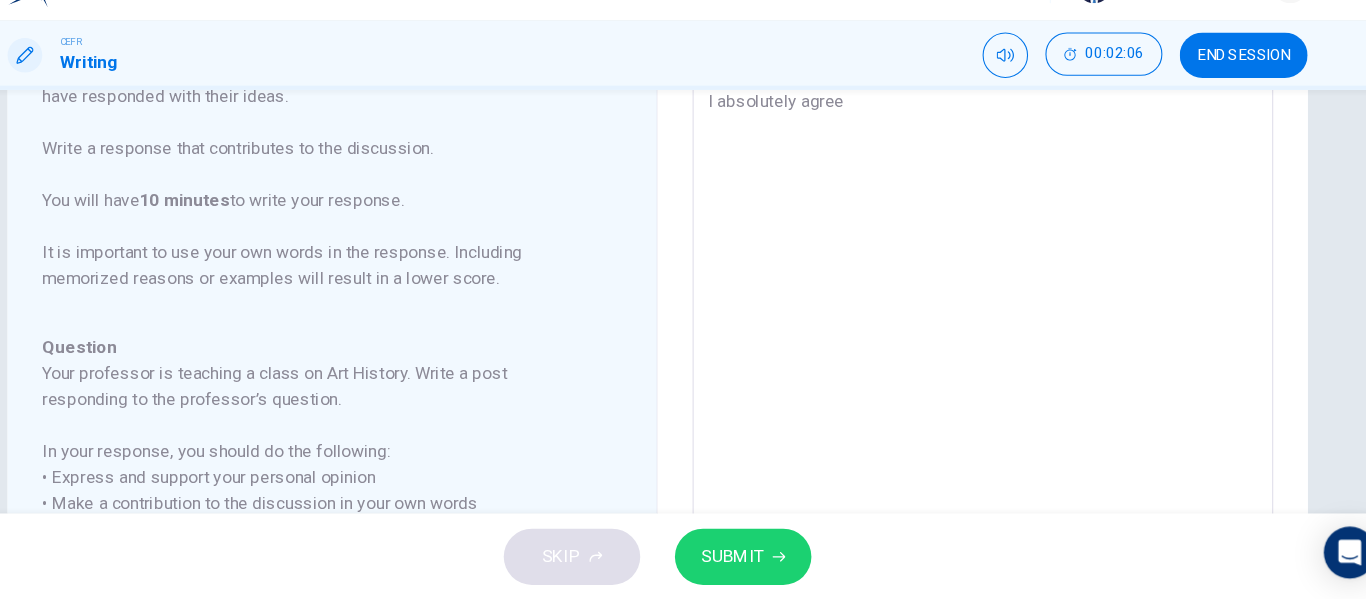 type on "x" 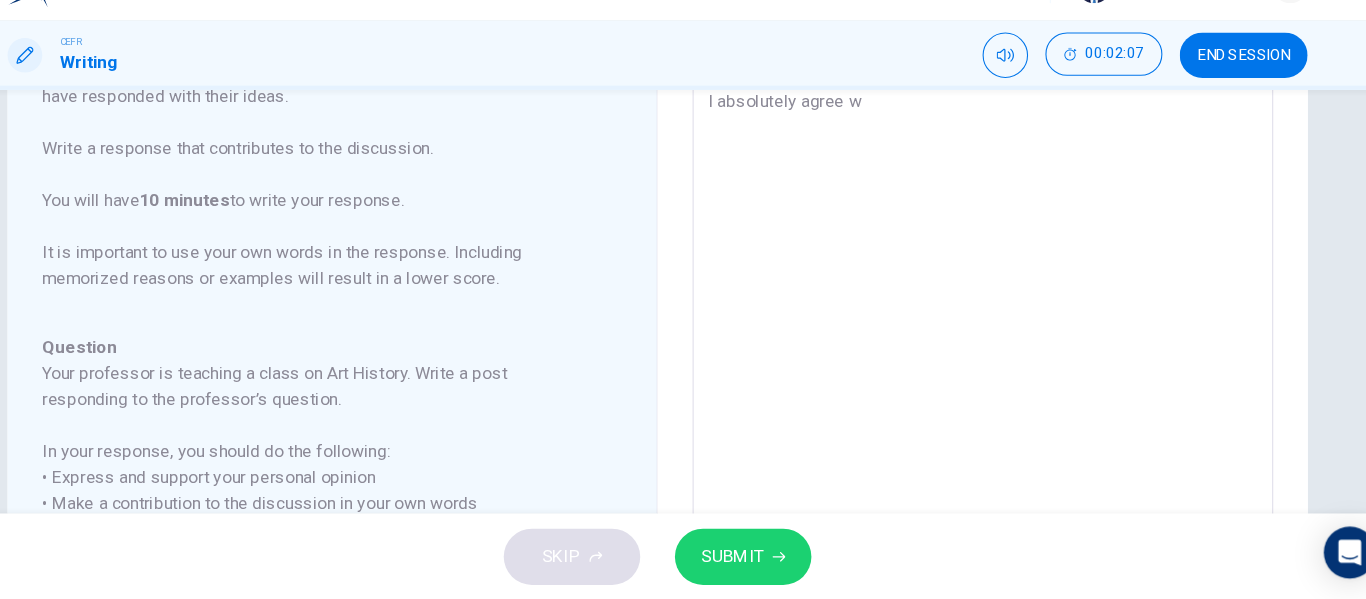 type on "I absolutely agree wi" 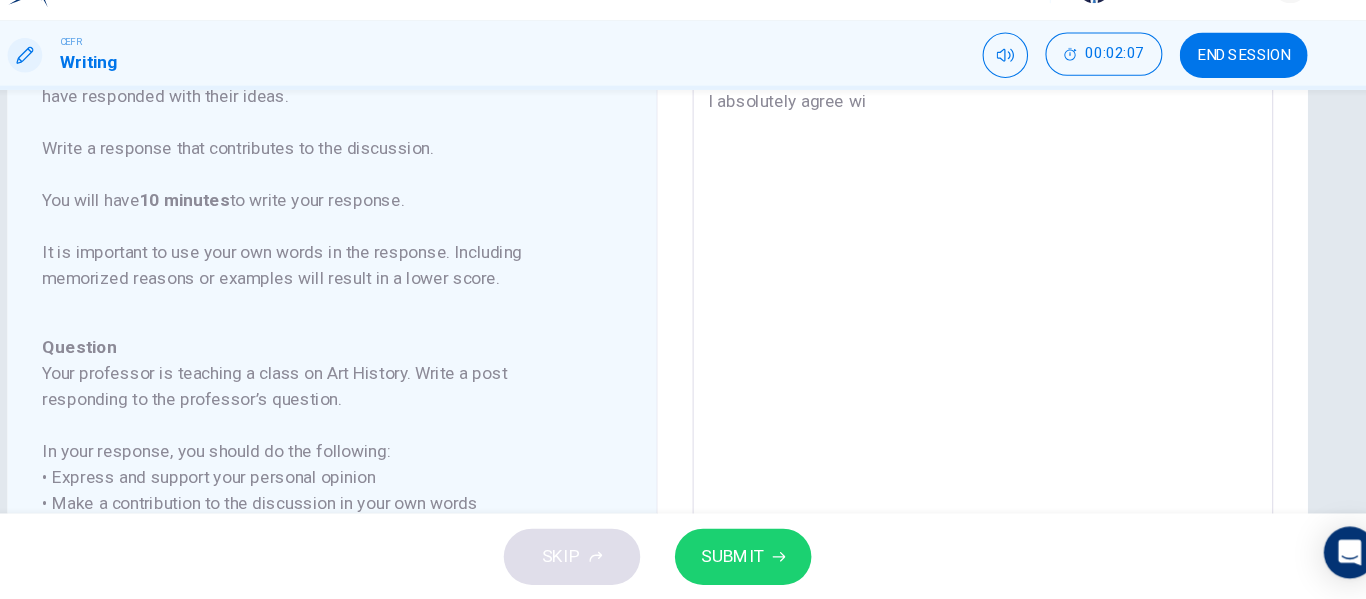 type on "x" 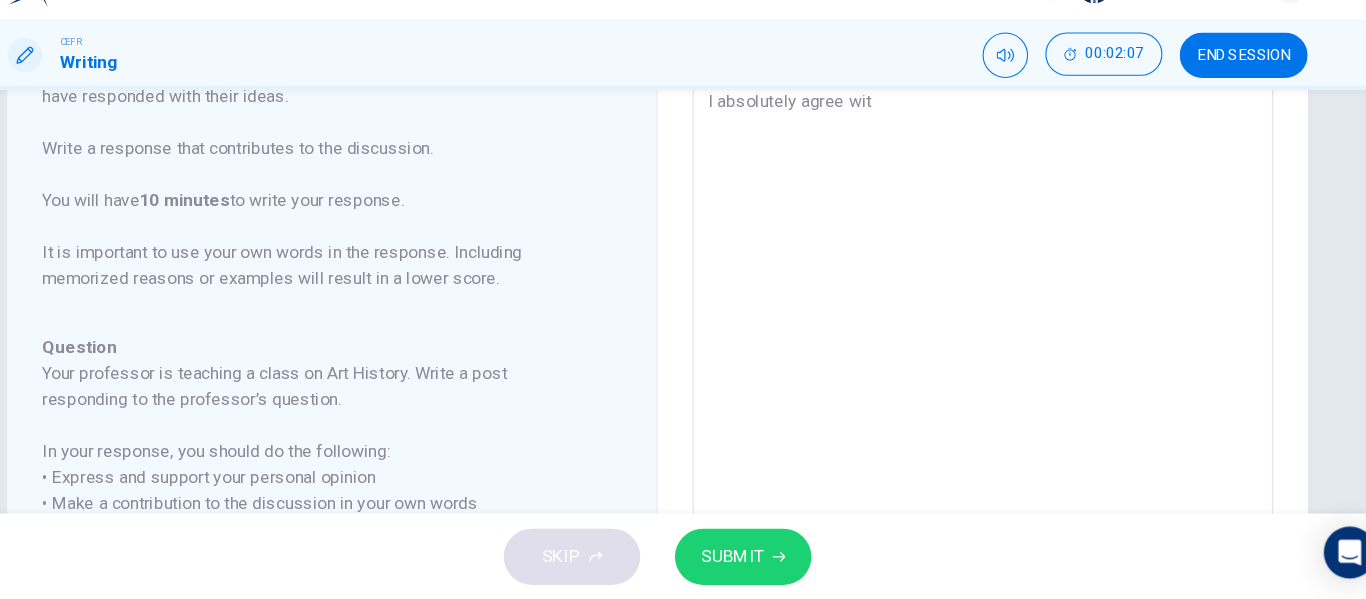 type on "x" 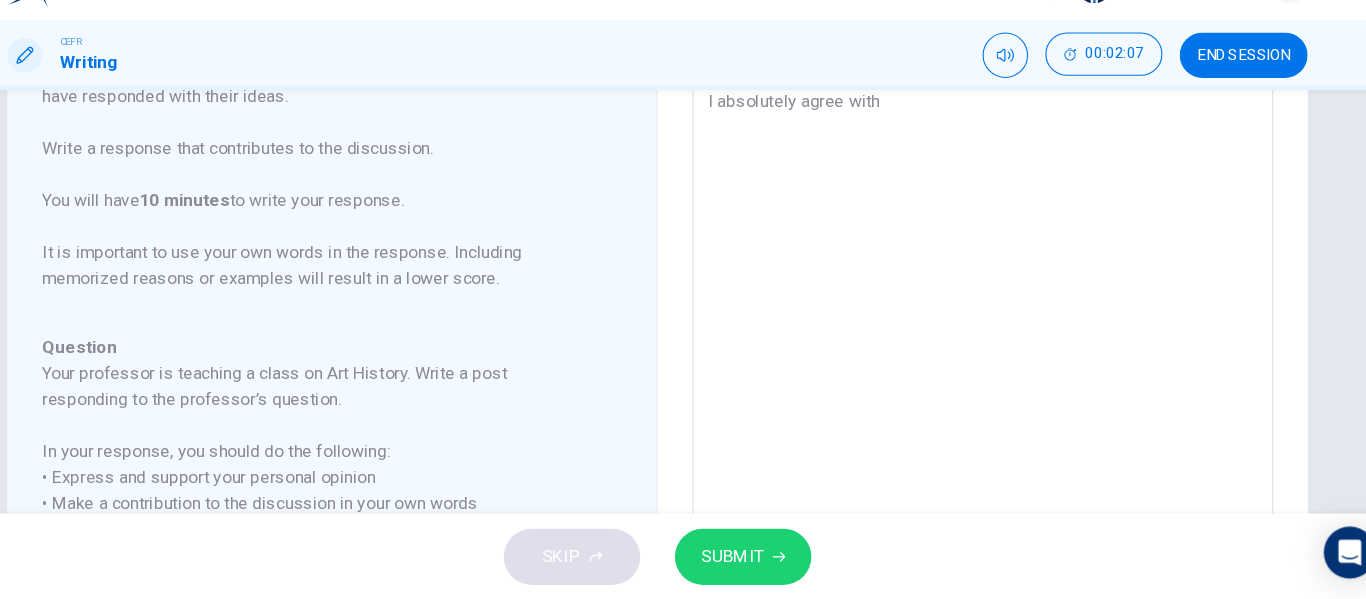 type on "x" 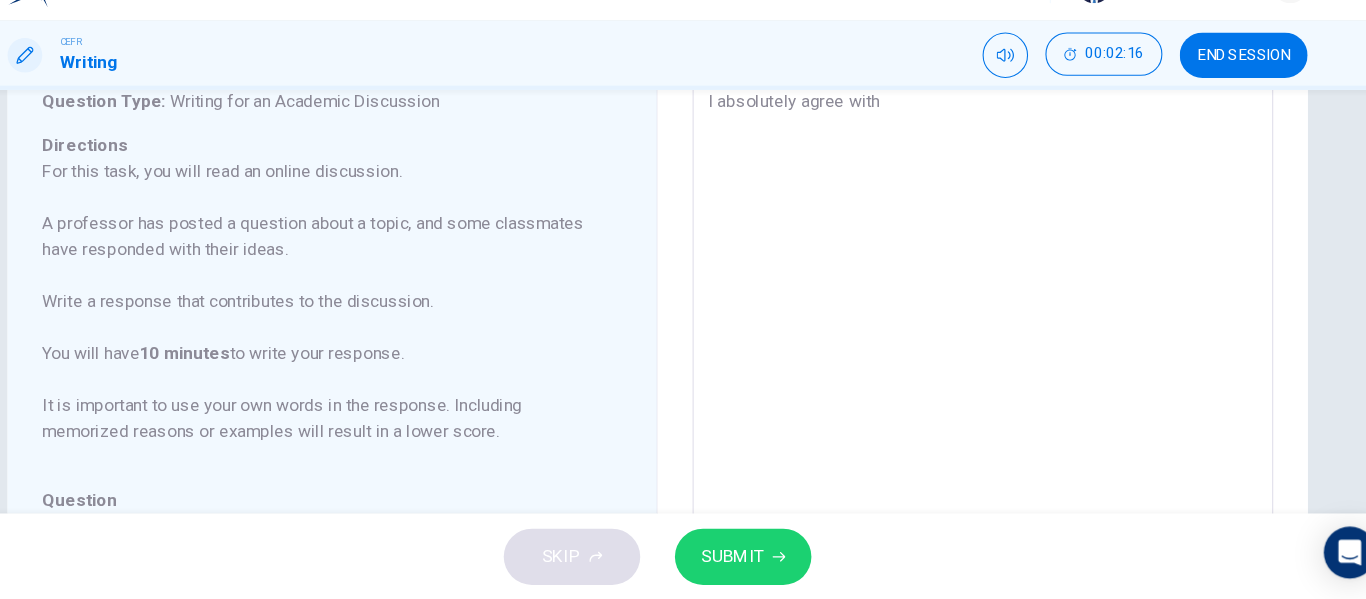 scroll, scrollTop: 150, scrollLeft: 0, axis: vertical 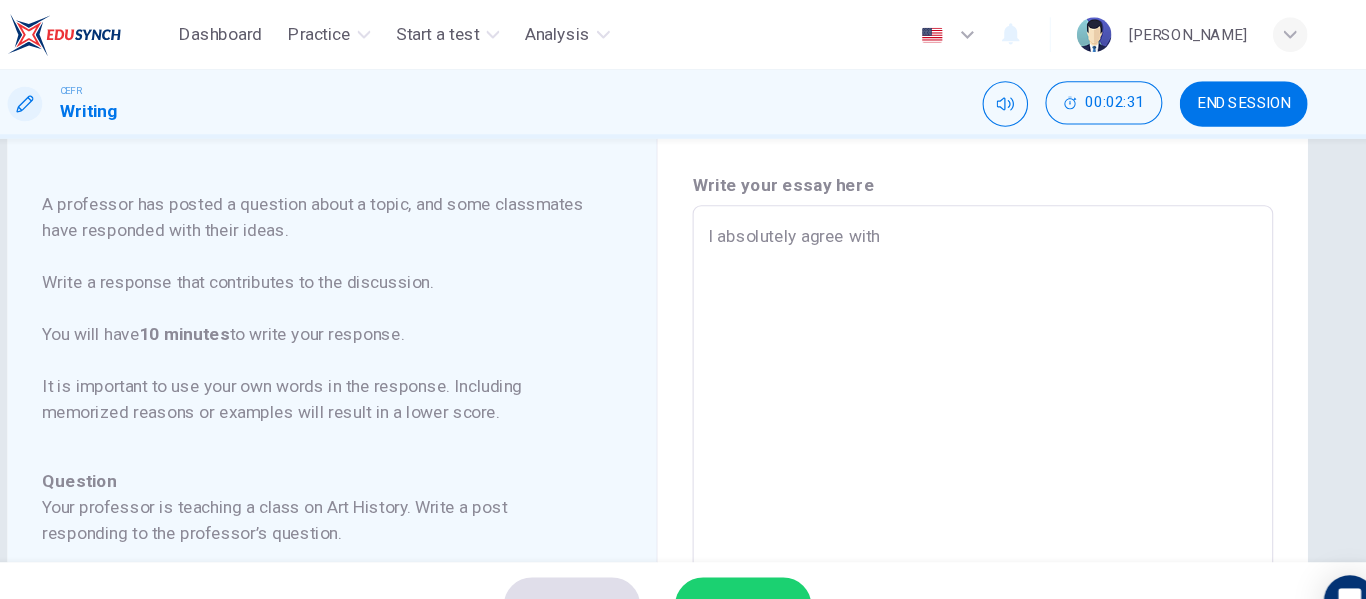 type on "I absolutely agree with" 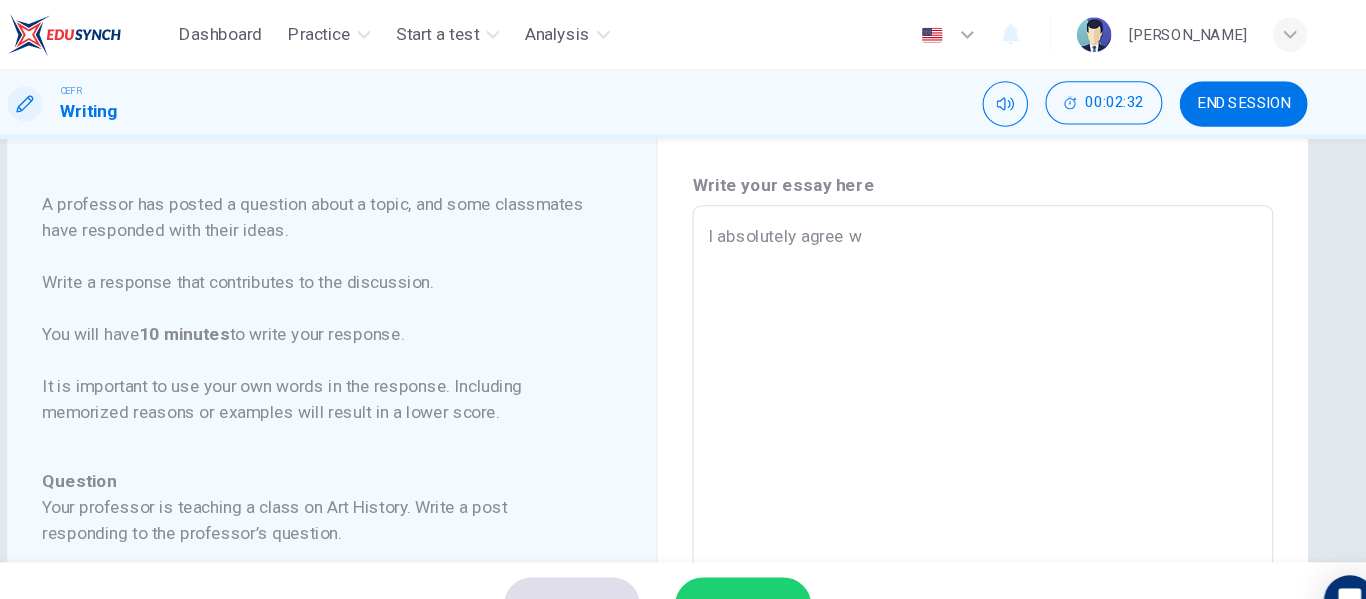 type on "I absolutely agree" 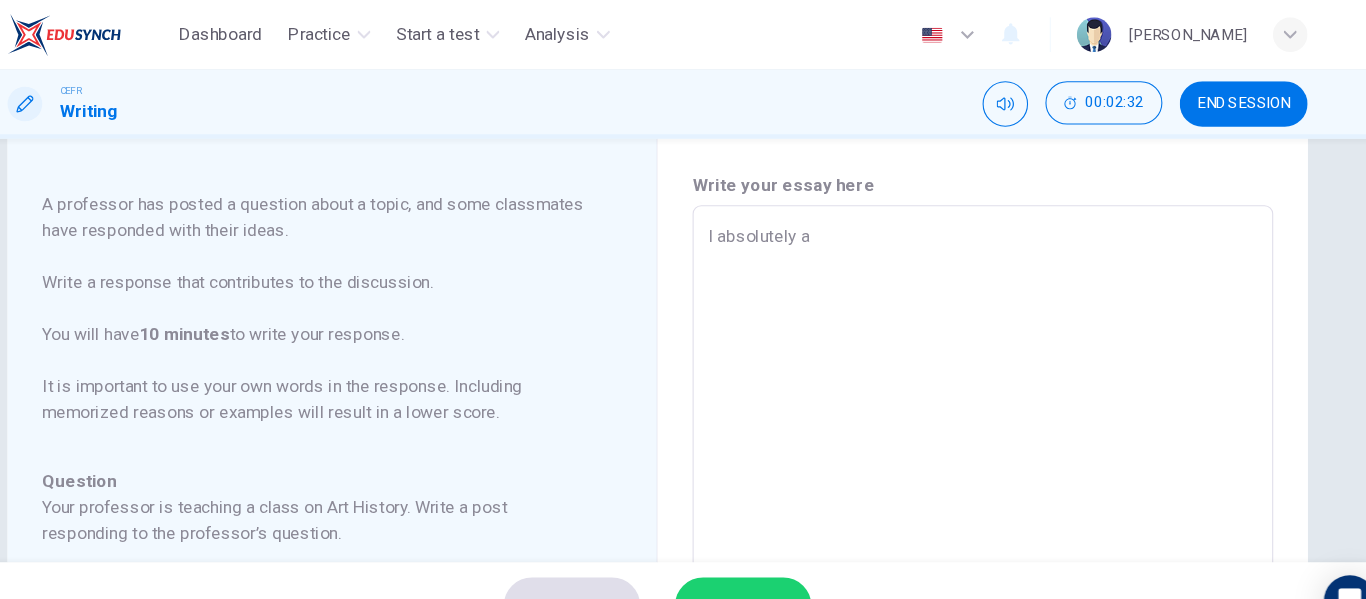 type on "I absolutely" 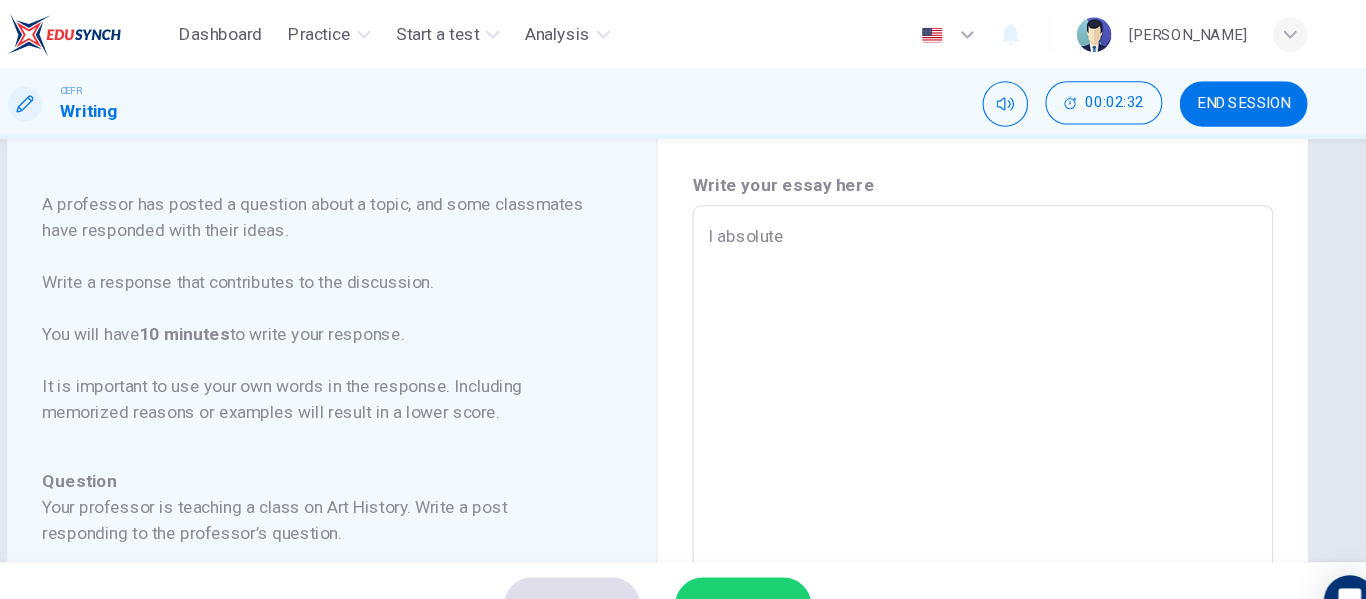 type on "I absolut" 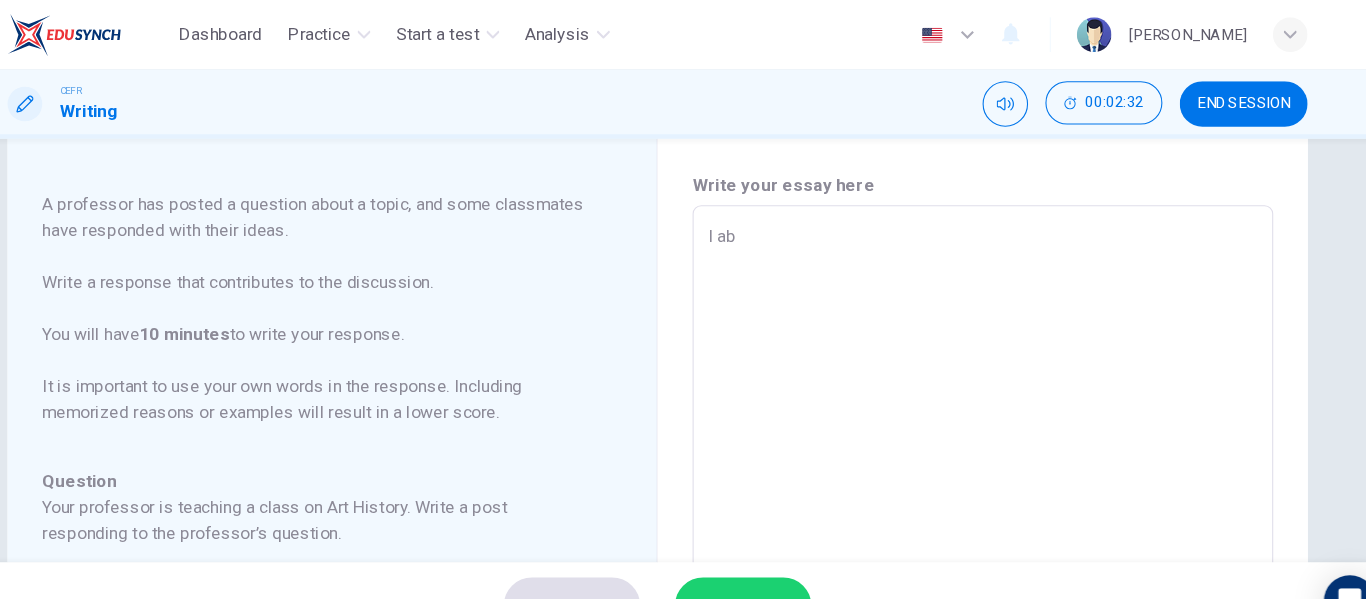 type on "I a" 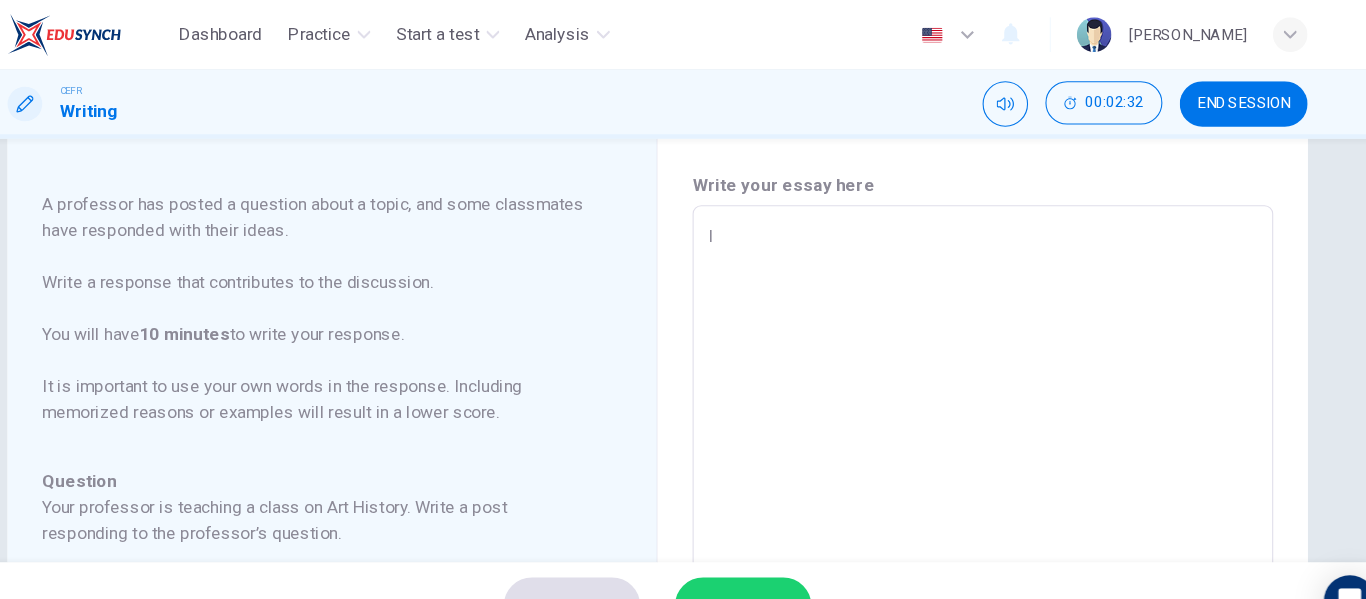 type on "I" 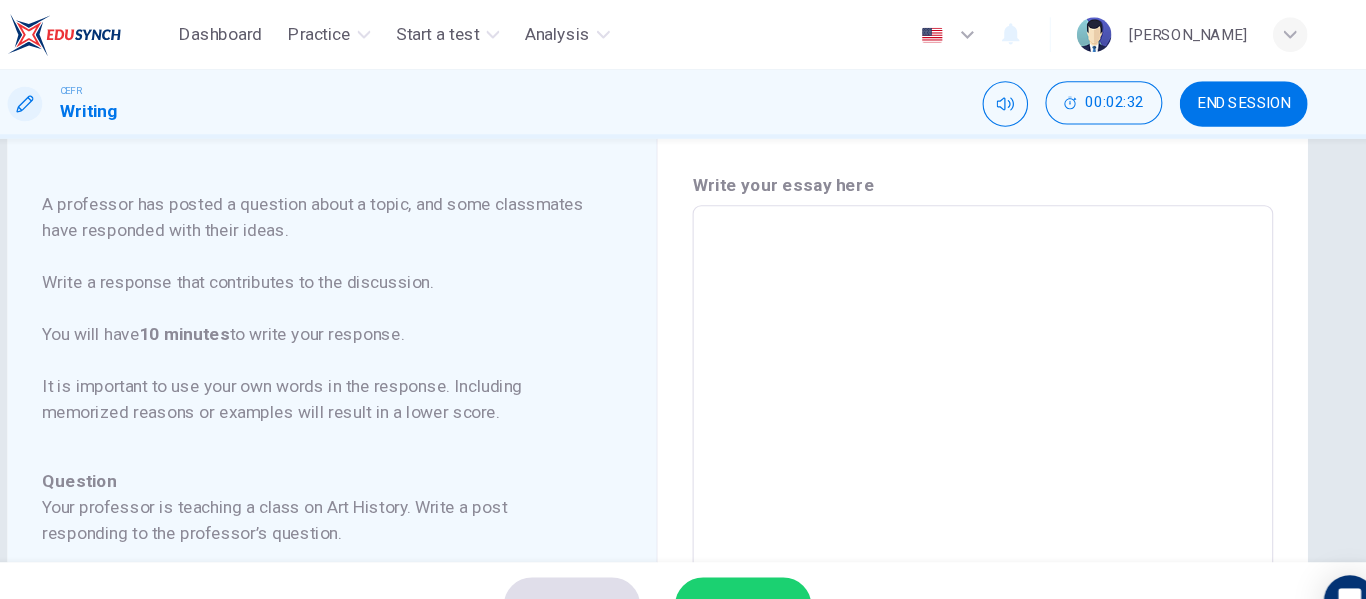 type on "x" 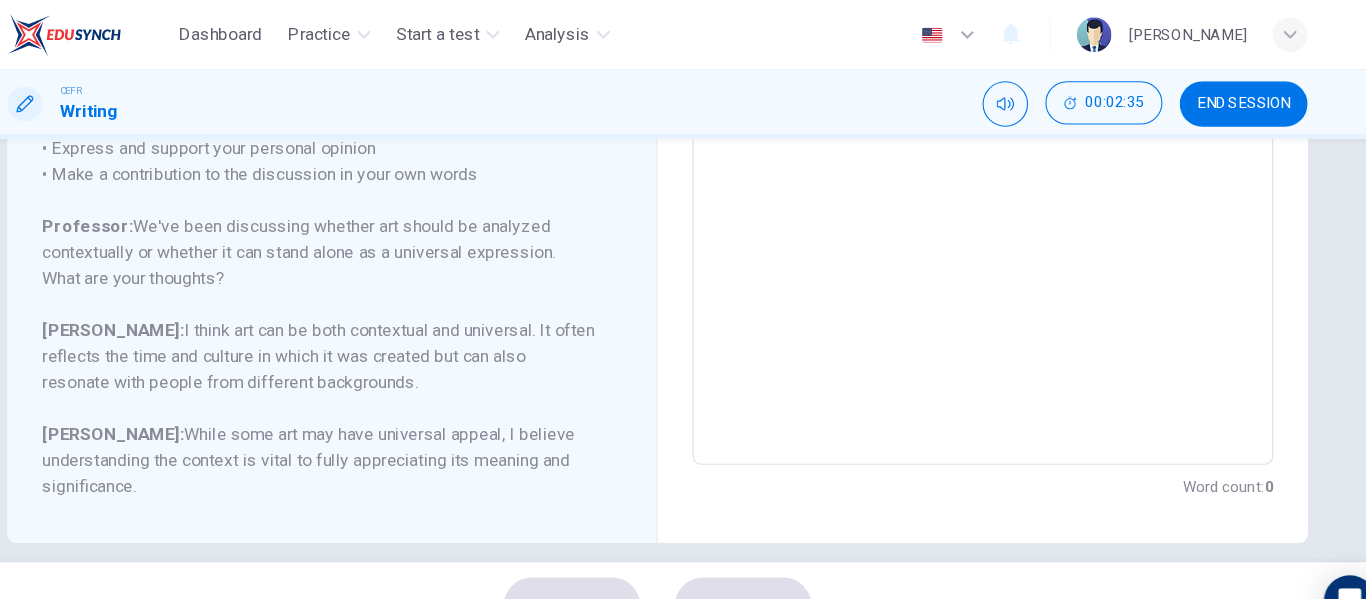 scroll, scrollTop: 478, scrollLeft: 0, axis: vertical 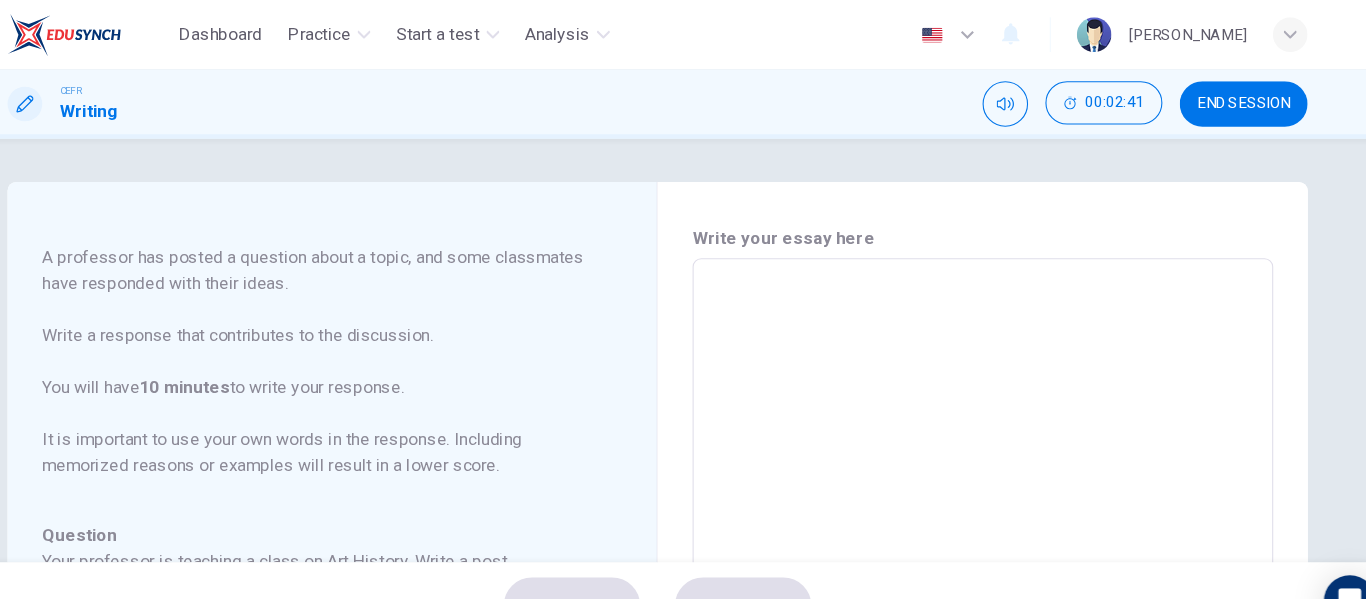 type on "I" 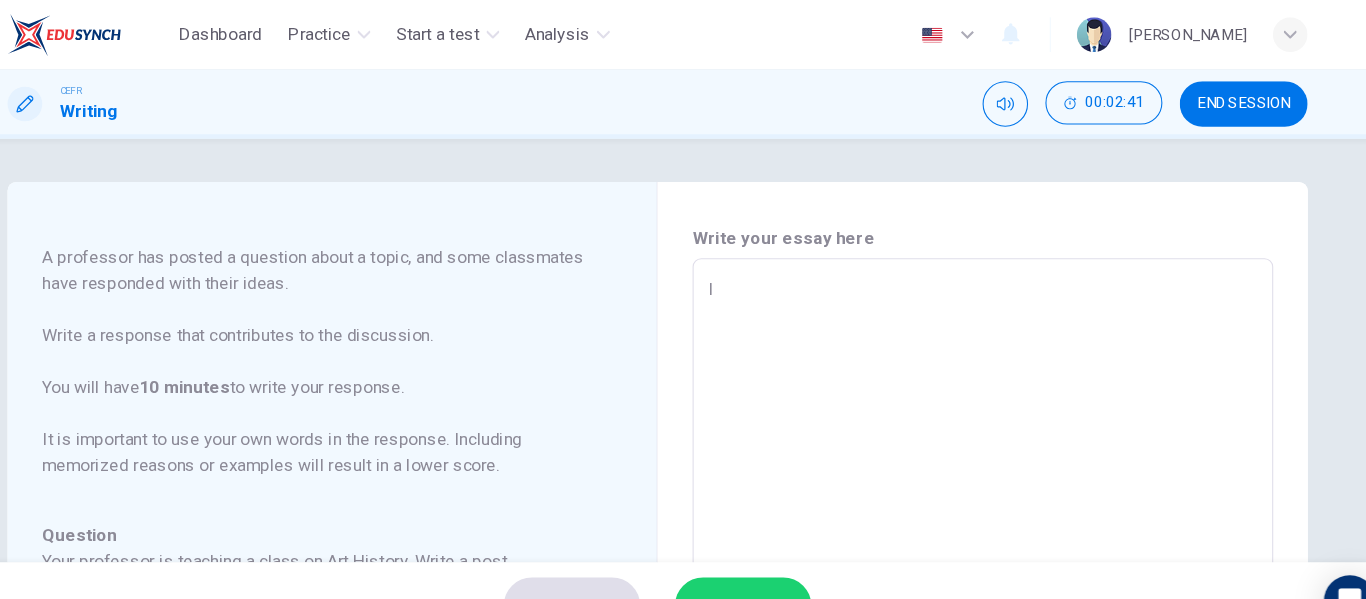 type on "It" 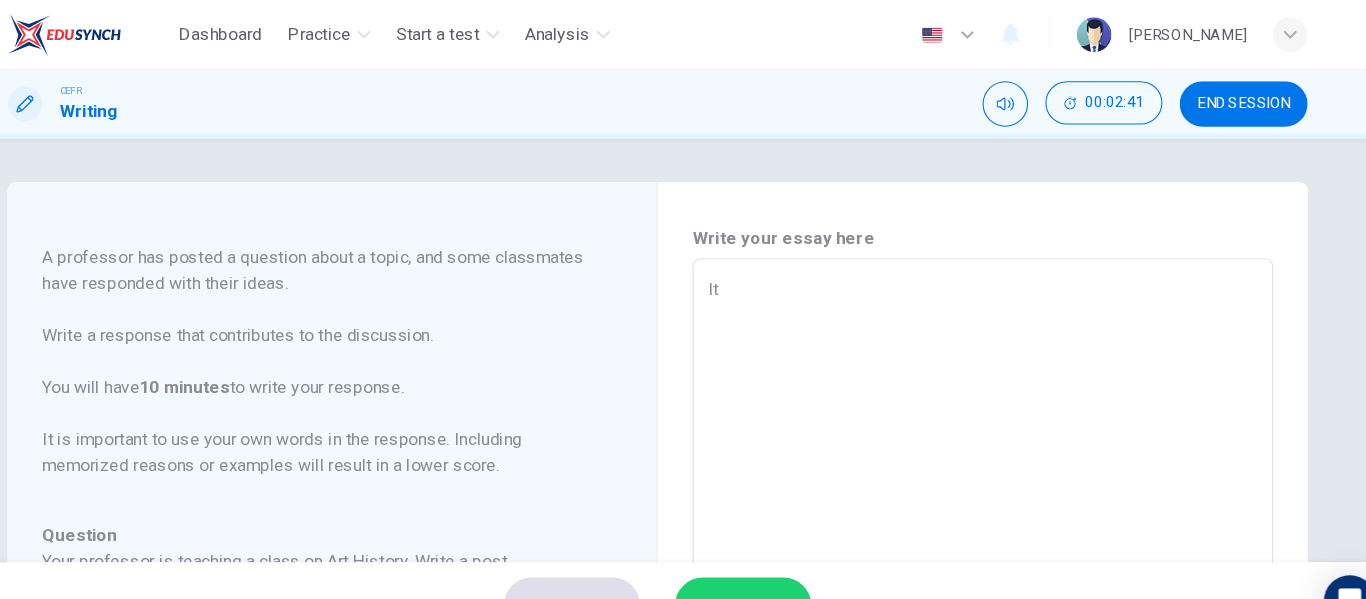type on "x" 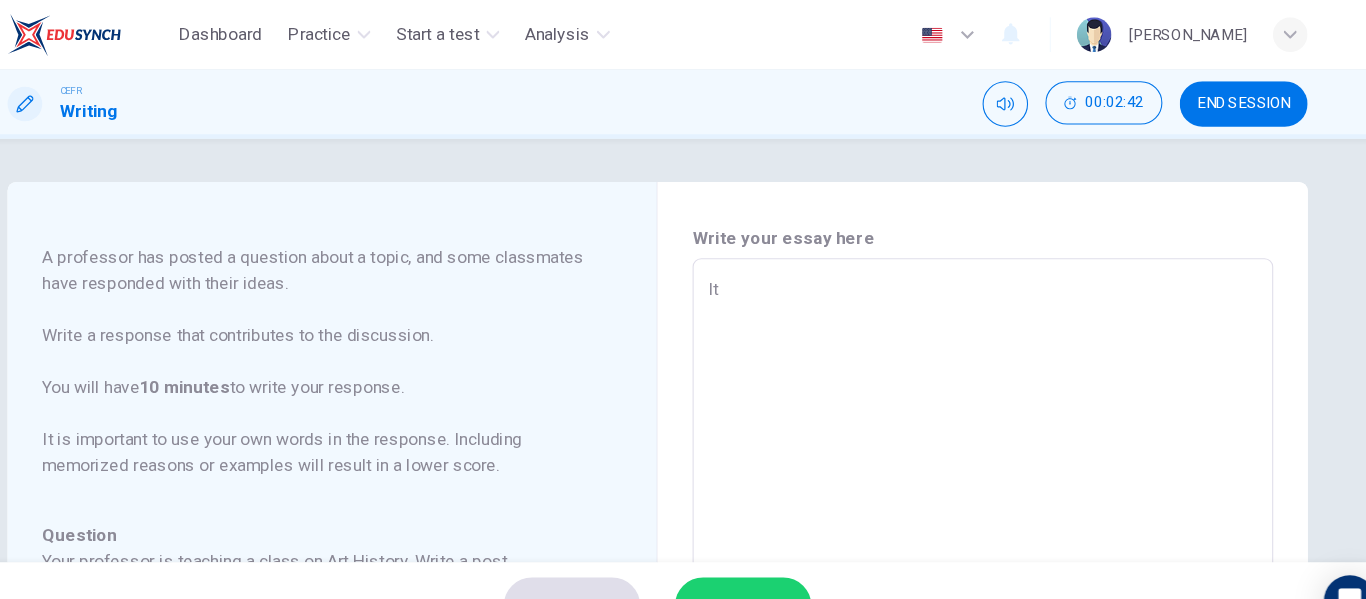 type on "It" 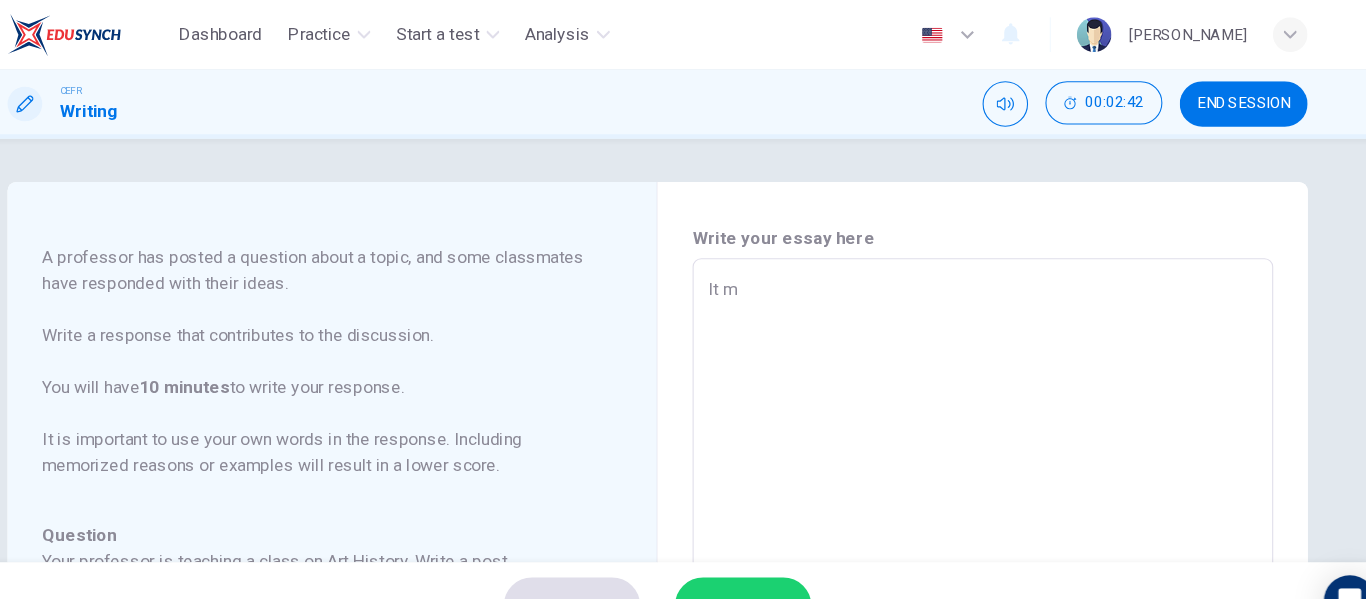type on "x" 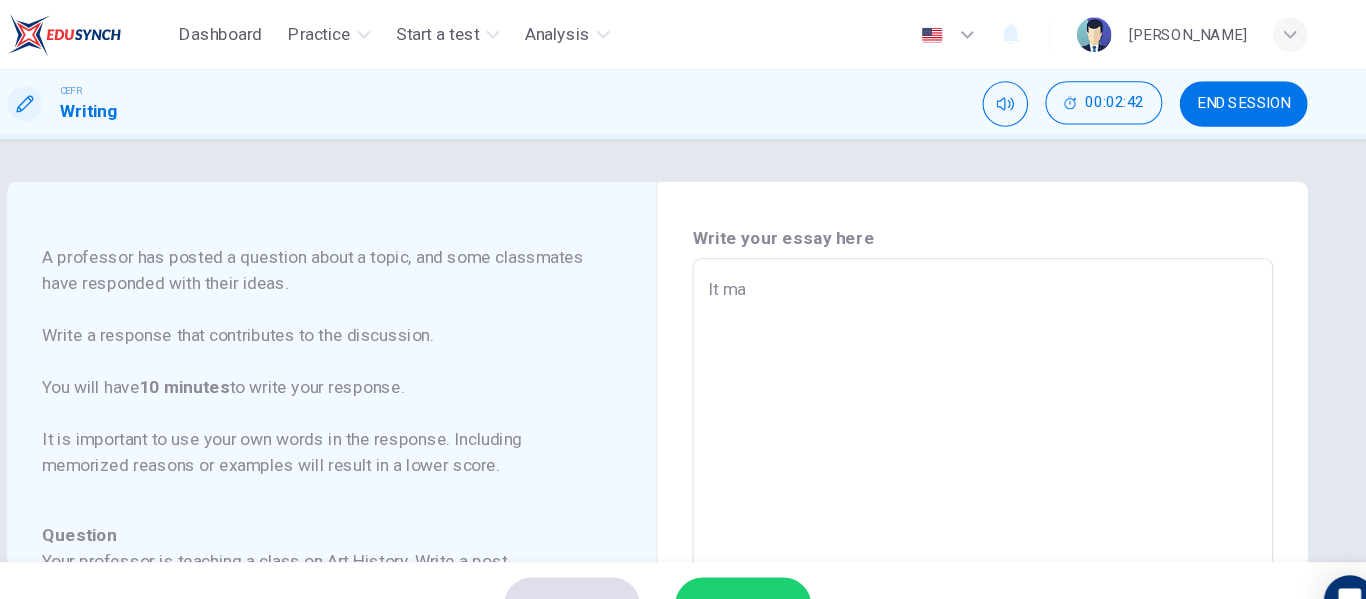 type on "x" 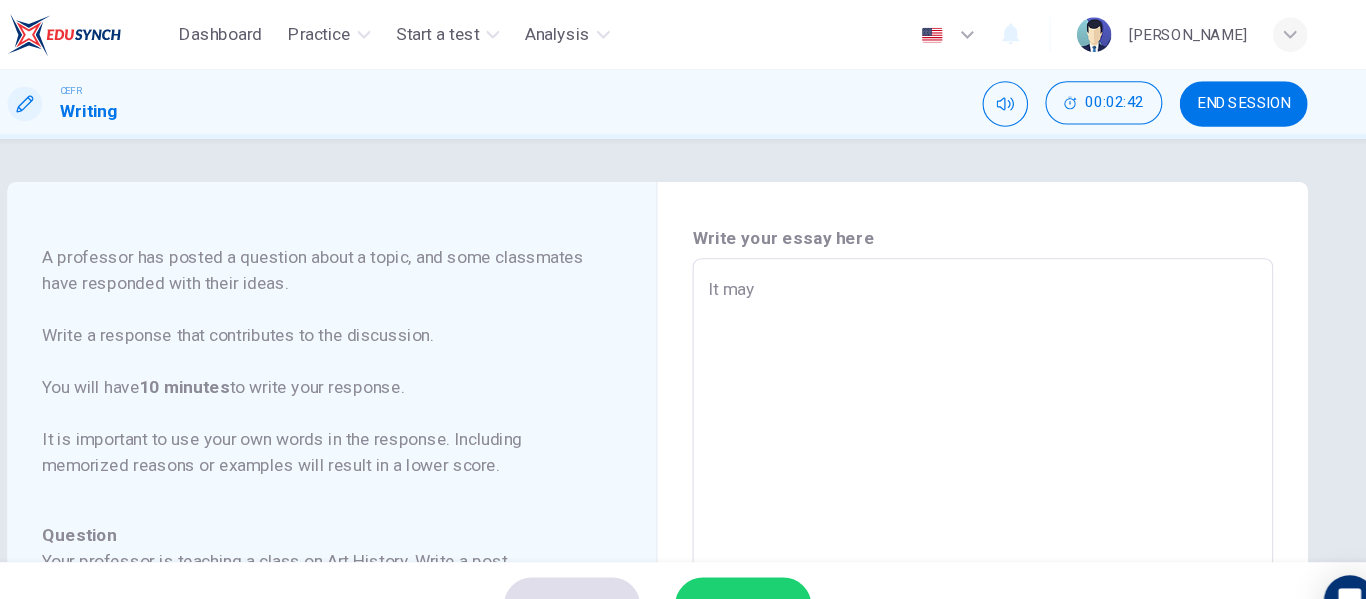 type on "x" 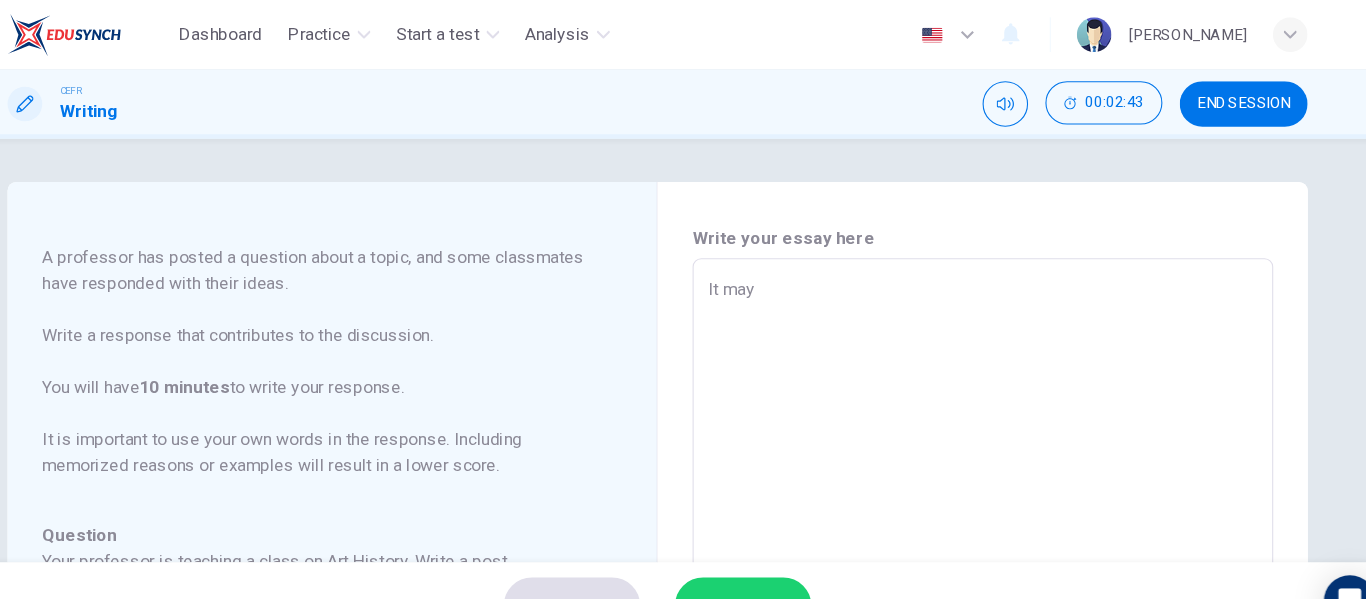 type on "It may c" 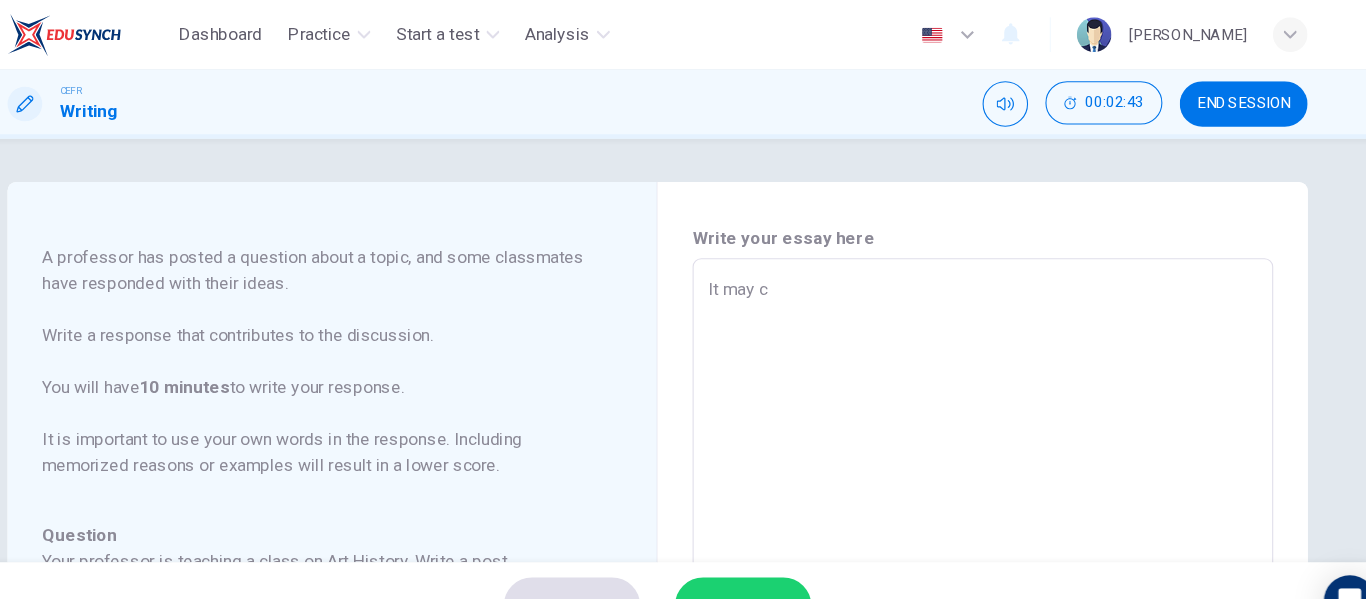 type on "x" 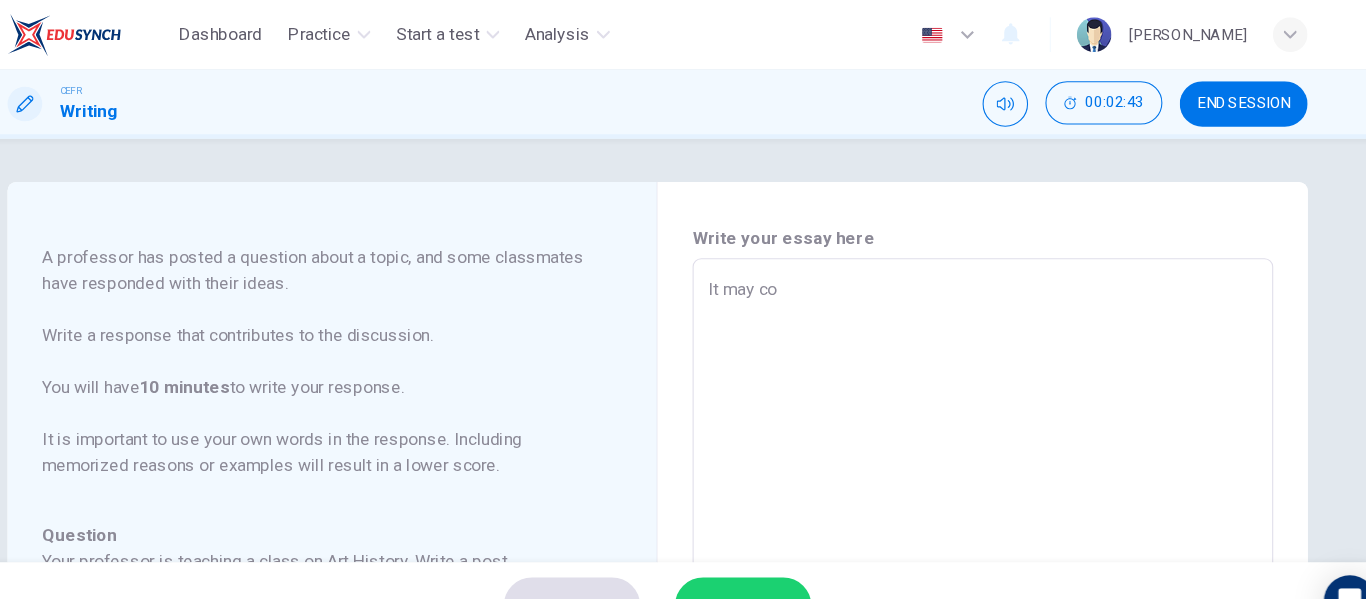 type on "x" 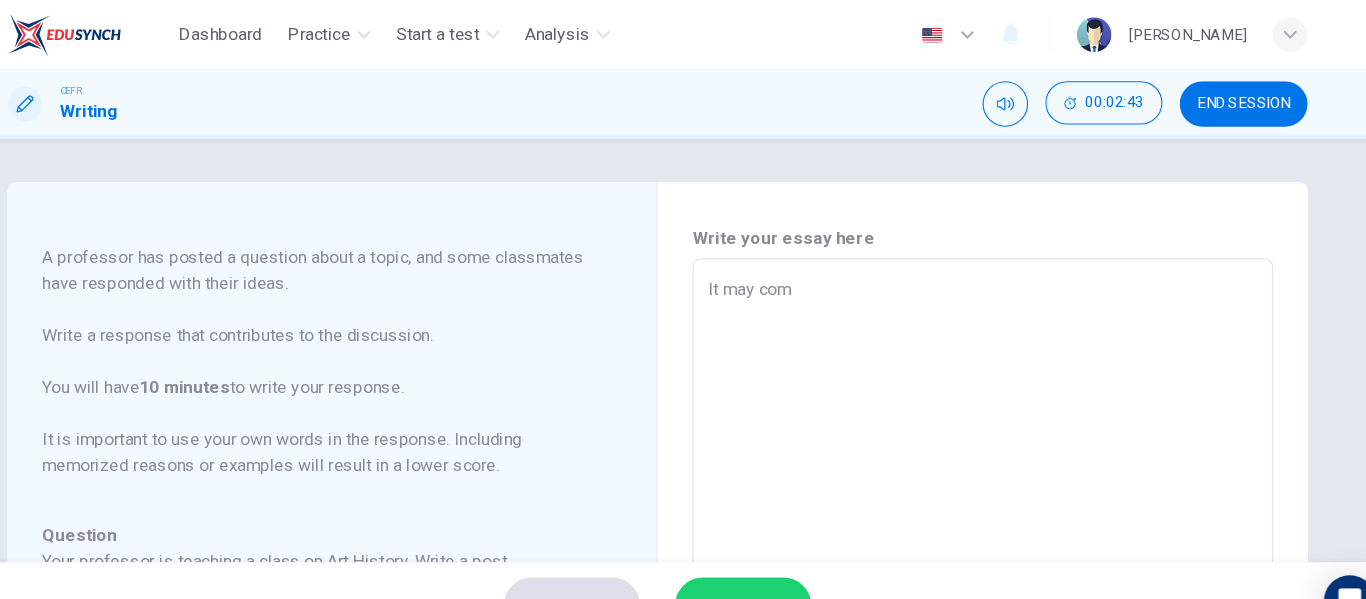 type on "It may come" 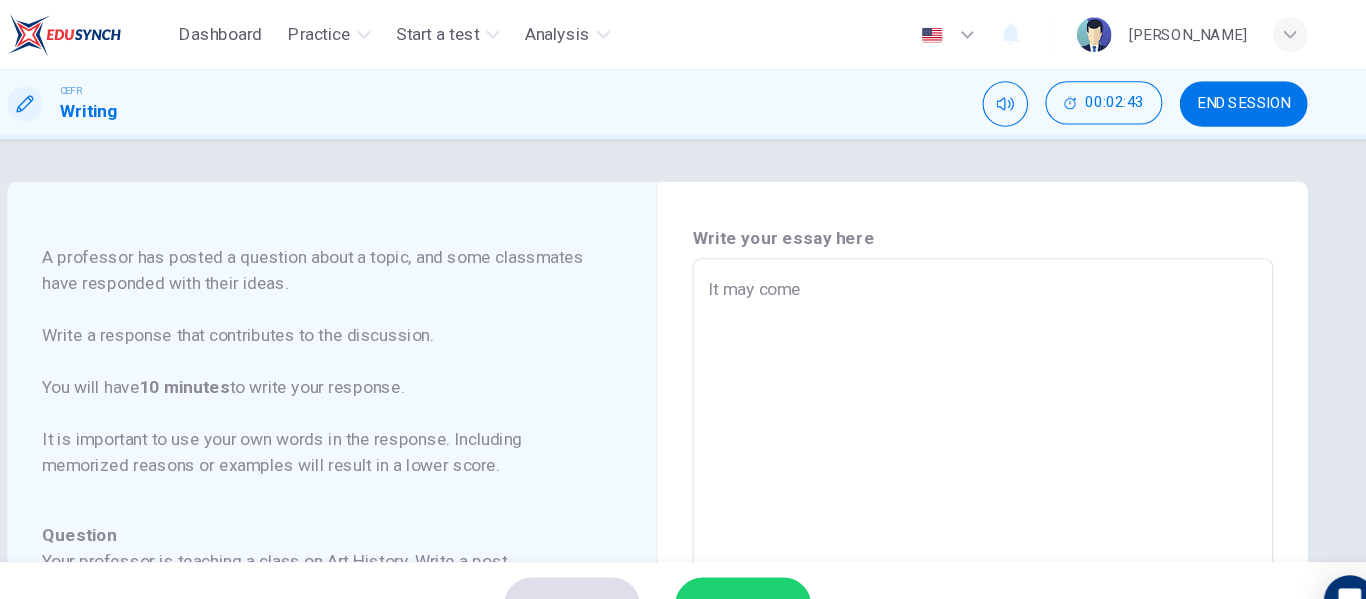 type on "x" 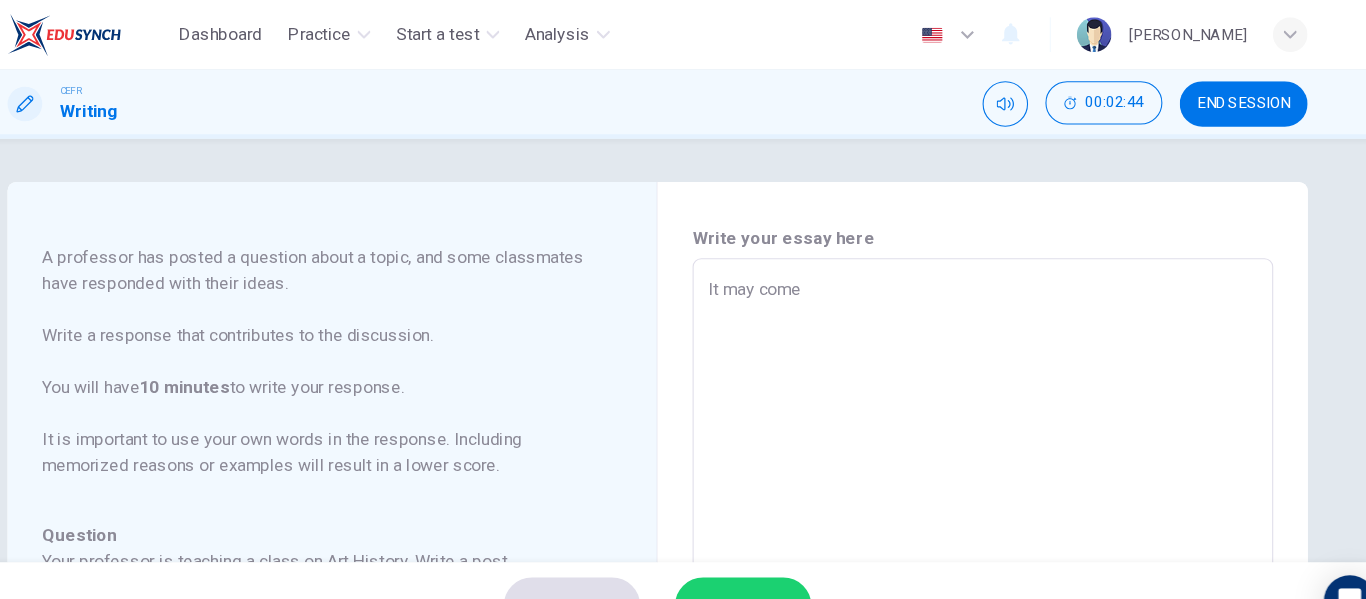 type on "It may come" 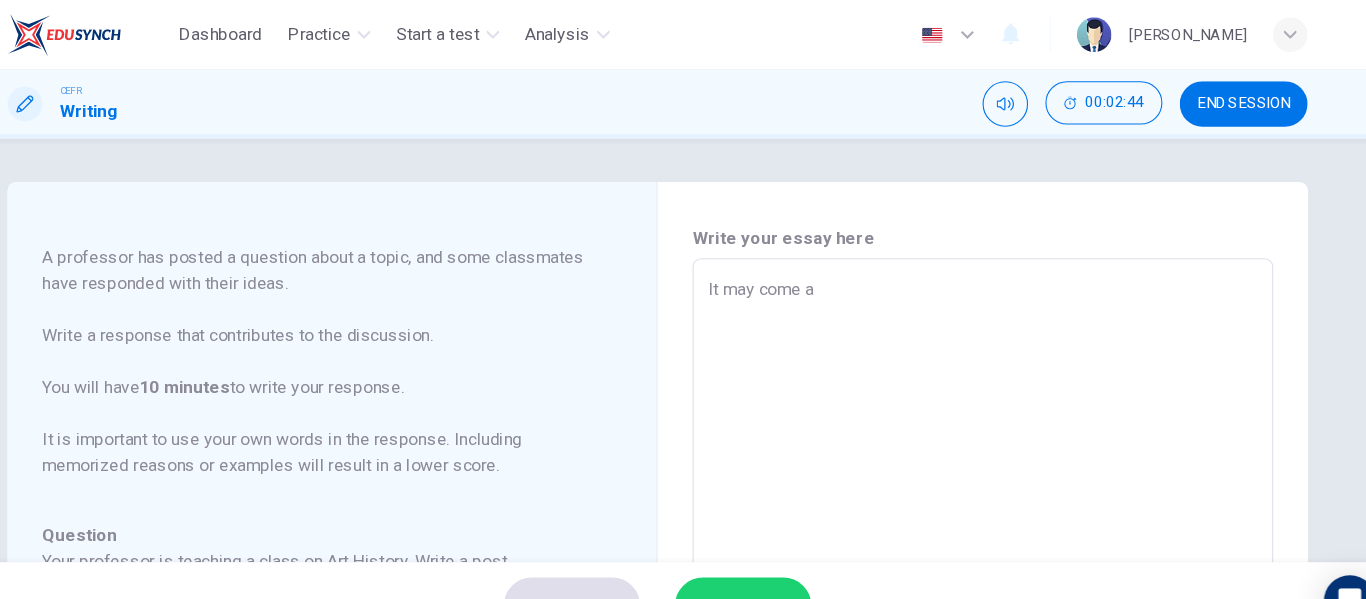 type on "x" 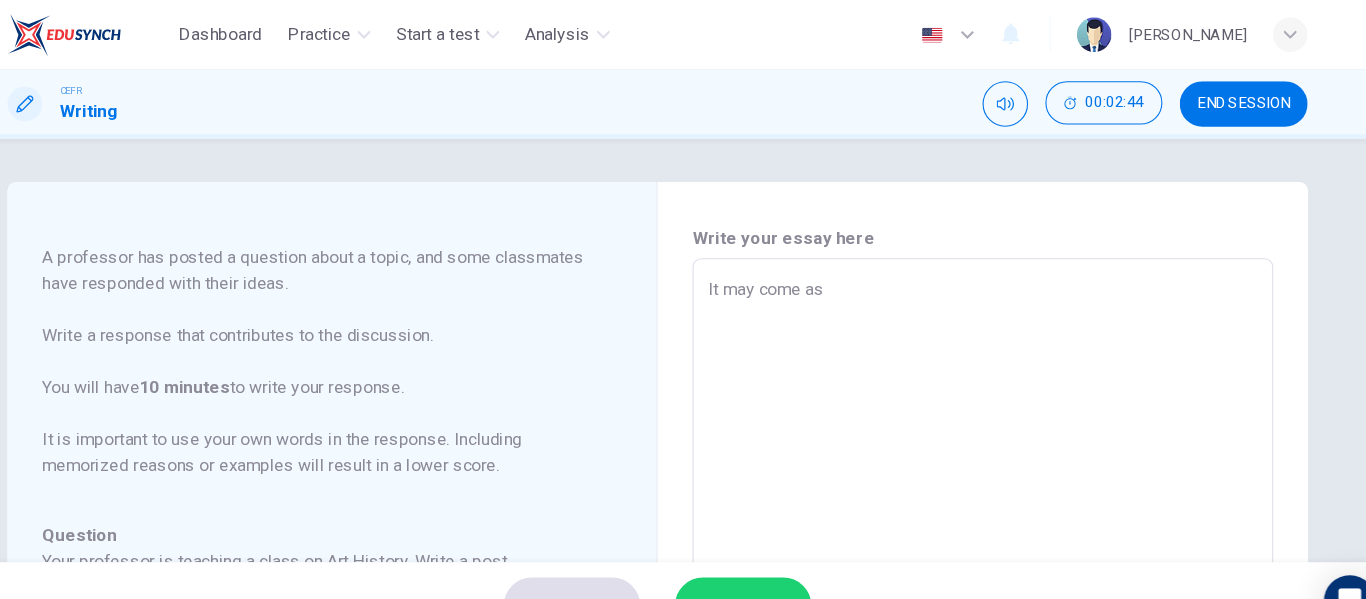 type on "x" 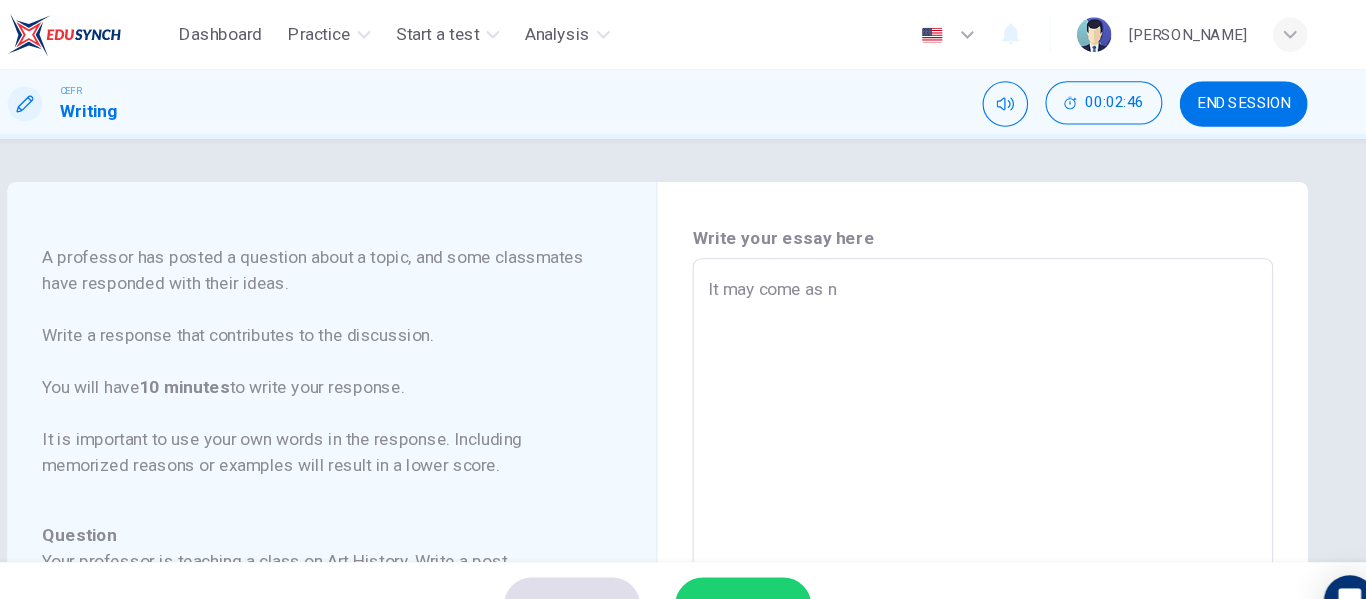 type on "It may come as no" 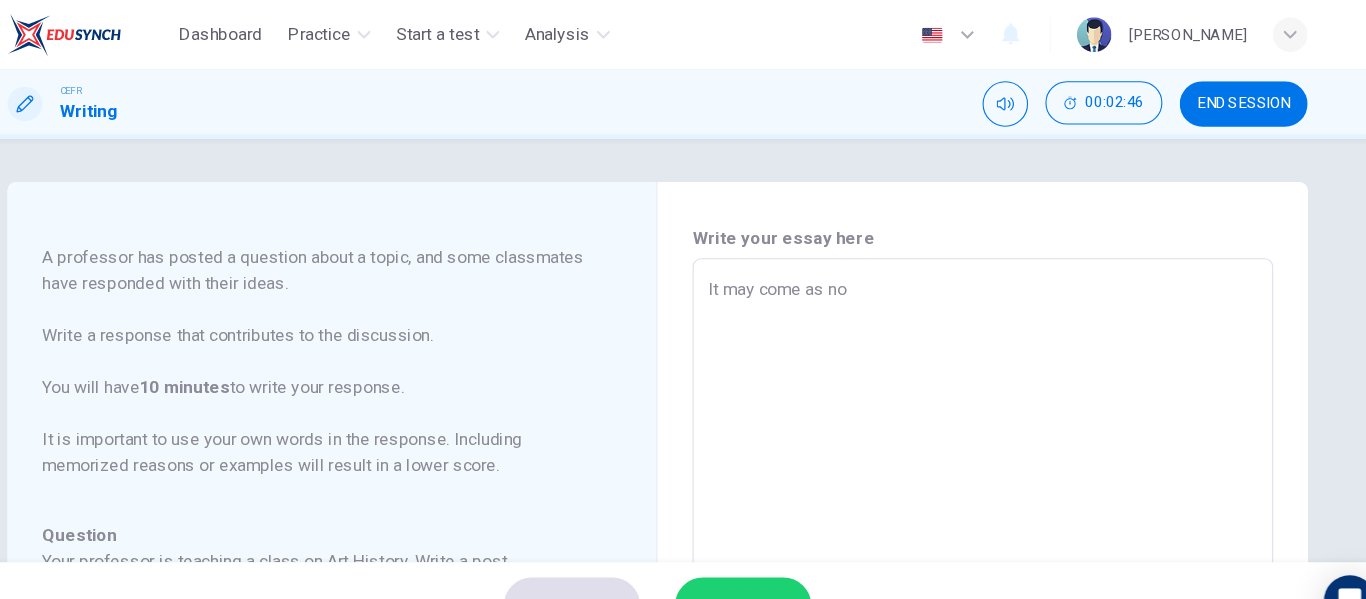type on "It may come as no" 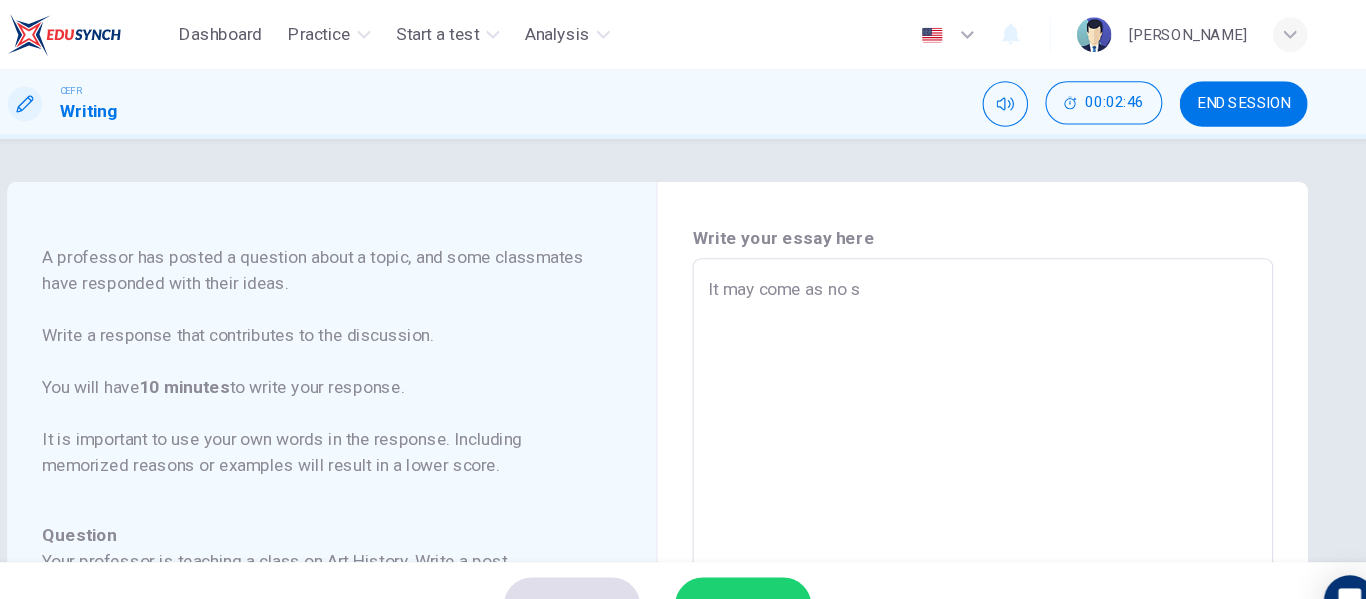 type on "x" 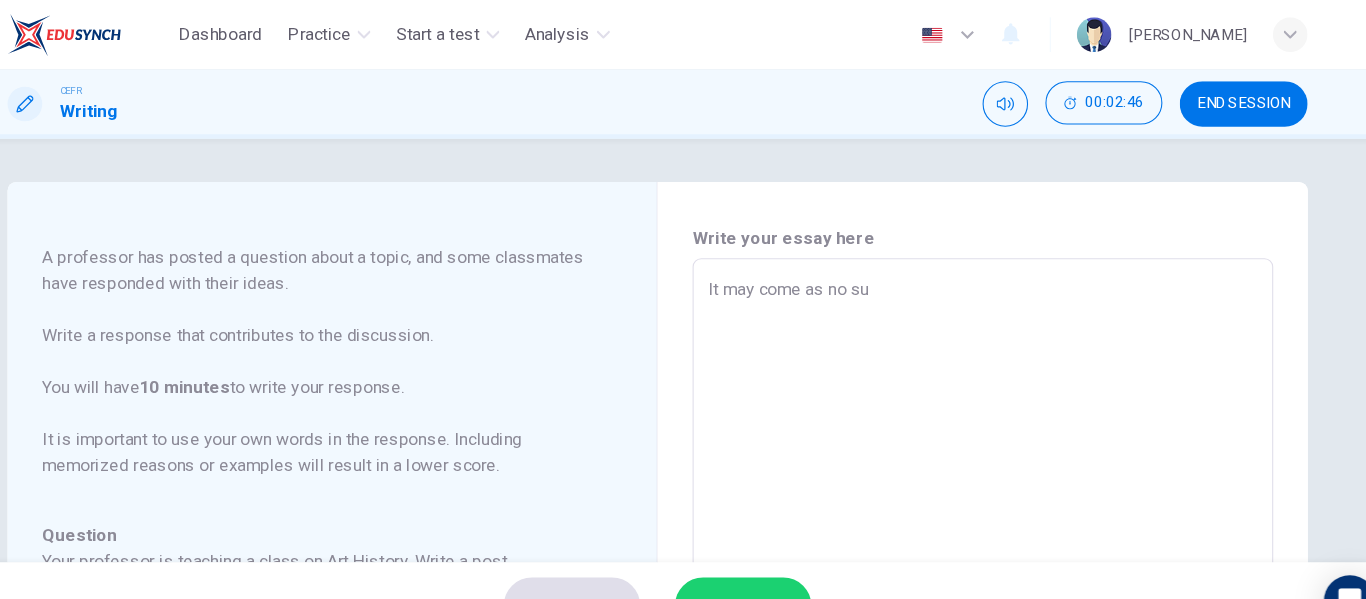 type on "x" 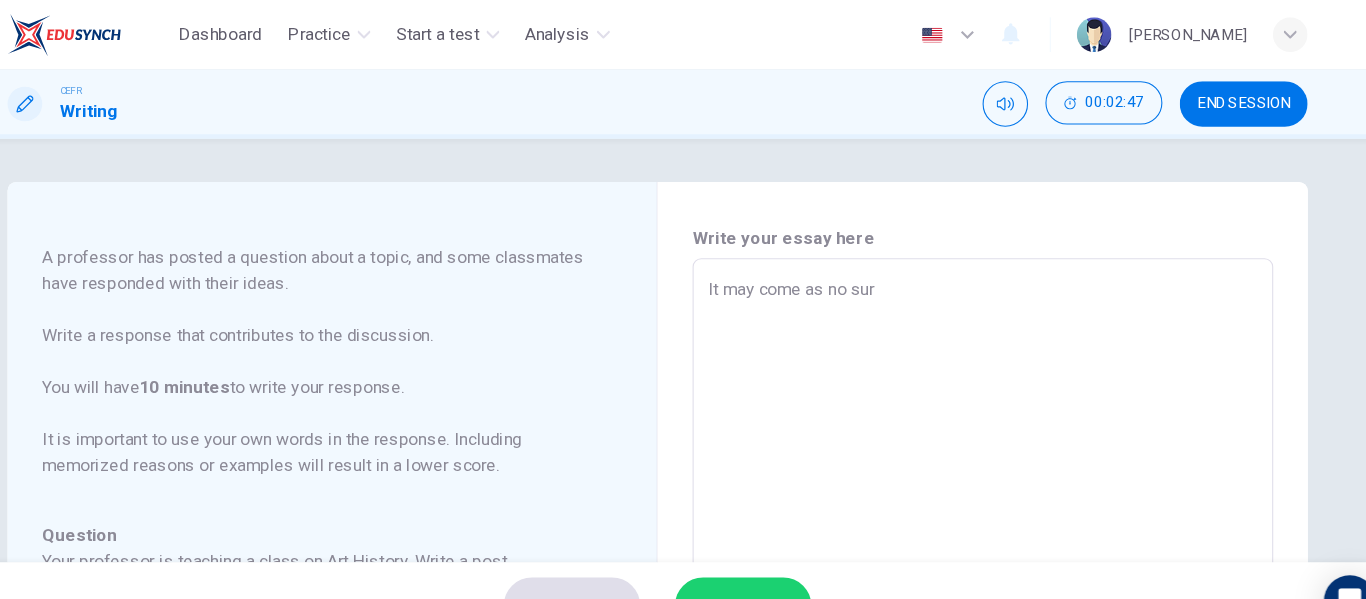 type on "It may come as no surp" 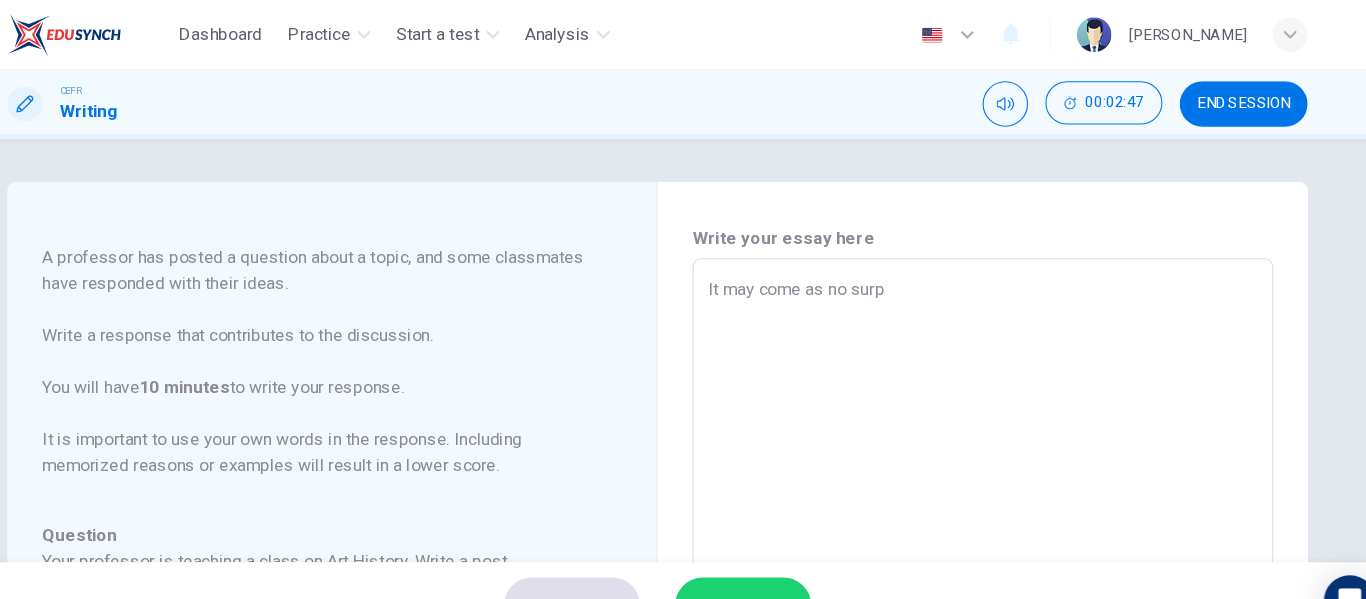 type on "x" 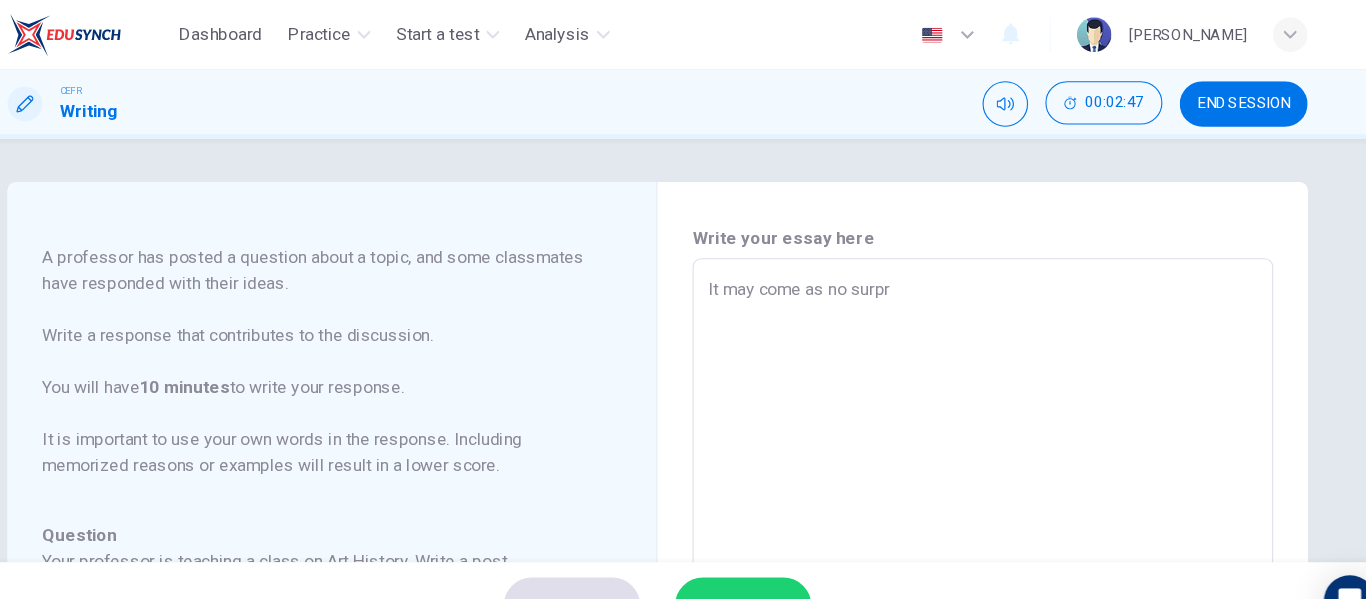 type on "x" 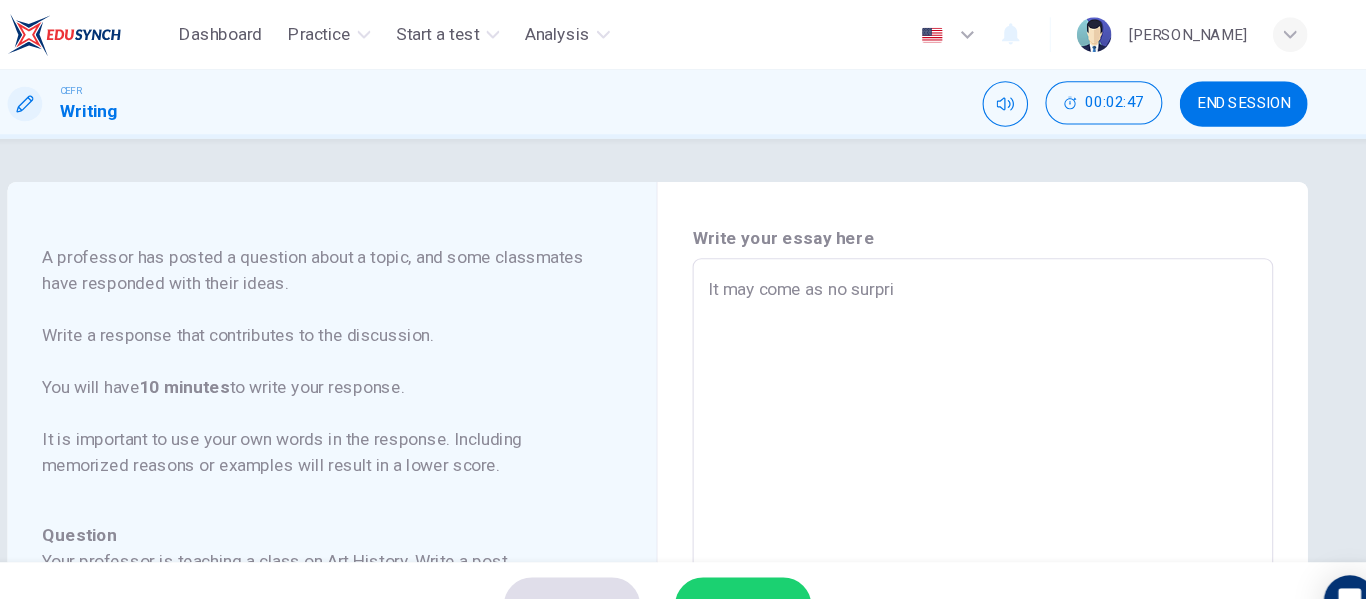 type on "x" 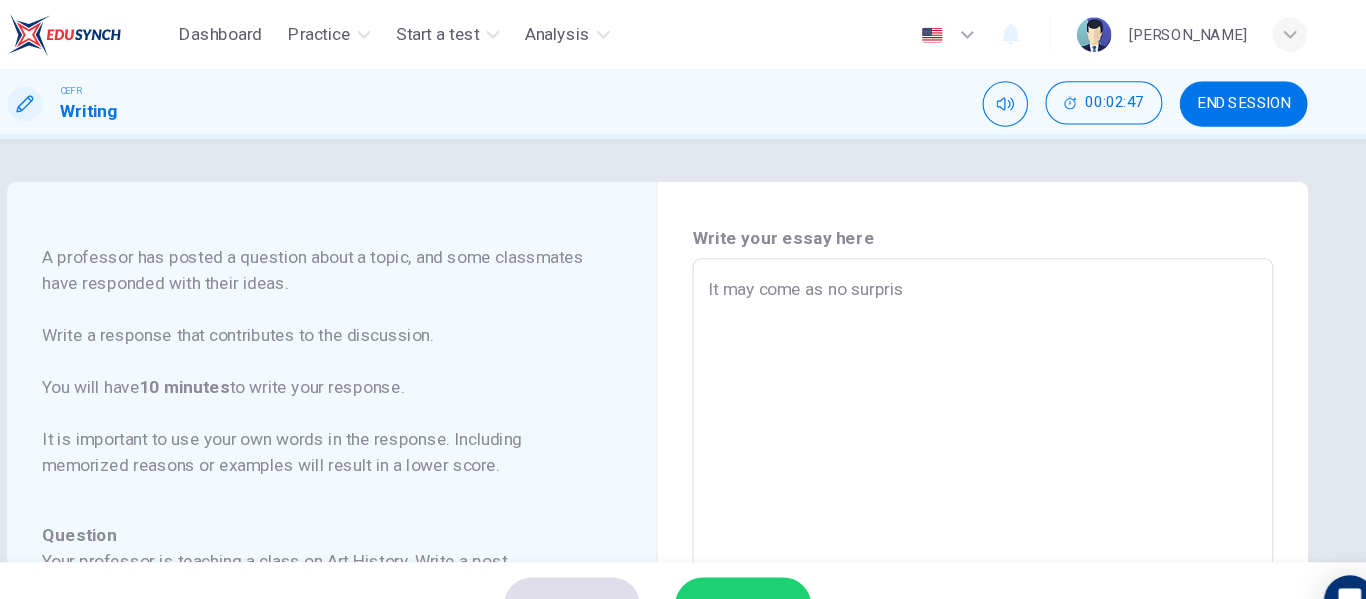 type on "x" 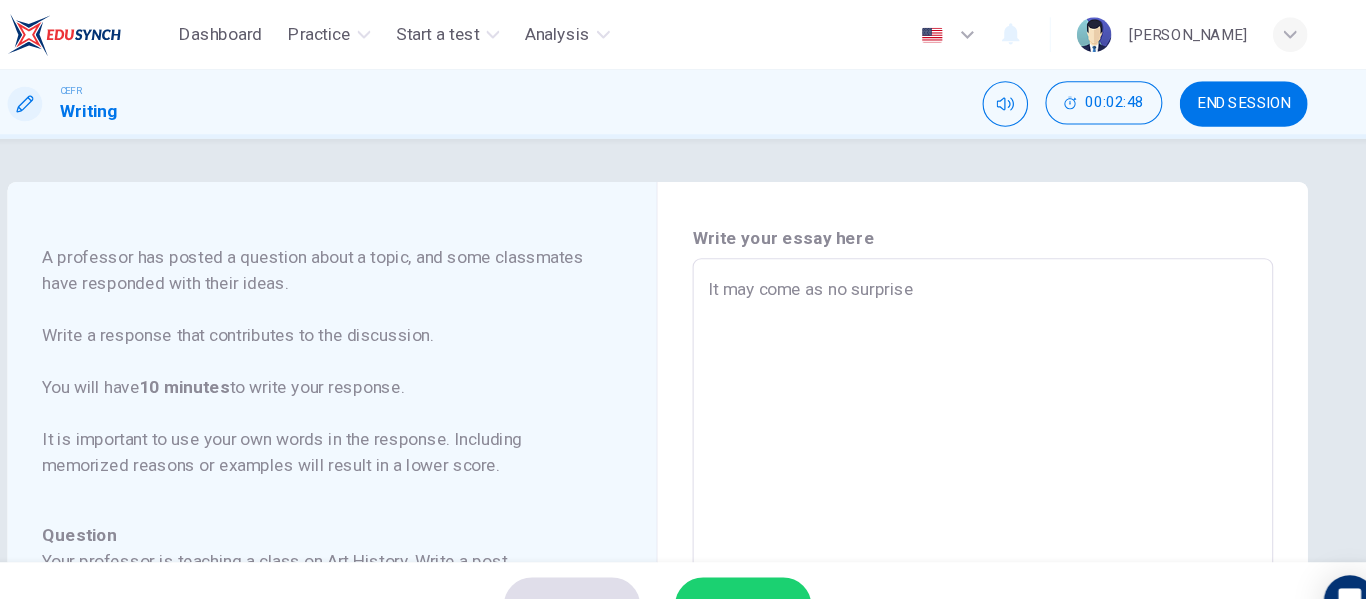 type on "It may come as no surprise" 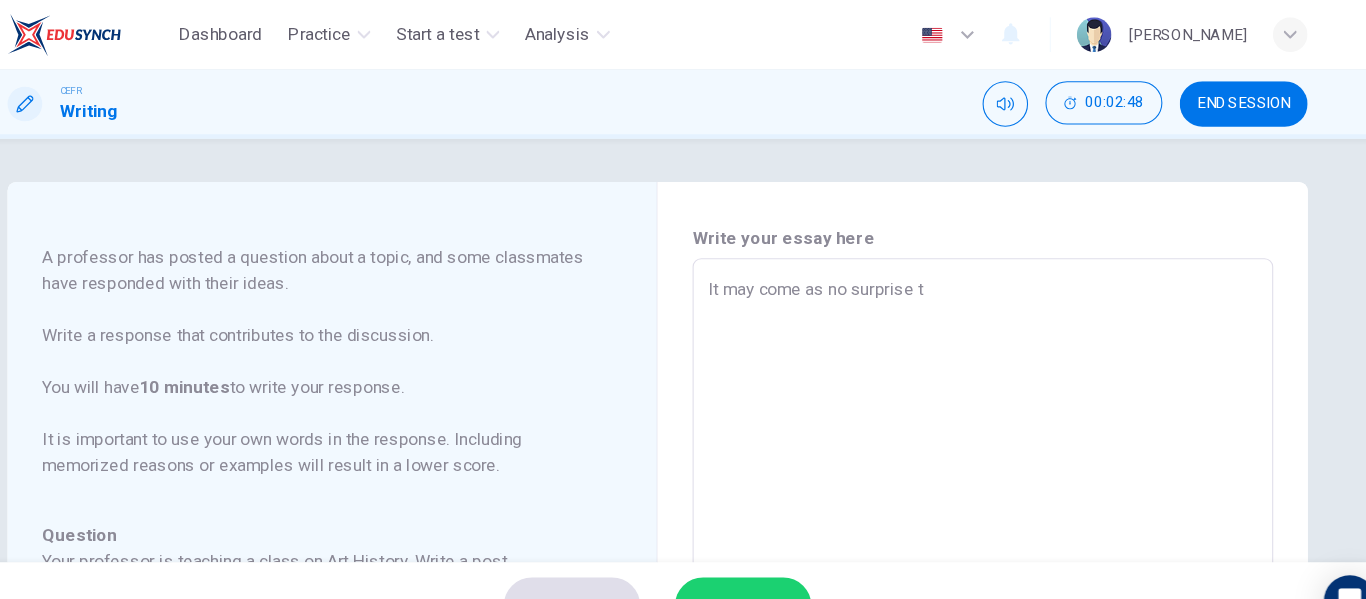 type on "x" 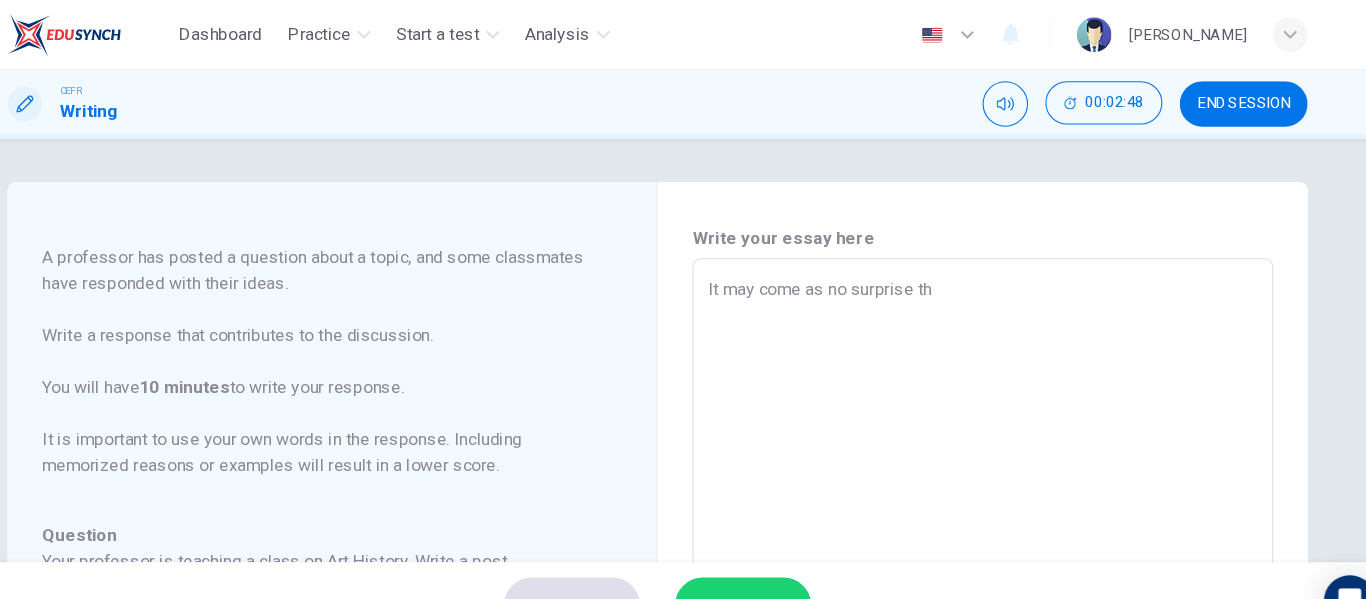 type on "It may come as no surprise tha" 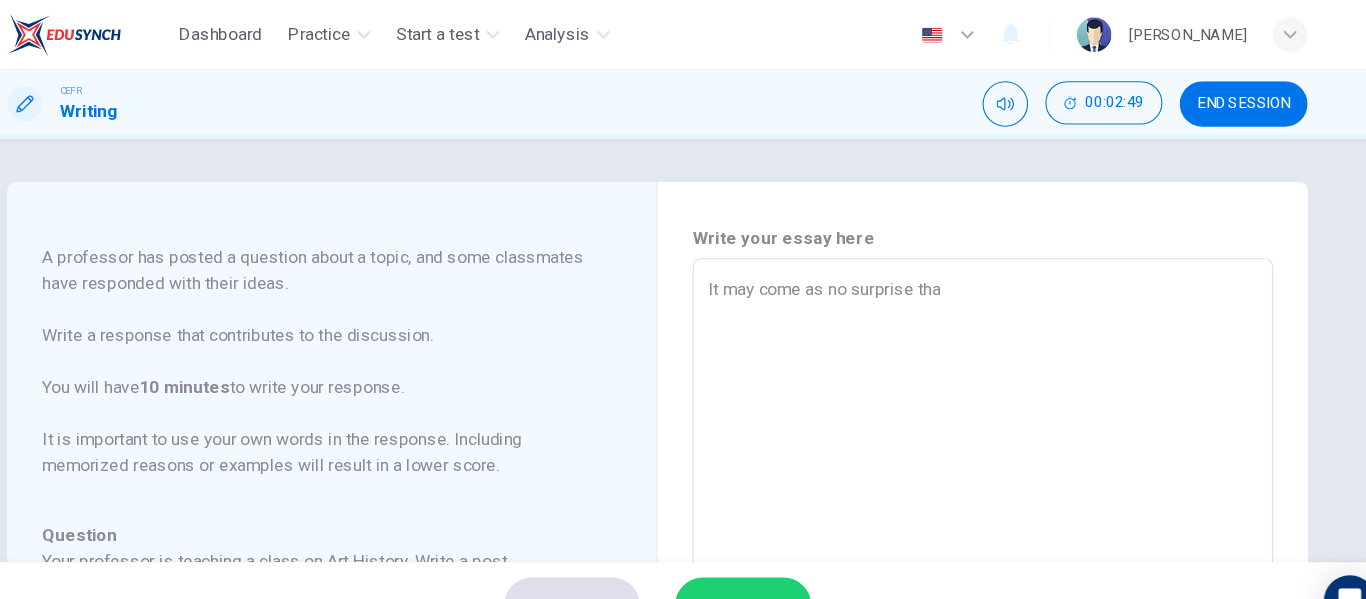 type on "x" 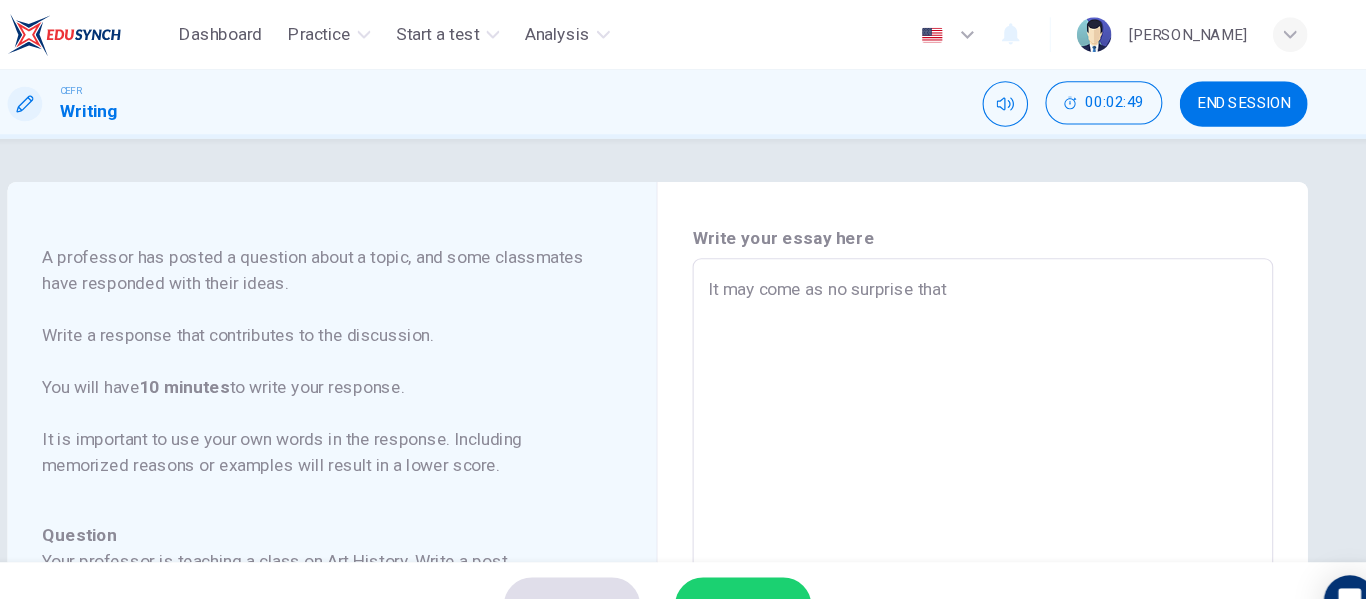 type on "x" 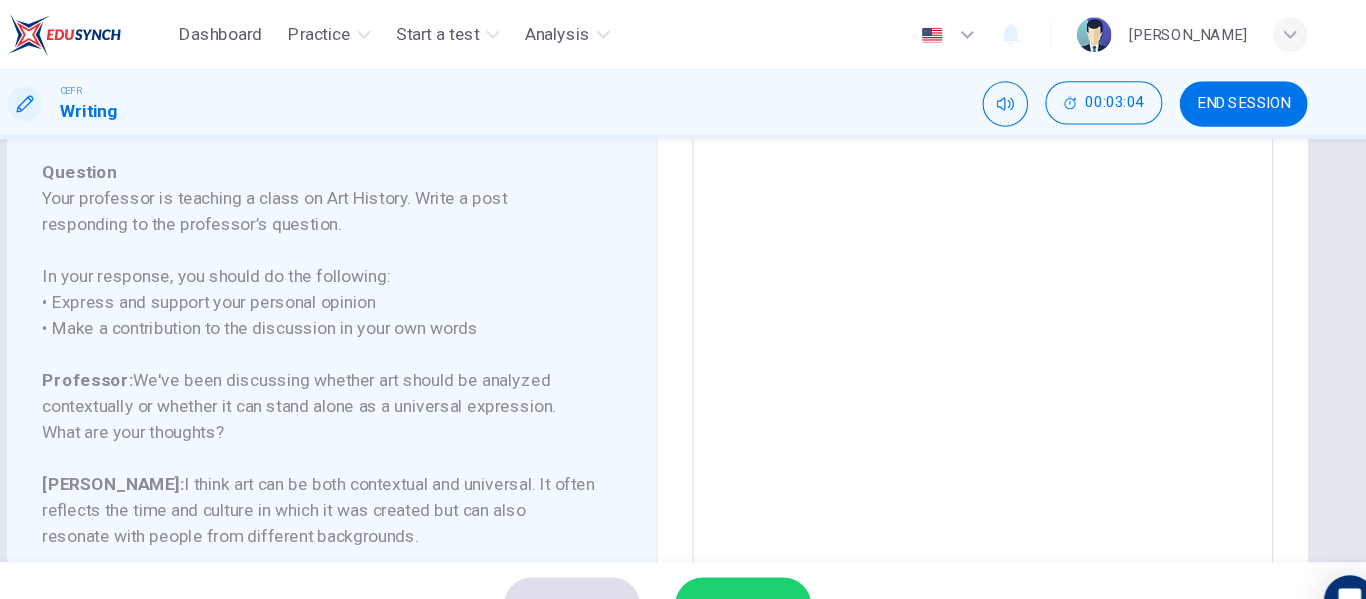 scroll, scrollTop: 499, scrollLeft: 0, axis: vertical 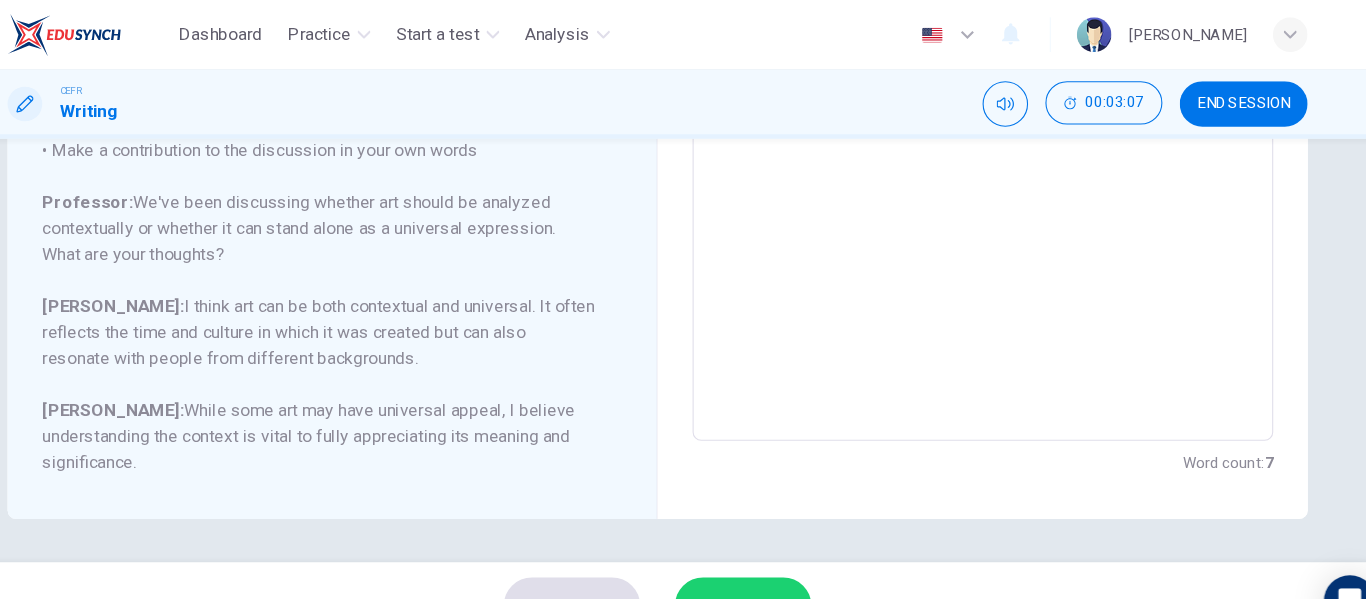 type on "It may come as no surprise that" 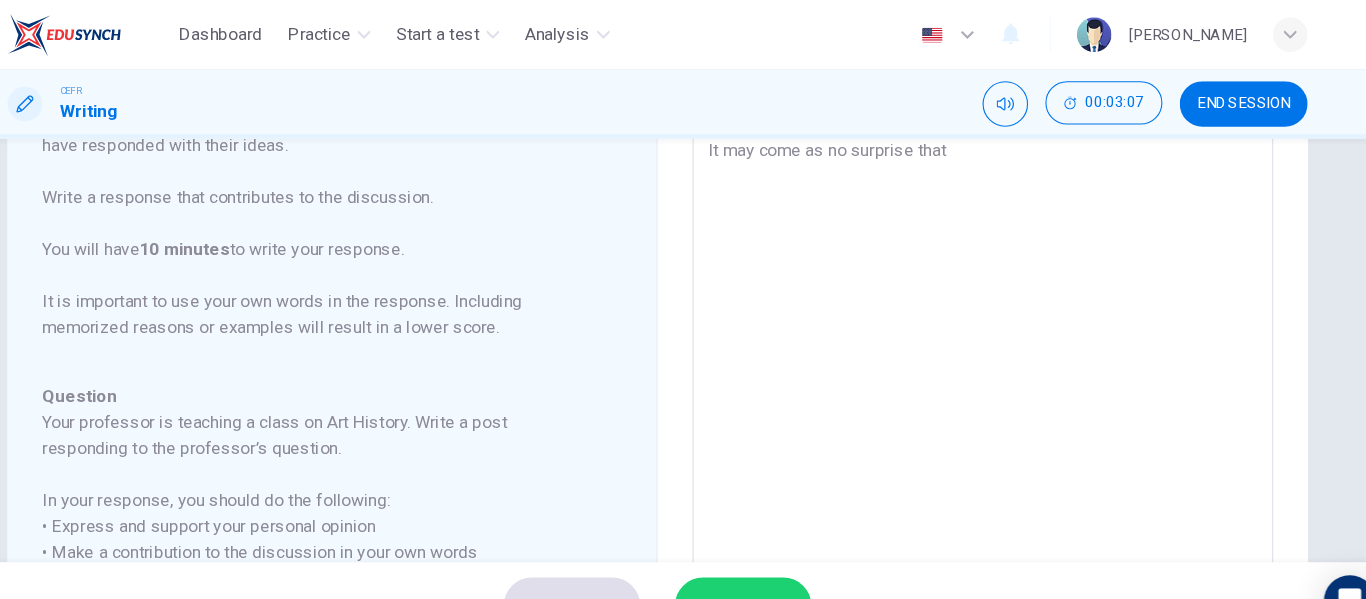 type on "It may come as no surprise tha" 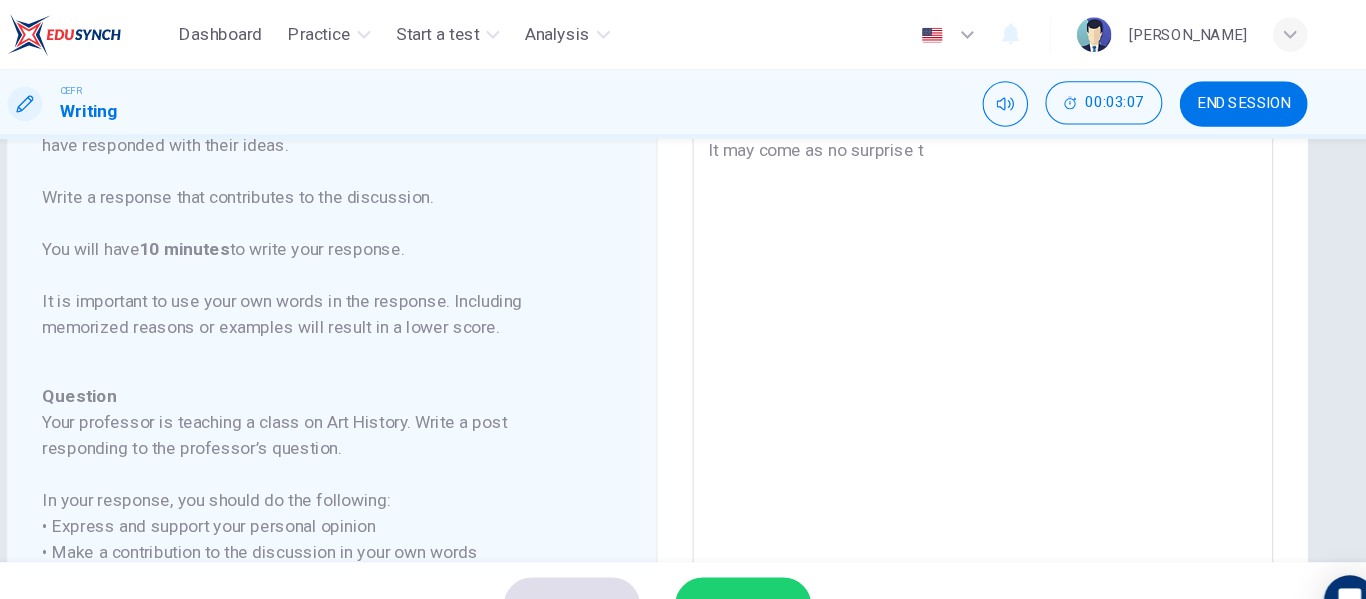 type on "It may come as no surprise" 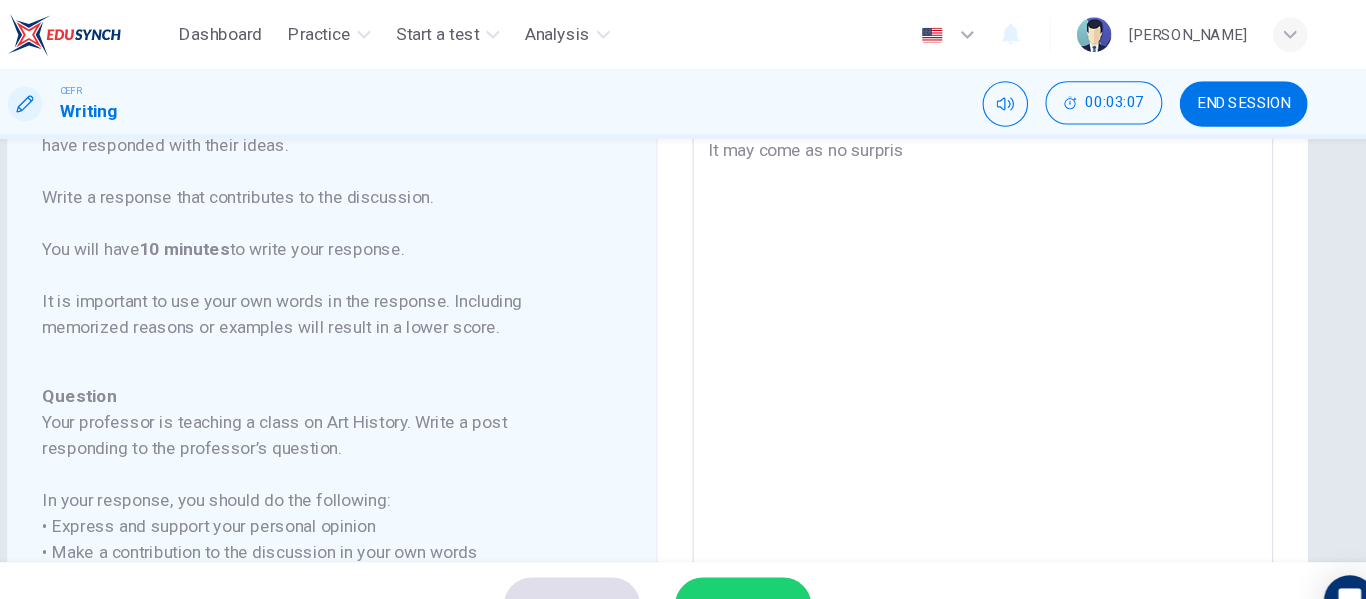 type on "It may come as no surpri" 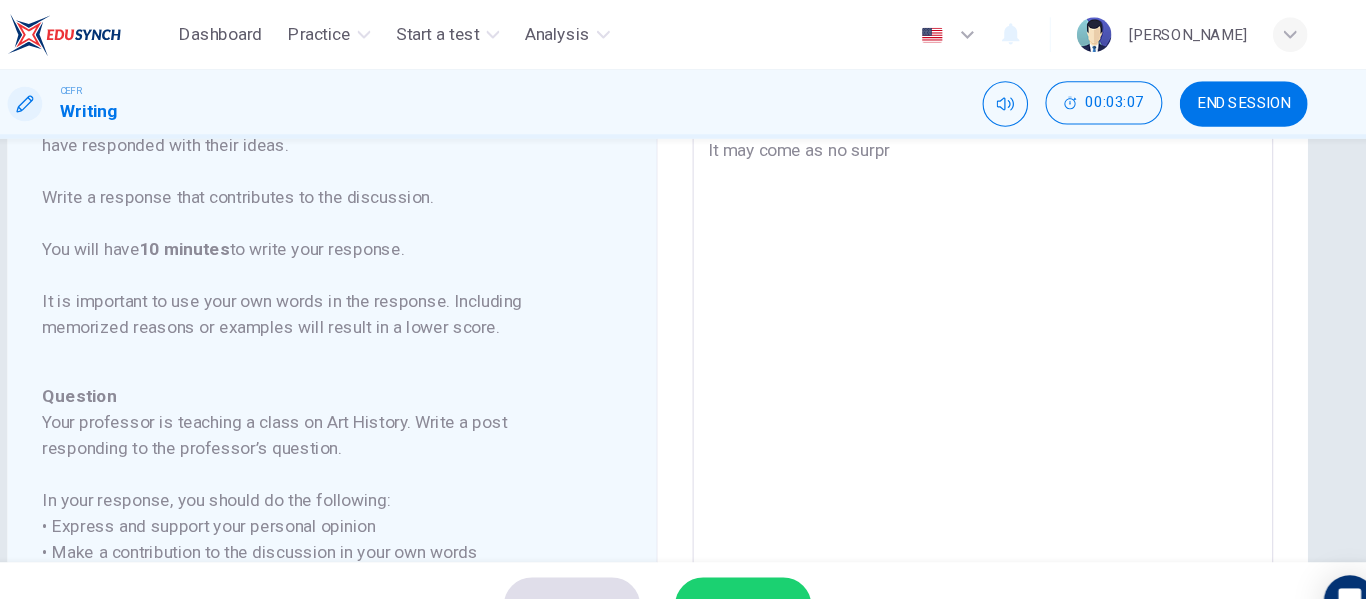 type on "It may come as no surp" 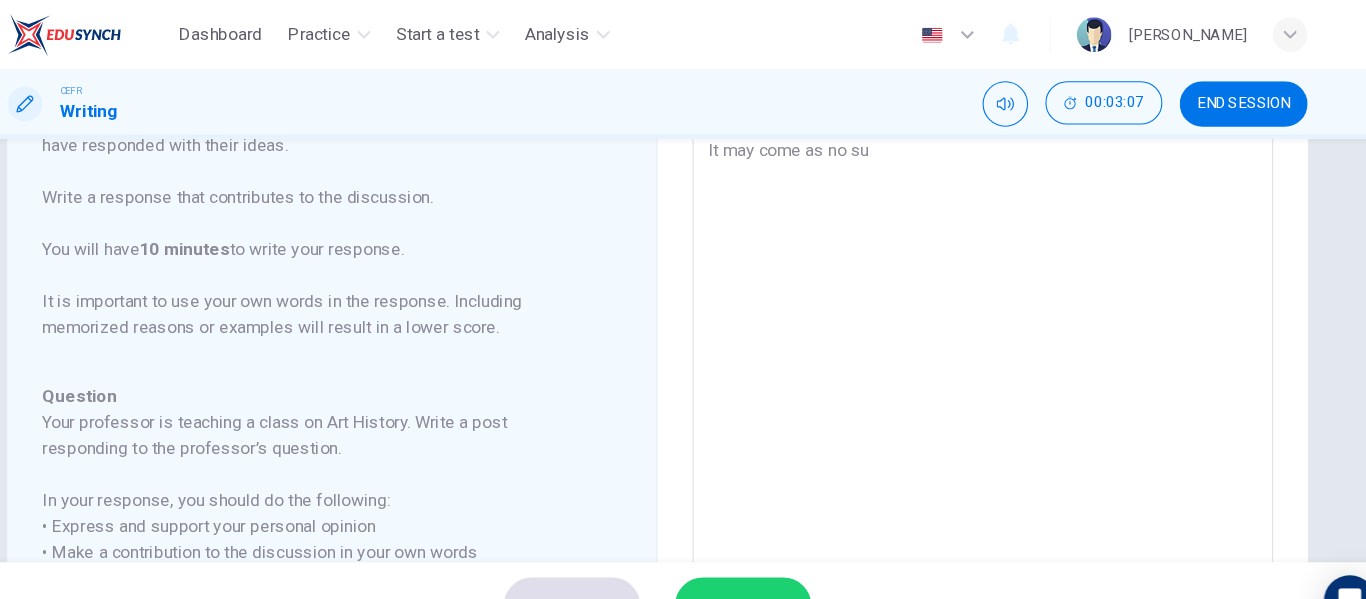 type on "It may come as no s" 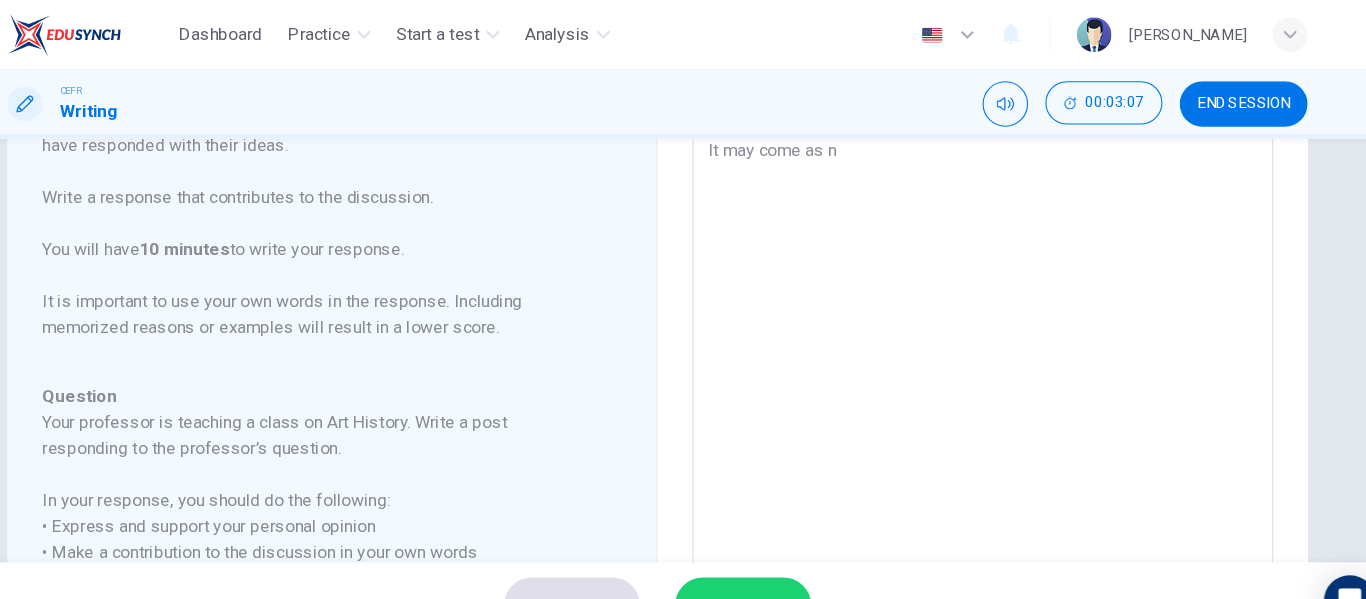 type on "It may come as" 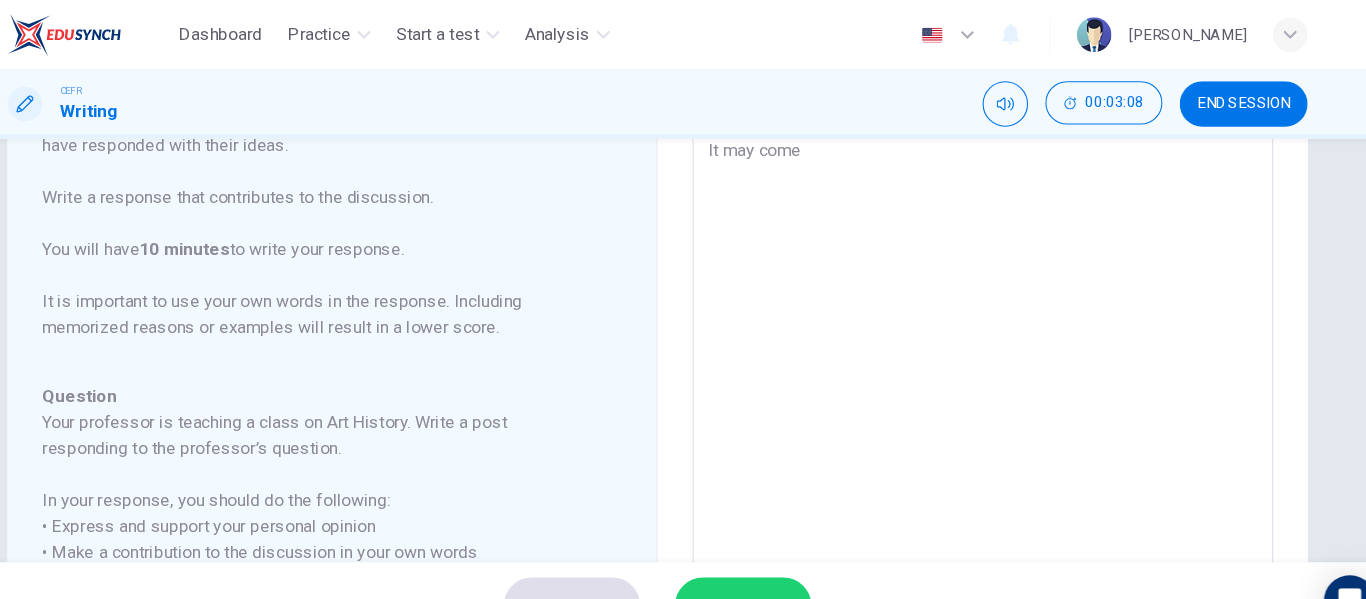 type on "It may come" 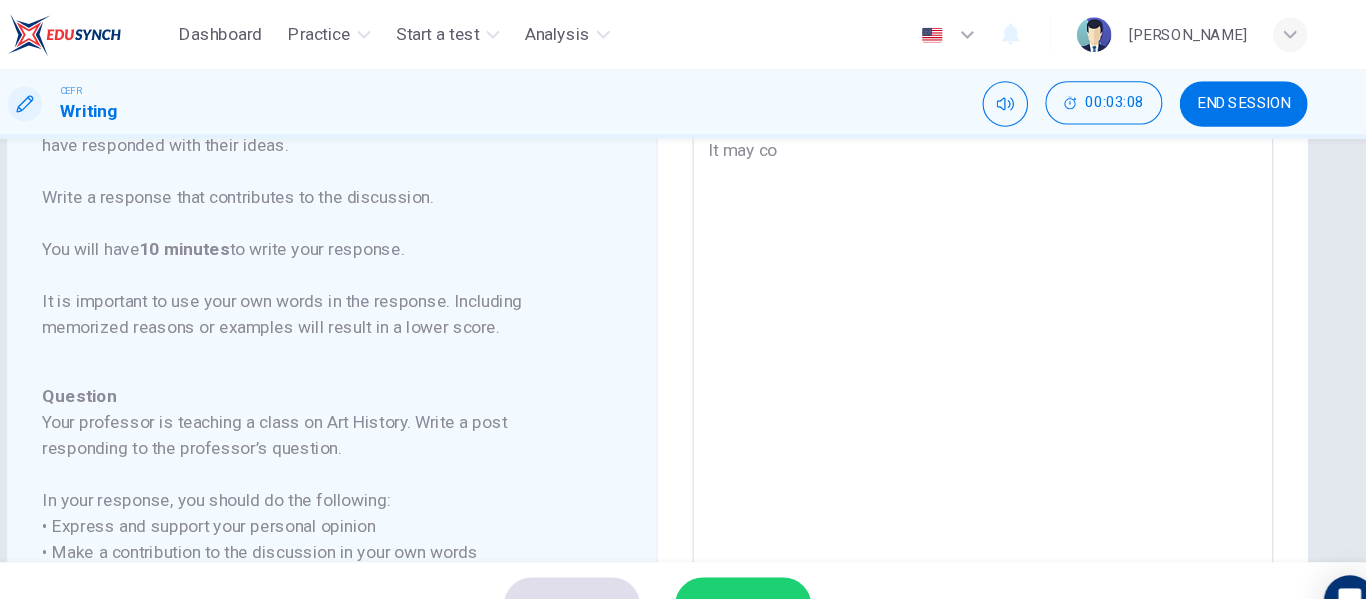 type on "It may c" 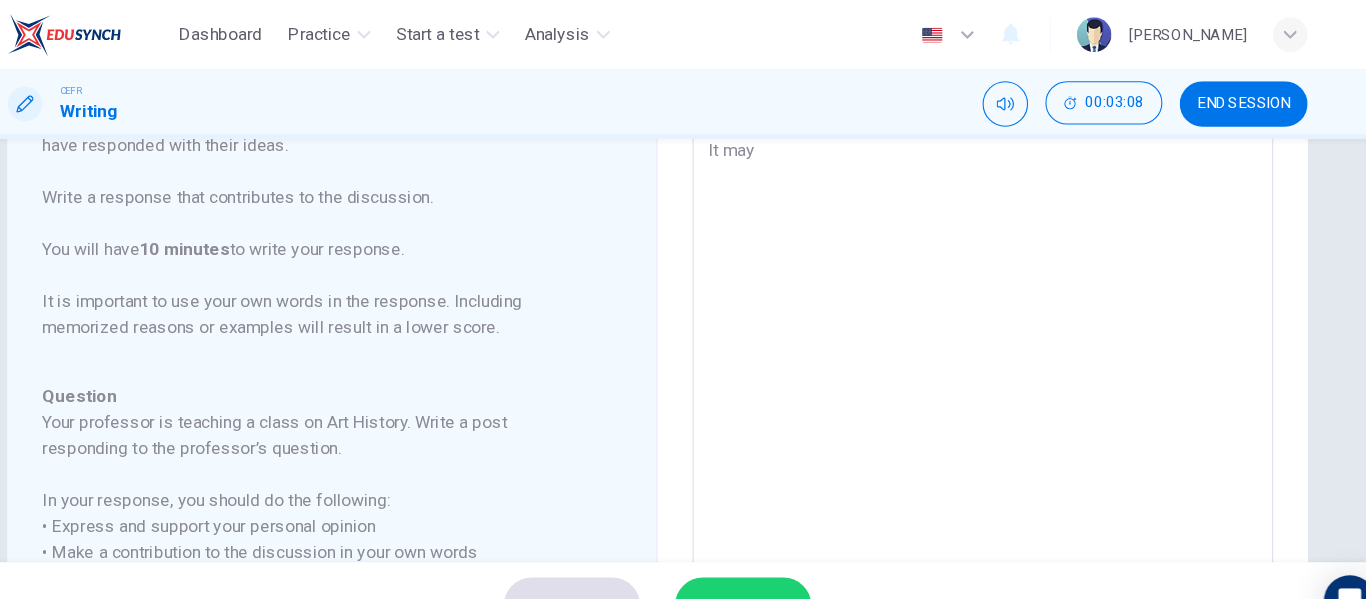 type on "It ma" 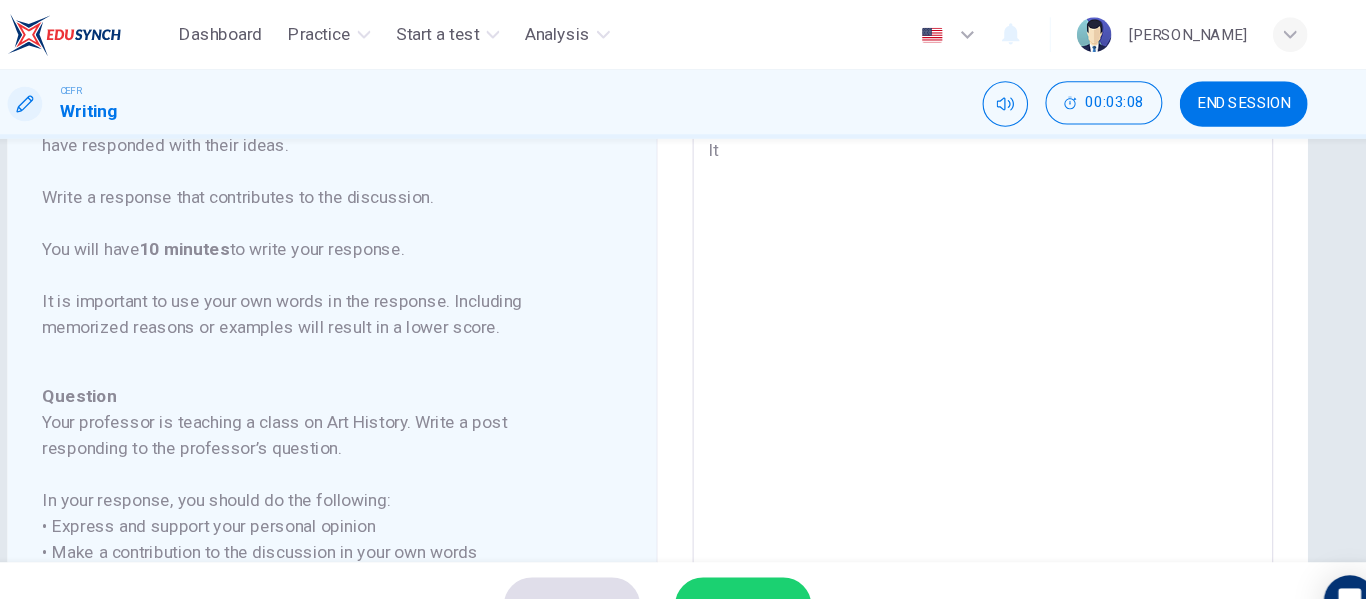 type on "I" 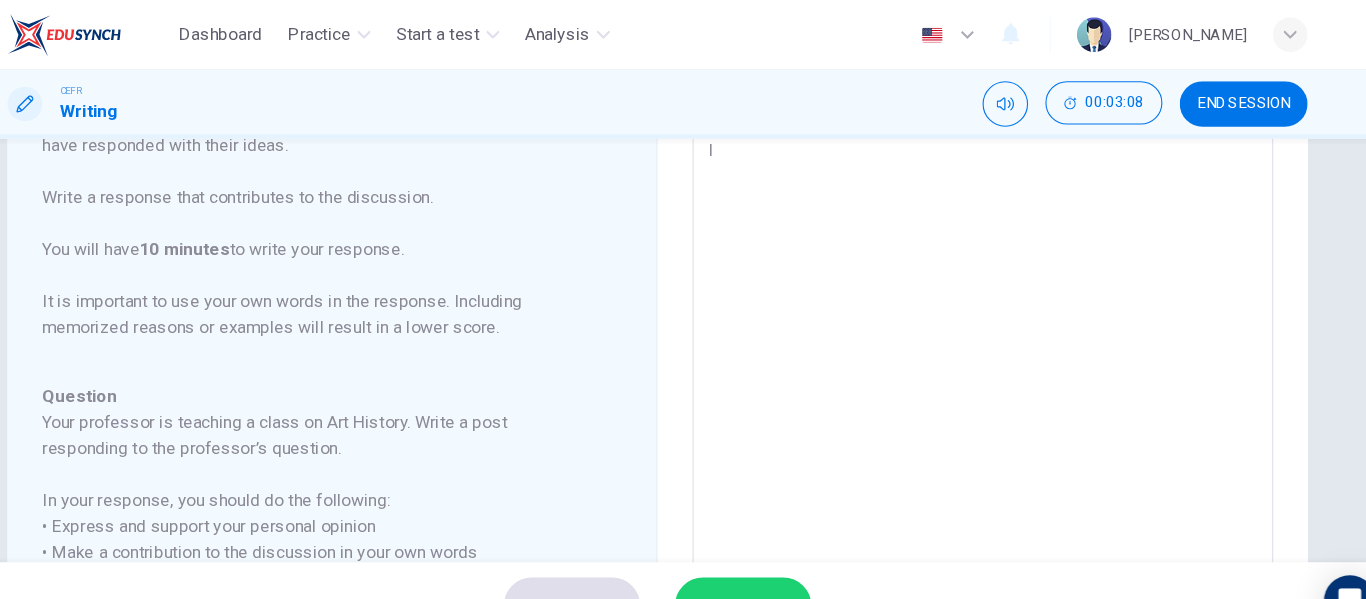 type 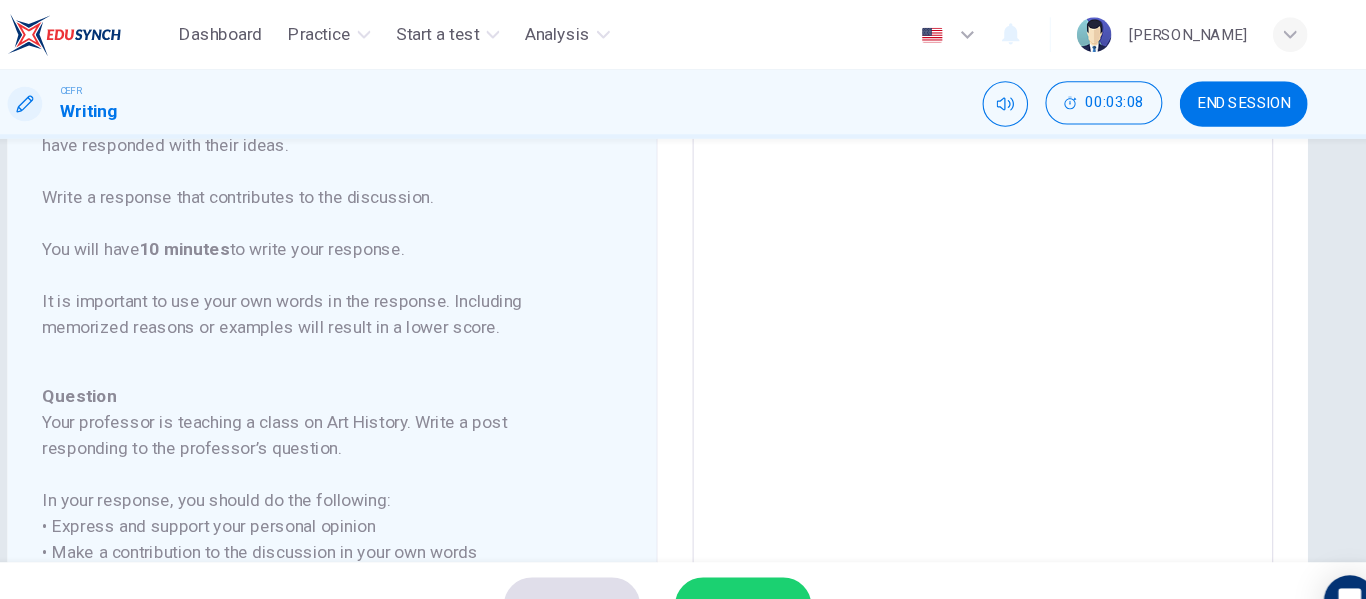 type on "x" 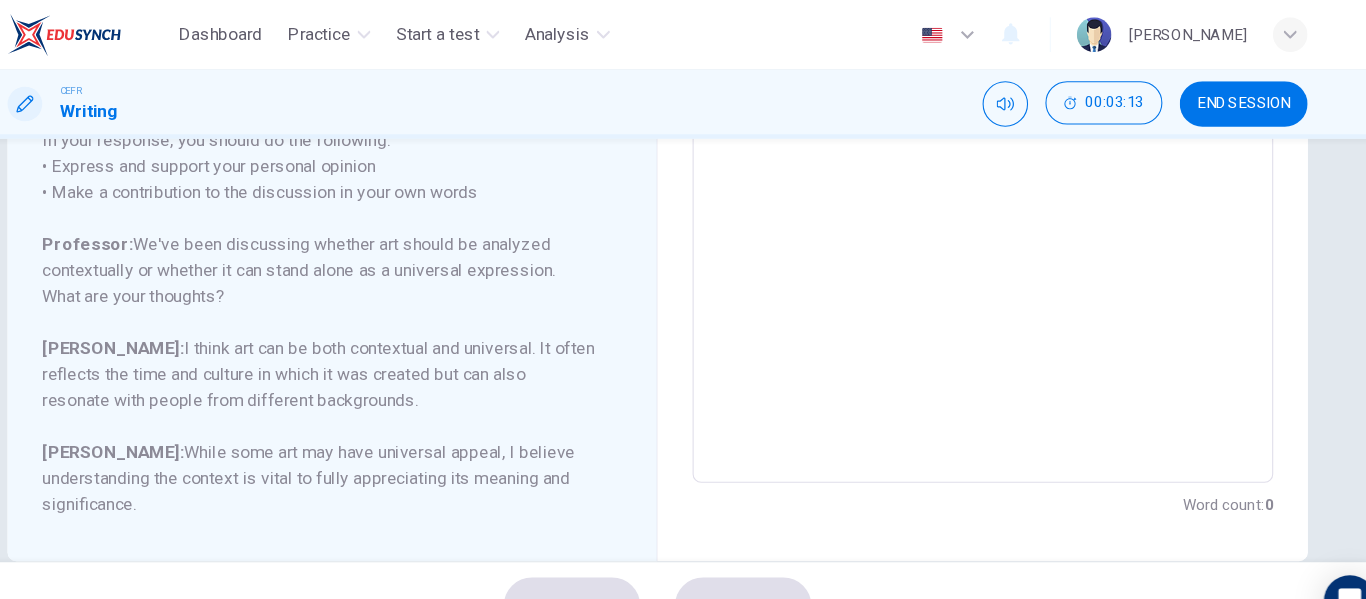 scroll, scrollTop: 499, scrollLeft: 0, axis: vertical 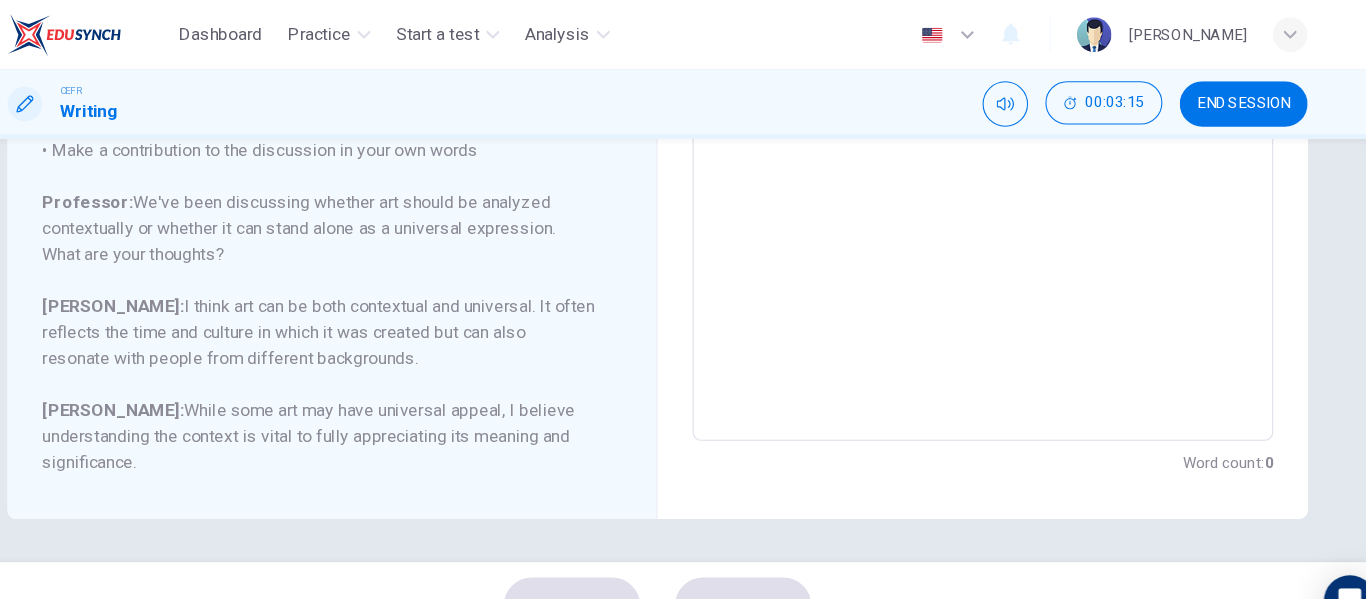 type on "i" 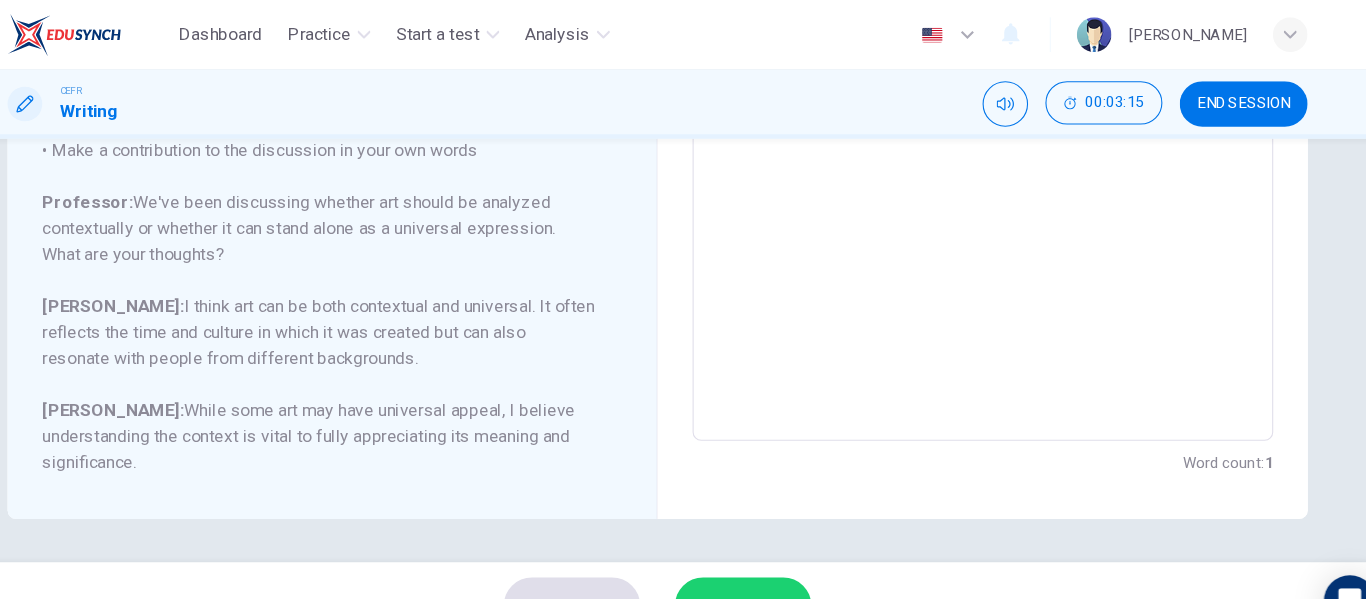 scroll, scrollTop: 128, scrollLeft: 0, axis: vertical 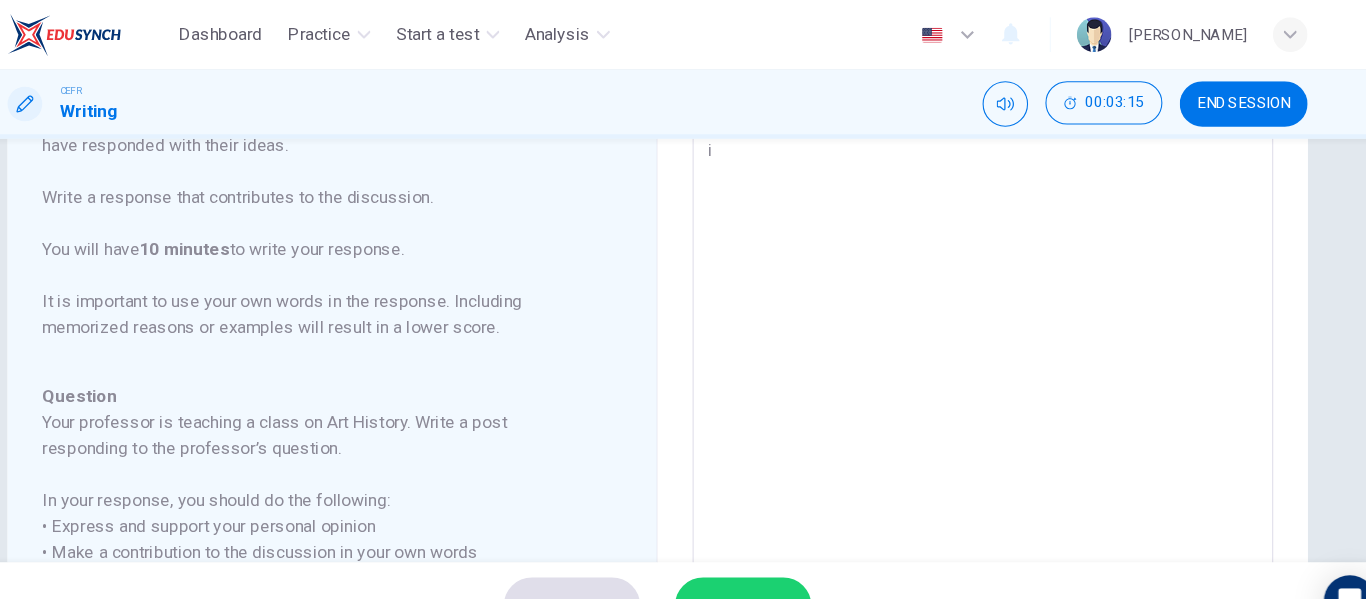 type on "i" 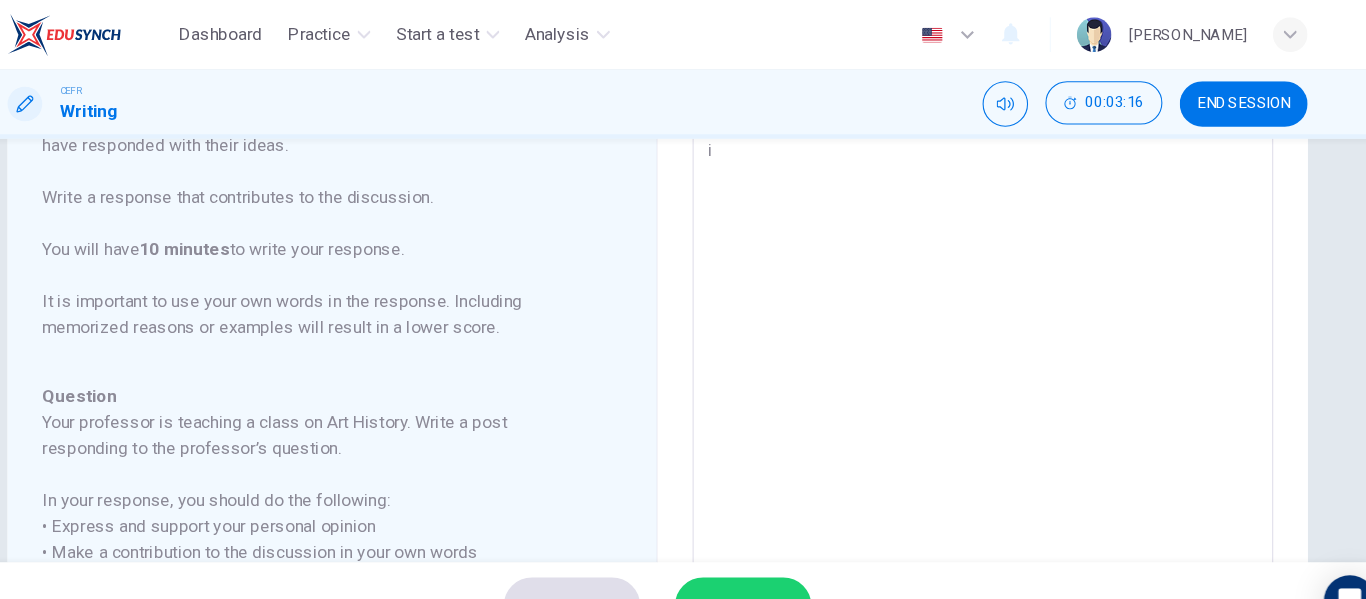 type on "i a" 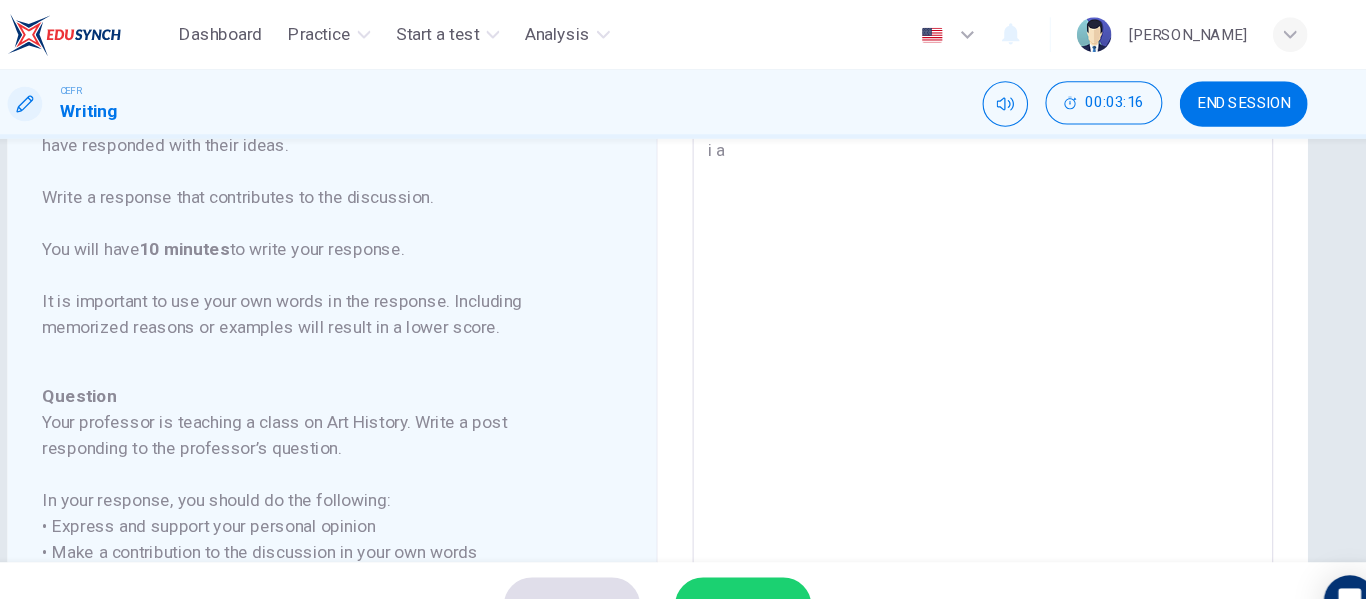 type on "x" 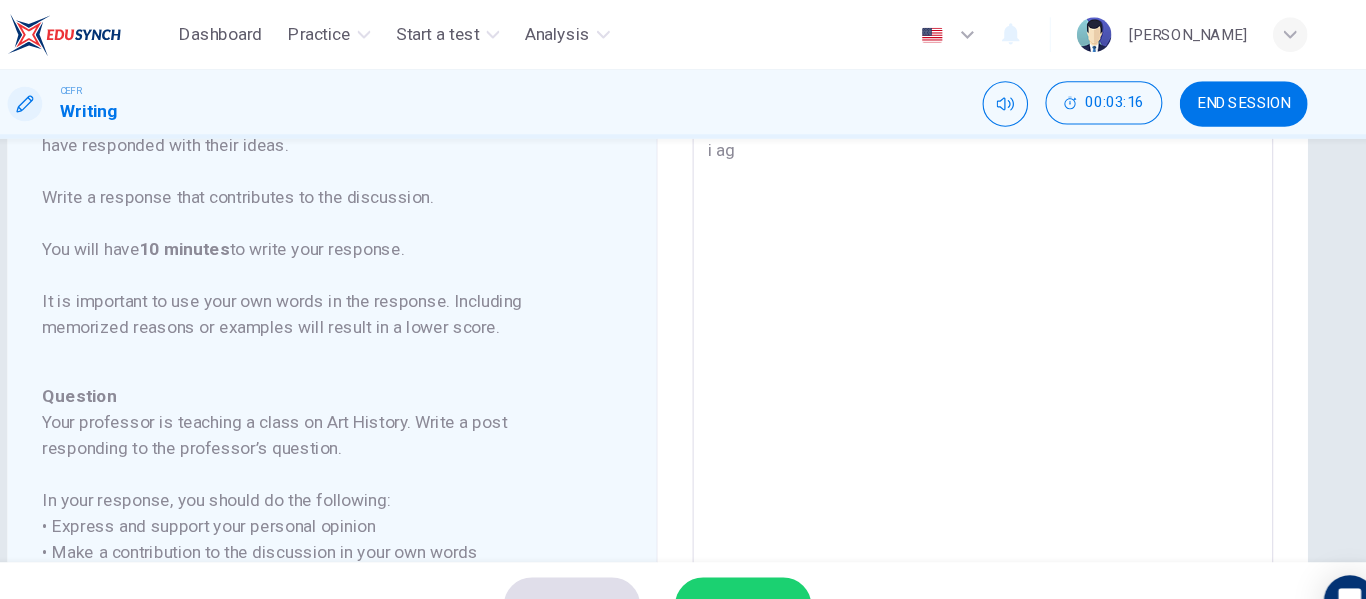type on "x" 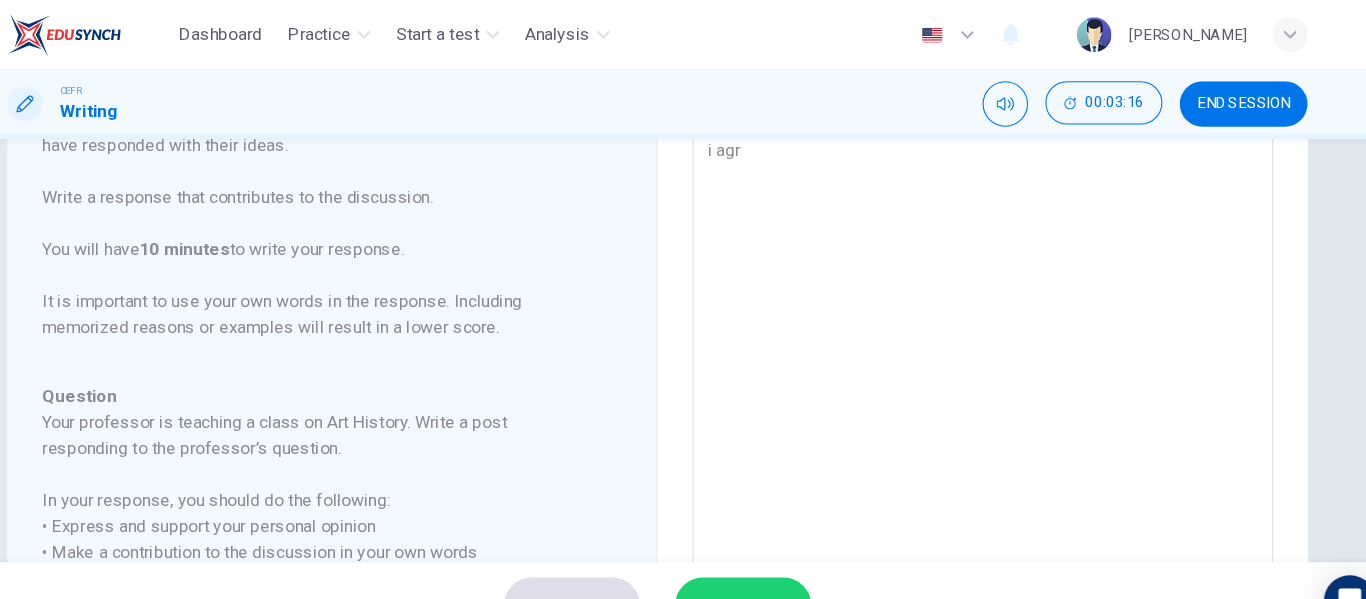 type on "x" 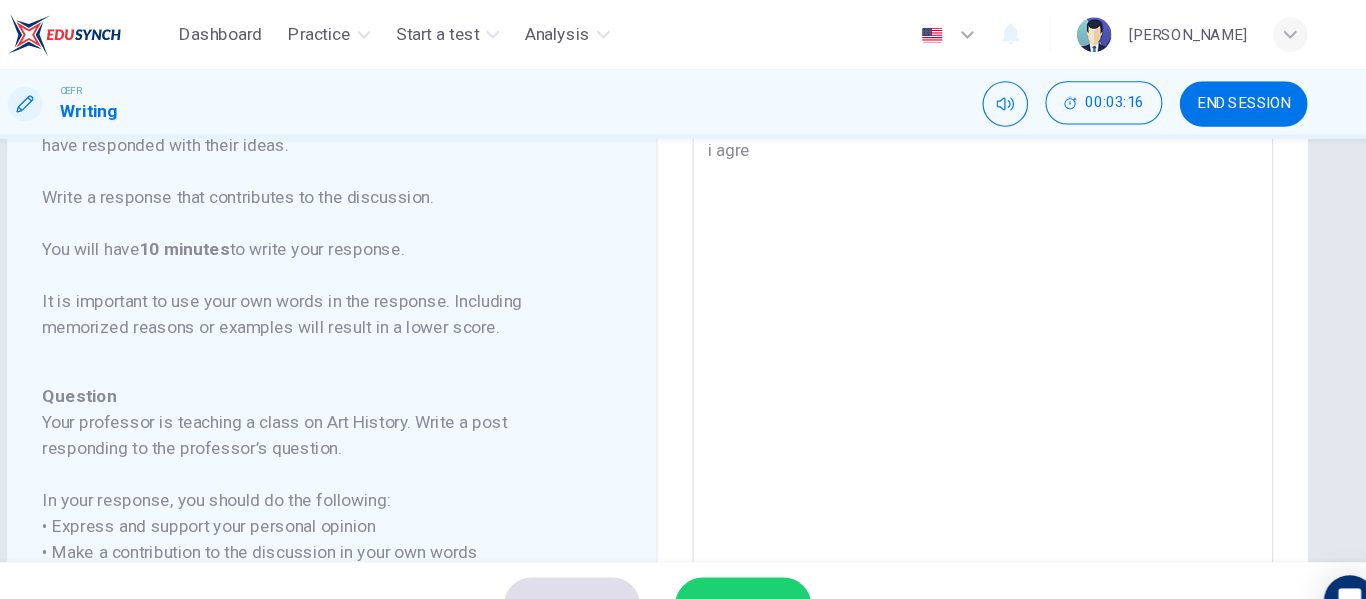 type on "x" 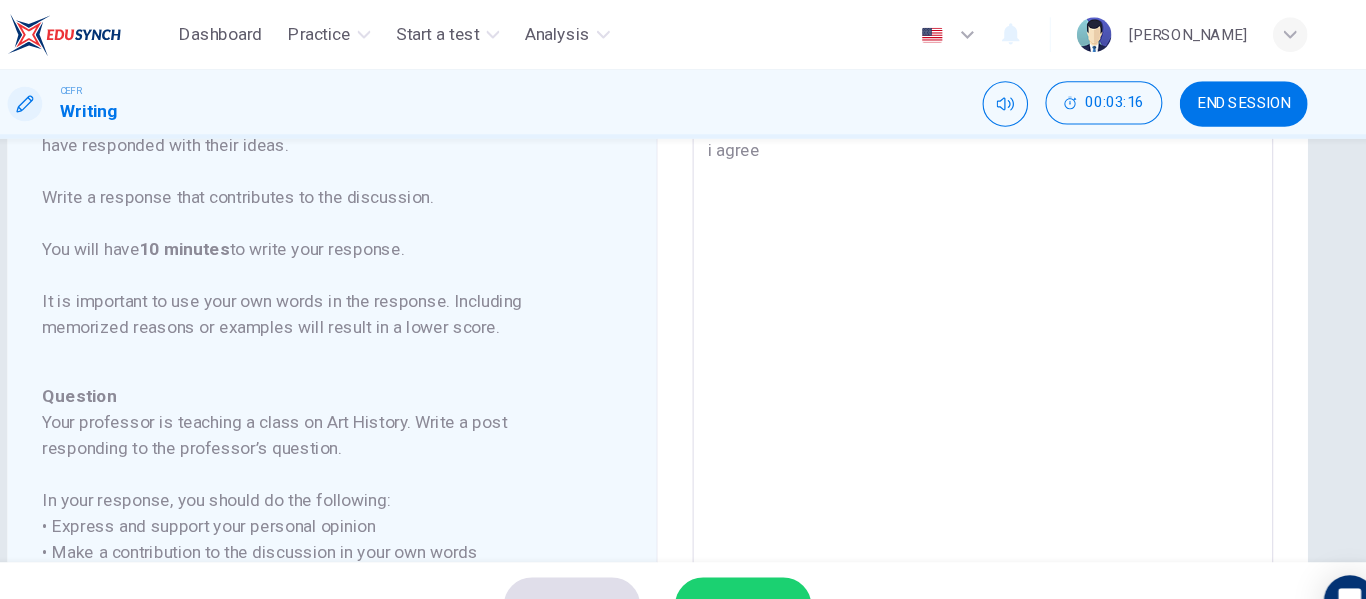 type on "x" 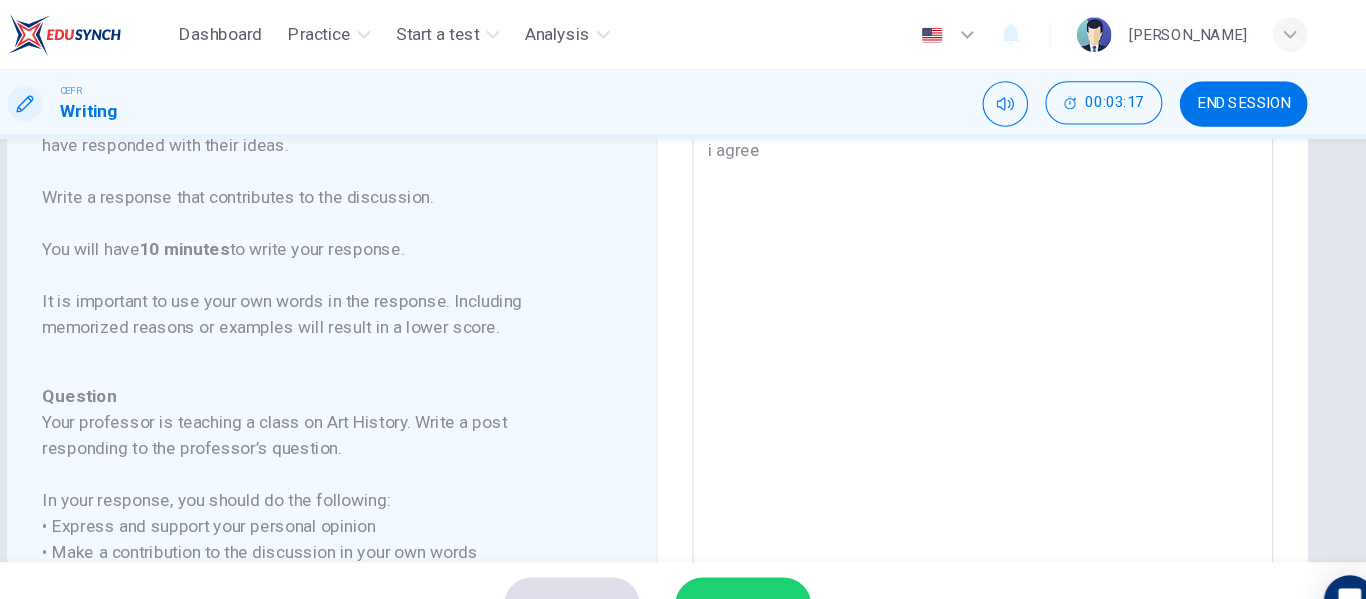 type on "i agree" 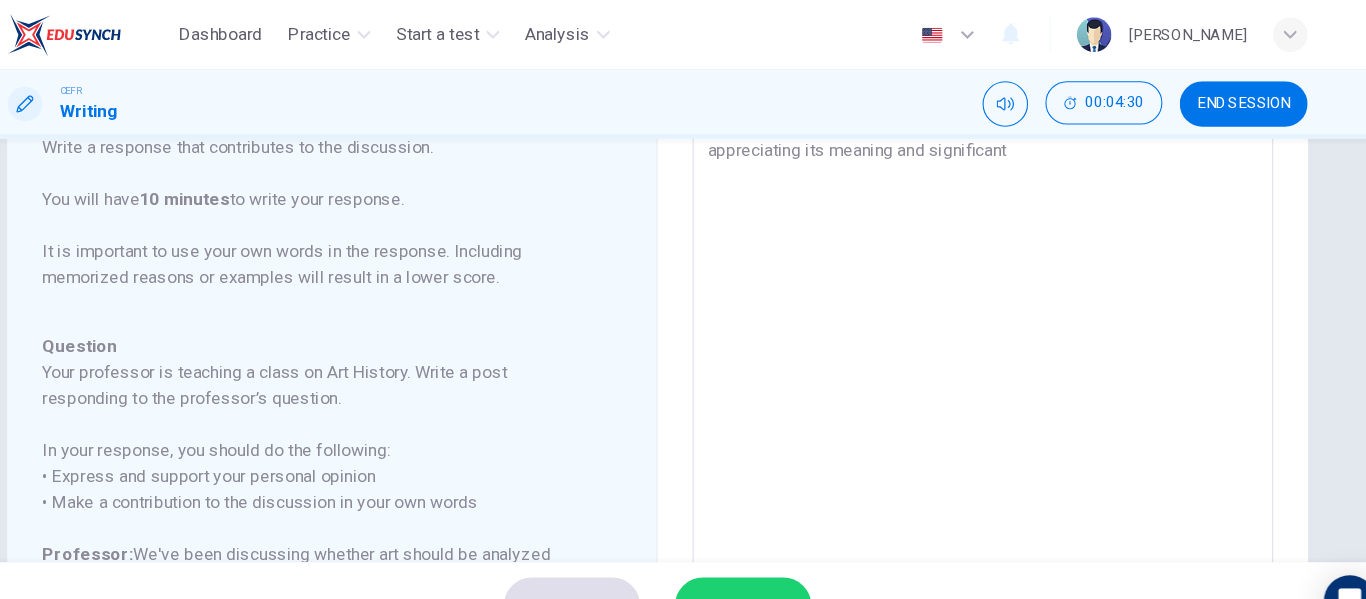 scroll, scrollTop: 0, scrollLeft: 0, axis: both 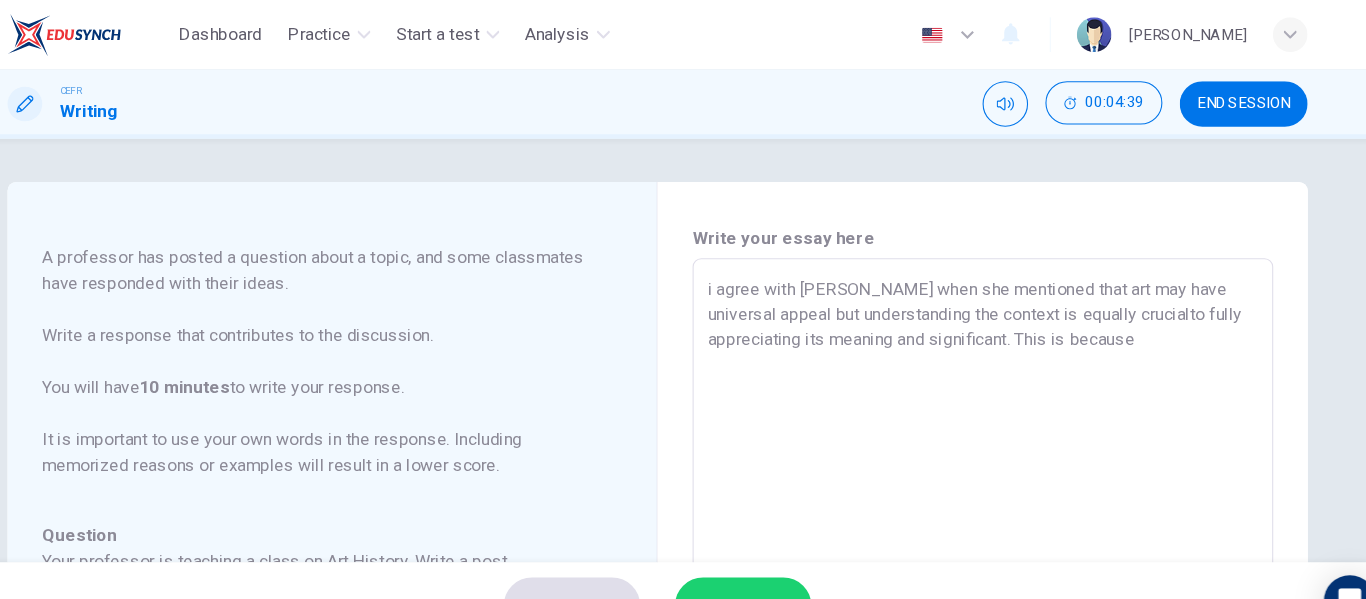 click on "i agree with [PERSON_NAME] when she mentioned that art may have universal appeal but understanding the context is equally crucialto fully appreciating its meaning and significant. This is because" at bounding box center [983, 572] 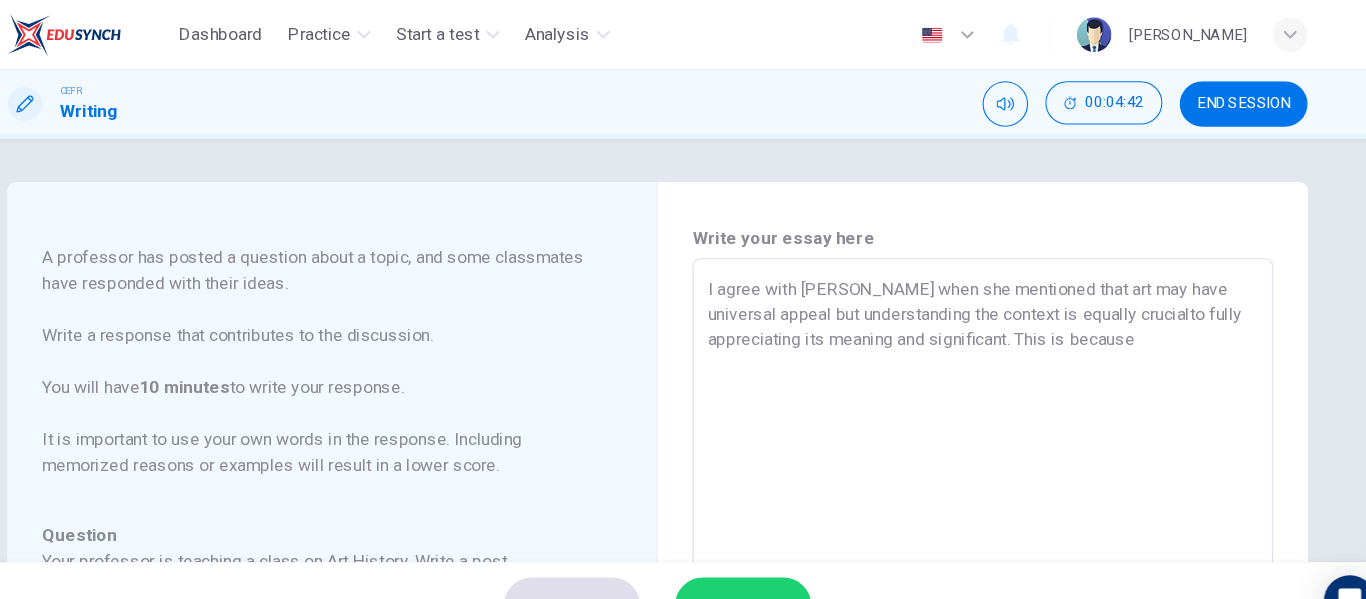 click on "I agree with [PERSON_NAME] when she mentioned that art may have universal appeal but understanding the context is equally crucialto fully appreciating its meaning and significant. This is because" at bounding box center [983, 572] 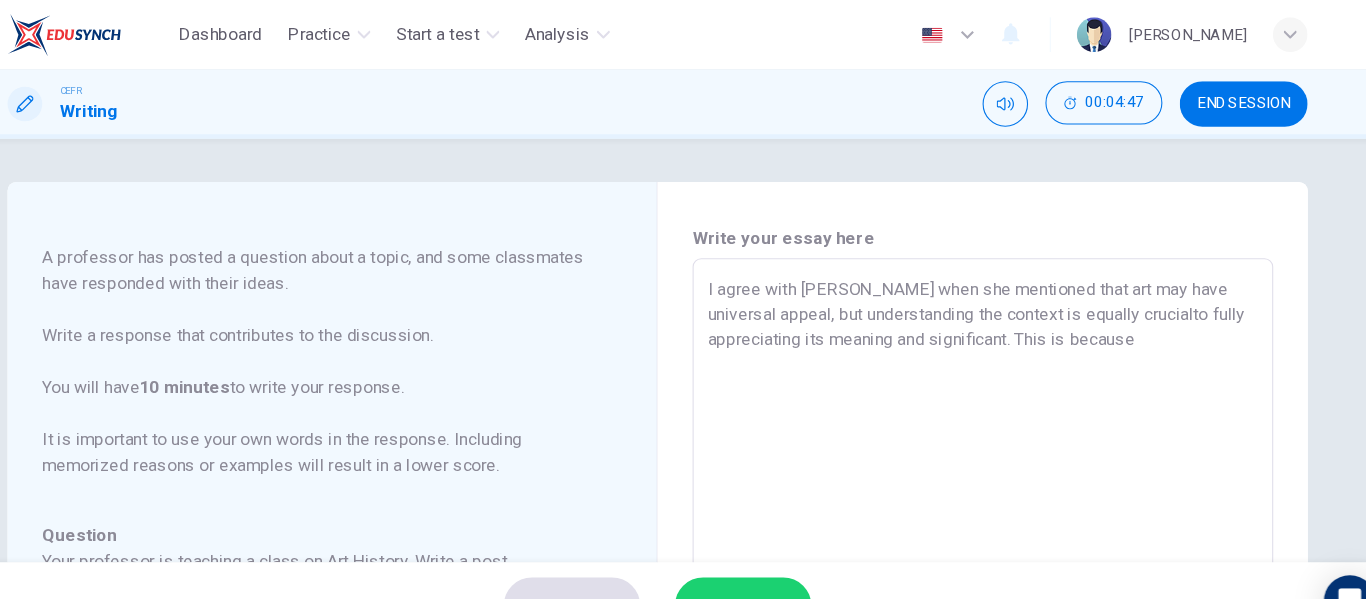 click on "I agree with [PERSON_NAME] when she mentioned that art may have universal appeal, but understanding the context is equally crucialto fully appreciating its meaning and significant. This is because" at bounding box center (983, 572) 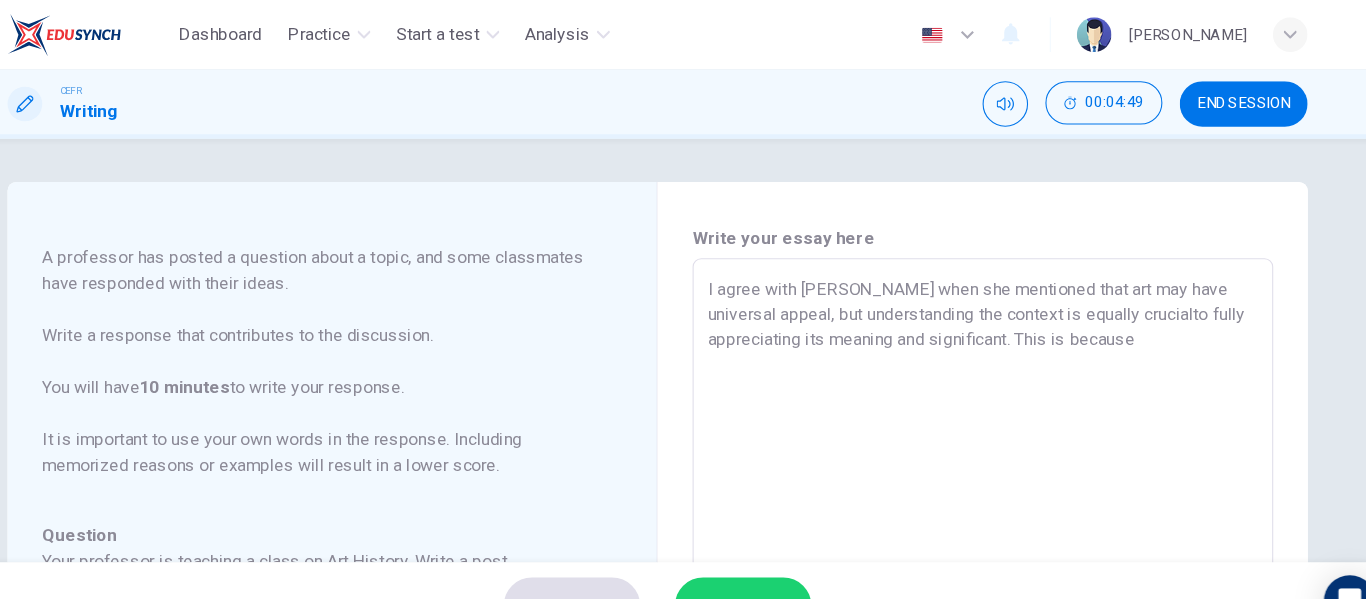 click on "I agree with [PERSON_NAME] when she mentioned that art may have universal appeal, but understanding the context is equally crucialto fully appreciating its meaning and significant. This is because" at bounding box center [983, 572] 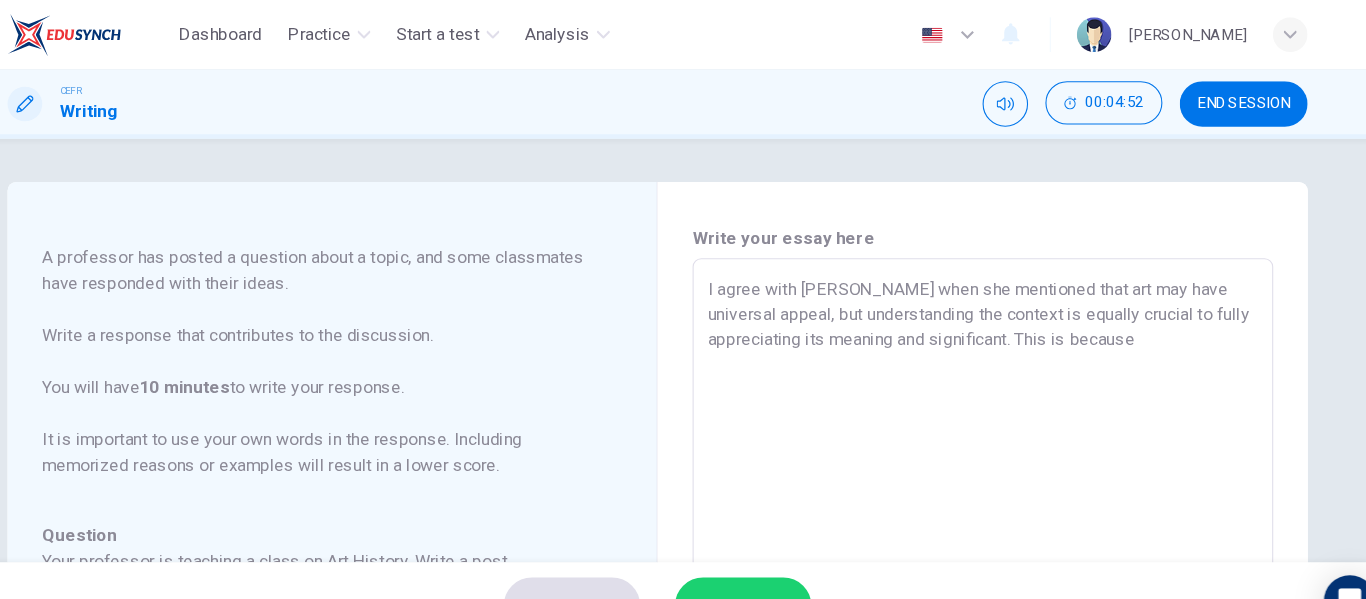 click on "I agree with [PERSON_NAME] when she mentioned that art may have universal appeal, but understanding the context is equally crucial to fully appreciating its meaning and significant. This is because" at bounding box center (983, 572) 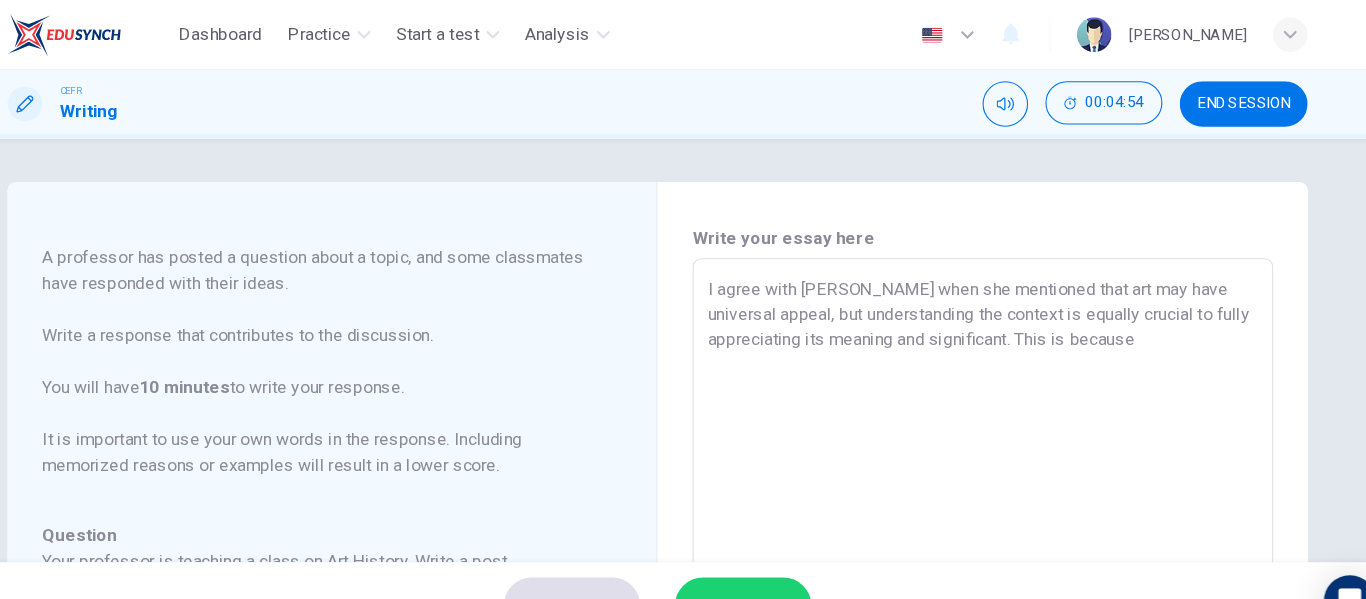 click on "I agree with [PERSON_NAME] when she mentioned that art may have universal appeal, but understanding the context is equally crucial to fully appreciating its meaning and significant. This is because" at bounding box center [983, 572] 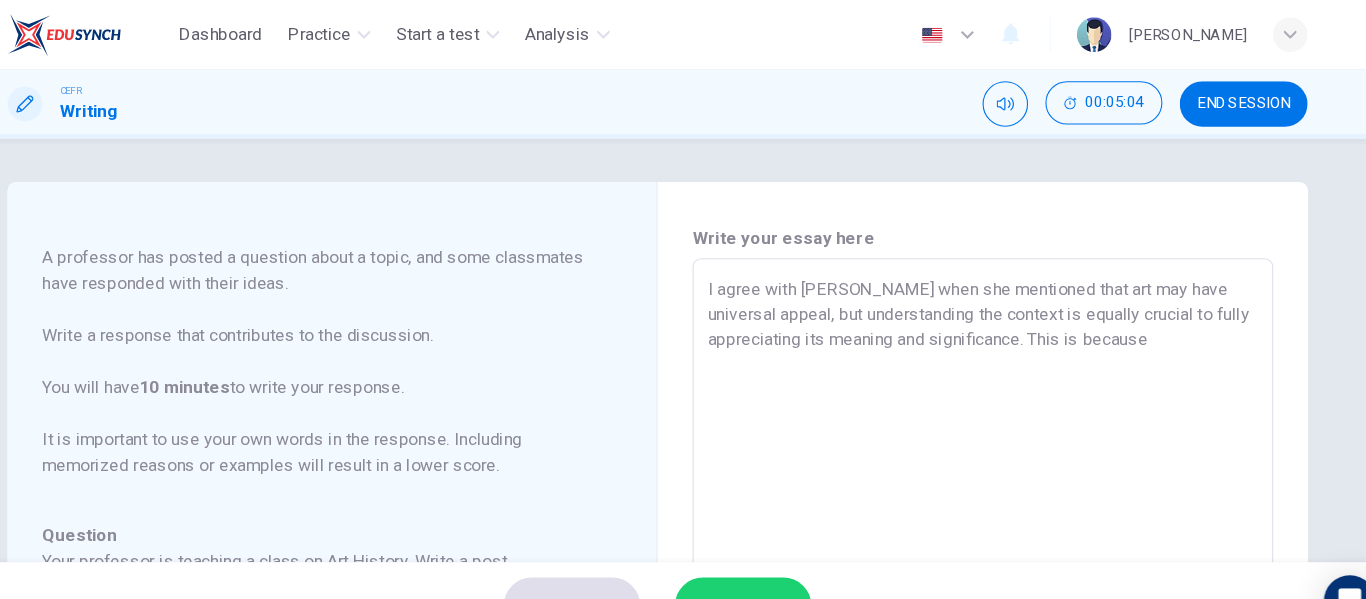 click on "I agree with [PERSON_NAME] when she mentioned that art may have universal appeal, but understanding the context is equally crucial to fully appreciating its meaning and significance. This is because" at bounding box center (983, 572) 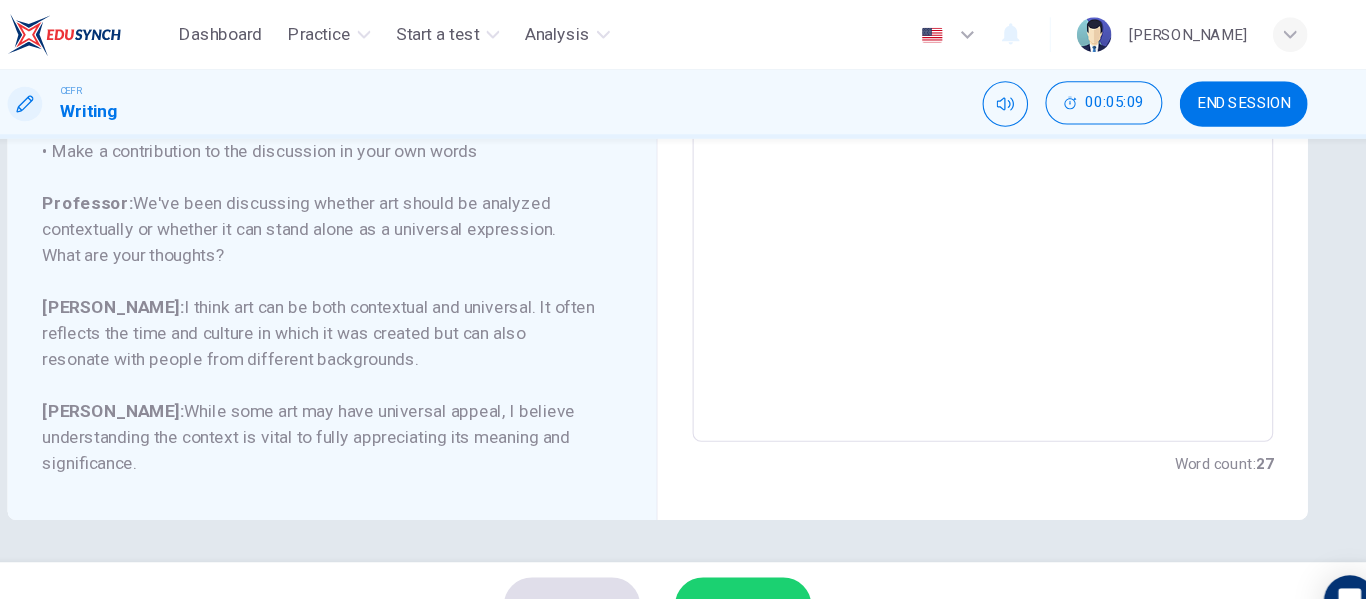 scroll, scrollTop: 499, scrollLeft: 0, axis: vertical 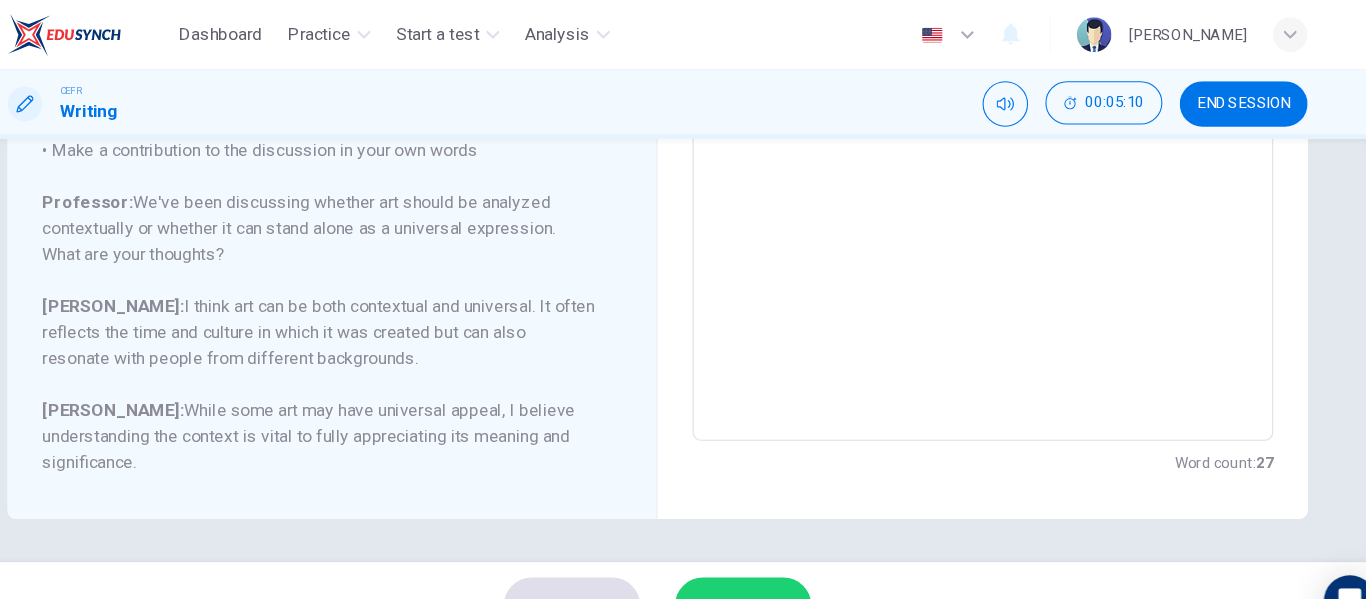 click on "SKIP SUBMIT" at bounding box center (683, 559) 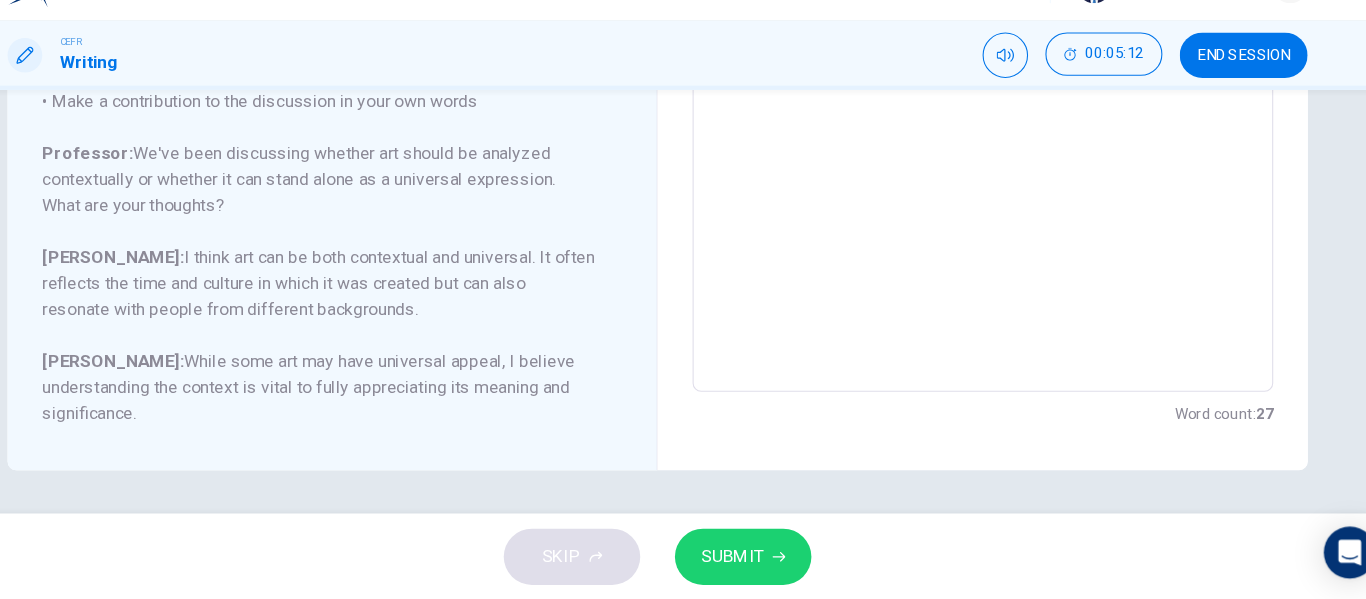 click on "SUBMIT" at bounding box center [762, 559] 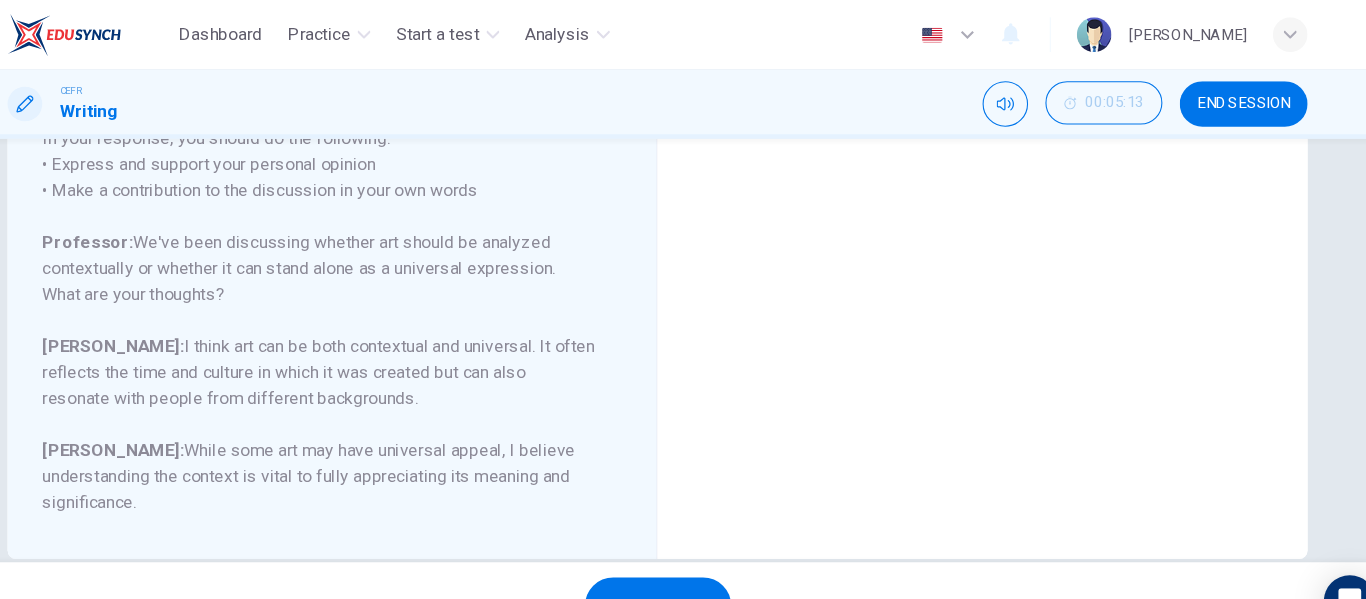 scroll, scrollTop: 499, scrollLeft: 0, axis: vertical 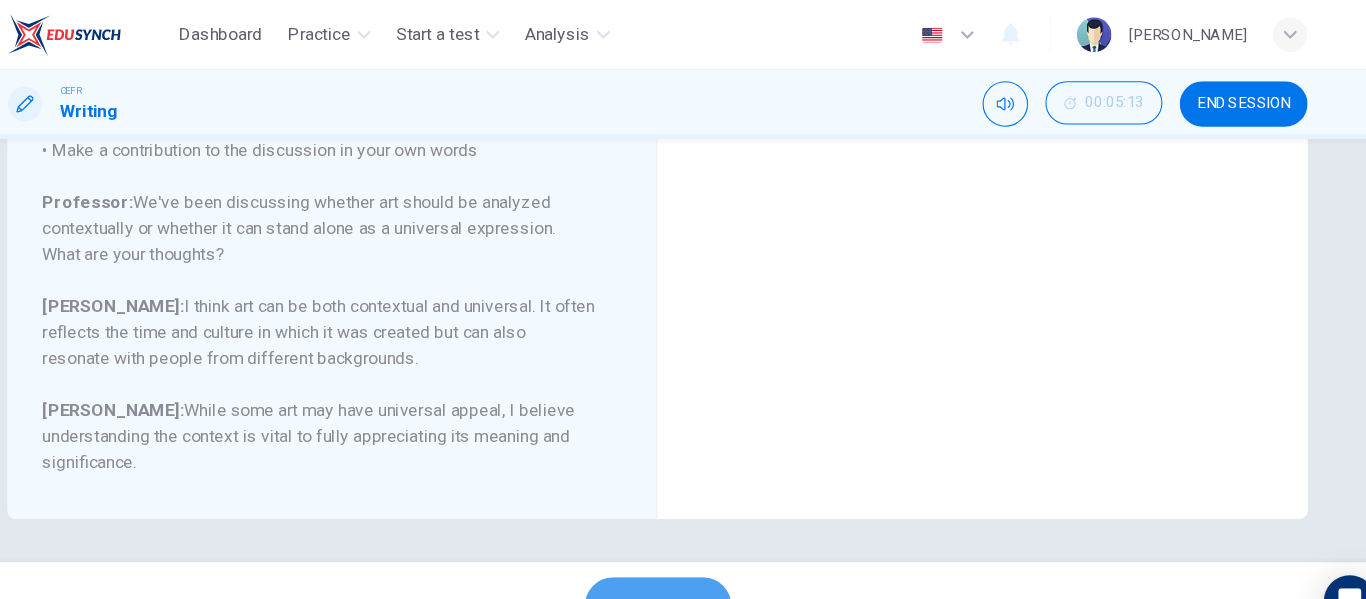 click on "NEXT" at bounding box center (683, 559) 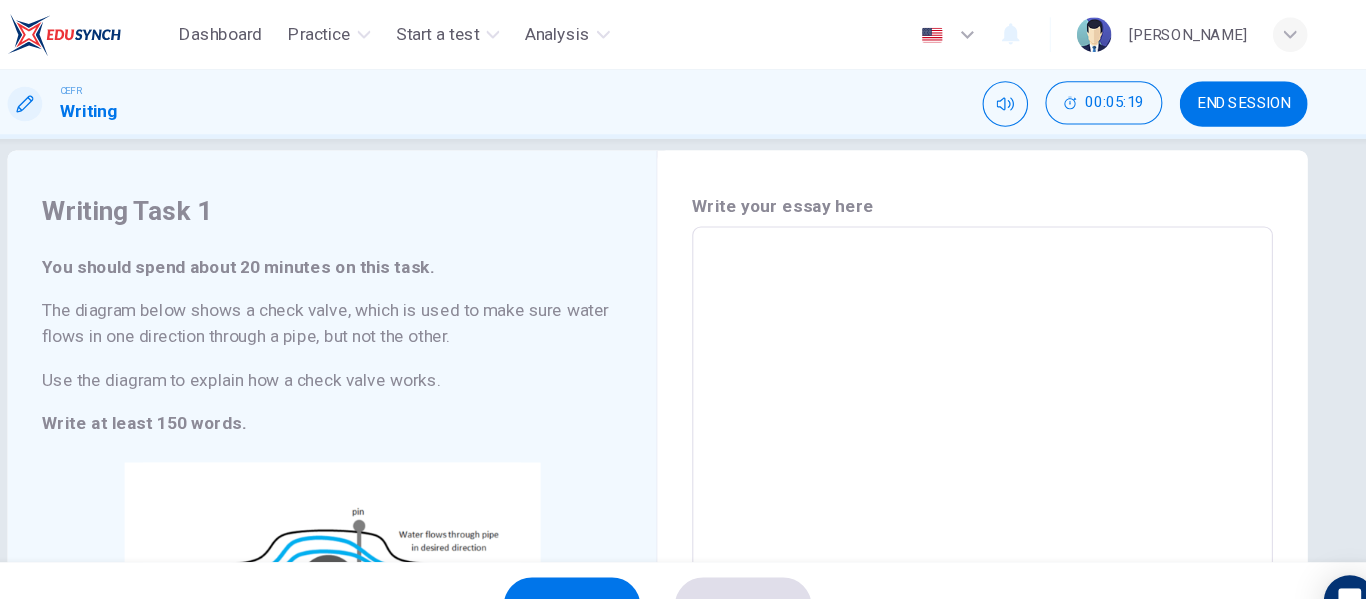 scroll, scrollTop: 0, scrollLeft: 0, axis: both 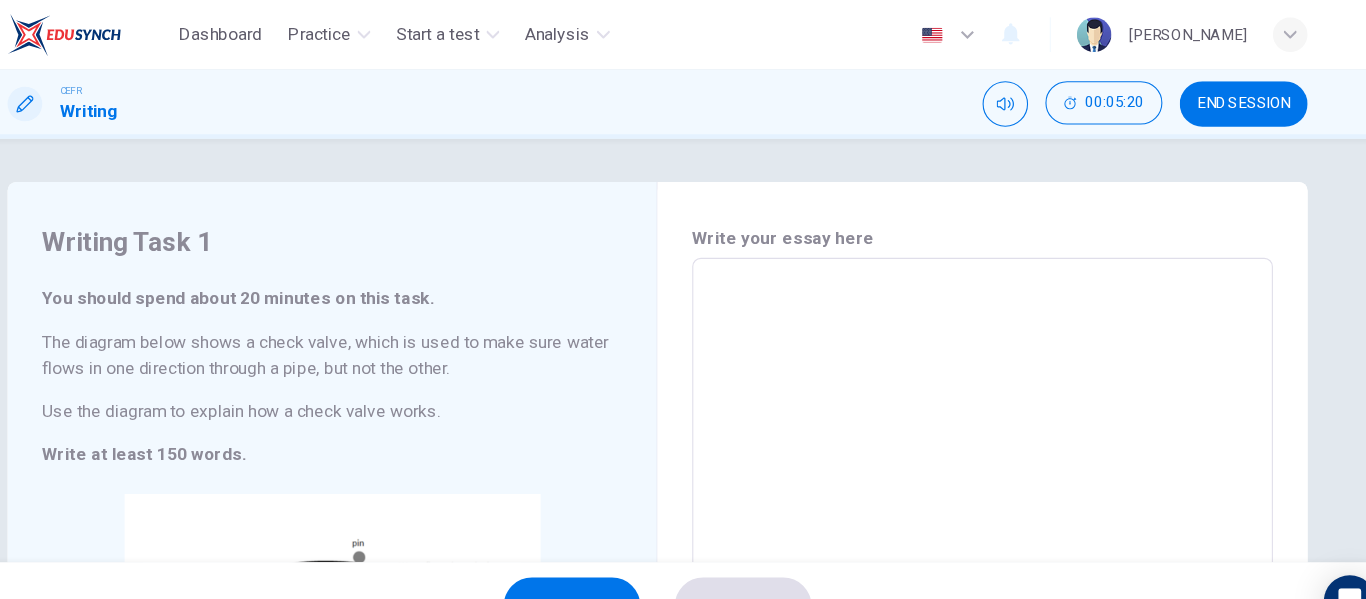 click on "END SESSION" at bounding box center (1224, 96) 